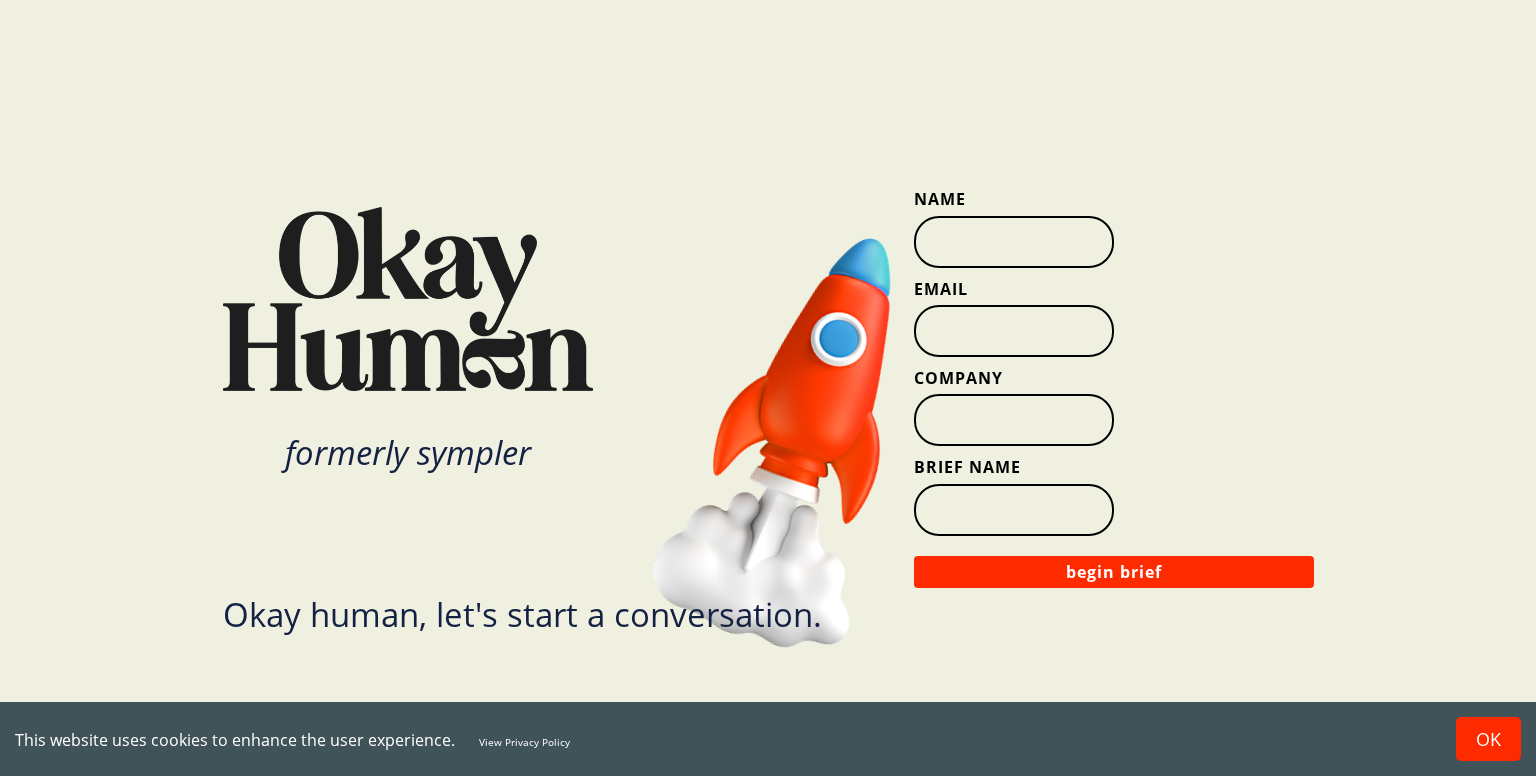 scroll, scrollTop: 0, scrollLeft: 0, axis: both 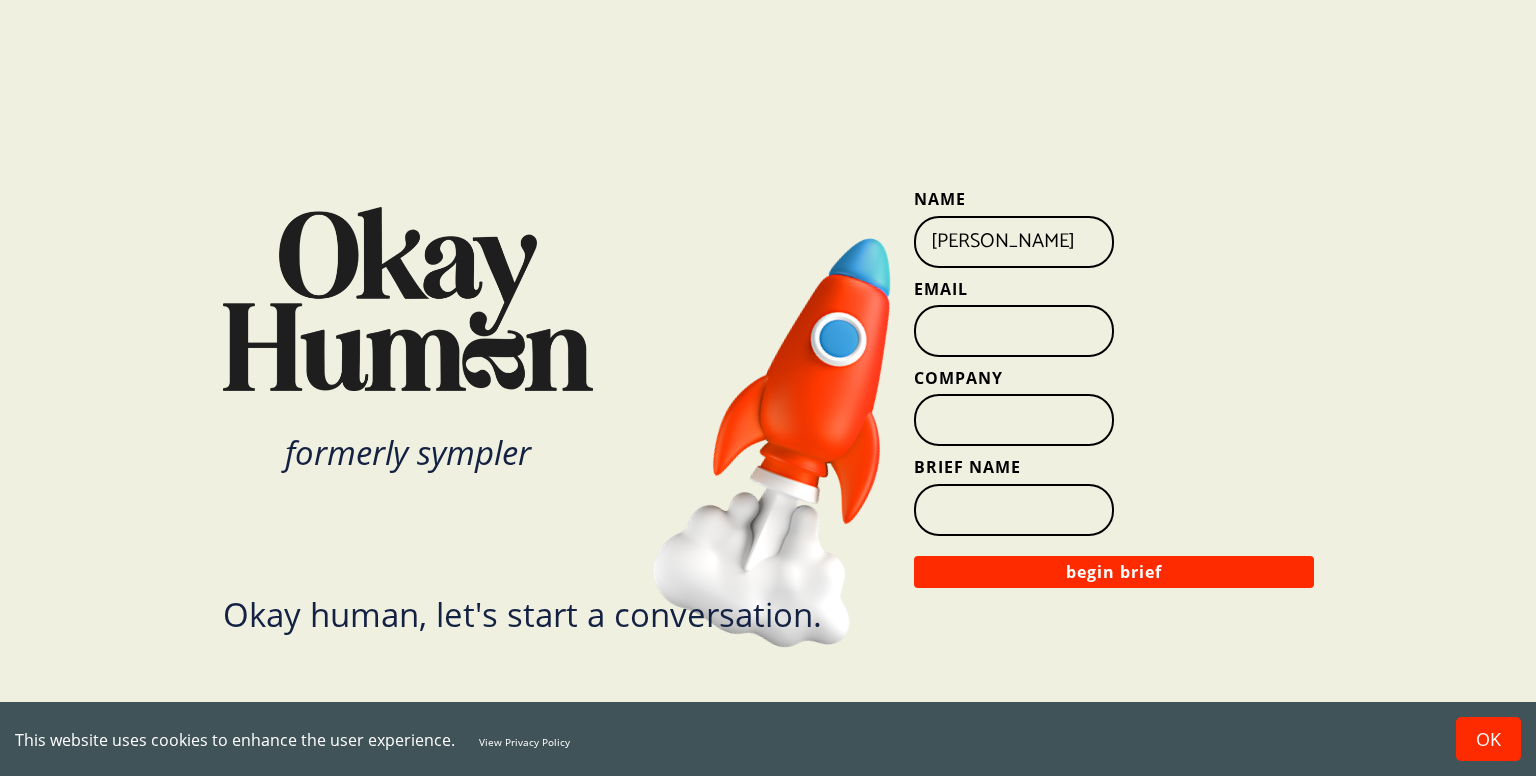 type on "[PERSON_NAME]" 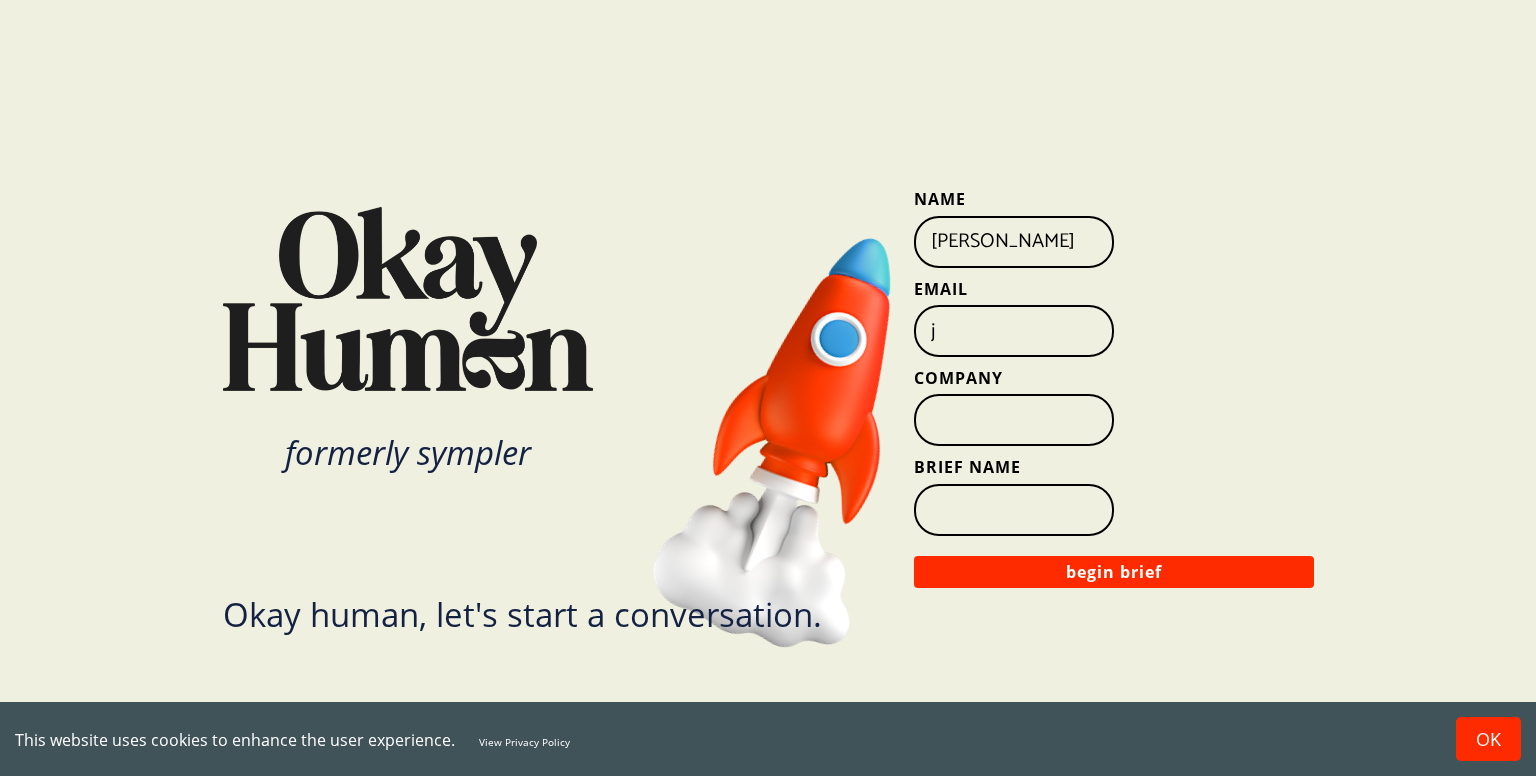 type on "[EMAIL_ADDRESS][DOMAIN_NAME]" 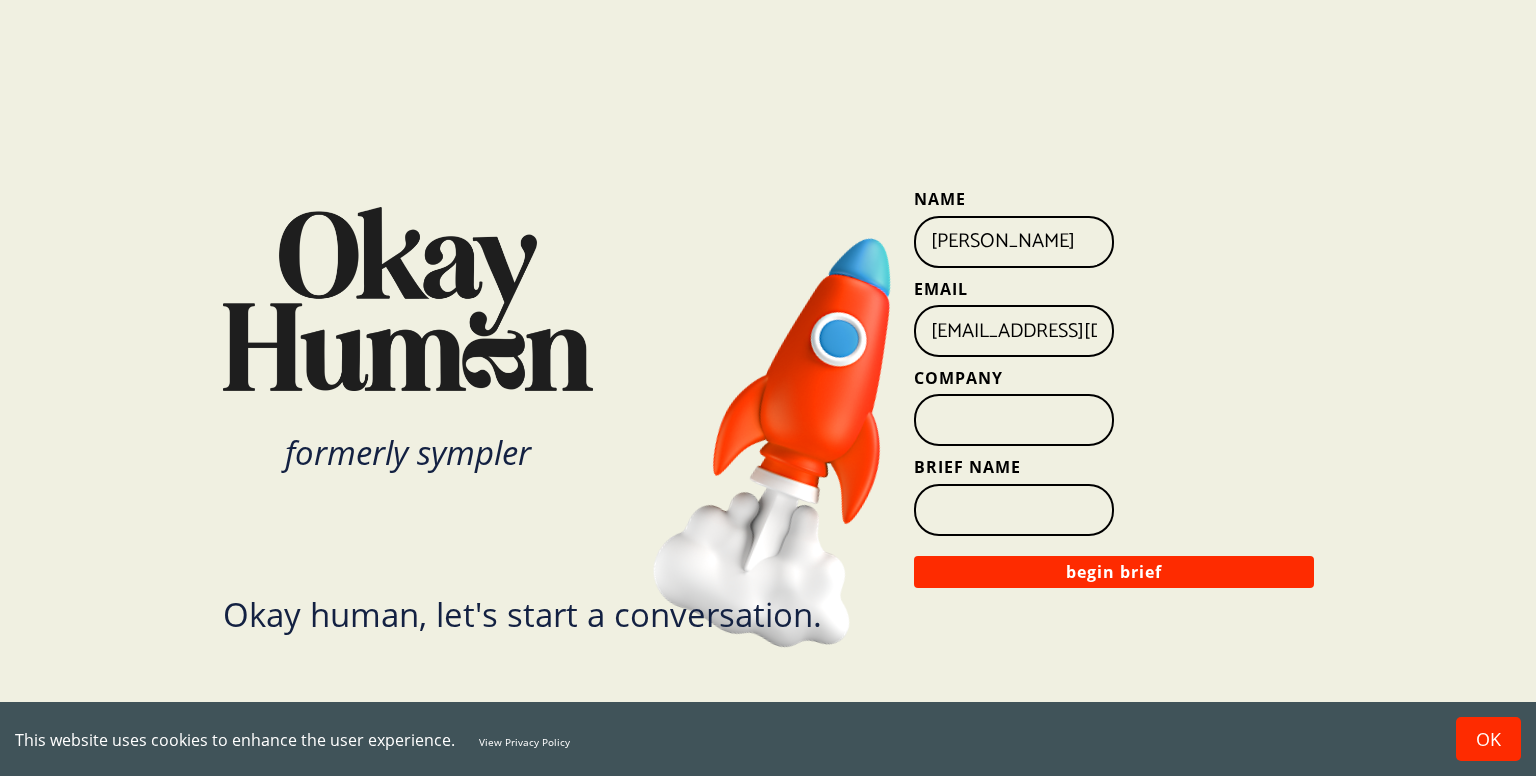 click on "Brief Name" at bounding box center (1014, 510) 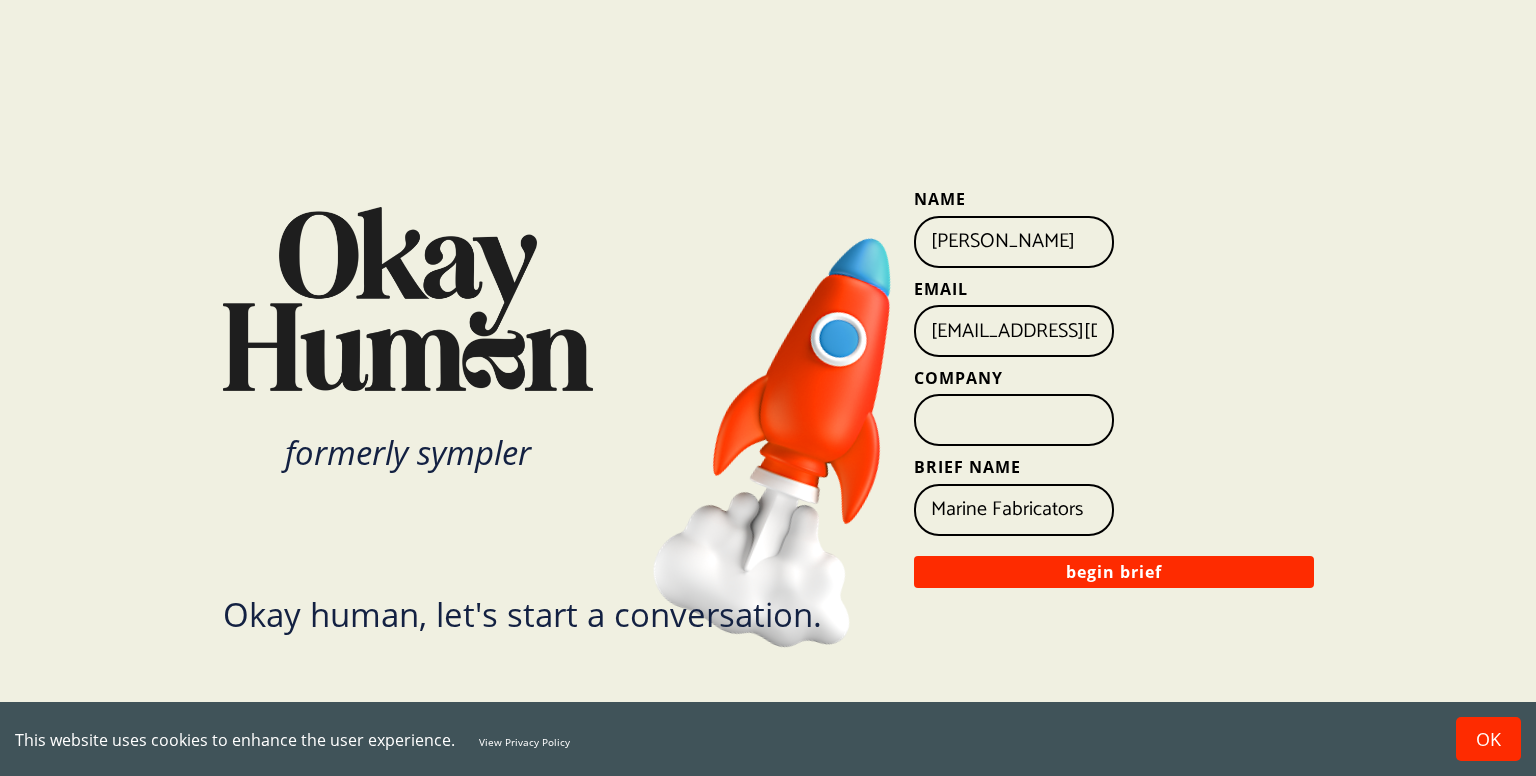 type on "Marine Fabricators" 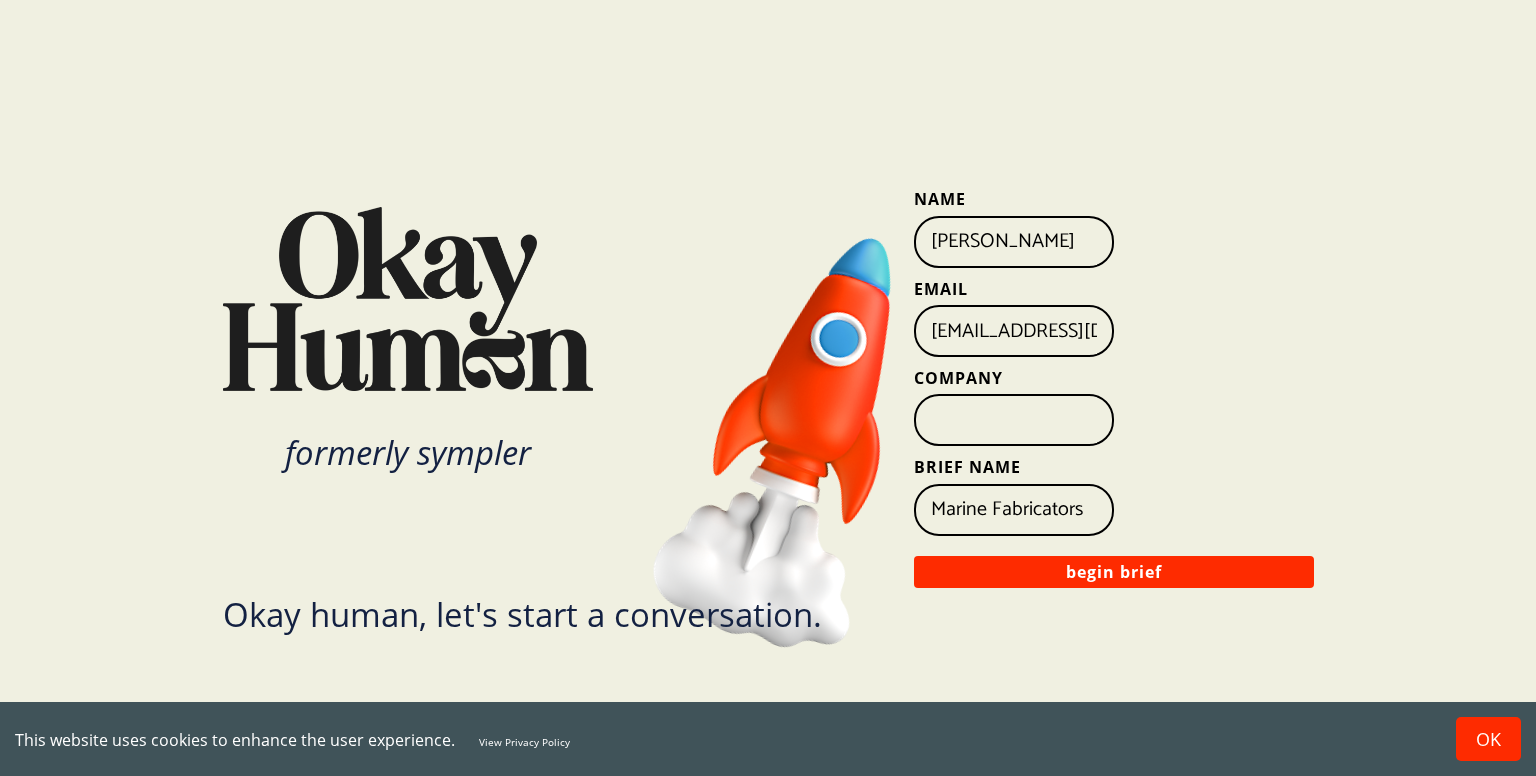 click on "Company" at bounding box center (1014, 420) 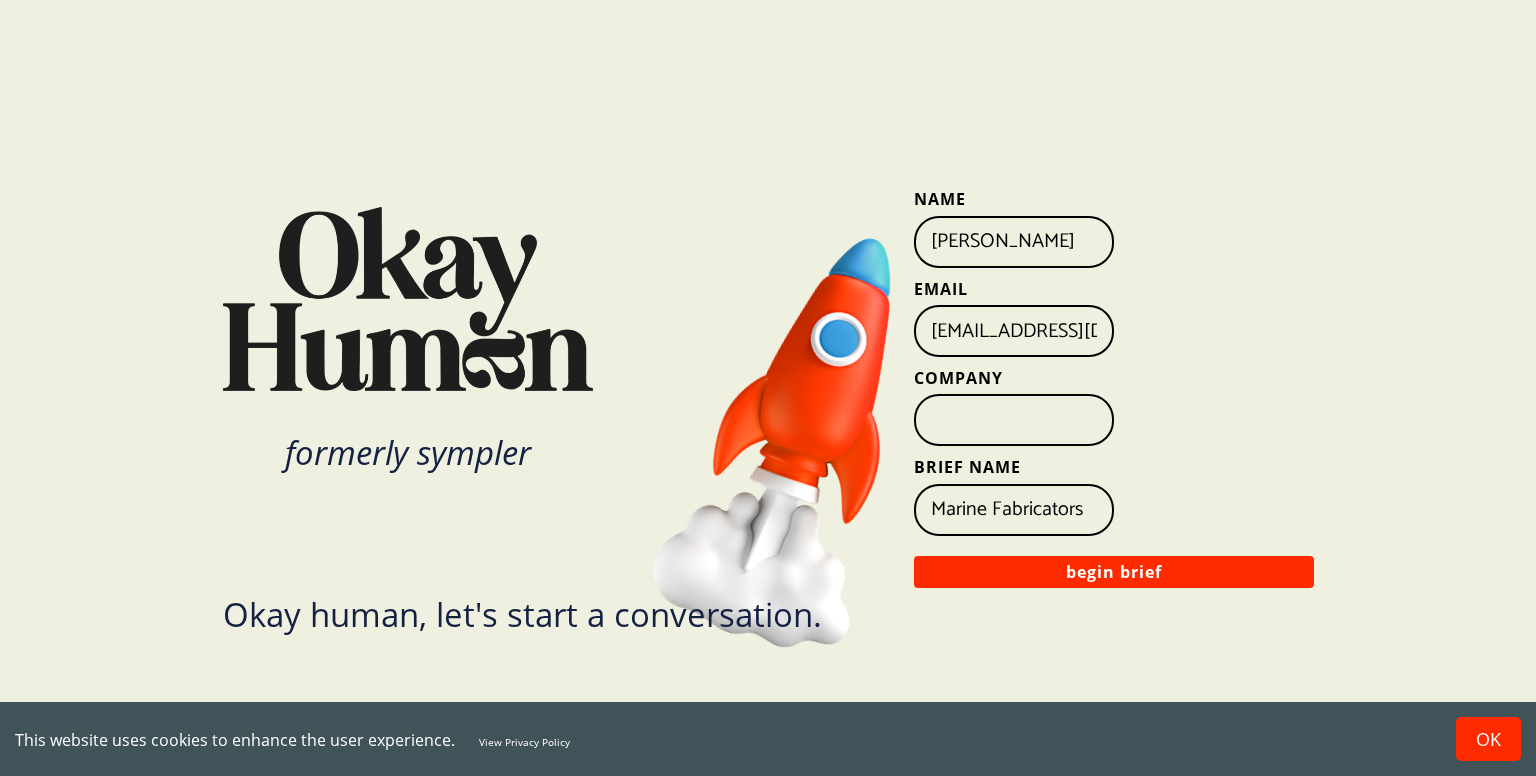 type on "Independent Research Consultant" 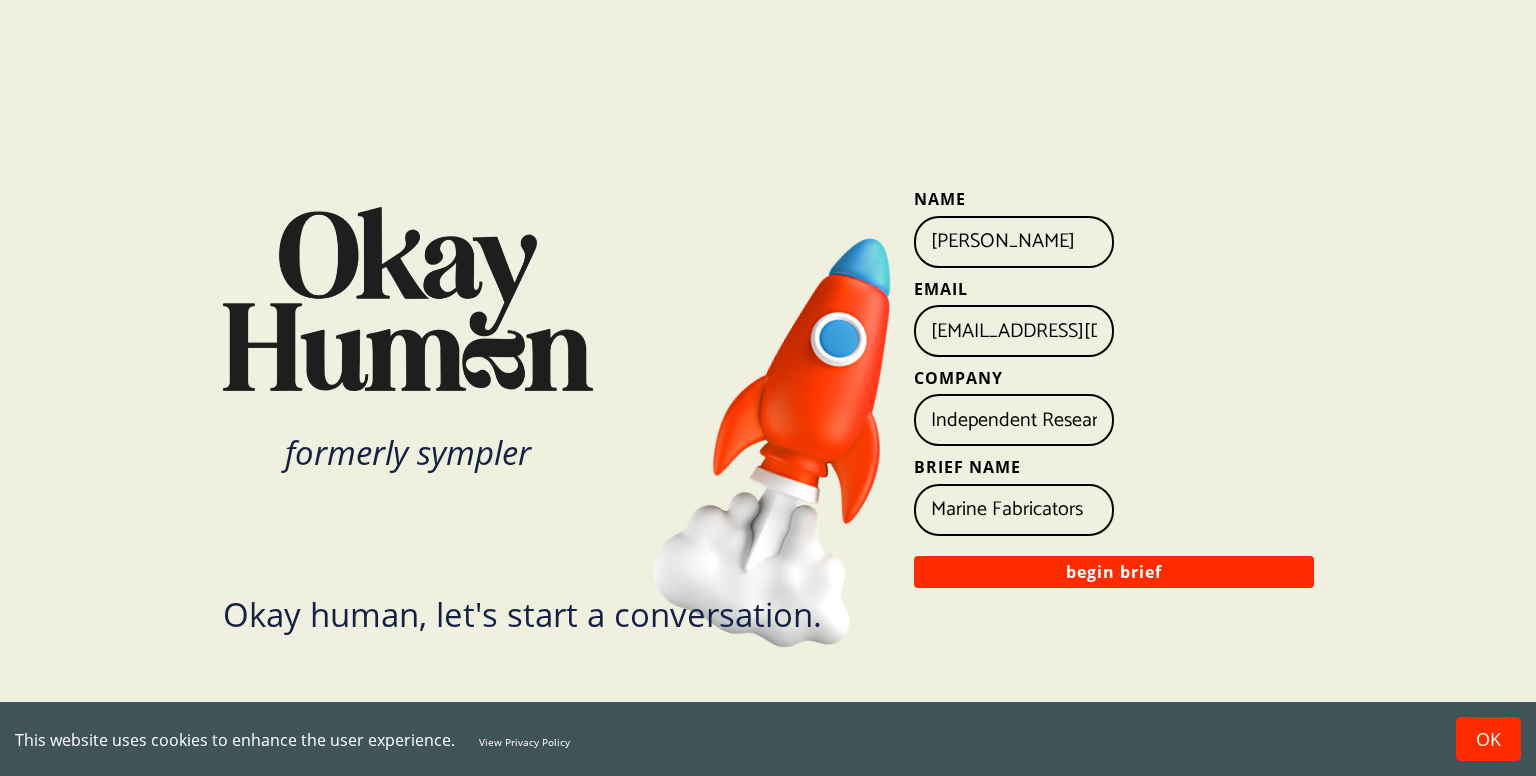 click on "Brief Name" at bounding box center [1114, 467] 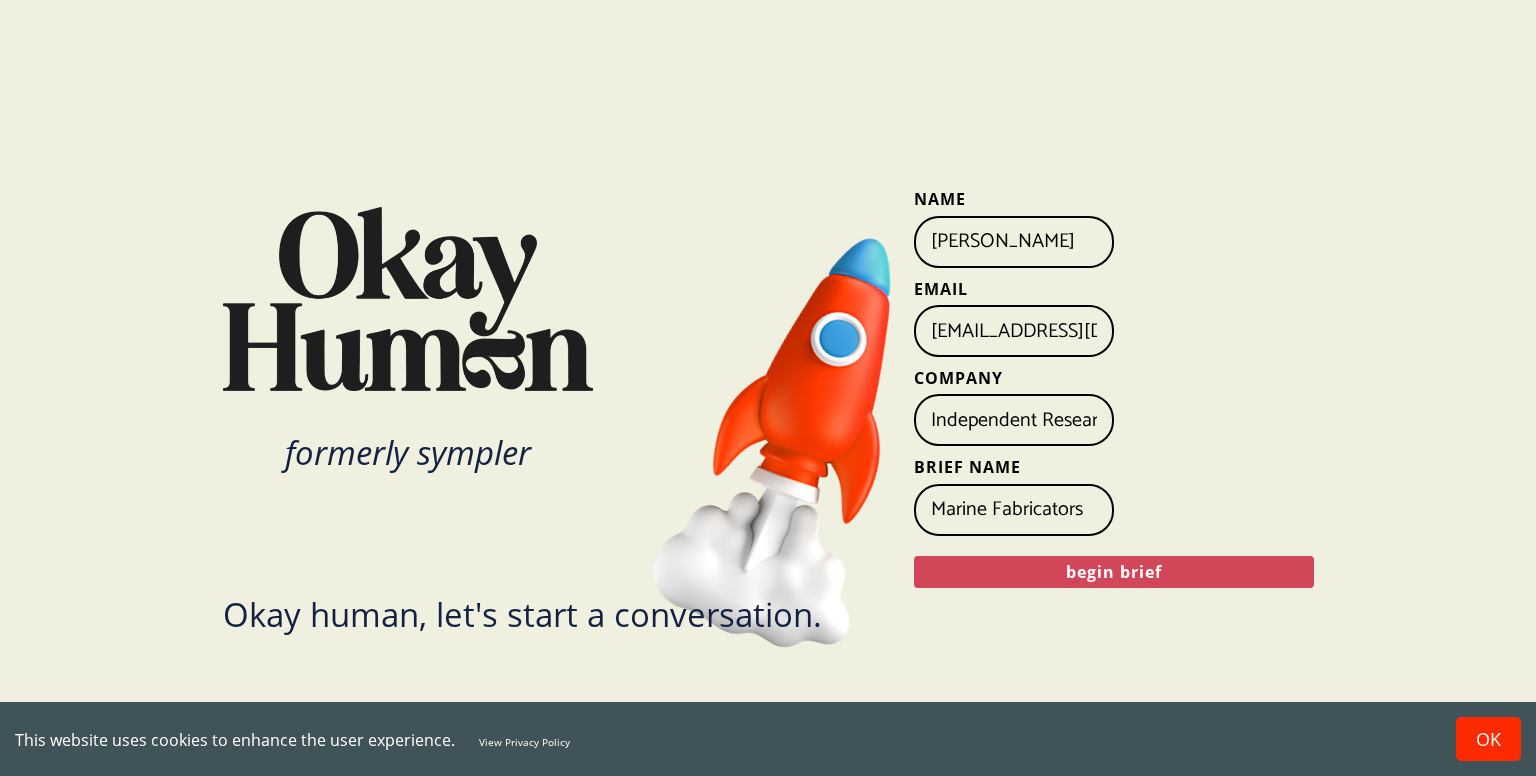 click on "begin brief" at bounding box center (1114, 572) 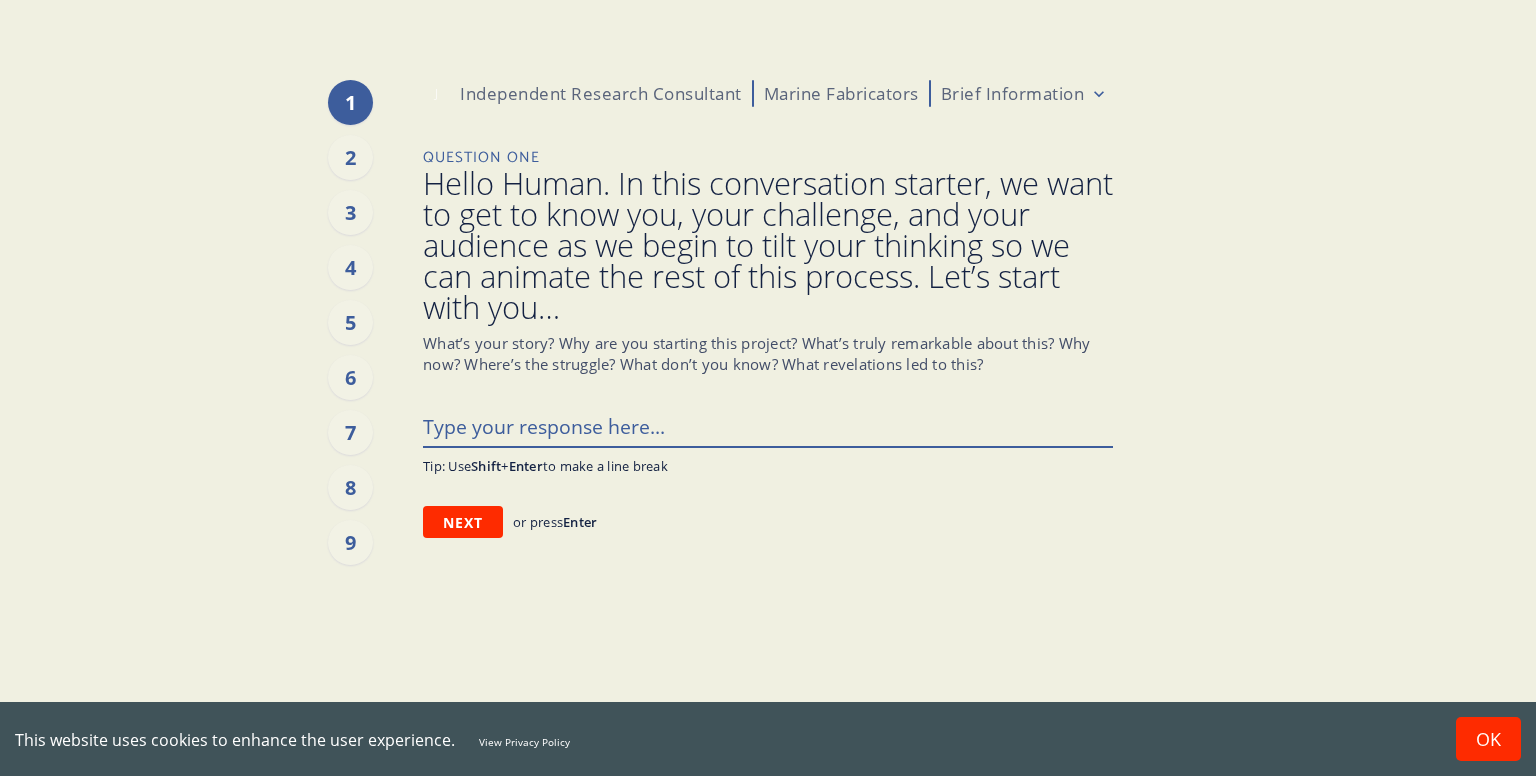 type on "x" 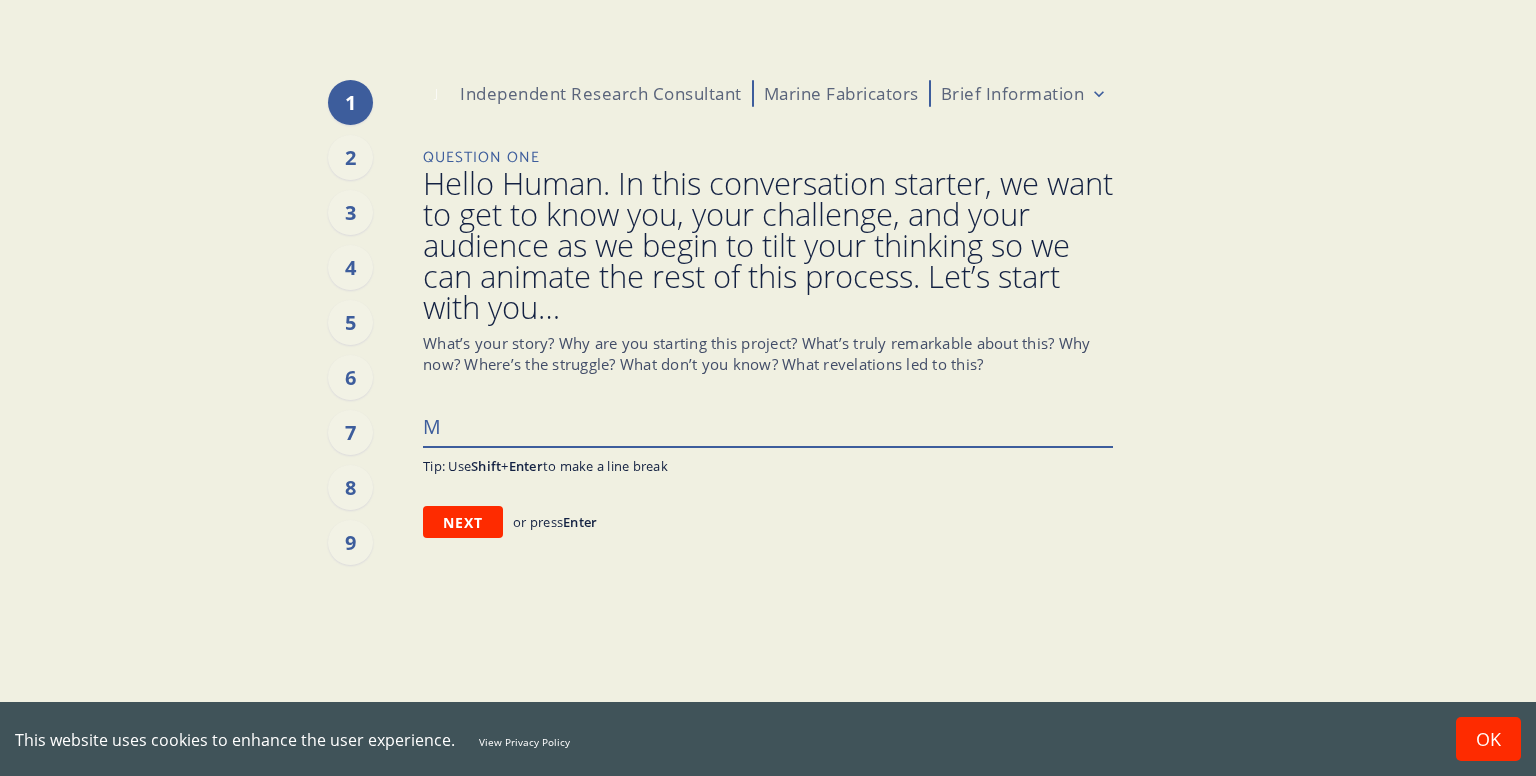 type on "x" 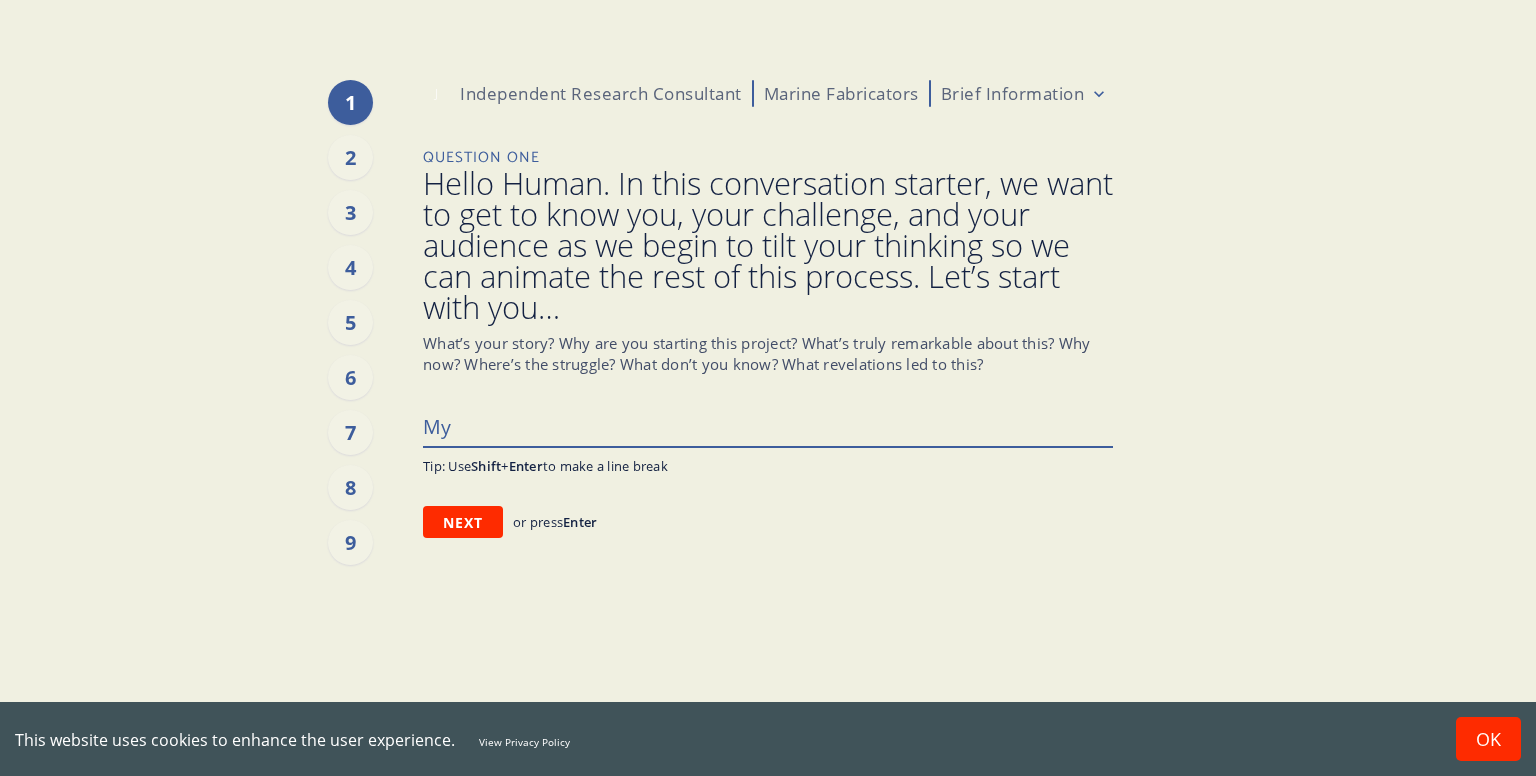 type on "x" 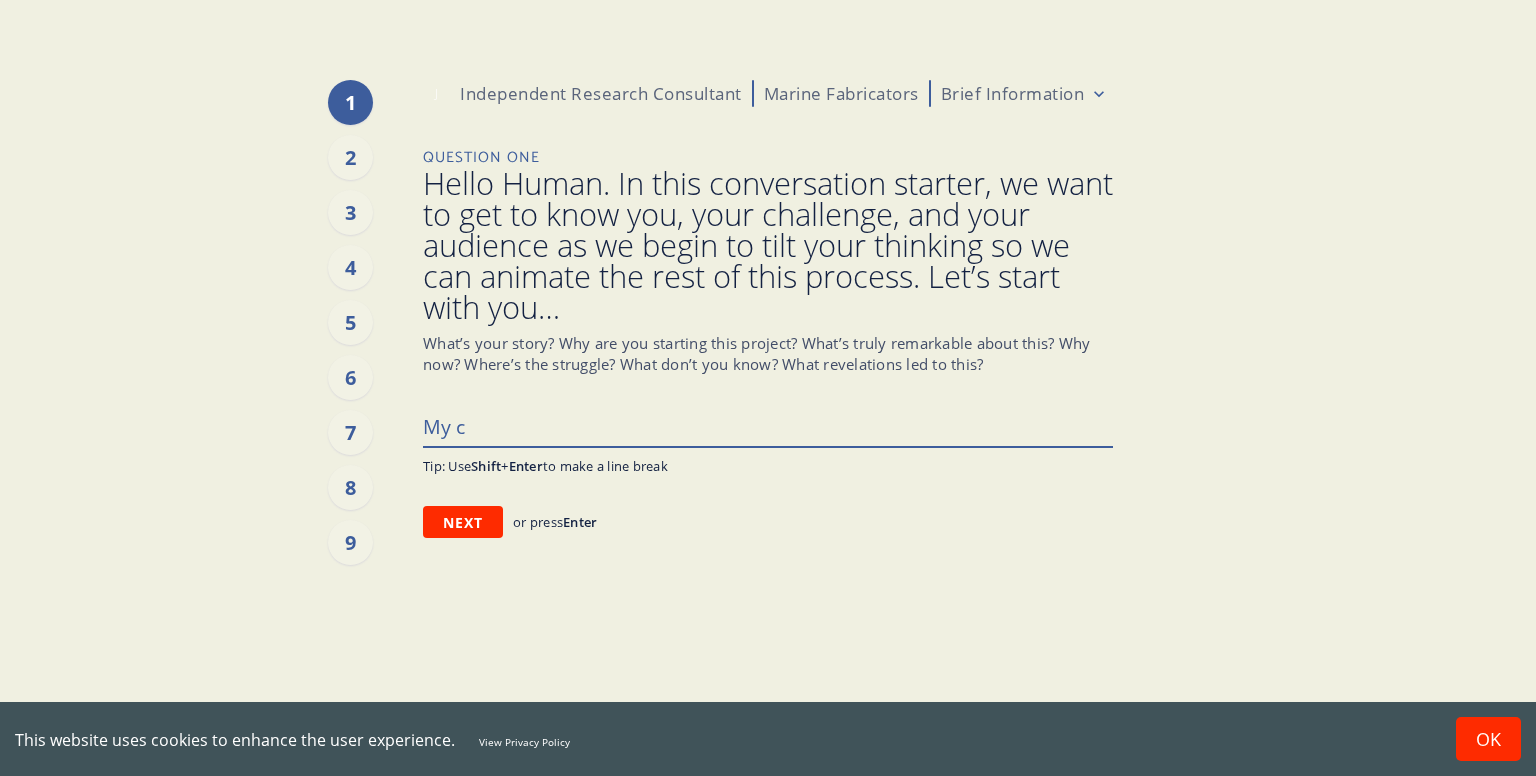 type on "x" 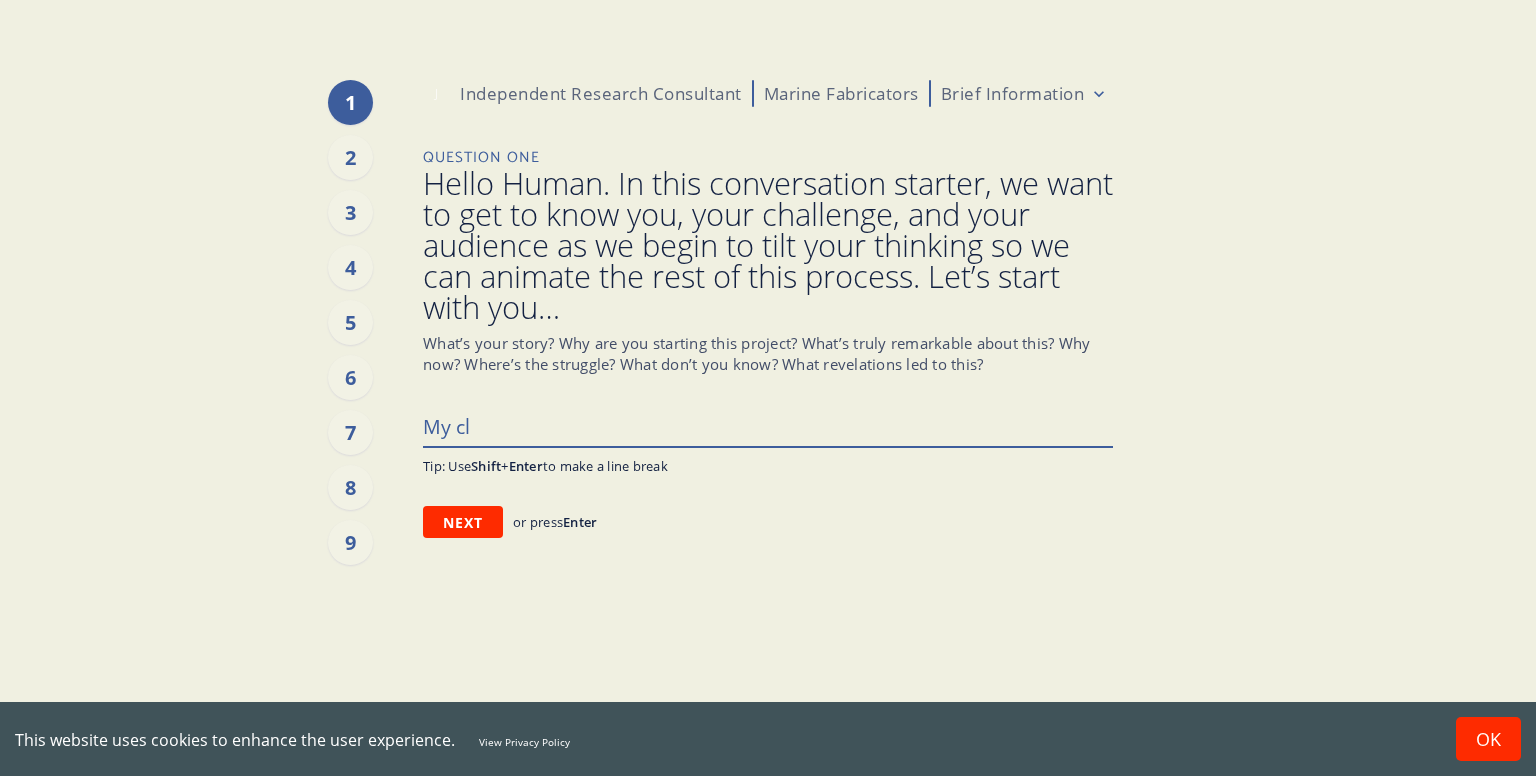 type on "x" 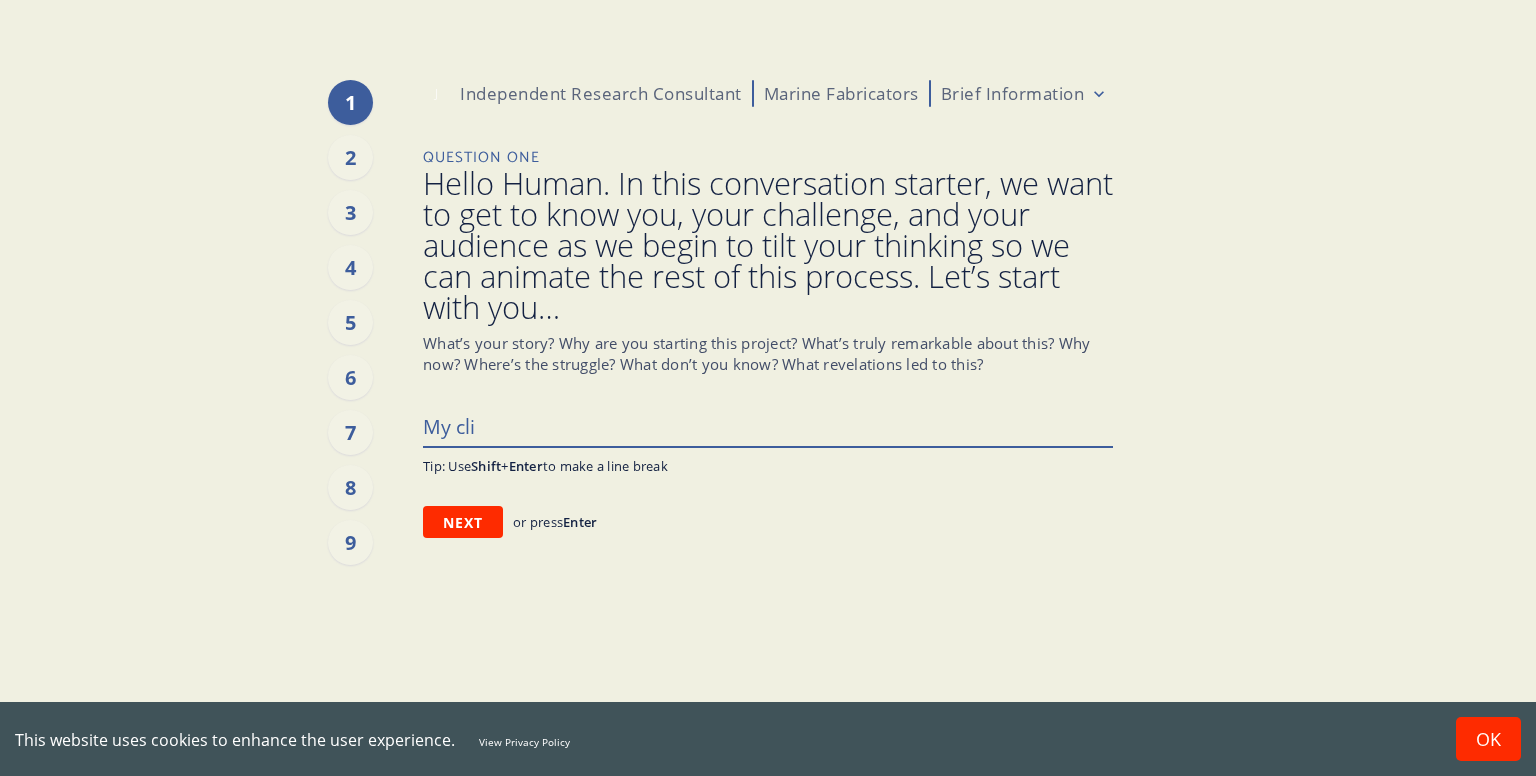 type on "x" 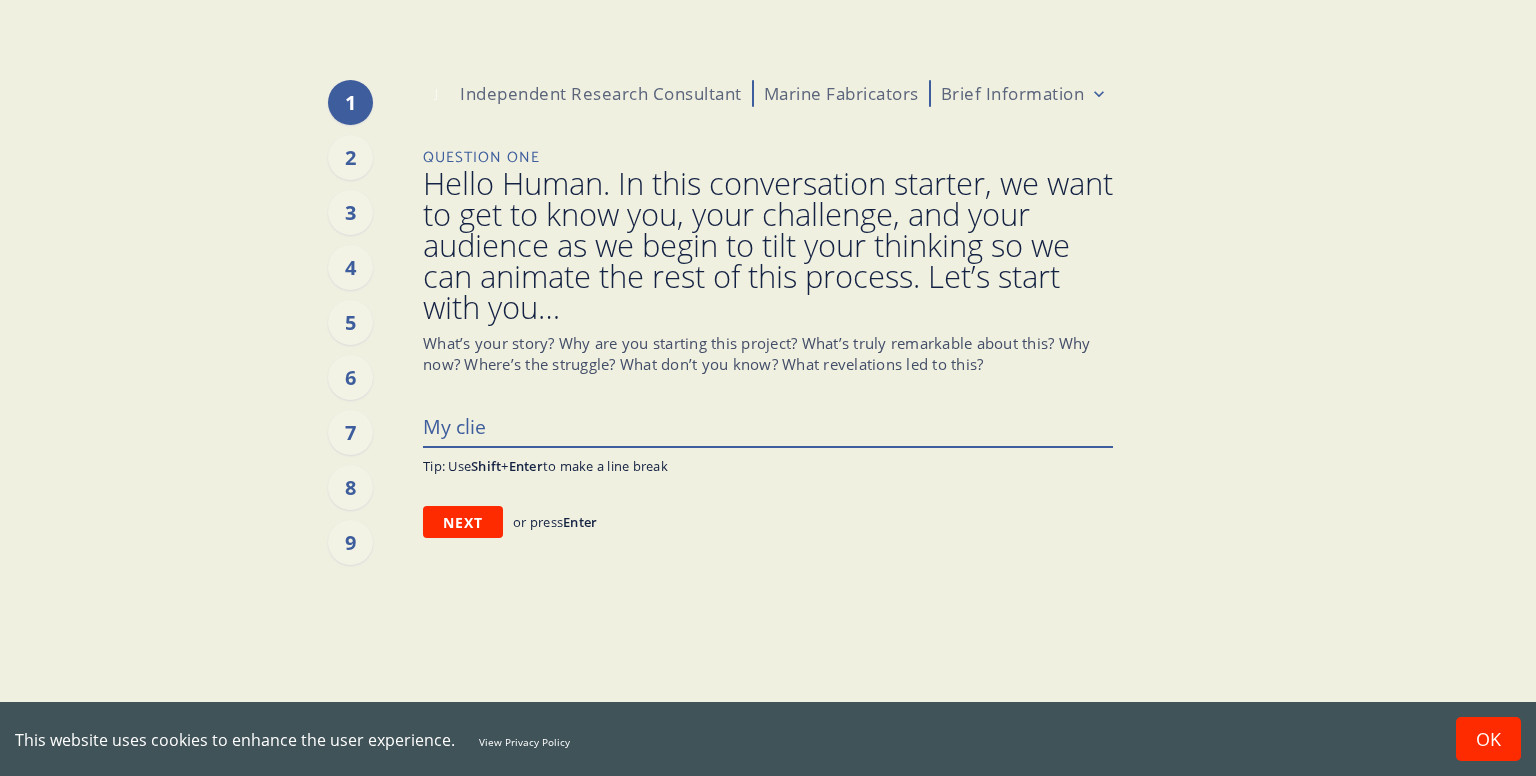 type on "x" 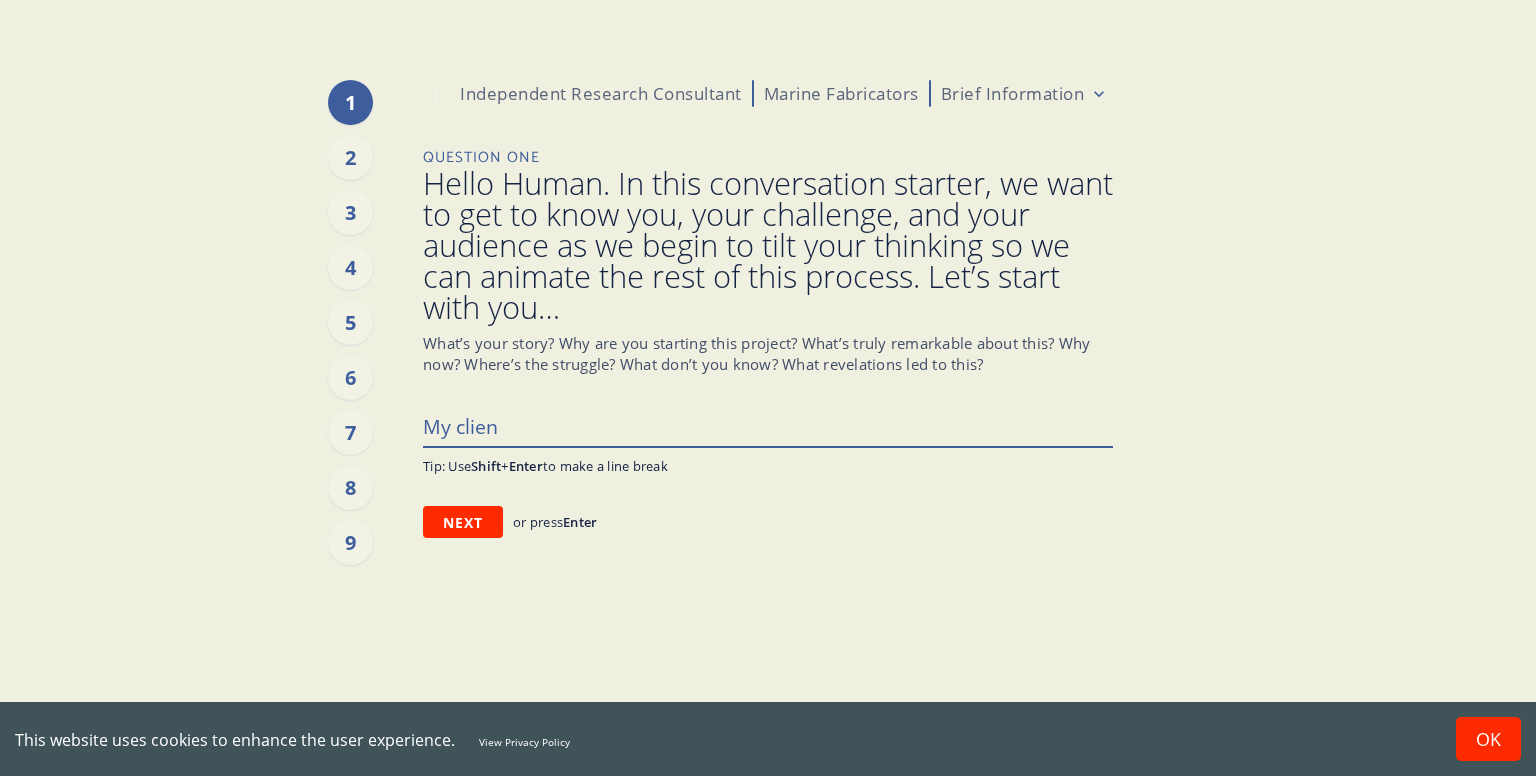 type on "x" 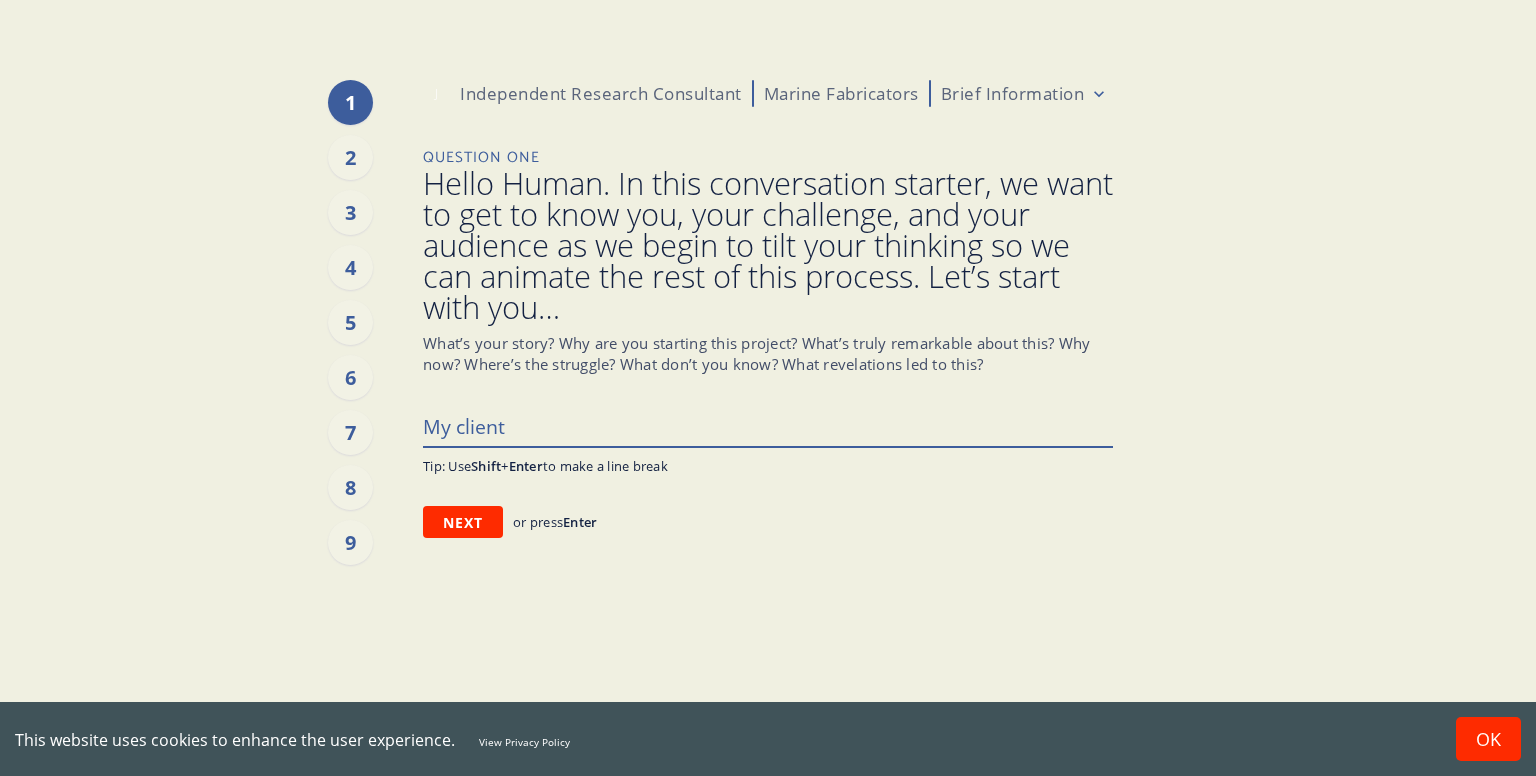 type on "x" 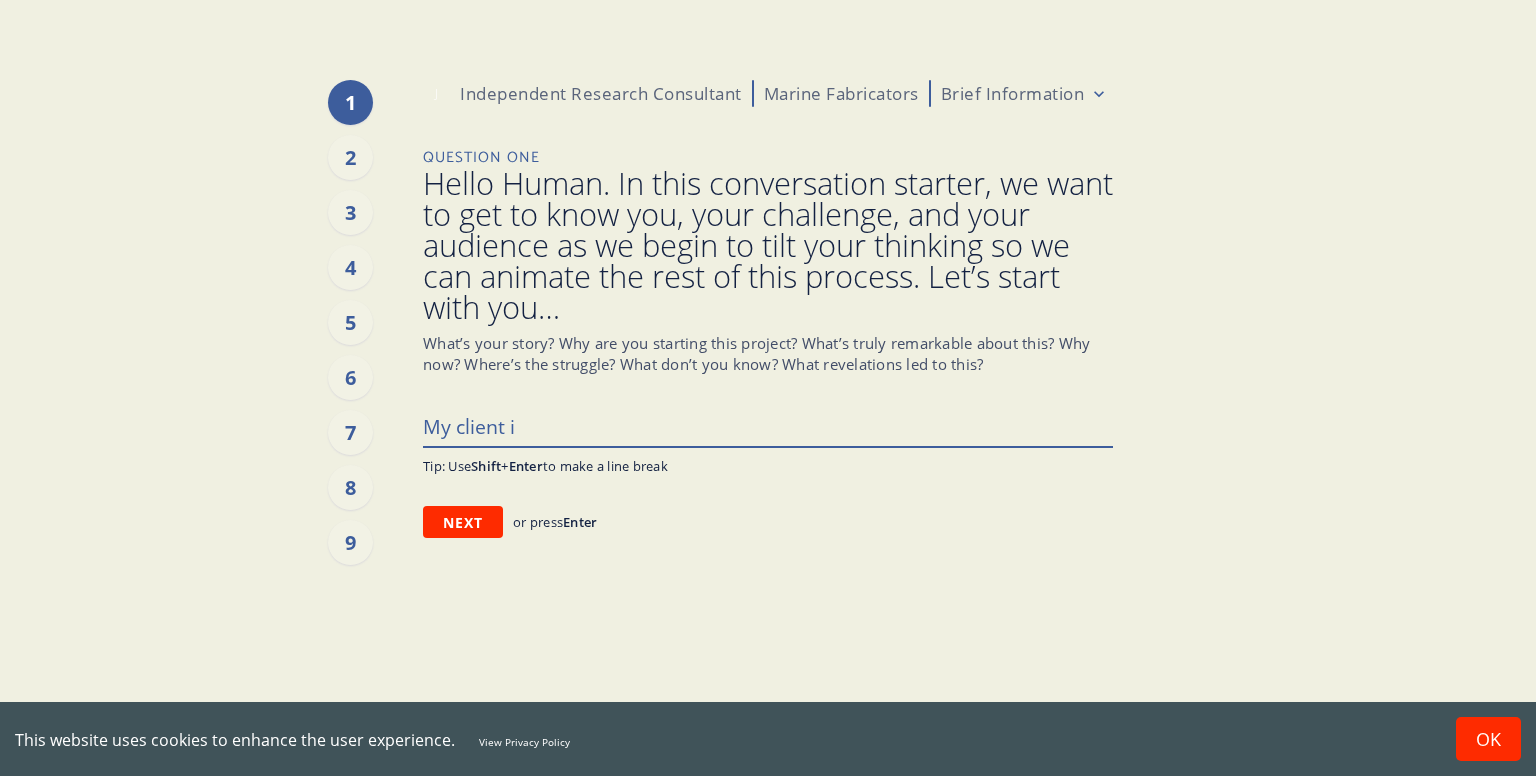 type on "x" 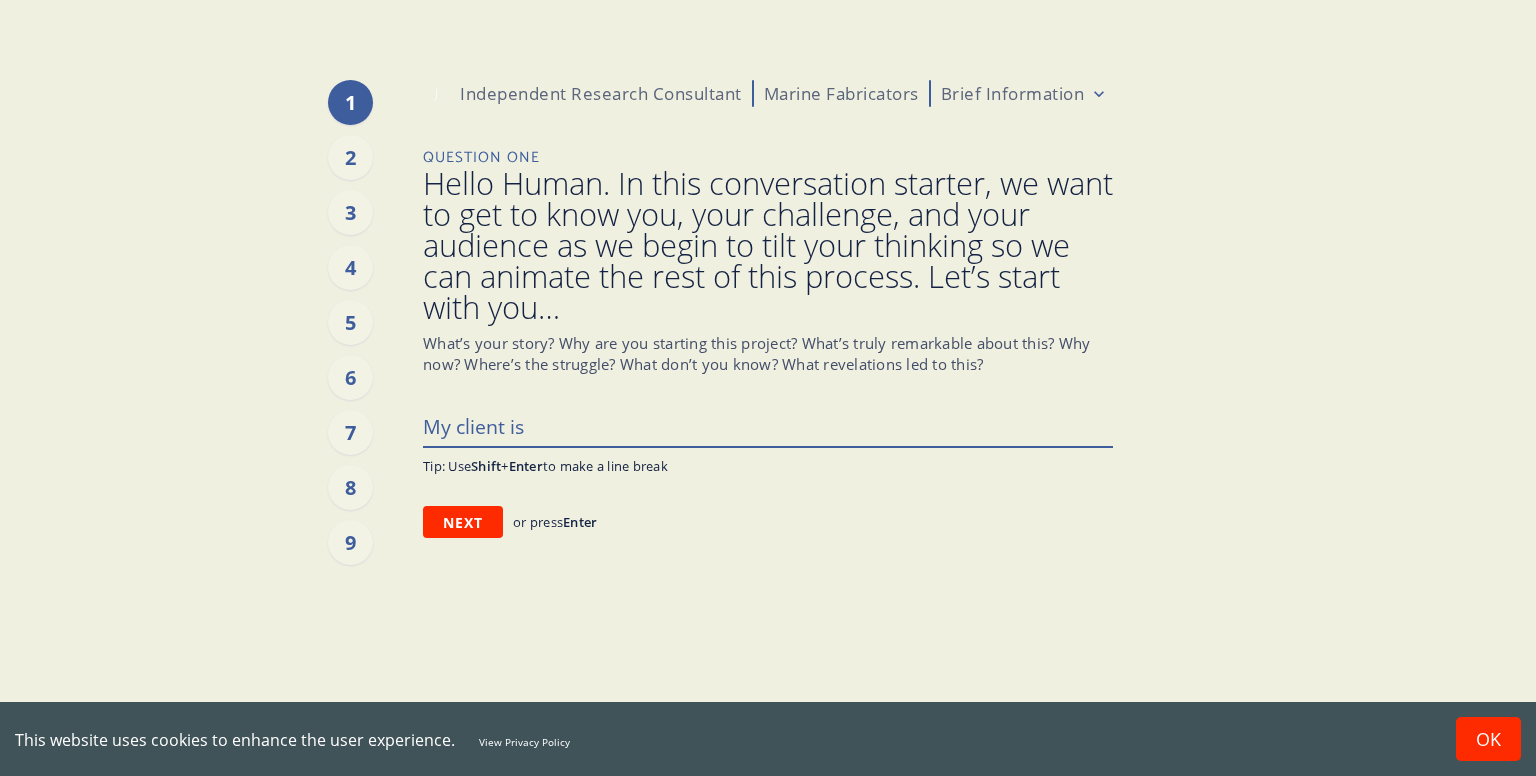 type on "x" 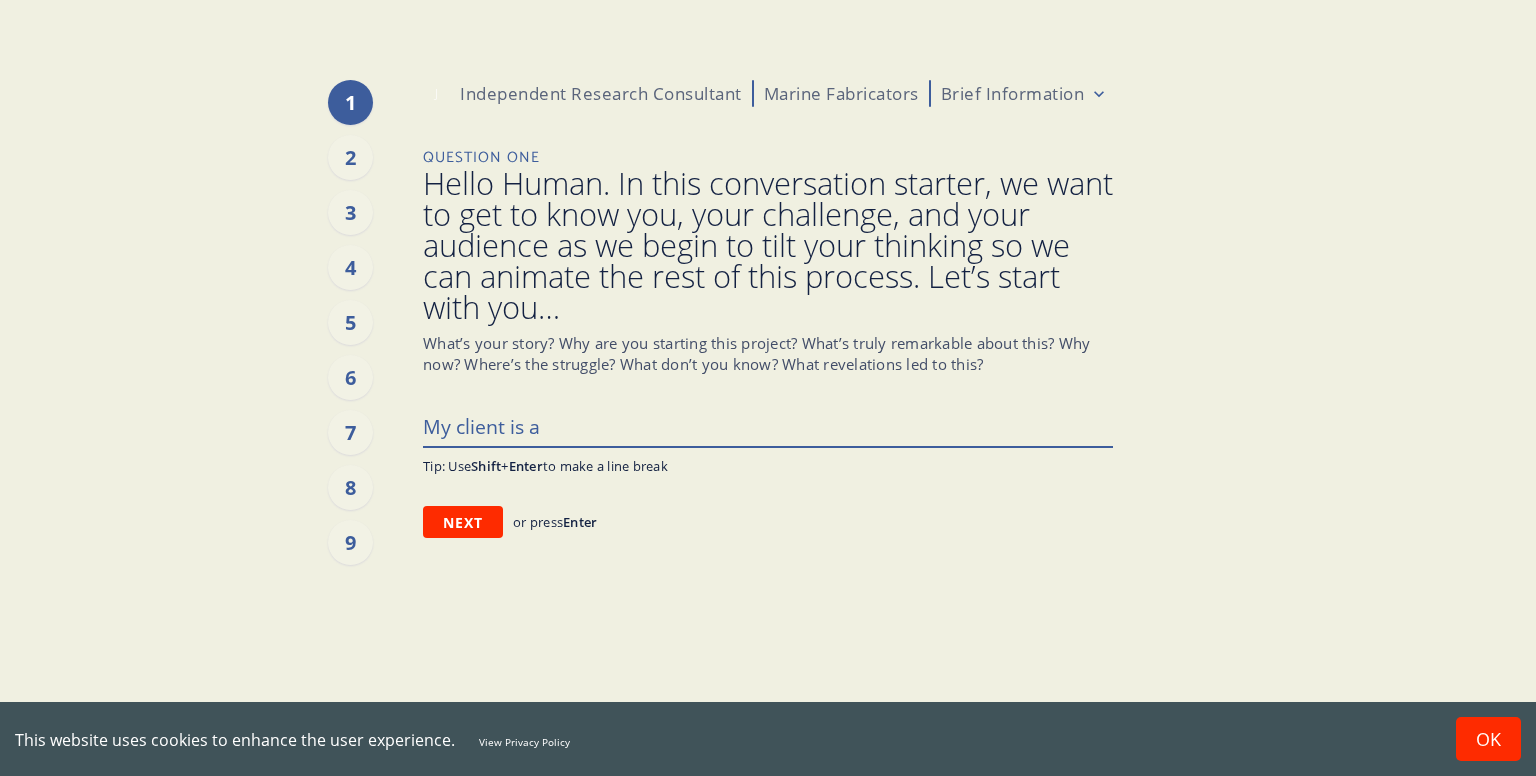 type on "x" 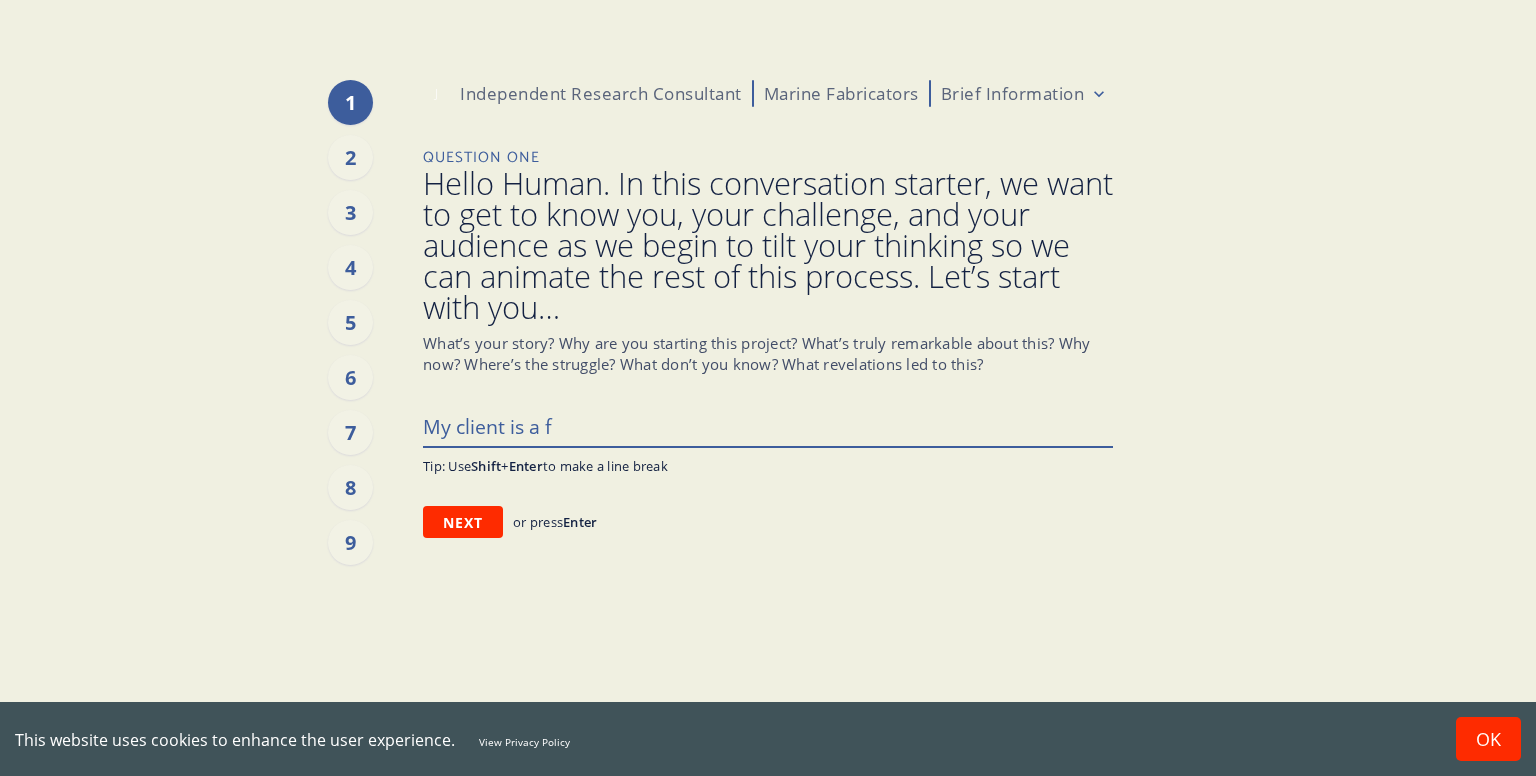 type on "x" 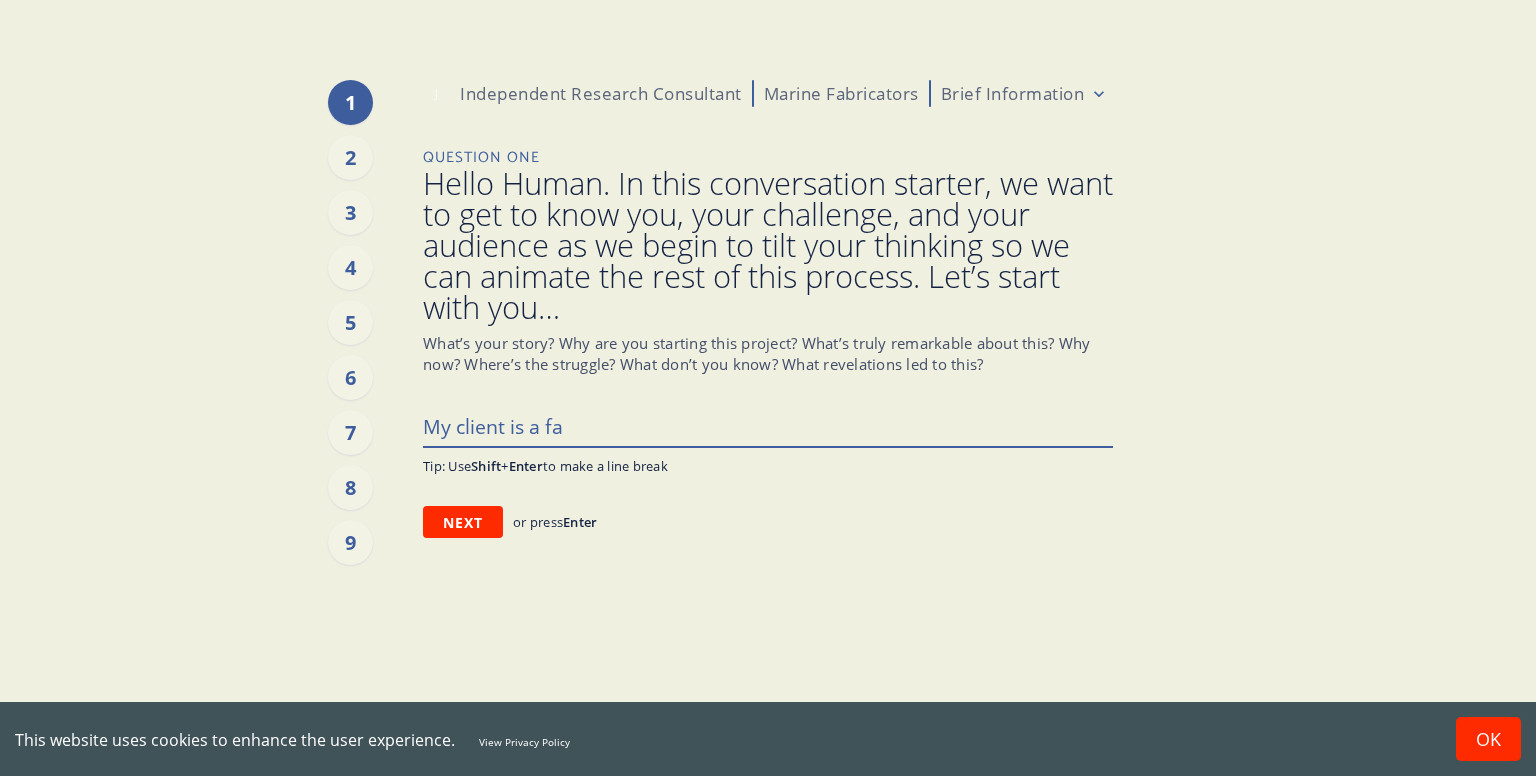 type on "x" 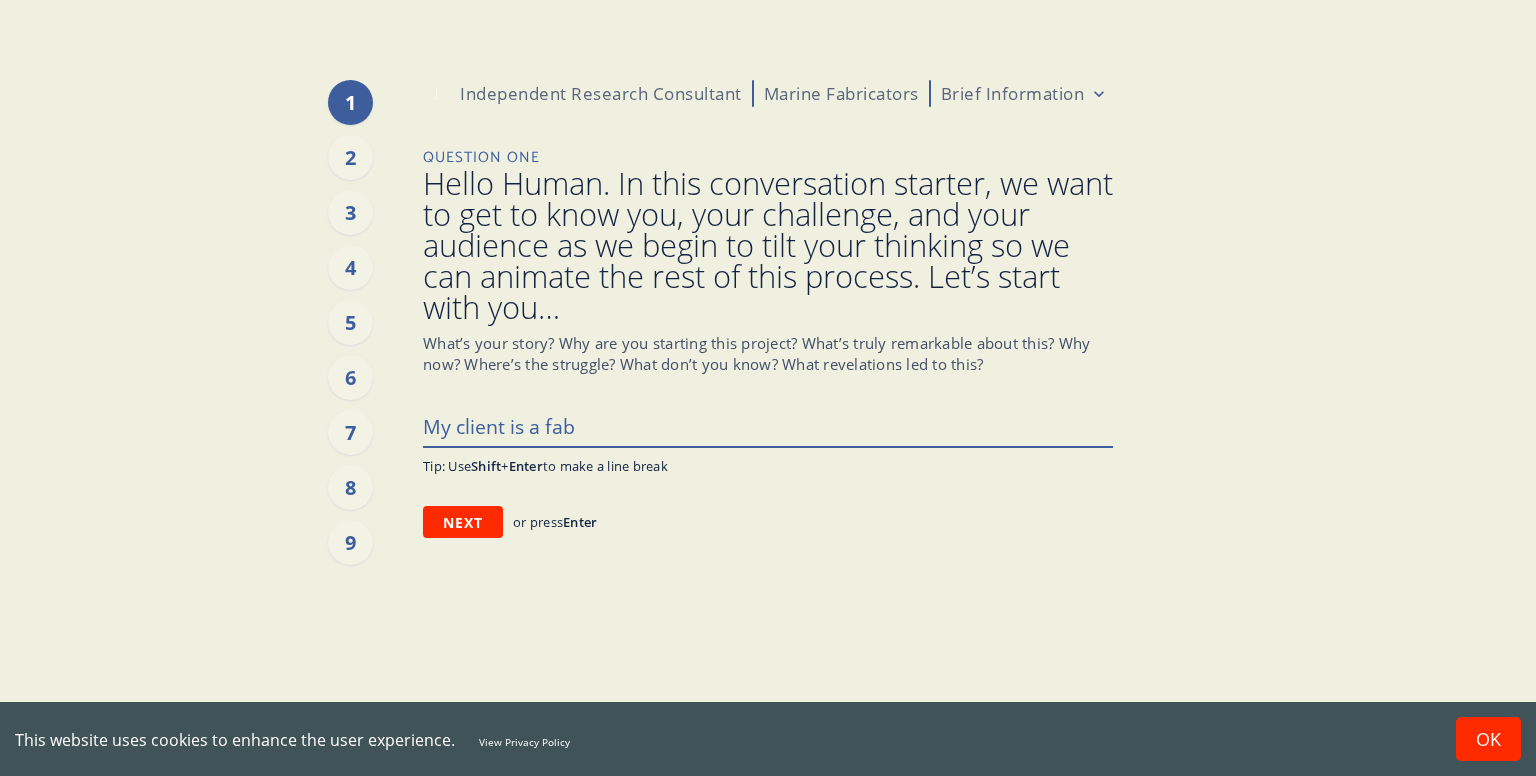 type on "x" 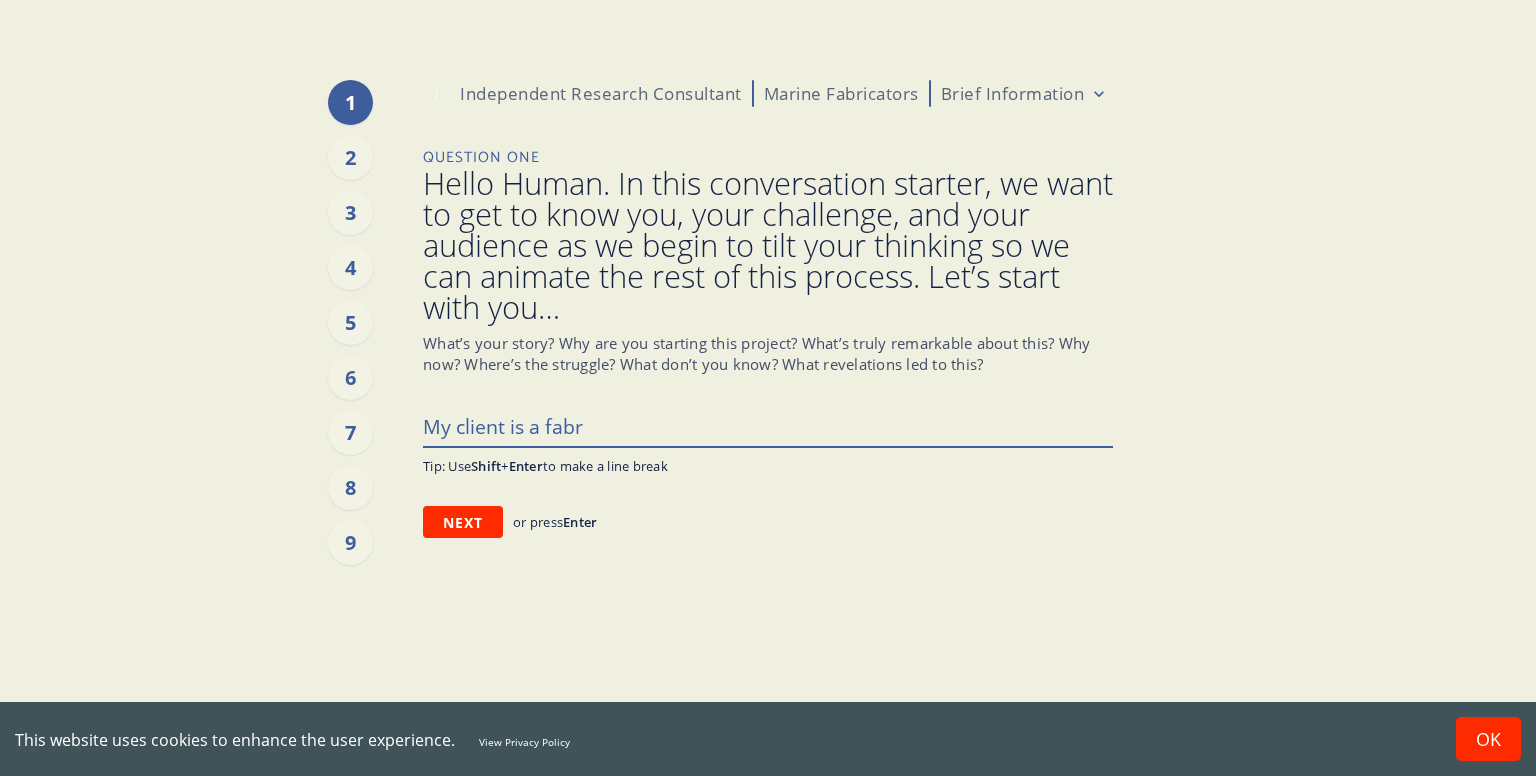 type on "x" 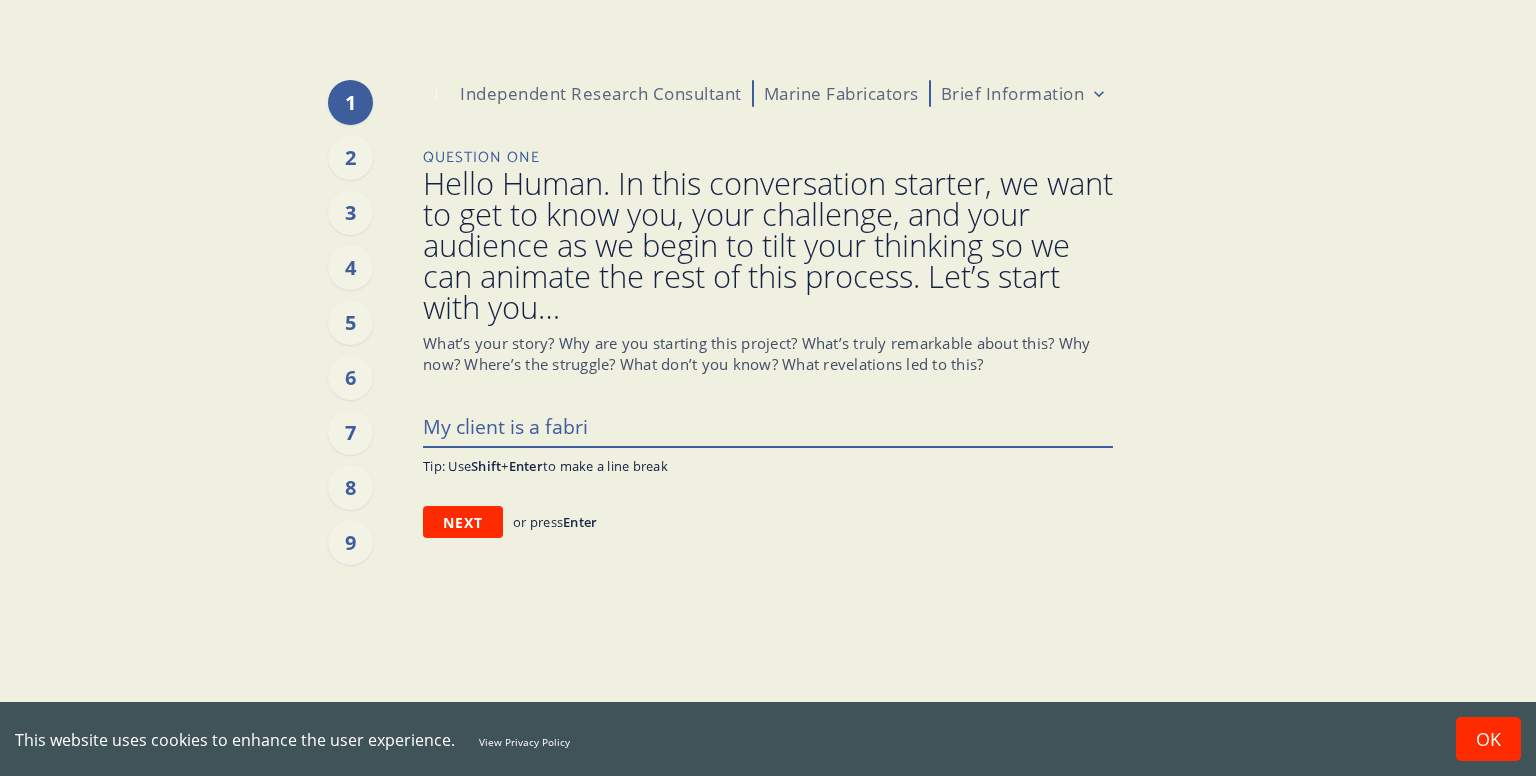 type on "x" 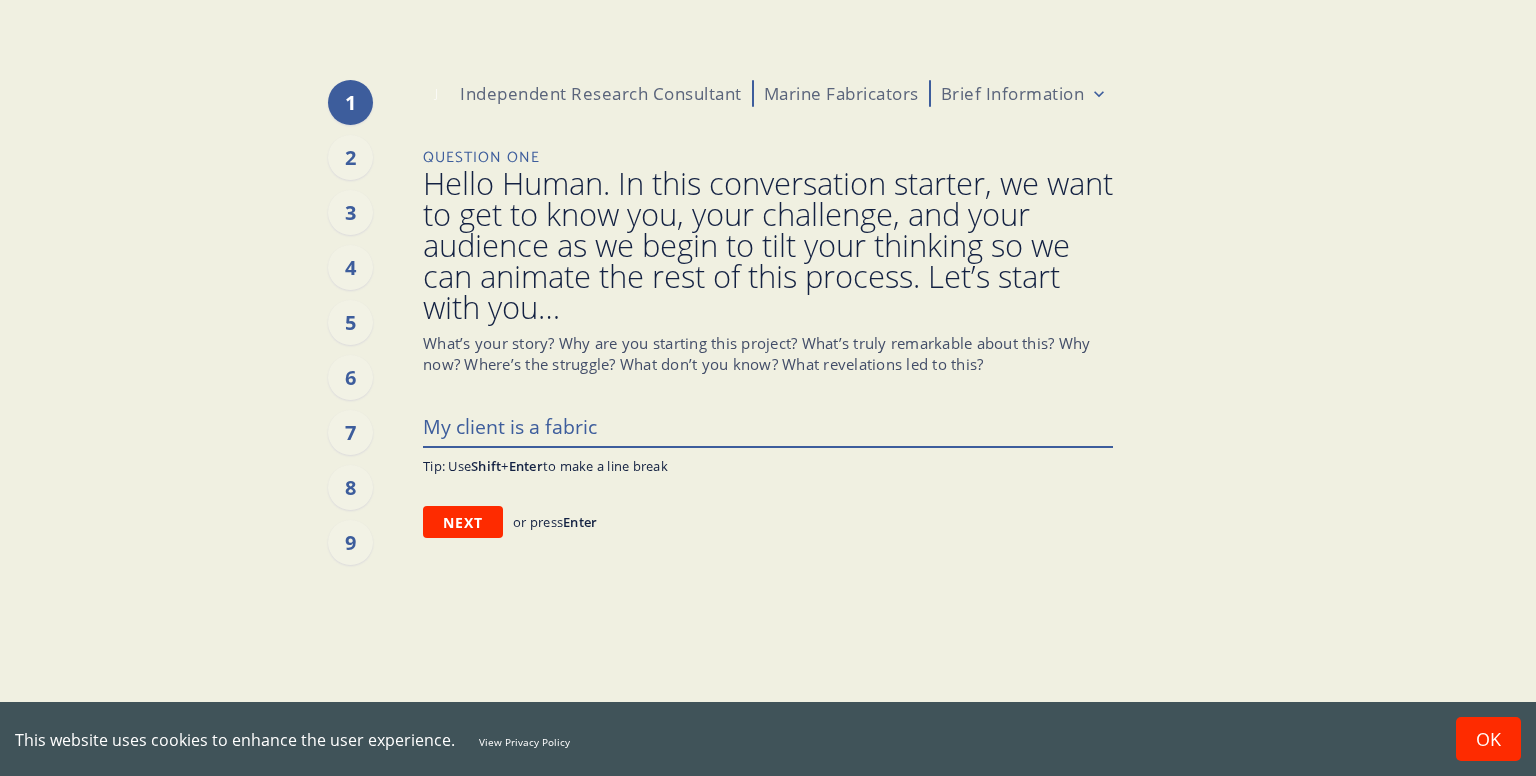 type on "x" 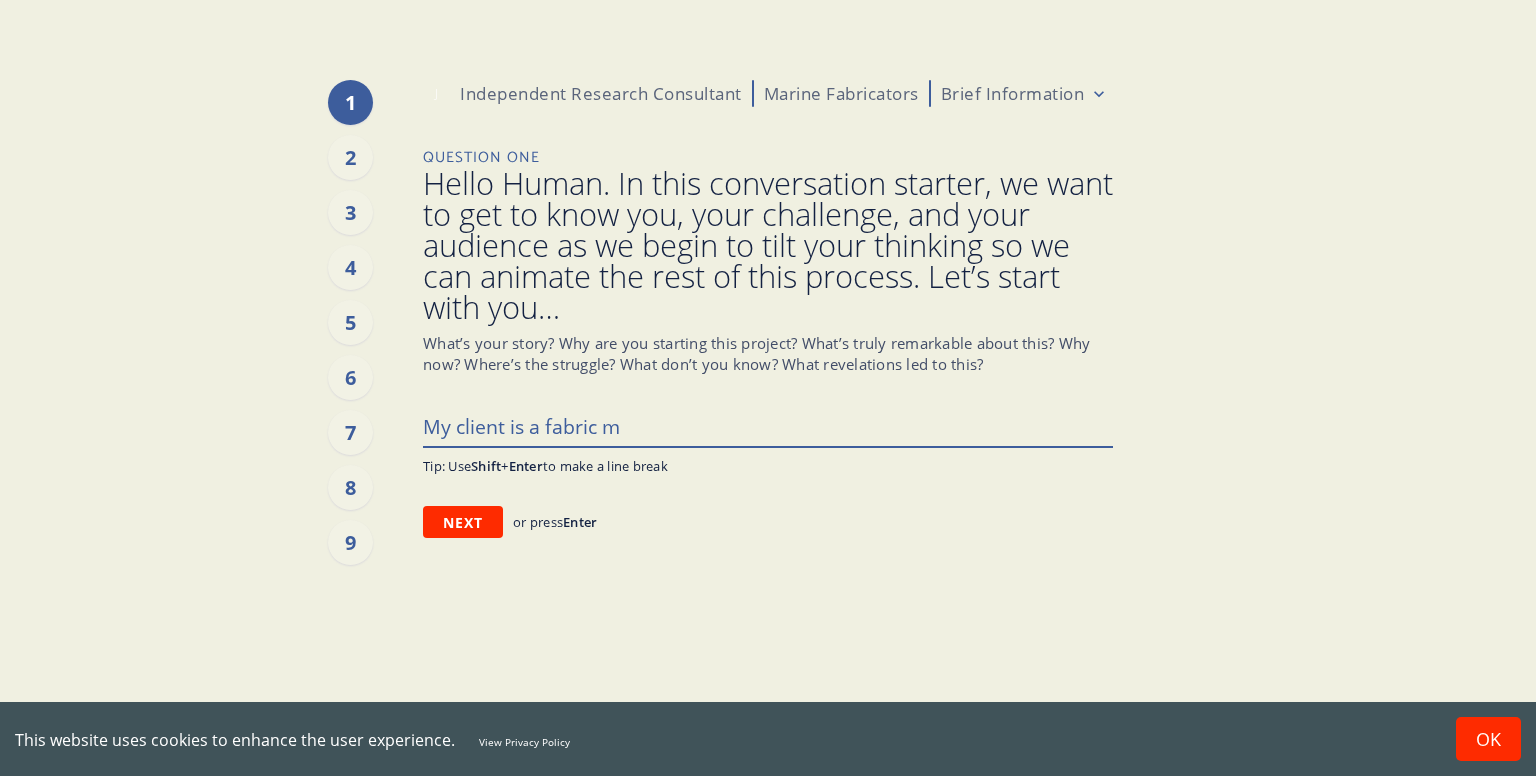 type on "x" 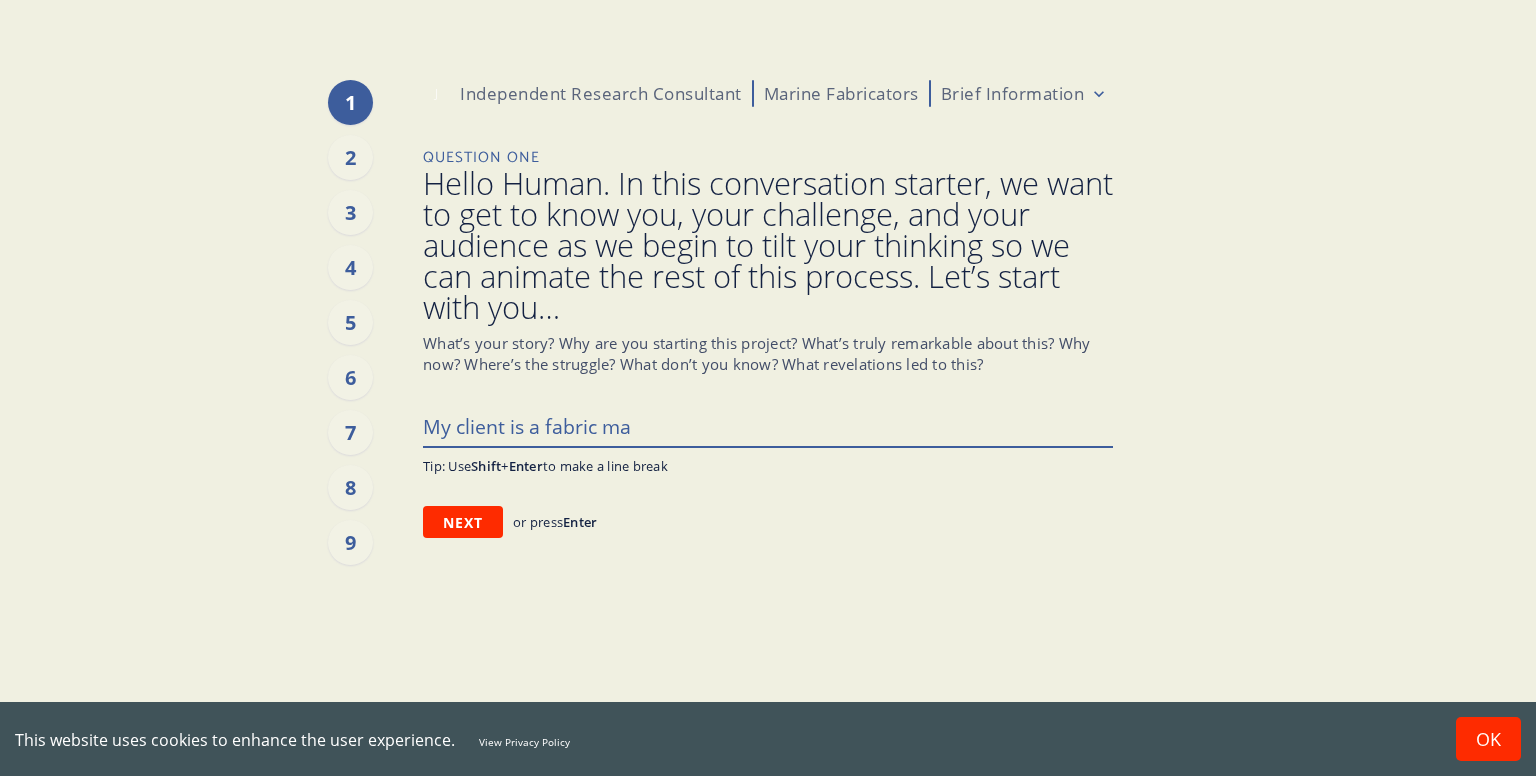 type on "x" 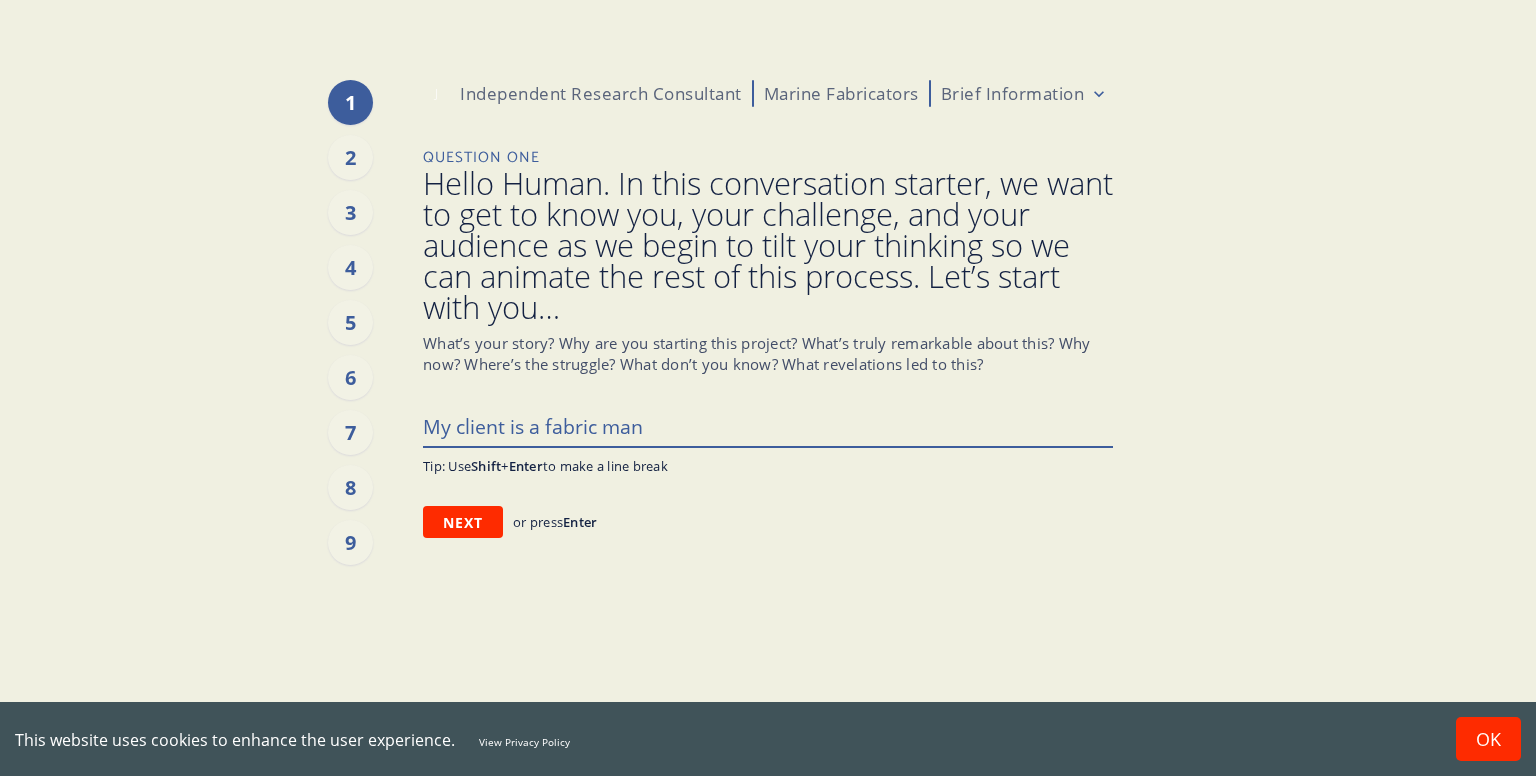 type on "x" 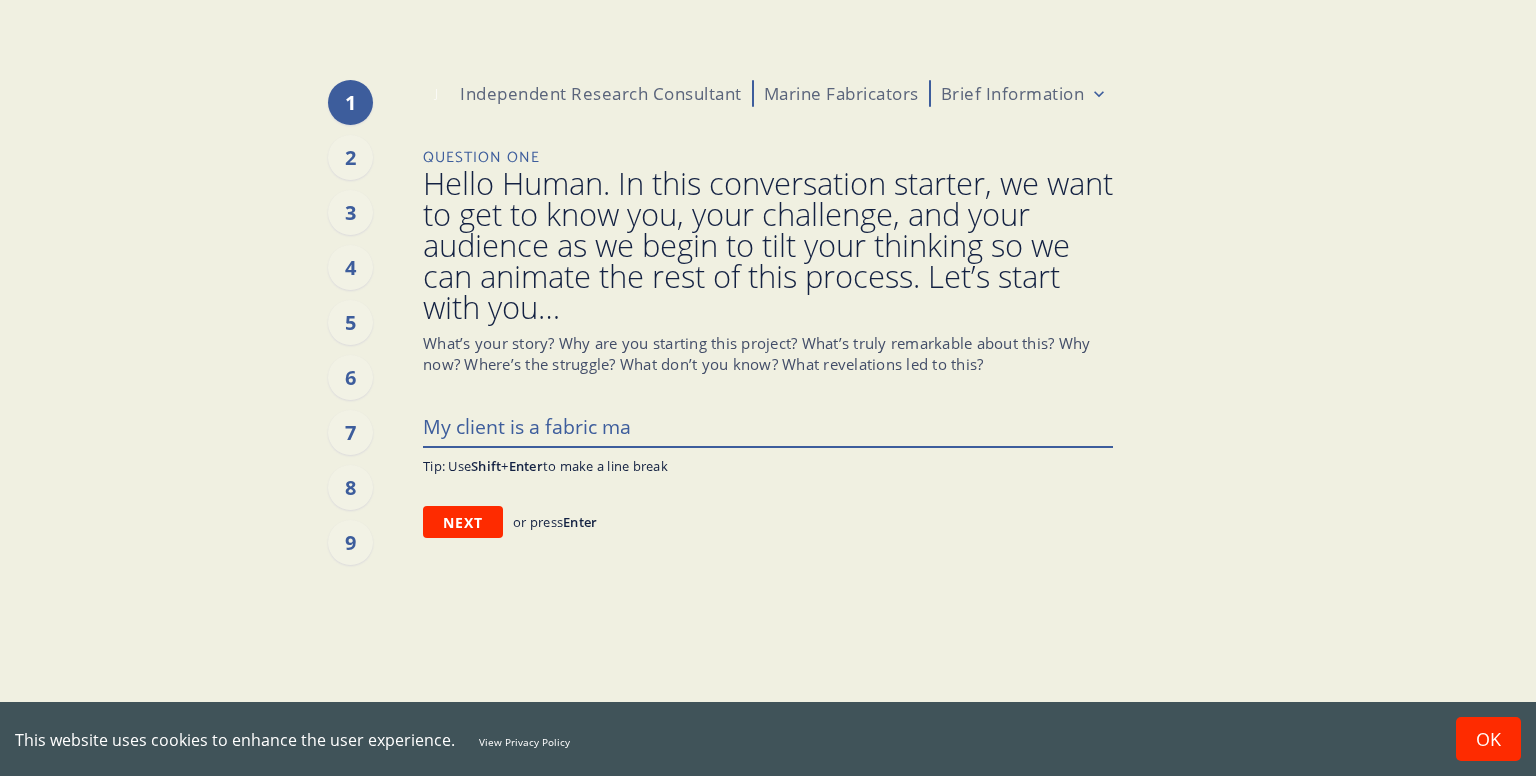type on "x" 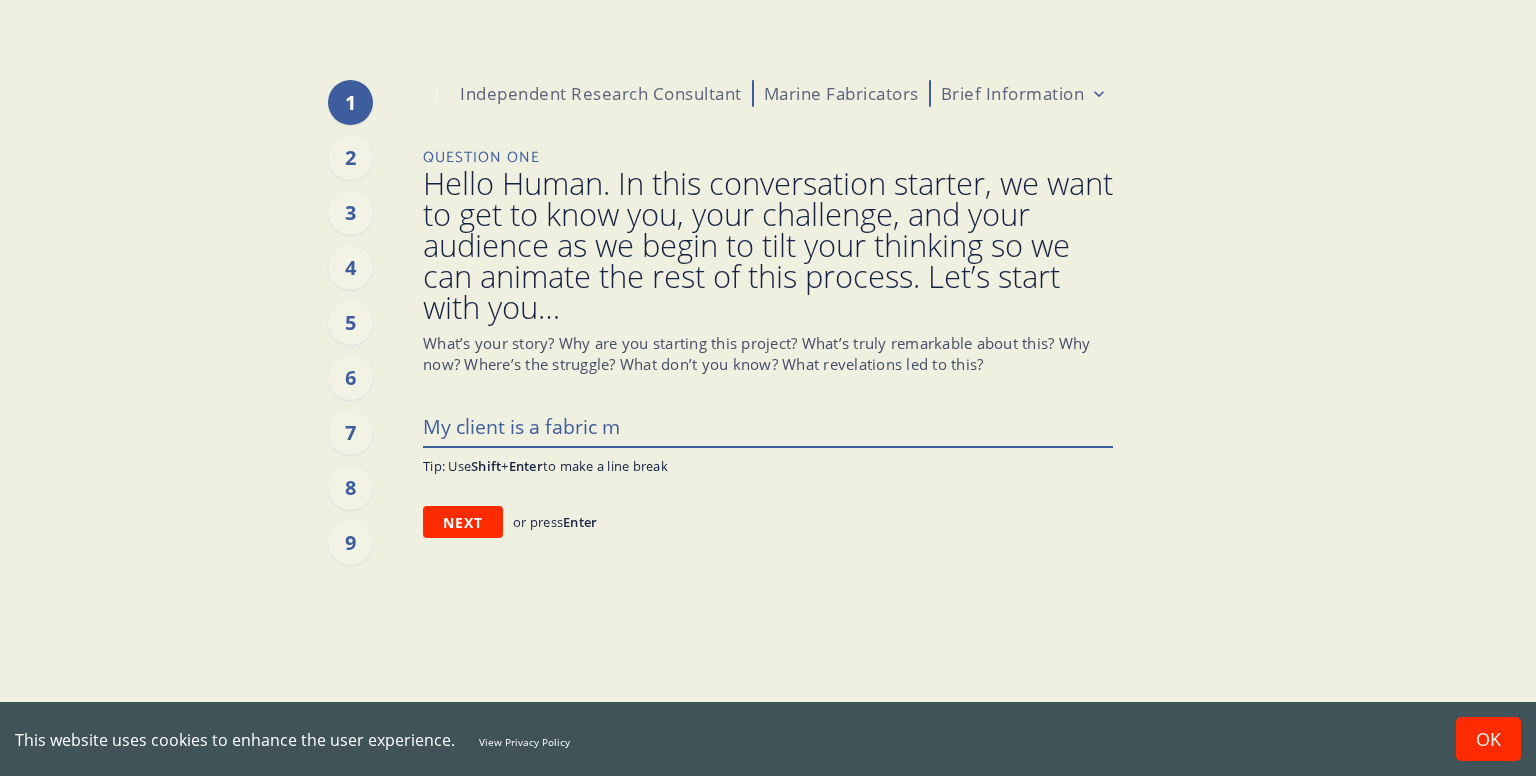 type on "x" 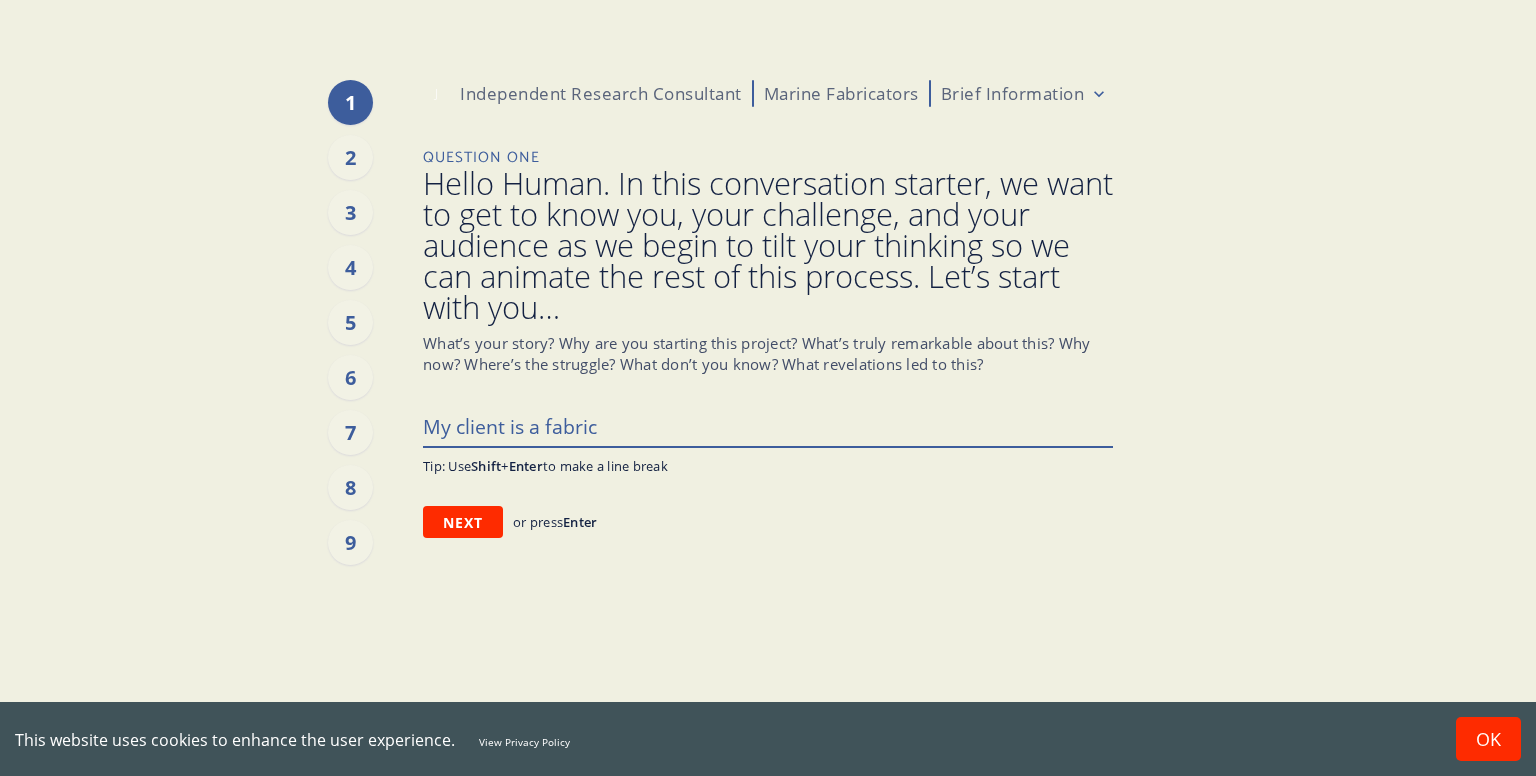 type on "x" 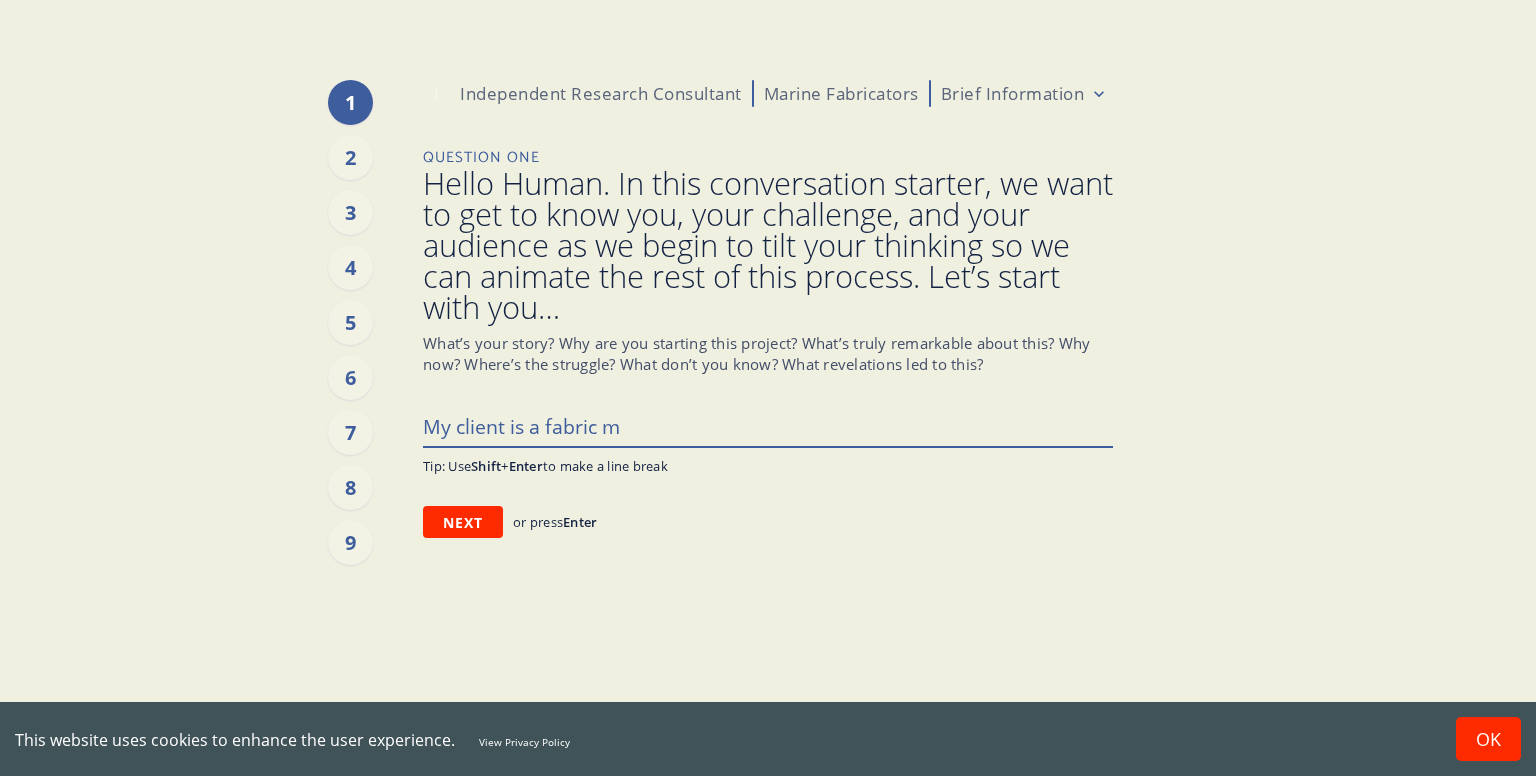 type on "x" 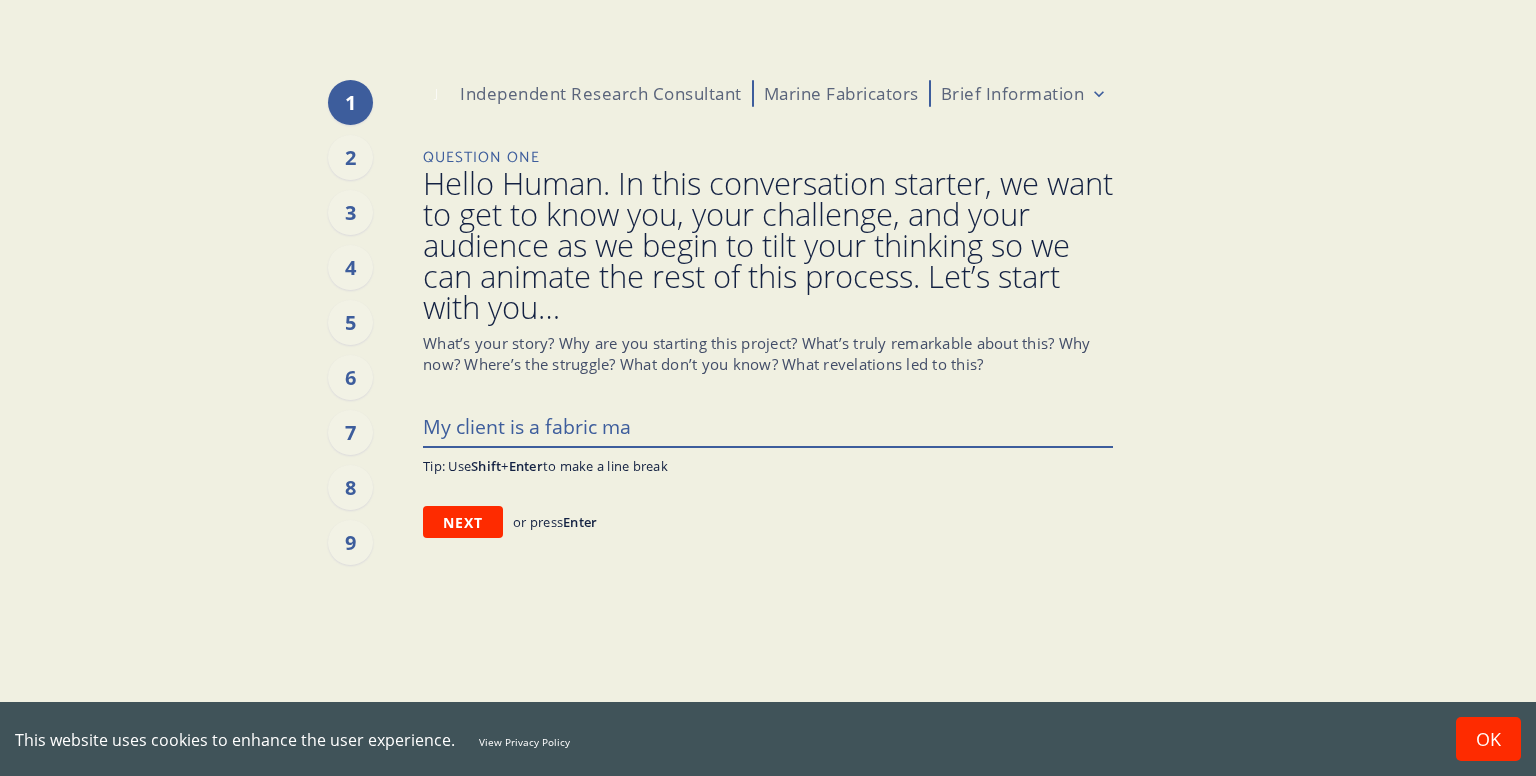 type on "x" 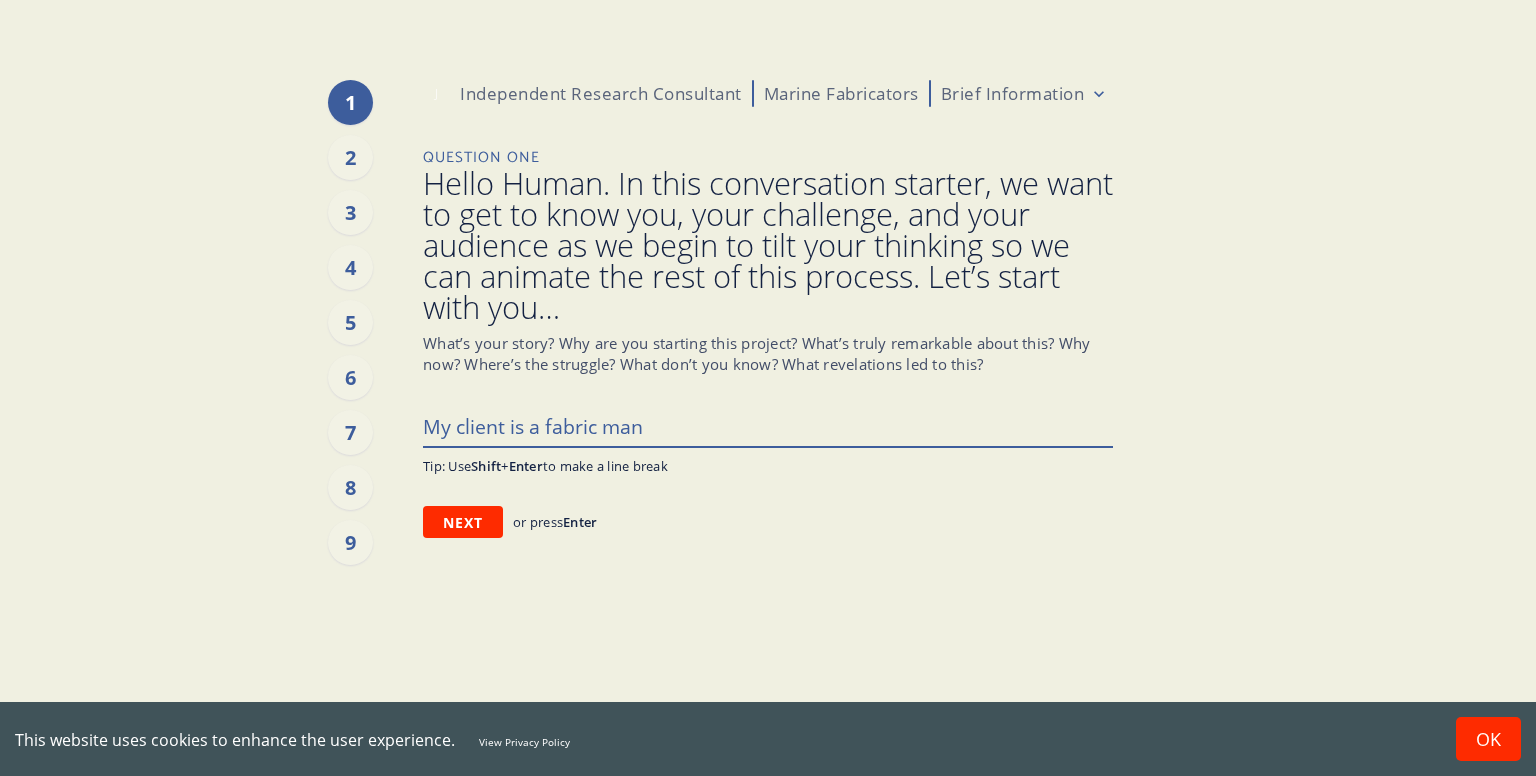 type on "x" 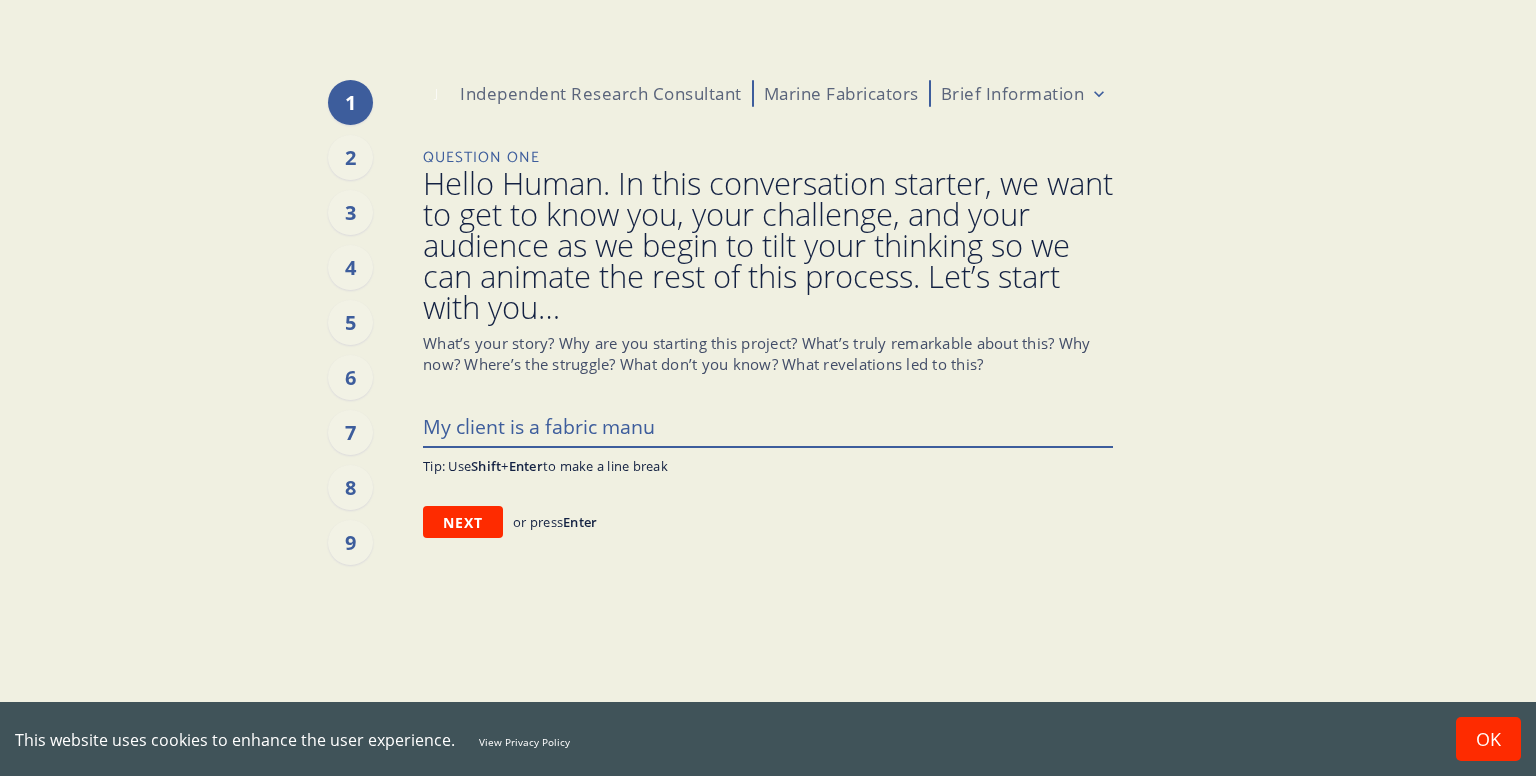 type on "x" 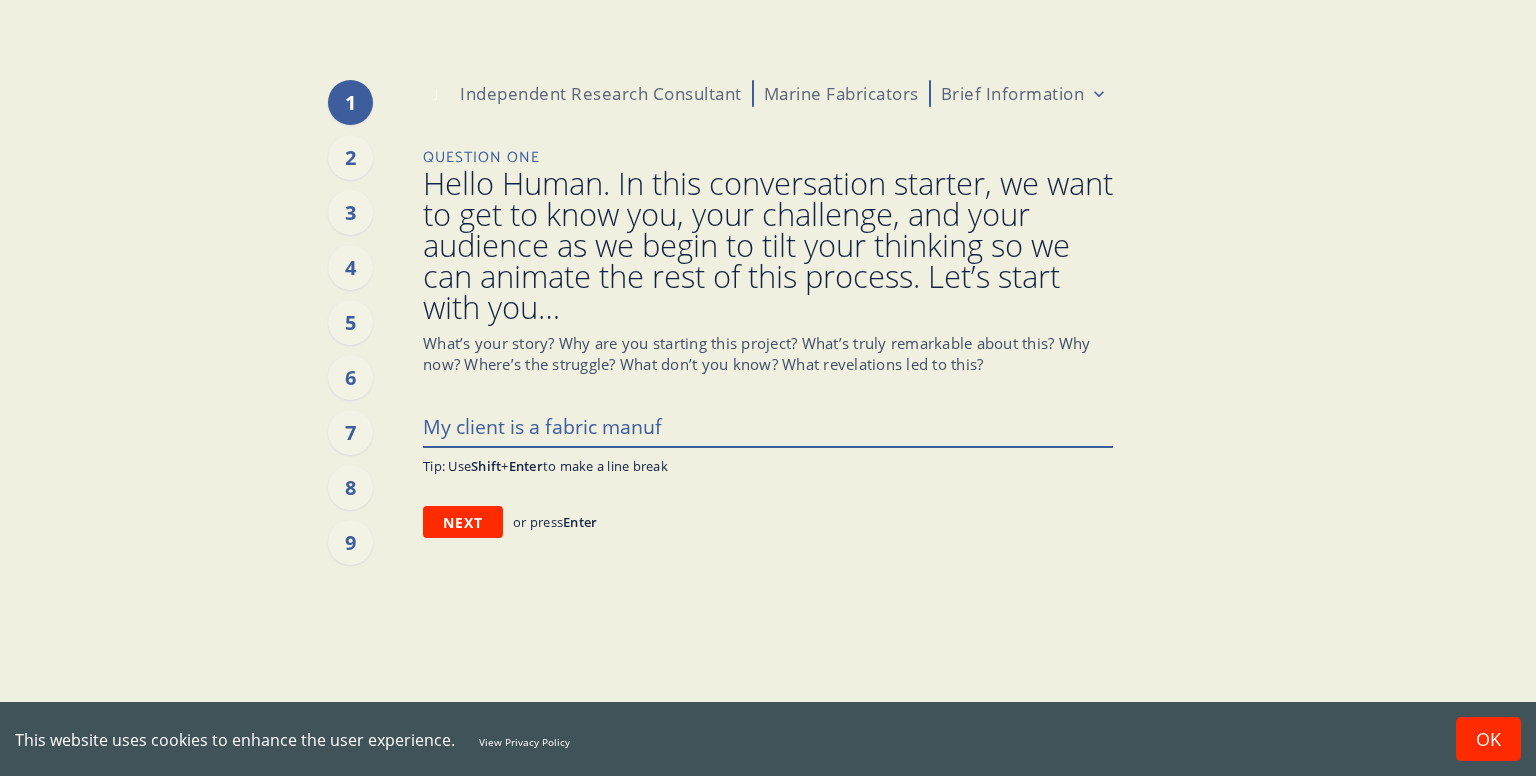 type on "x" 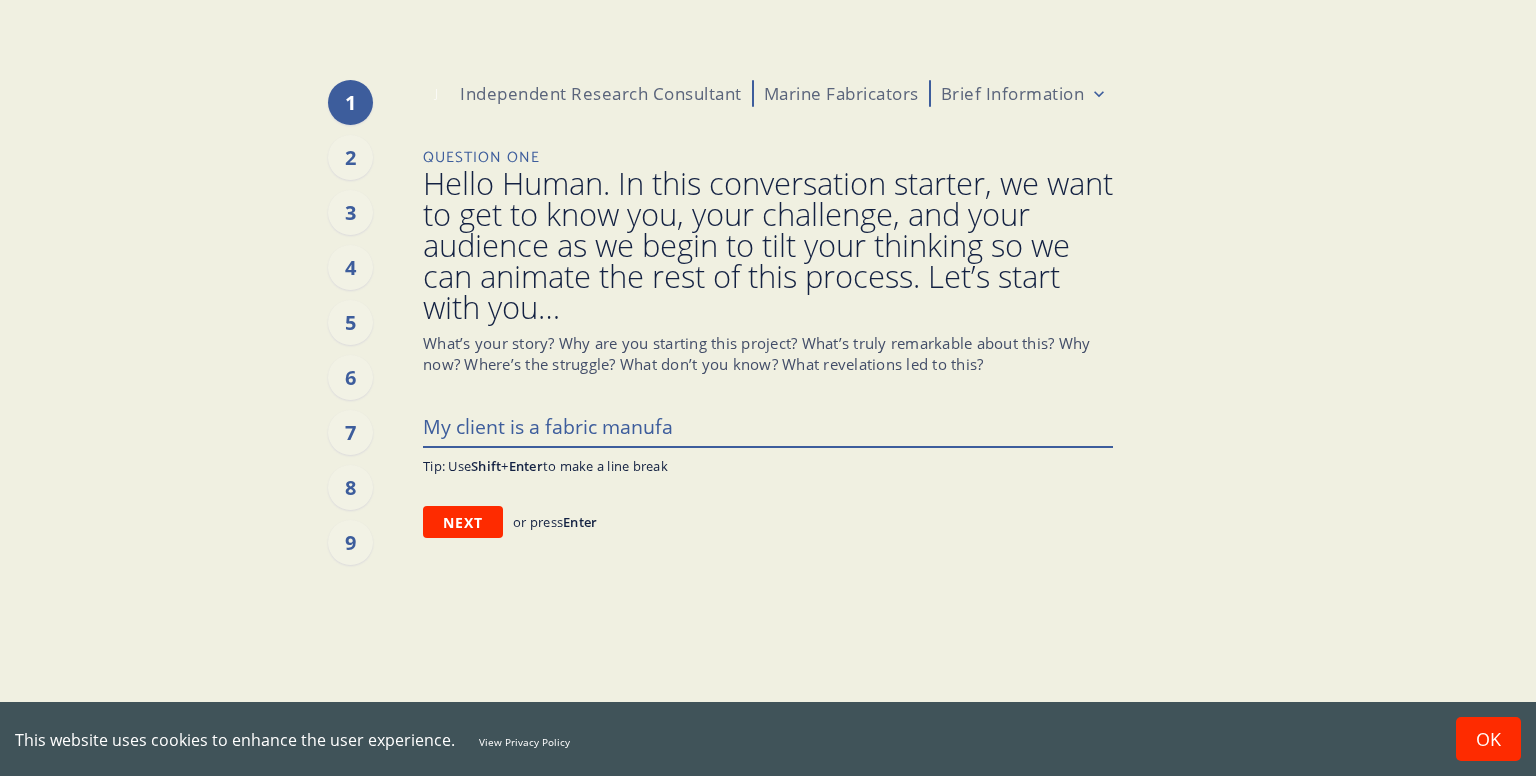 type on "x" 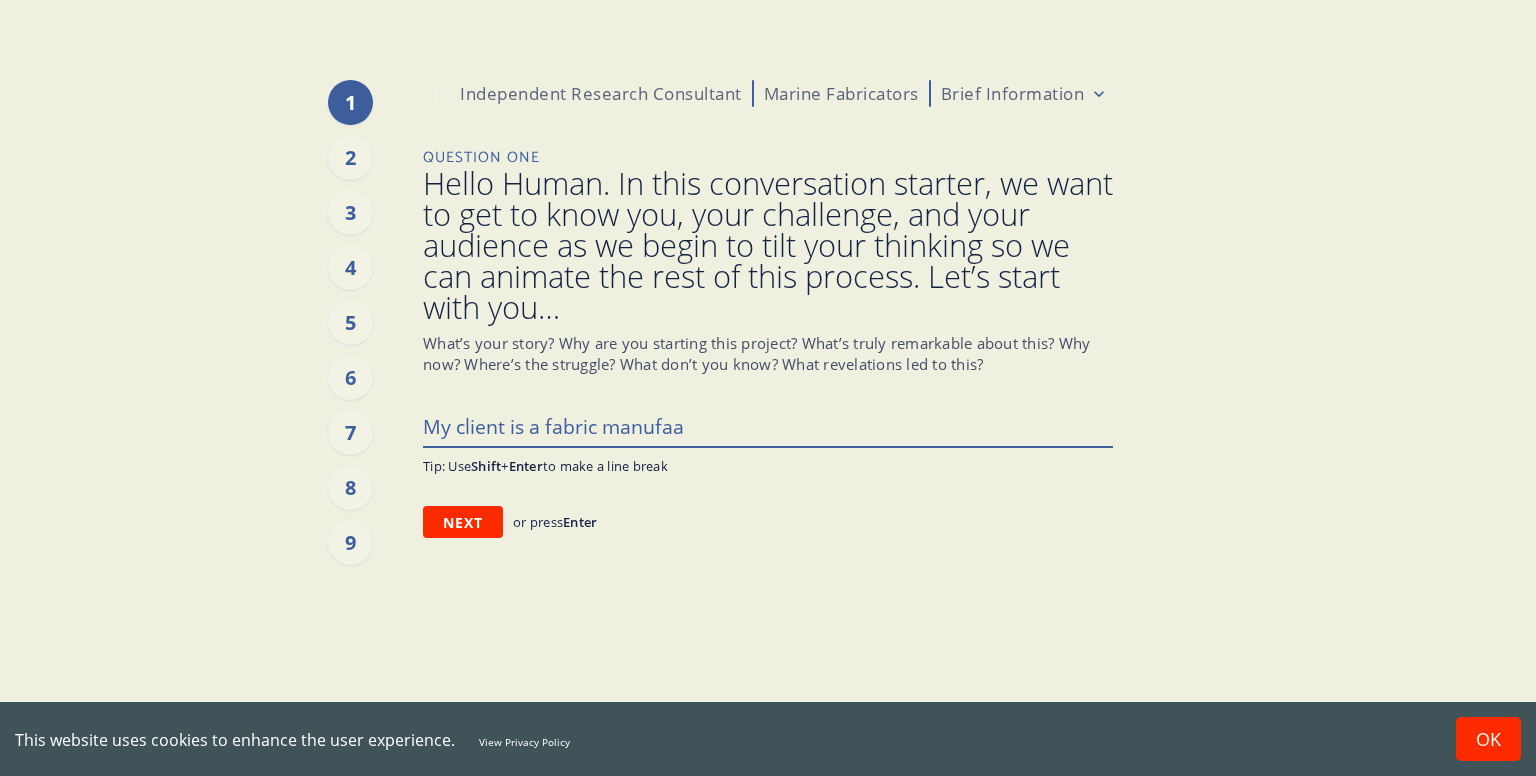 type on "x" 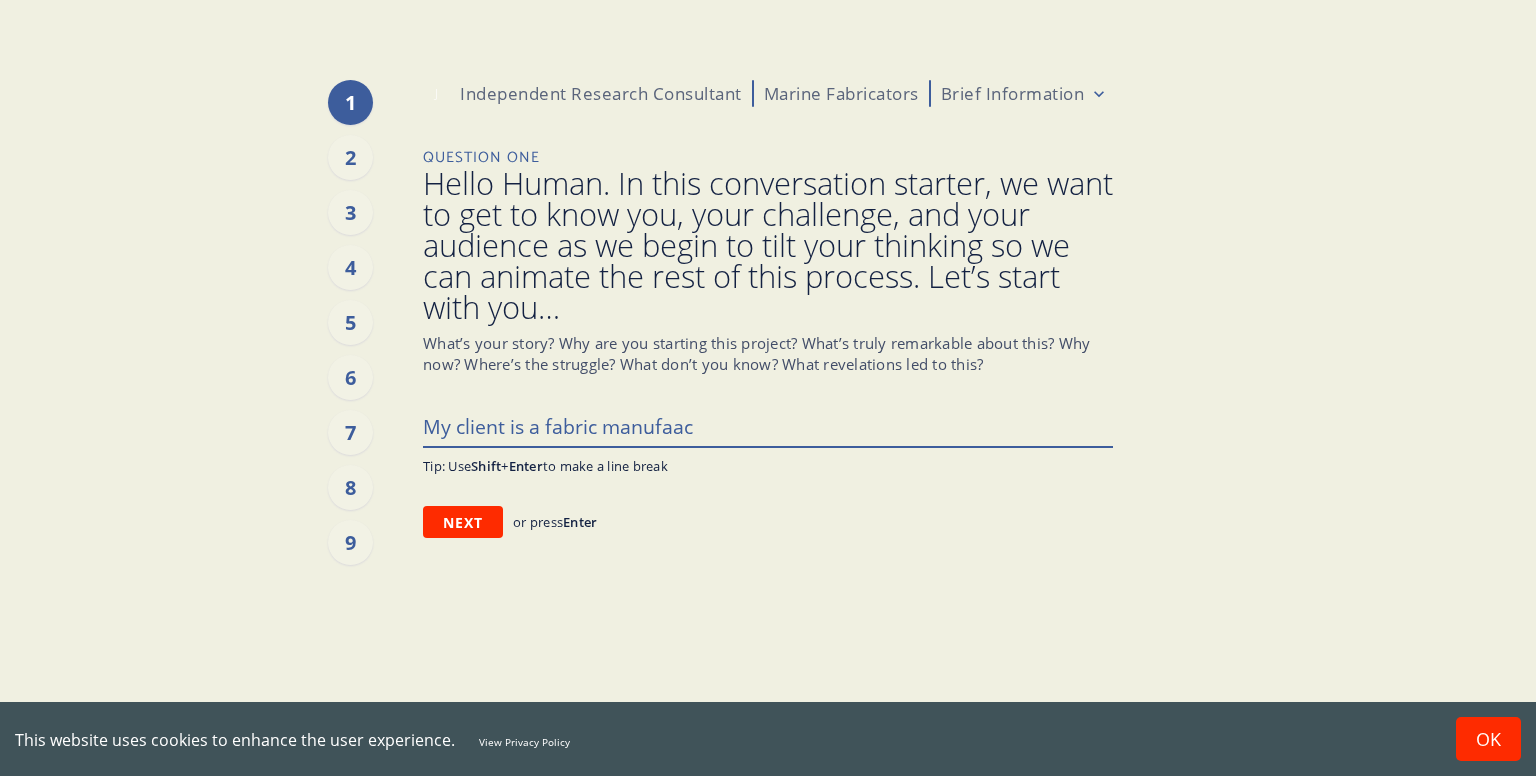 type on "x" 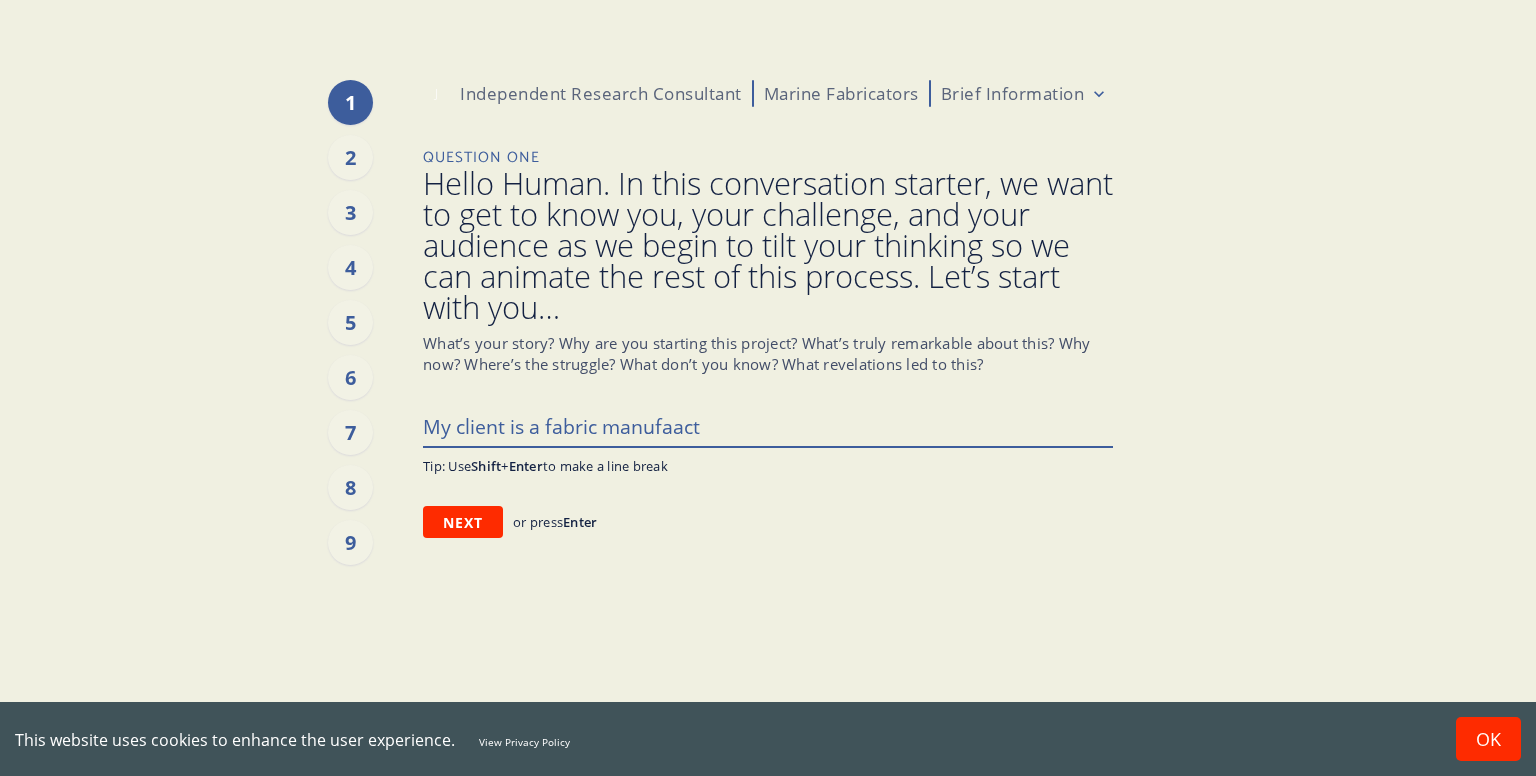 type on "x" 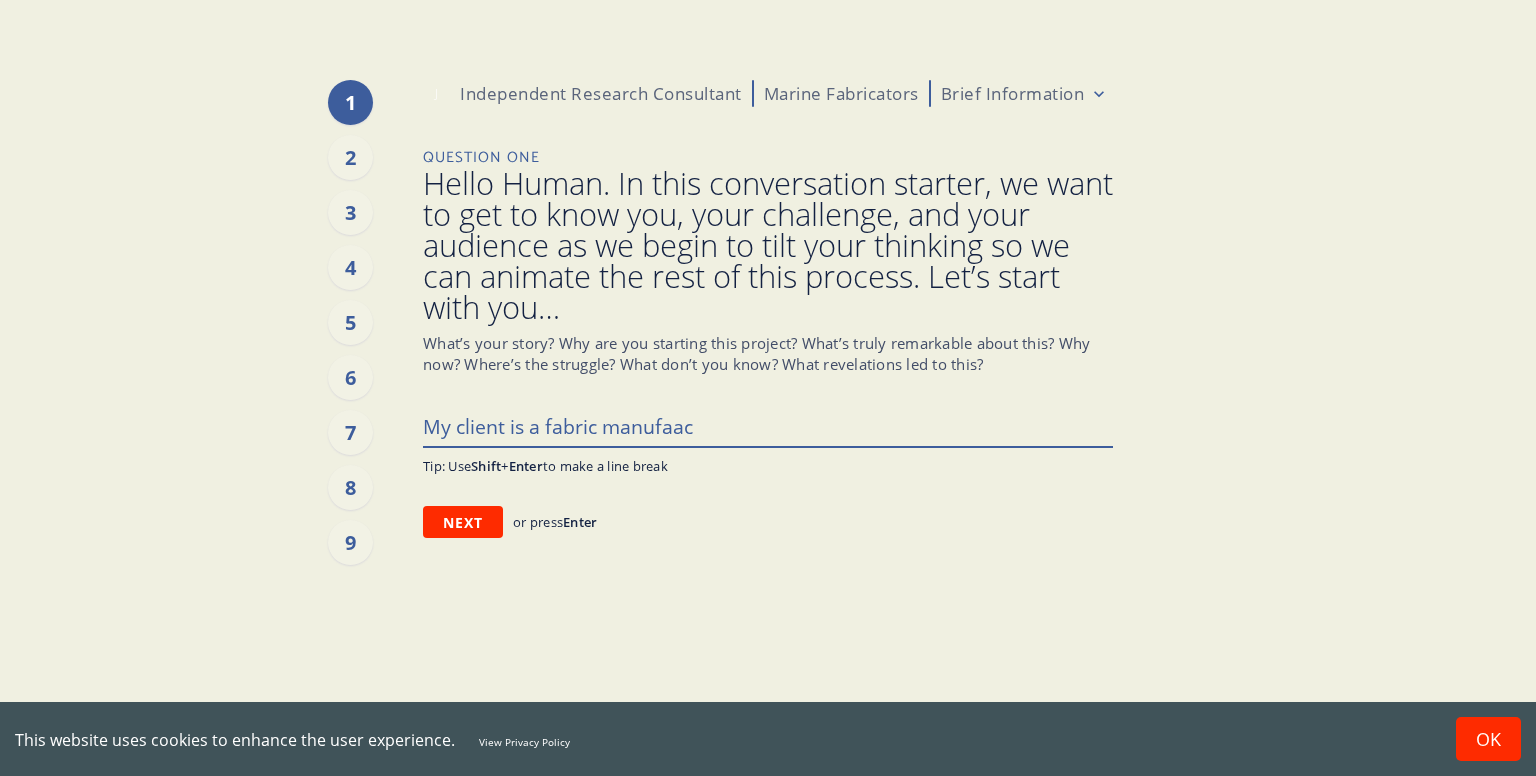type on "x" 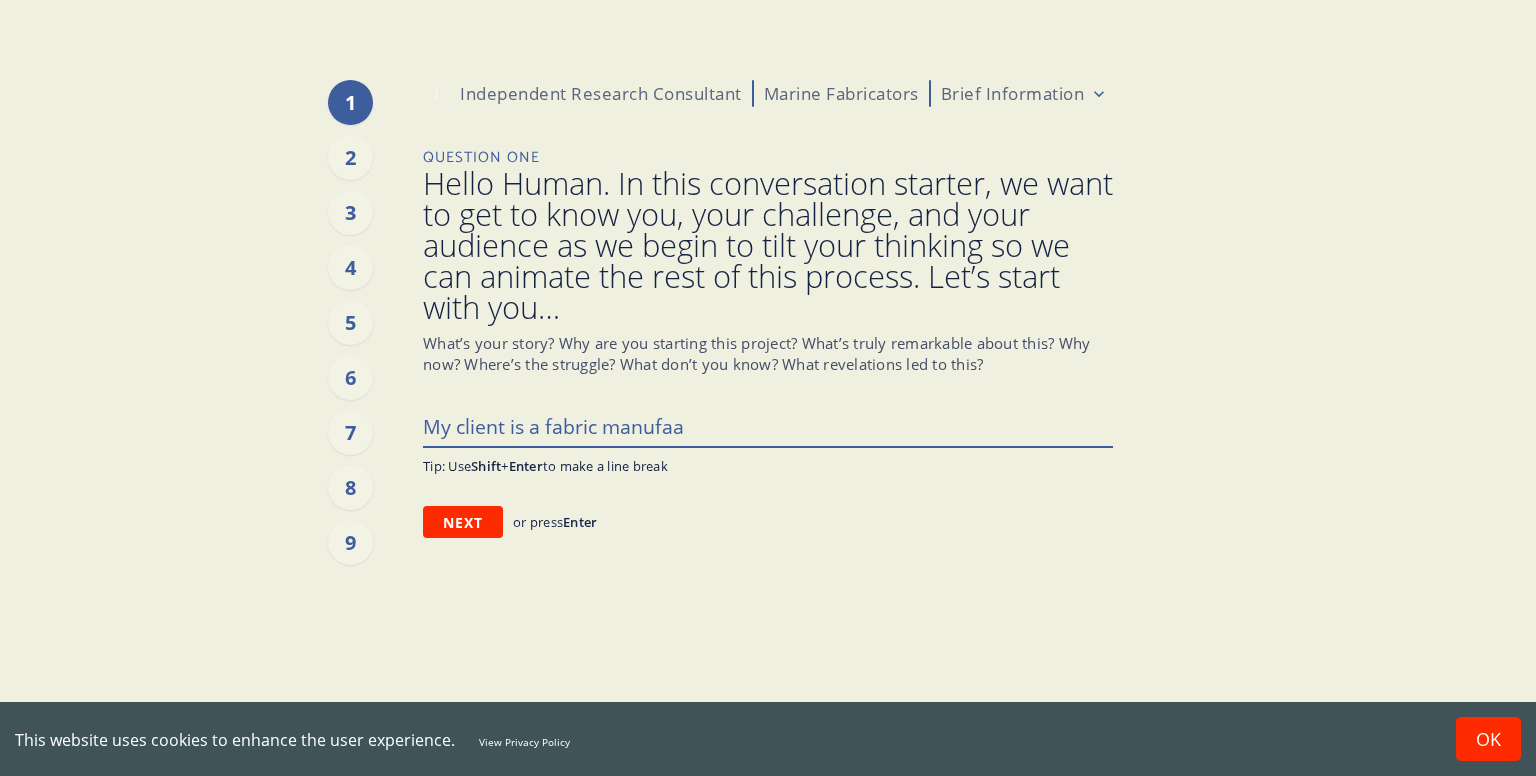 type on "x" 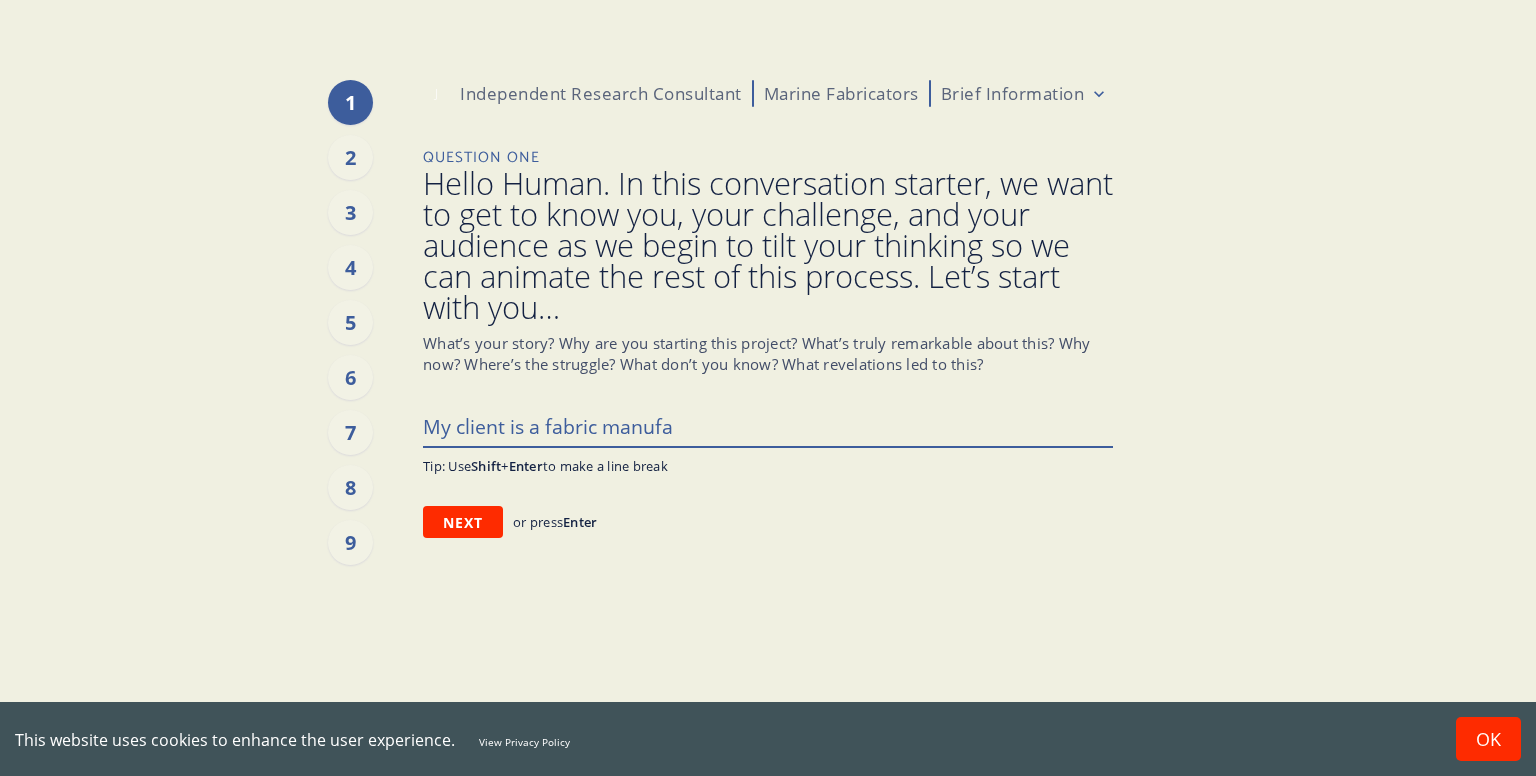 type on "x" 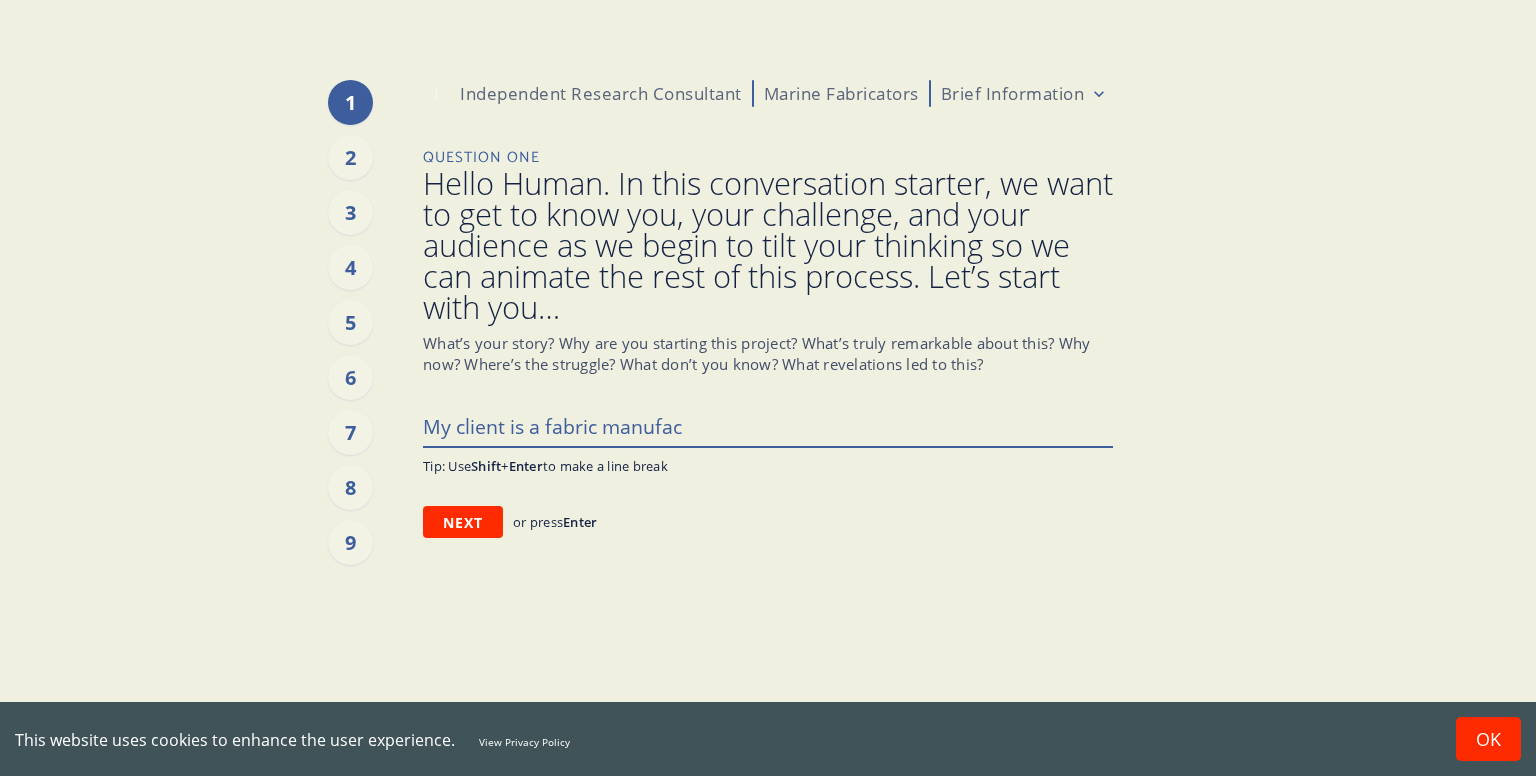 type on "x" 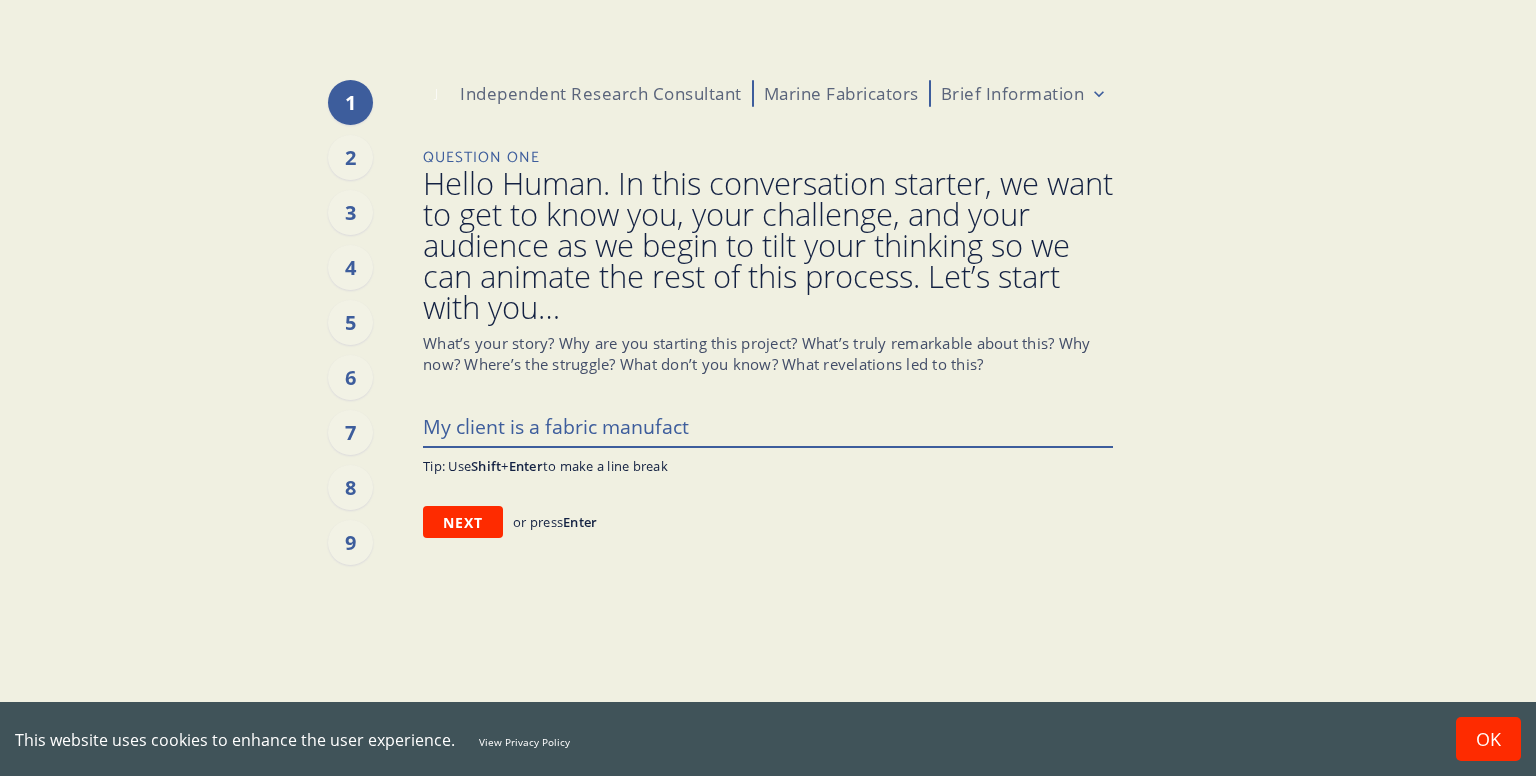type on "x" 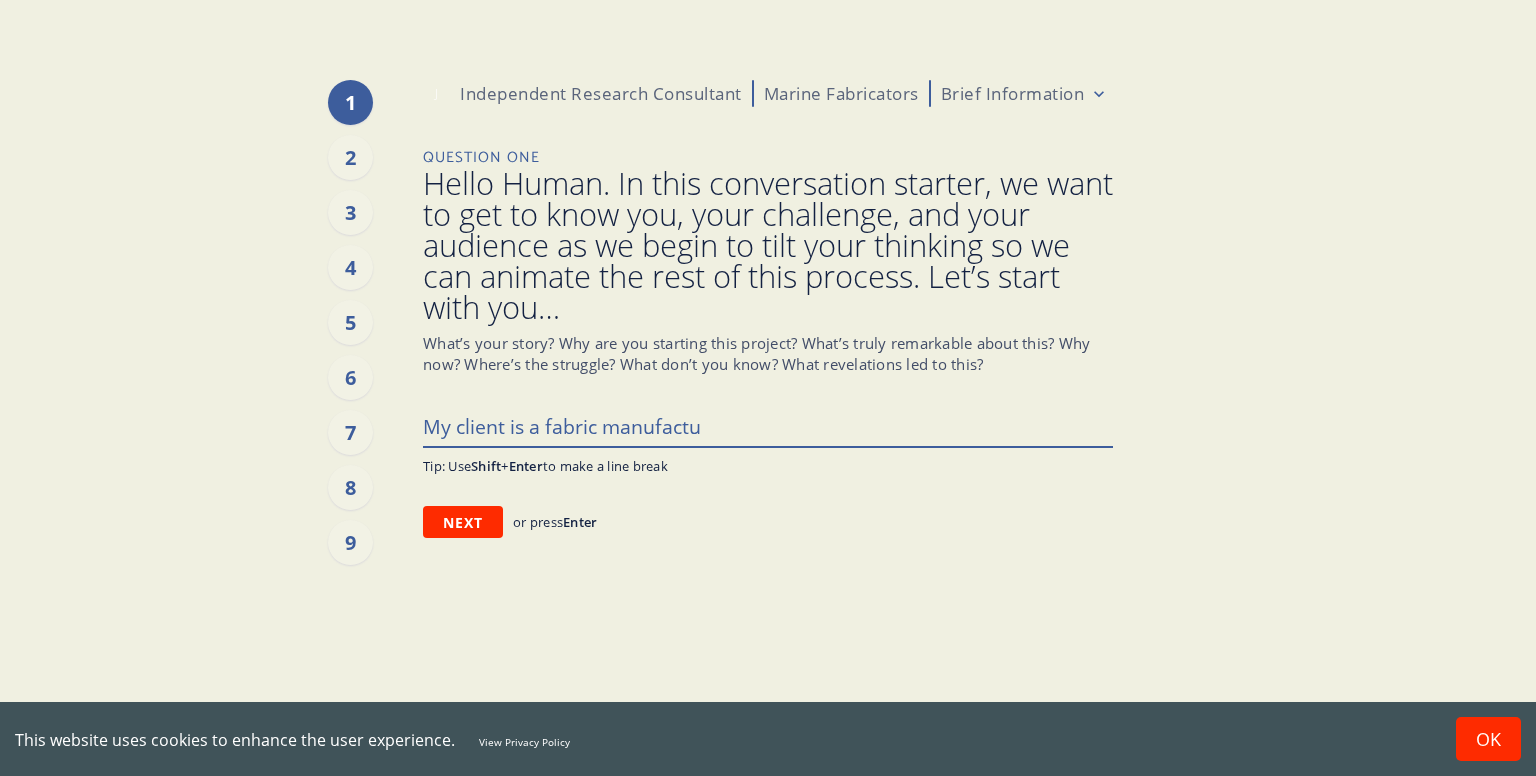 type on "x" 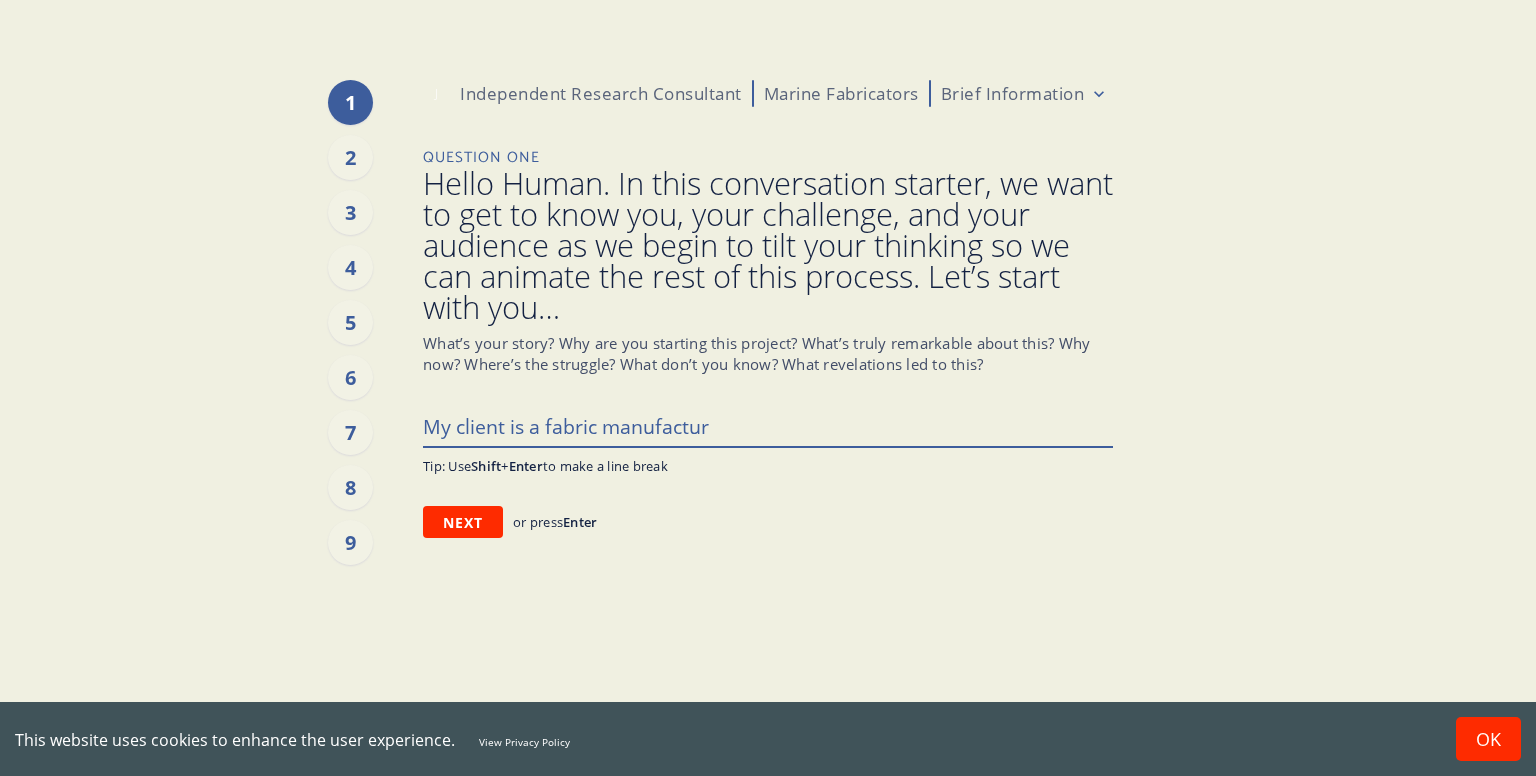 type on "x" 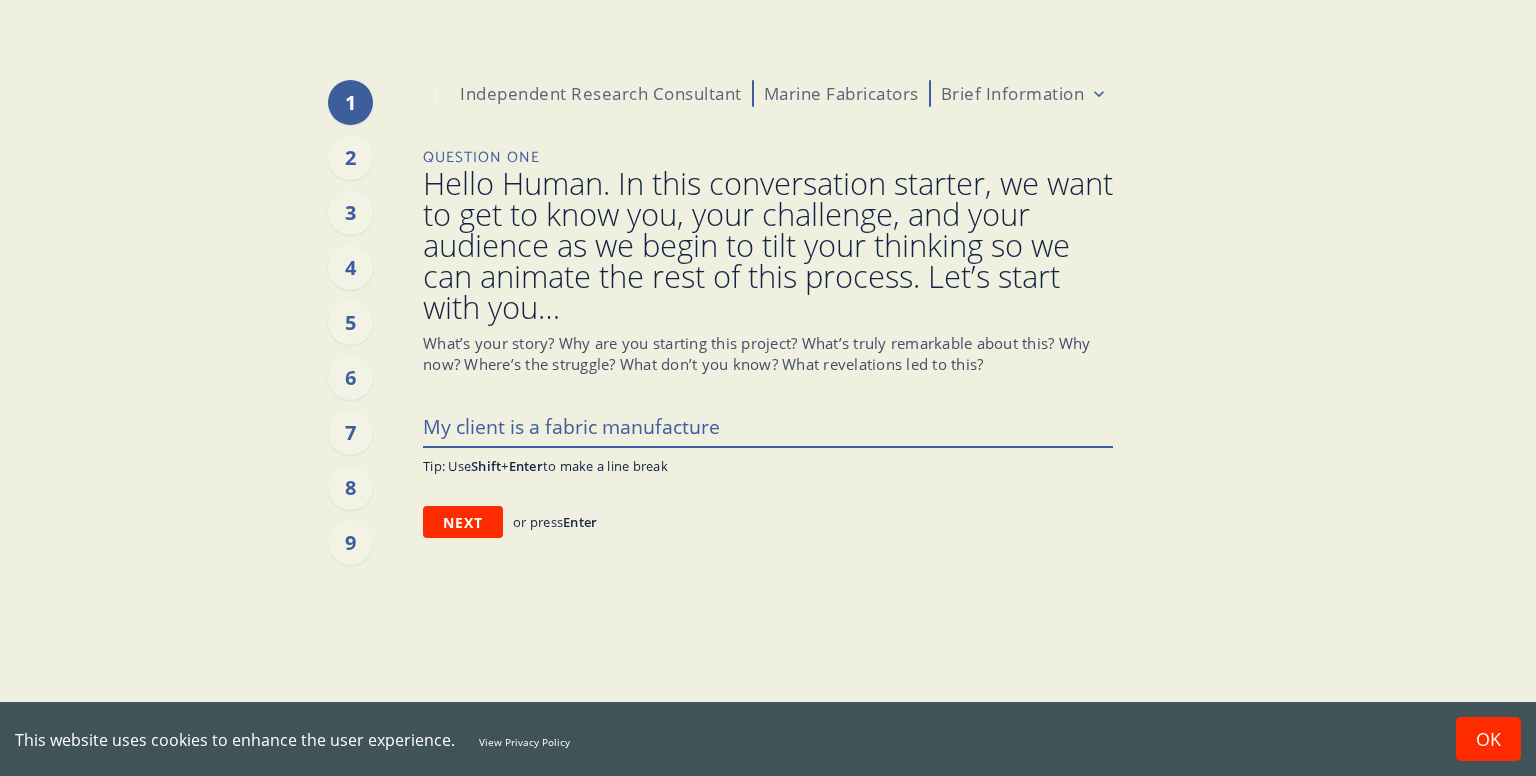 type on "x" 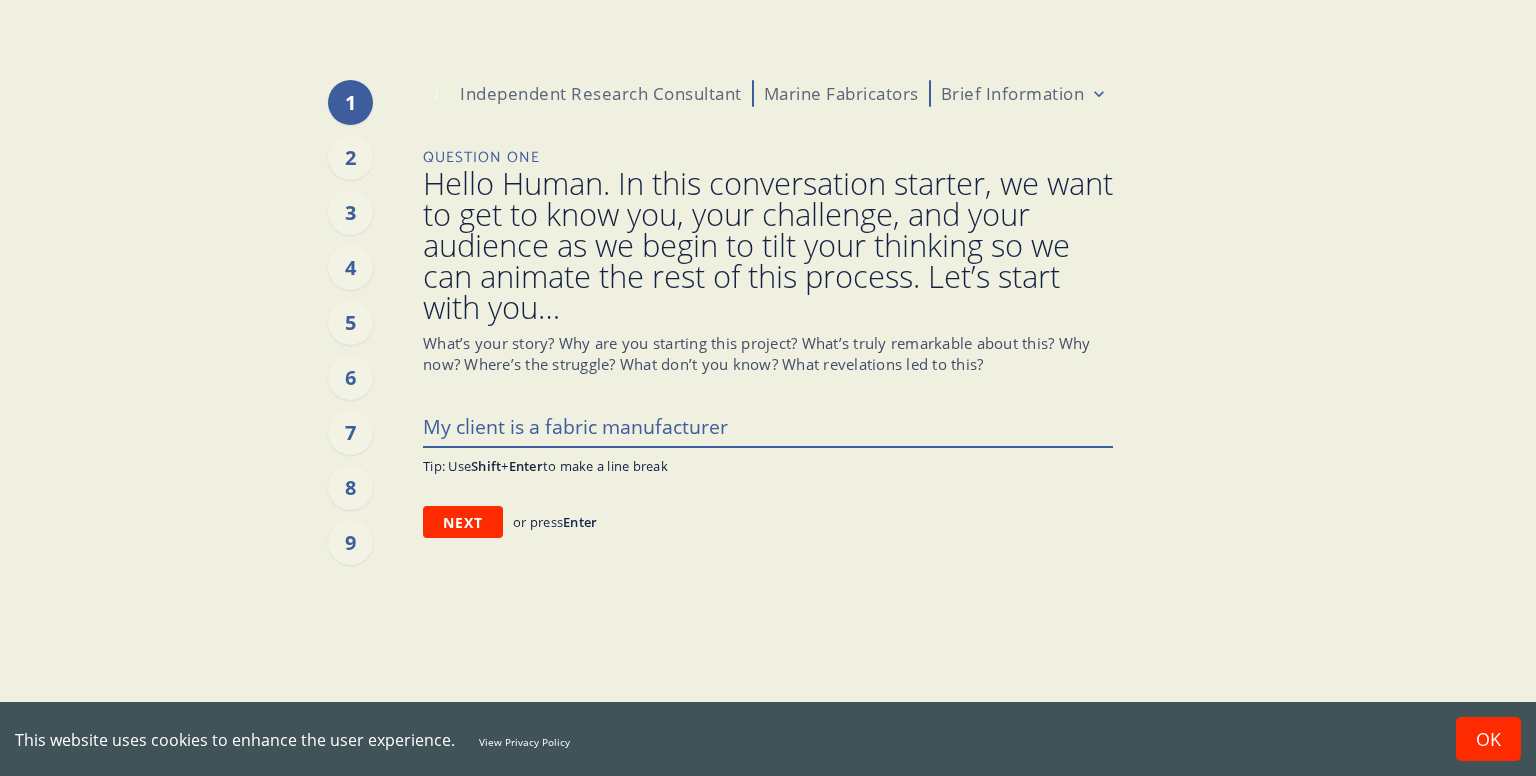 type on "x" 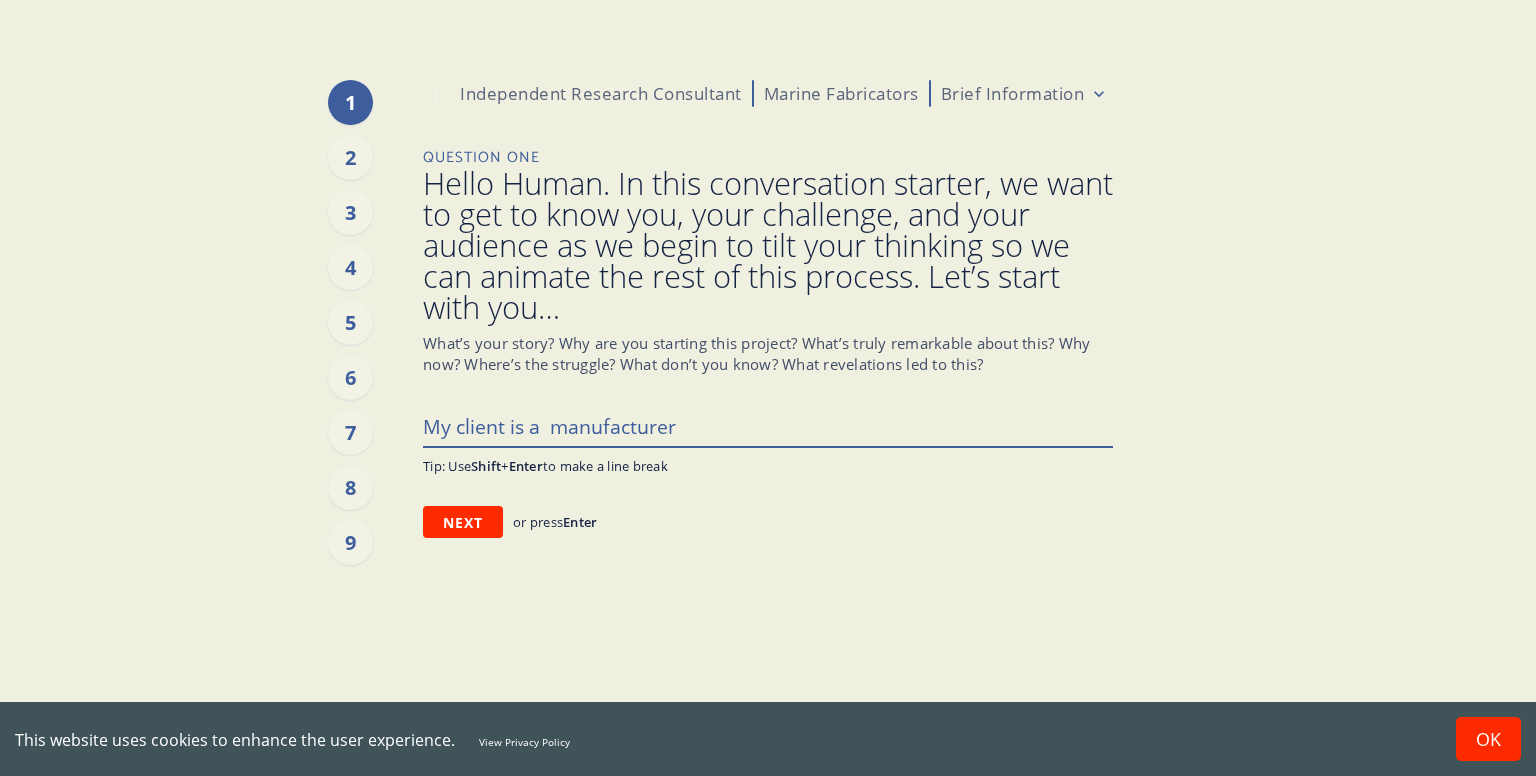 type on "x" 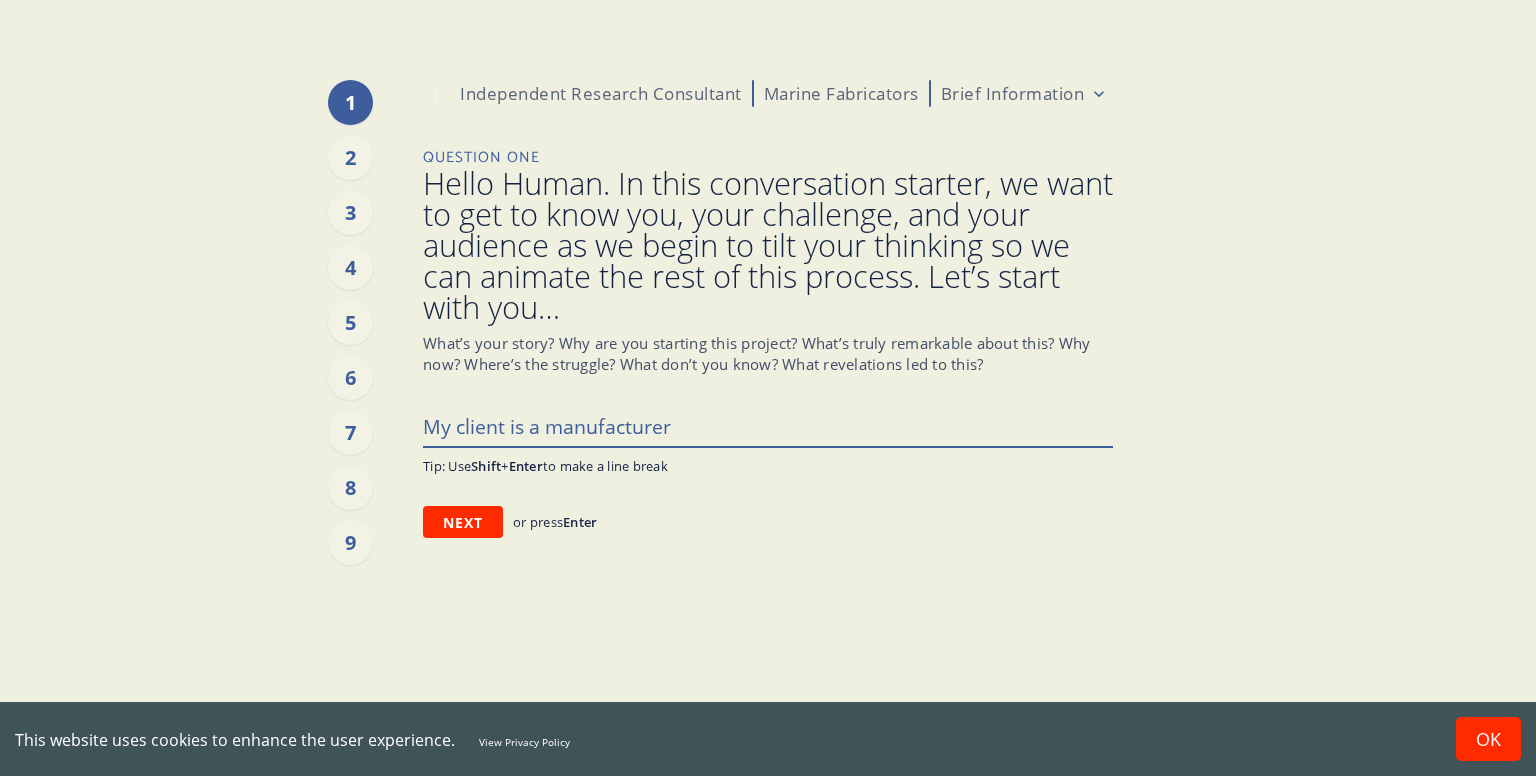 click on "My client is a manufacturer" at bounding box center [768, 425] 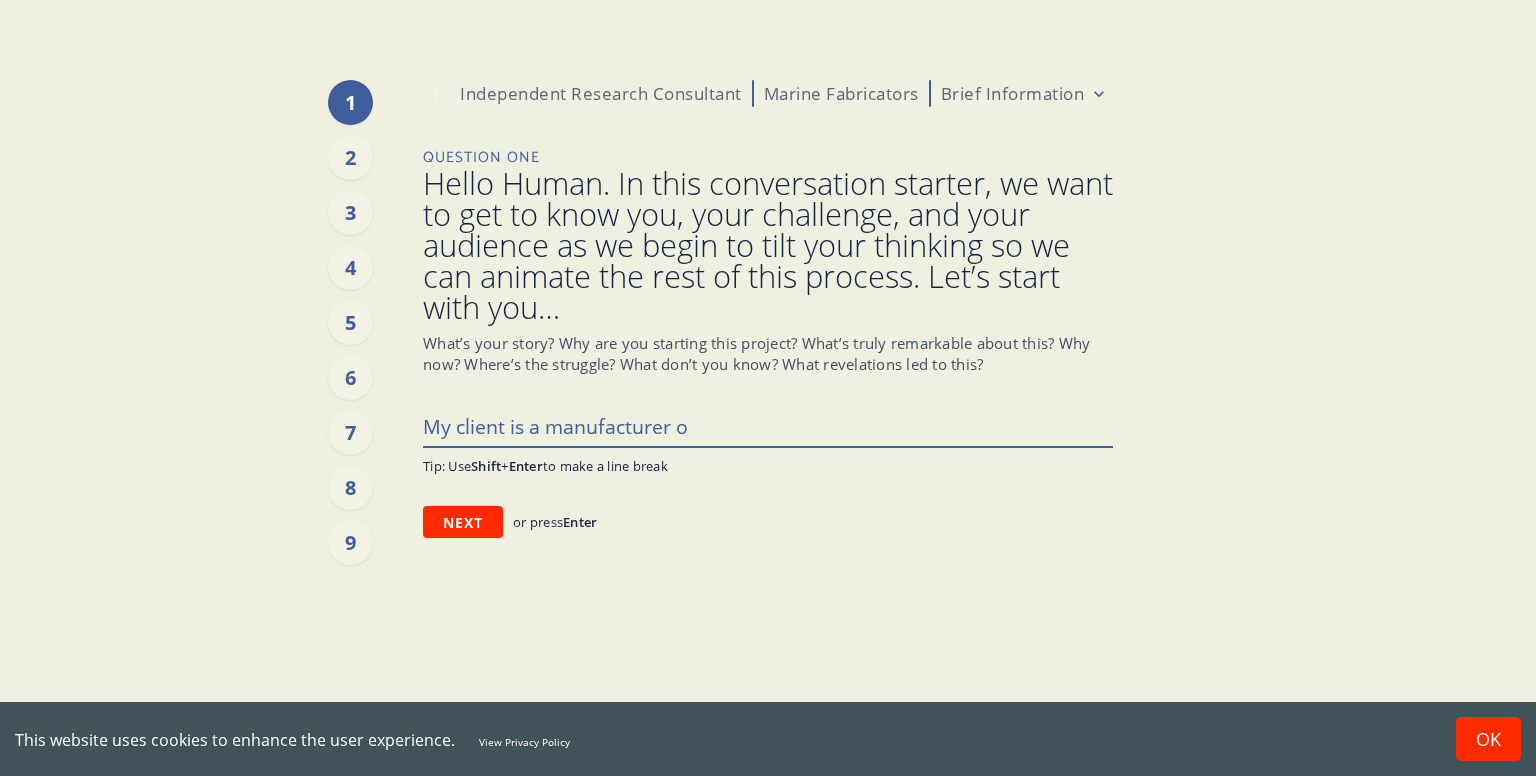 type on "x" 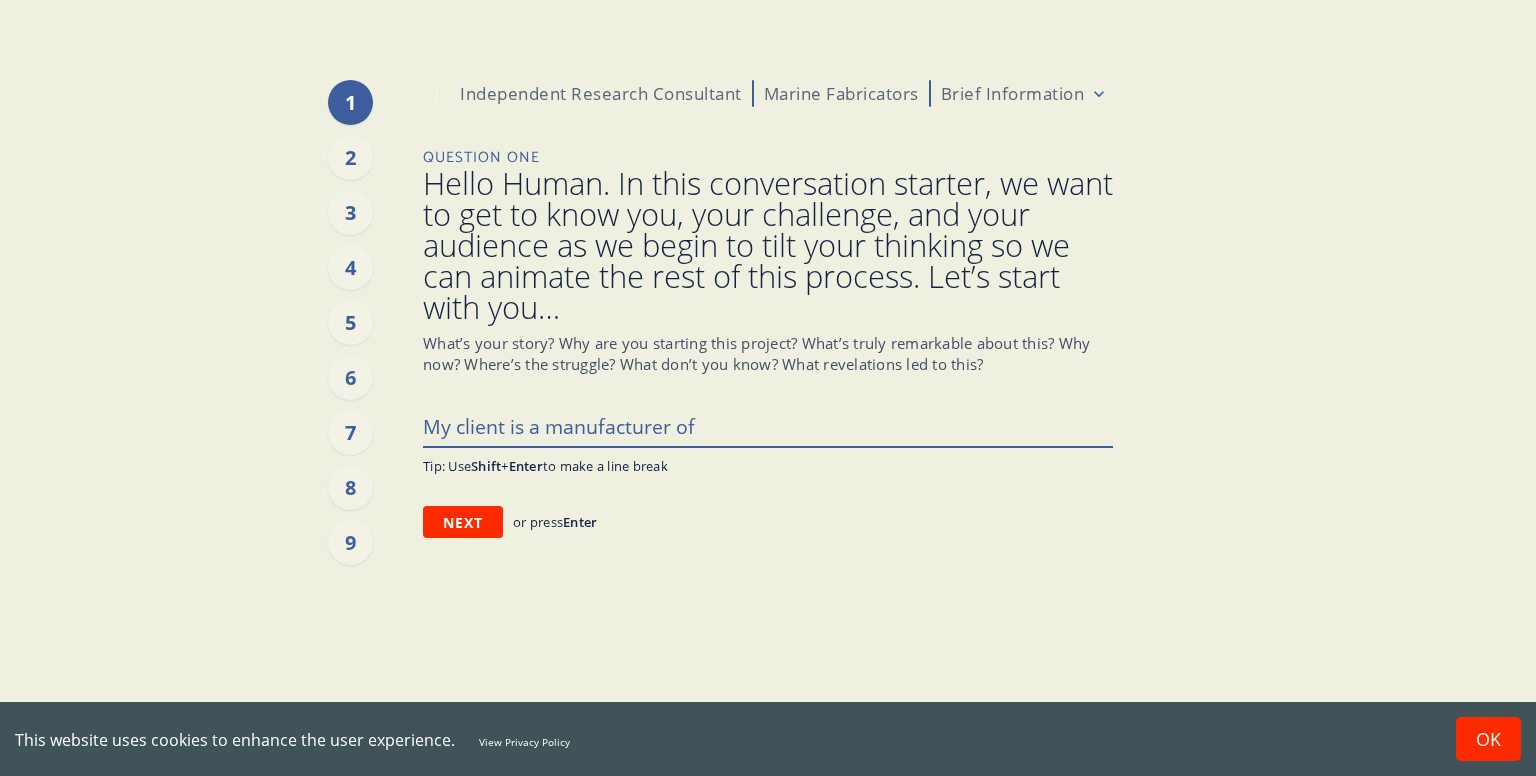 type on "x" 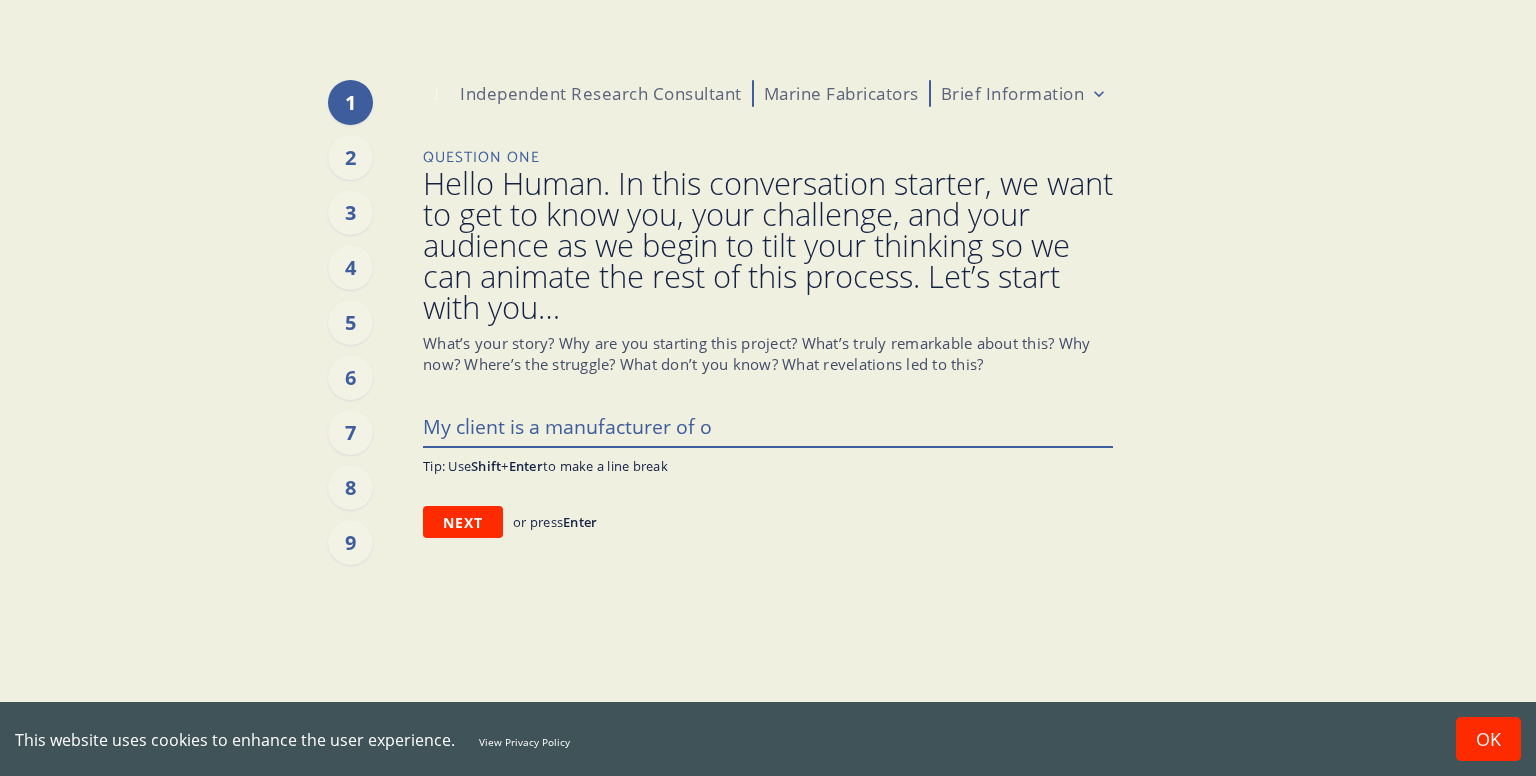 type on "x" 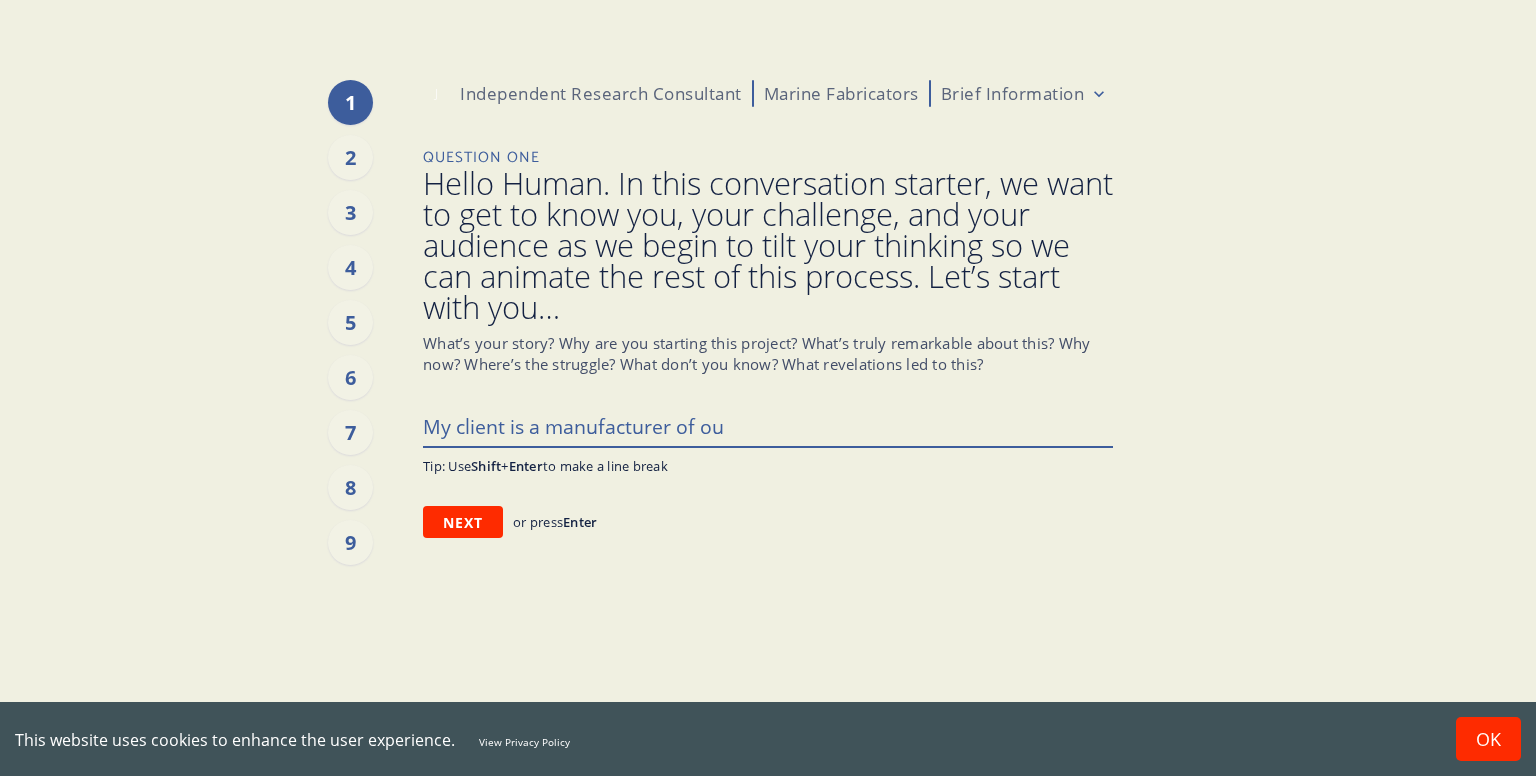 type on "x" 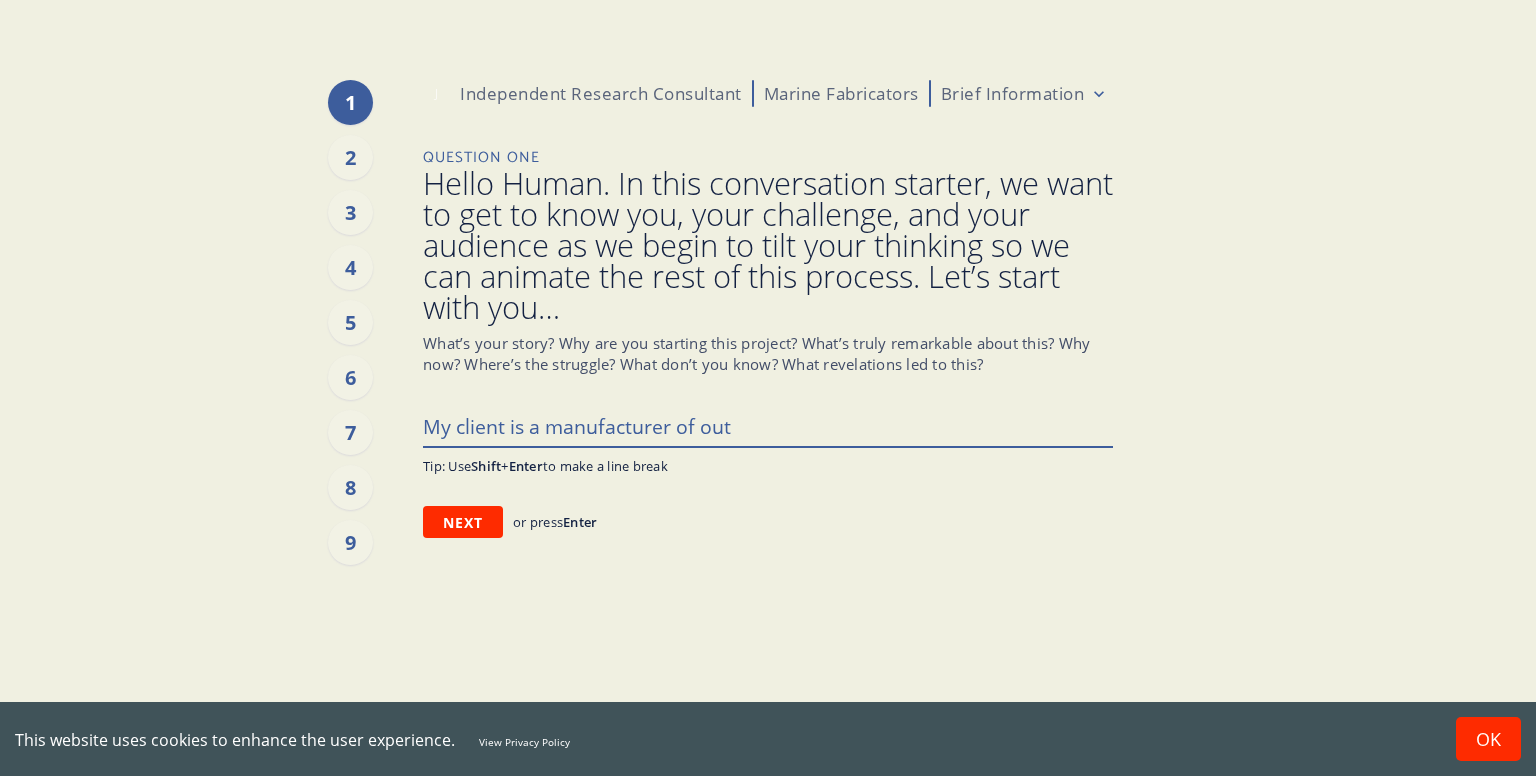 type on "x" 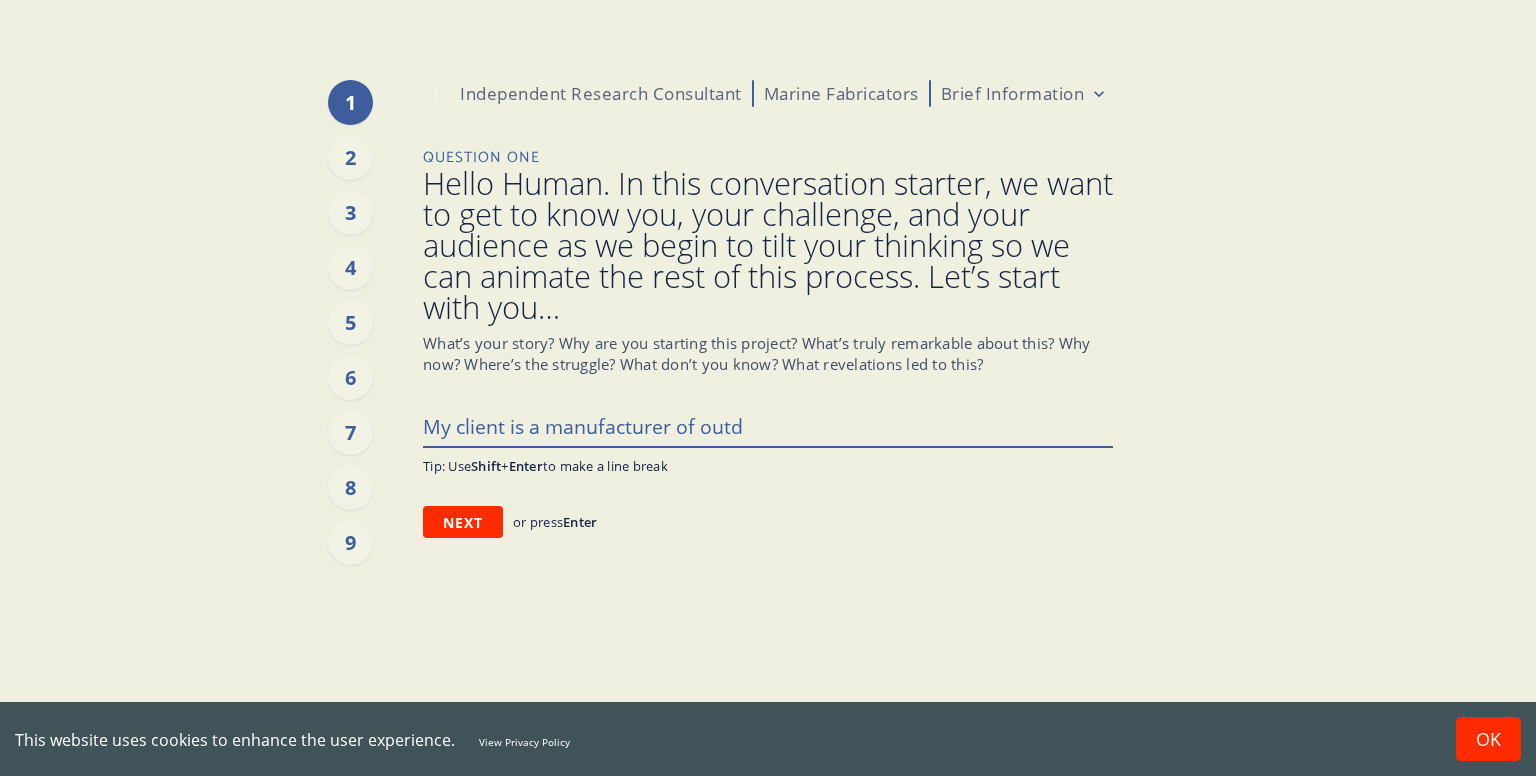 type on "x" 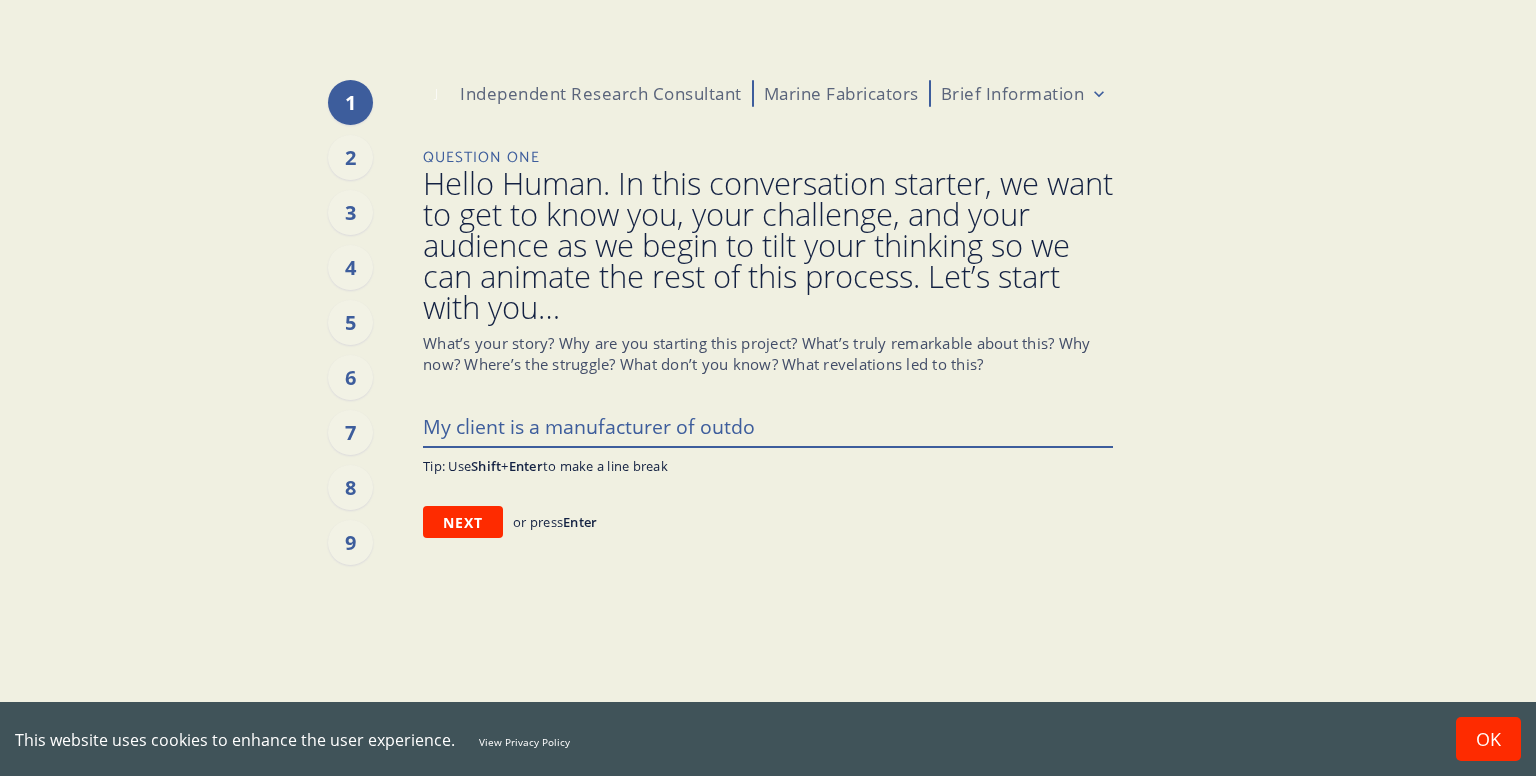 type on "x" 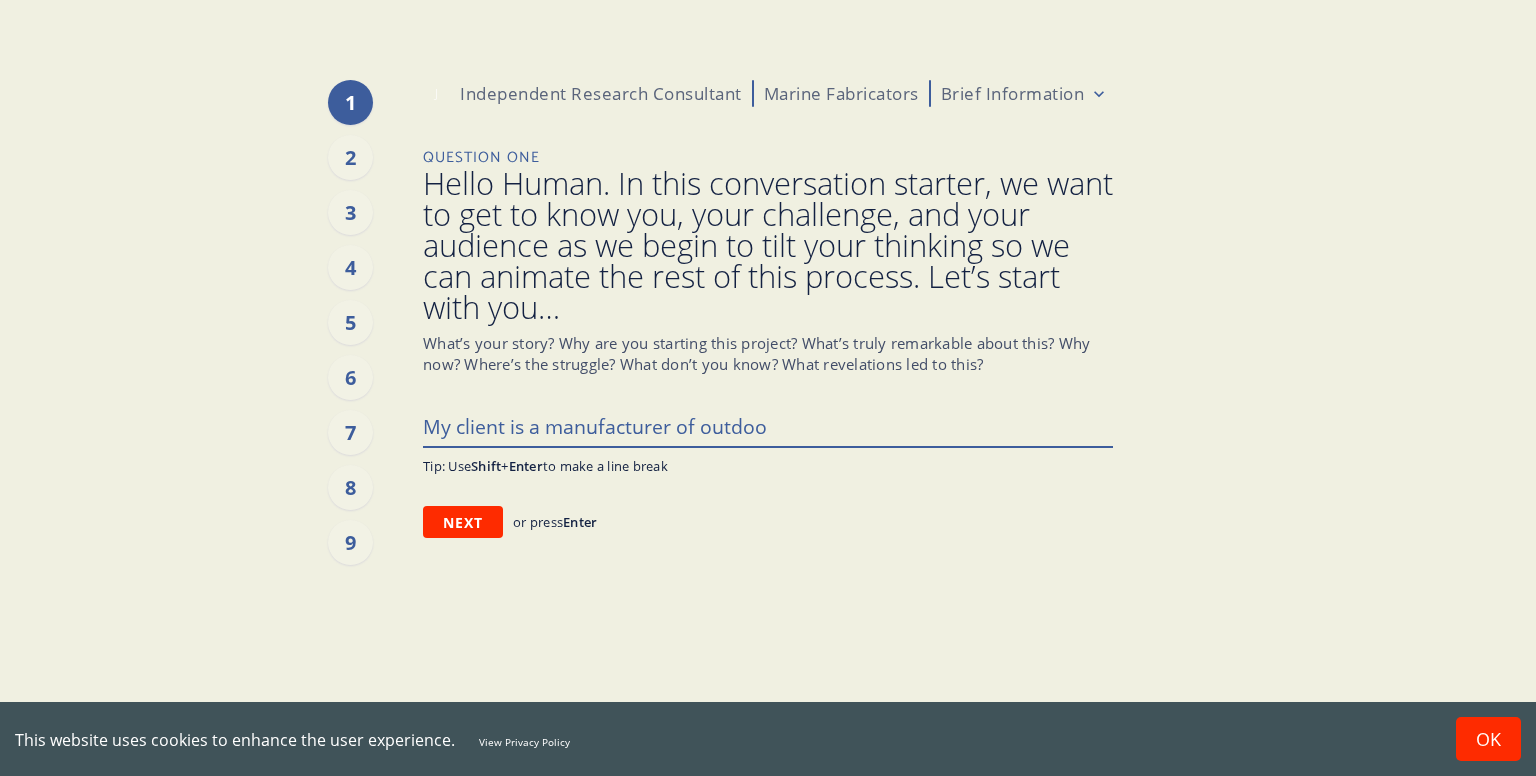 type on "x" 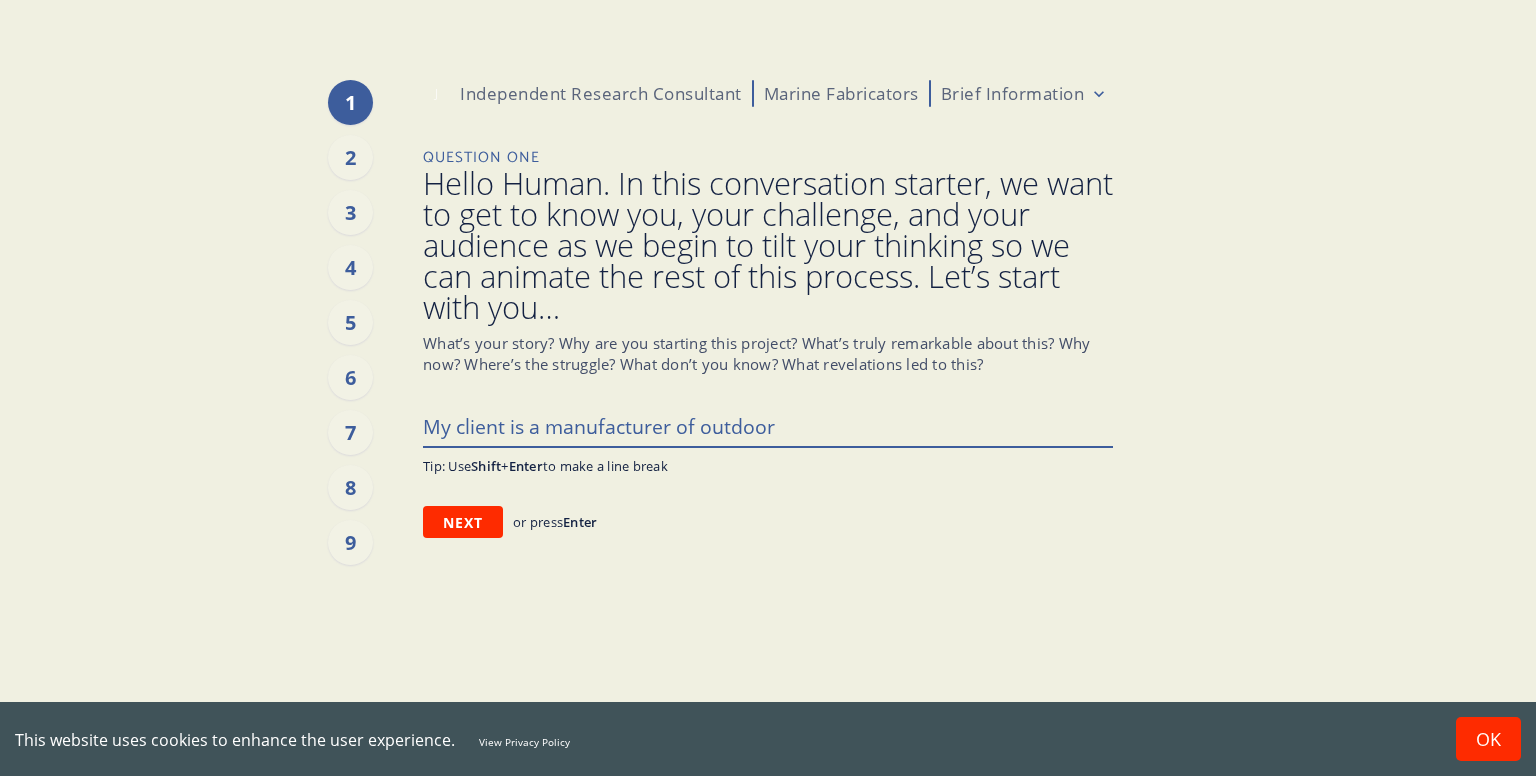 type on "x" 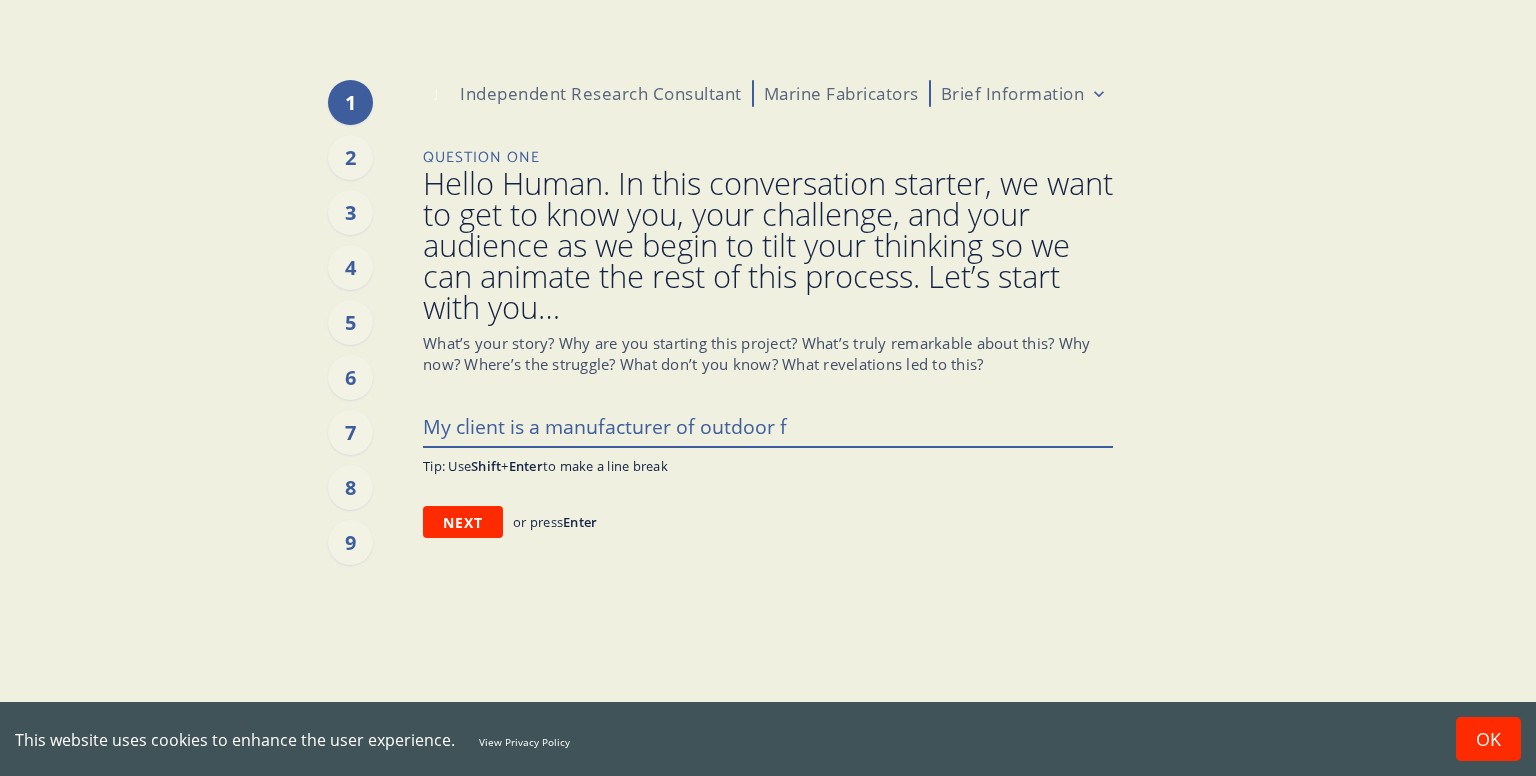 type on "x" 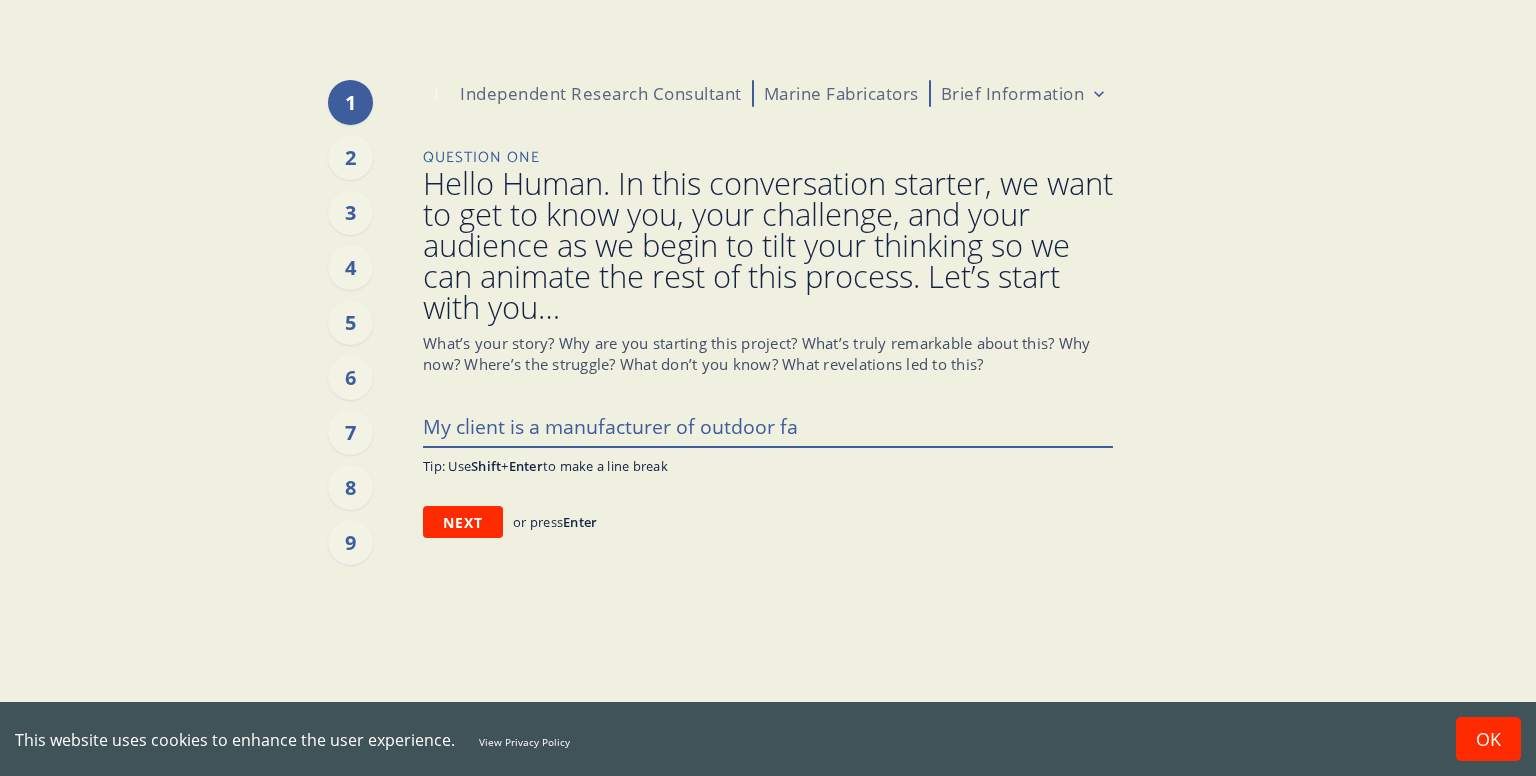 type on "x" 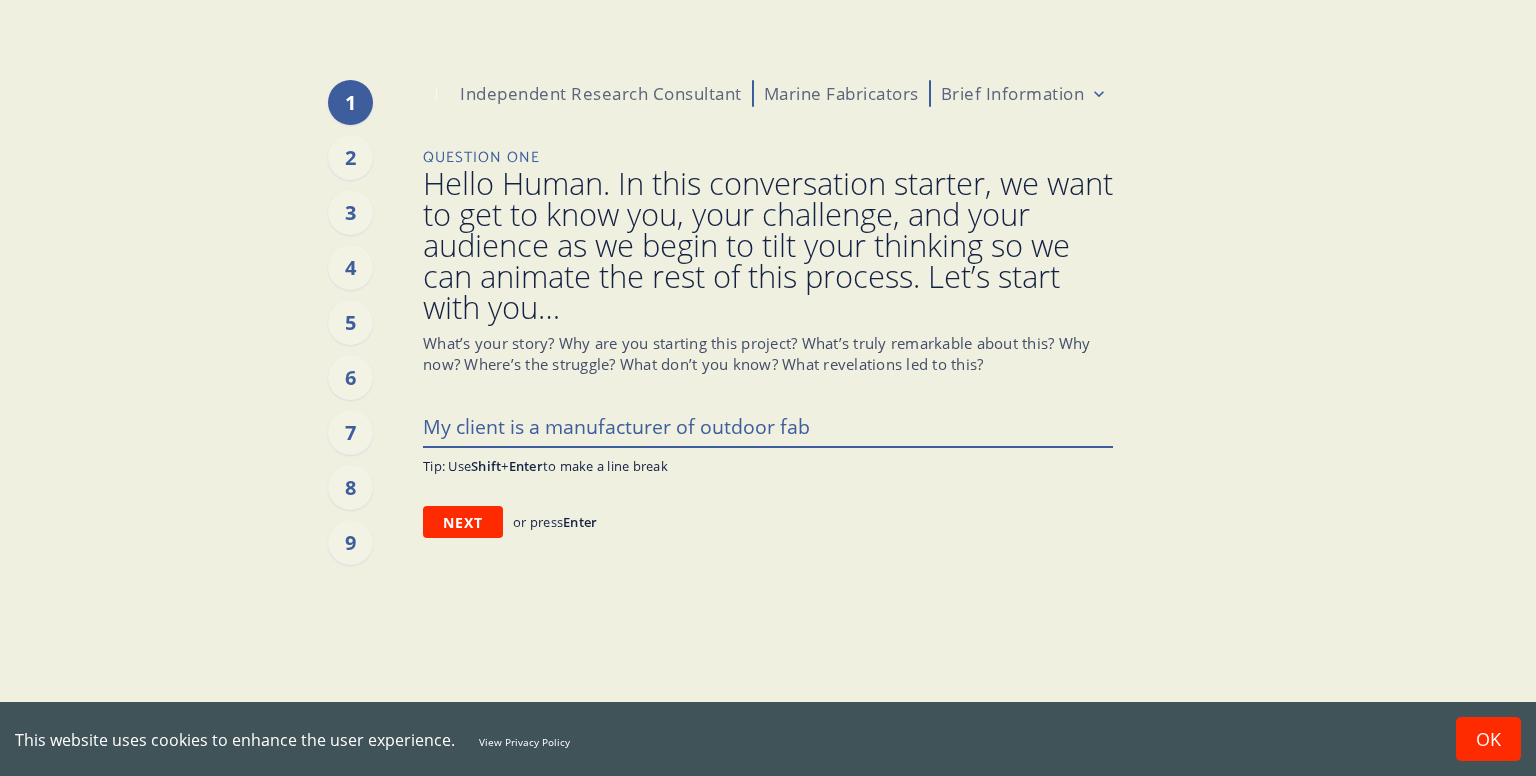 type on "x" 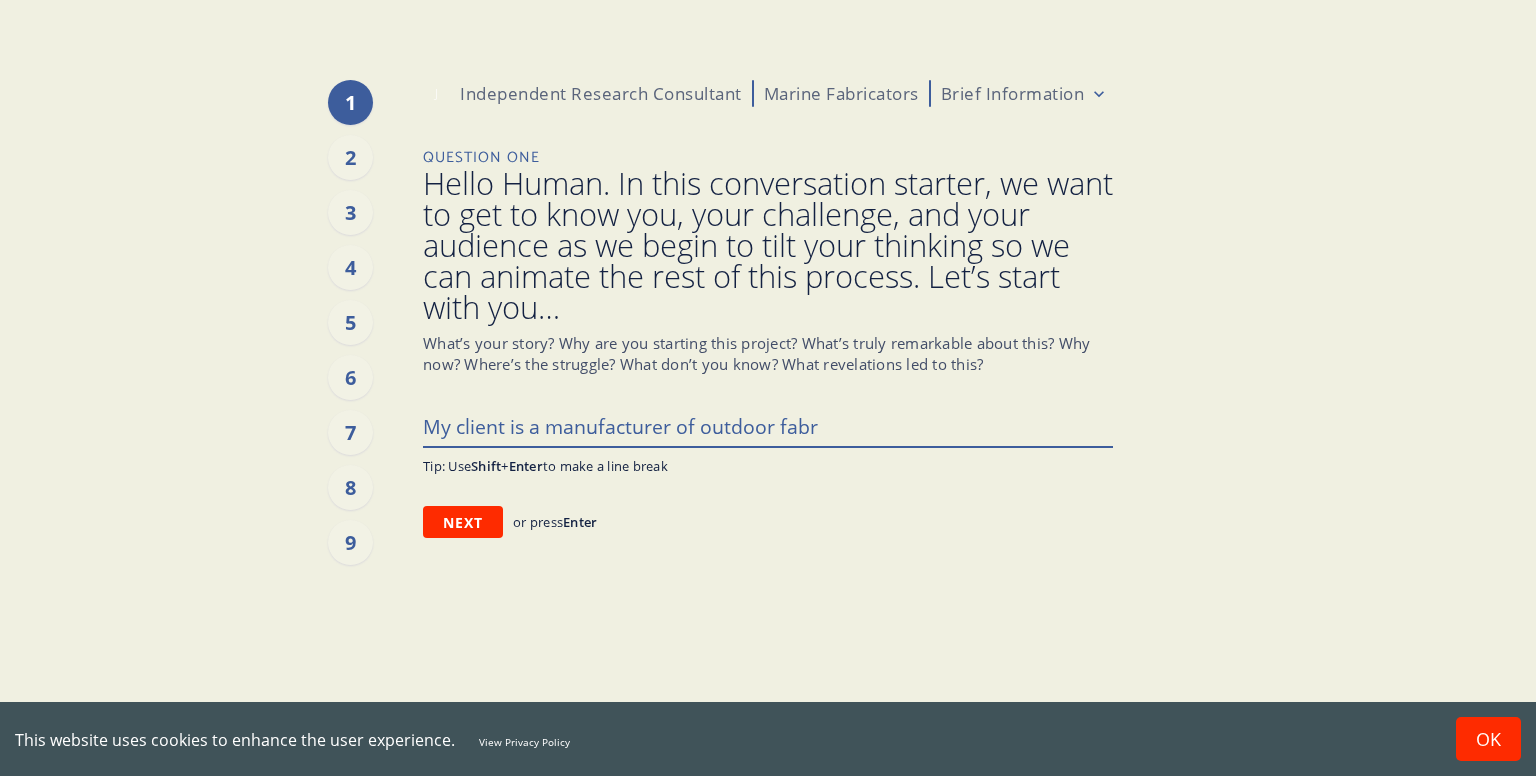 type on "x" 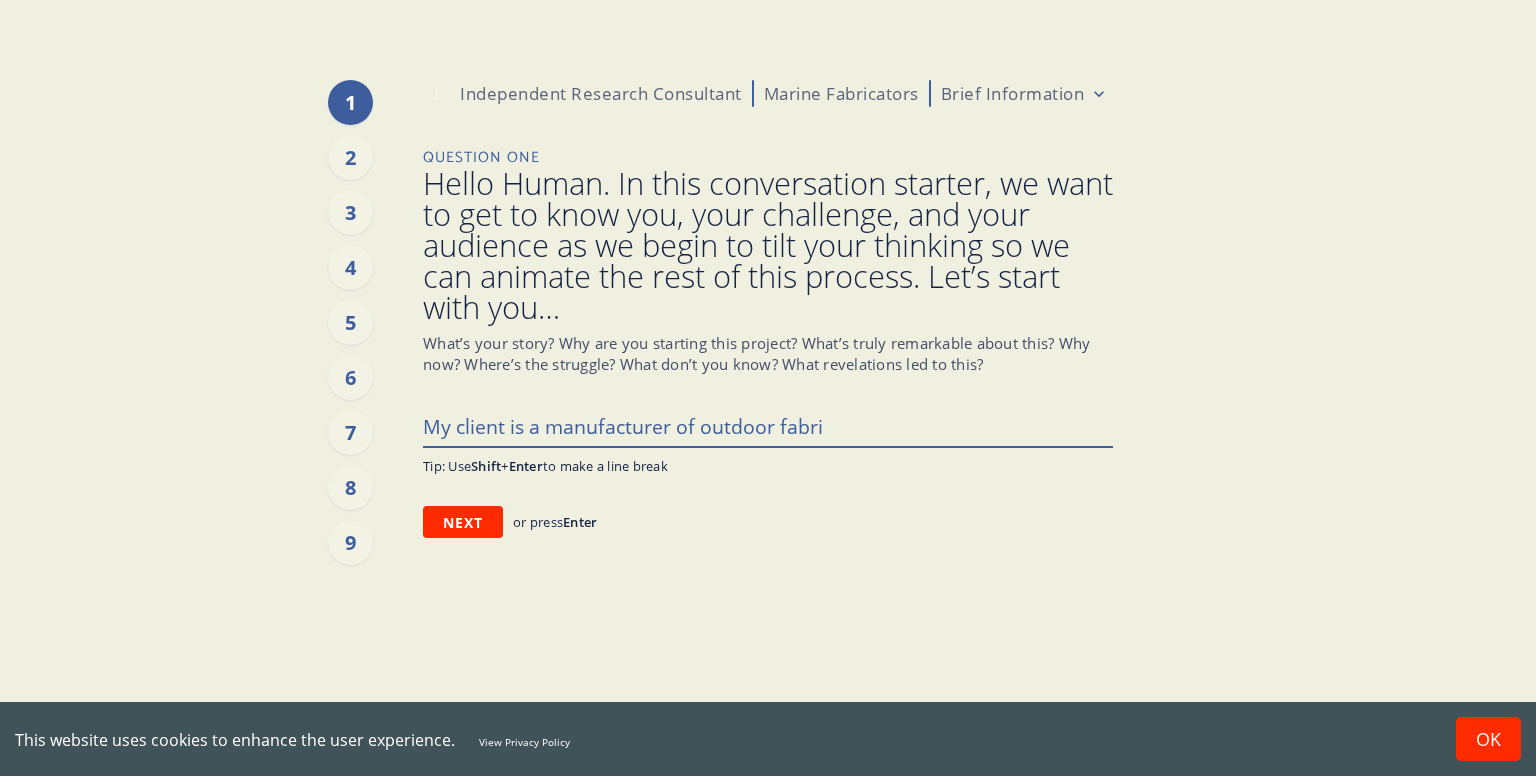 type on "x" 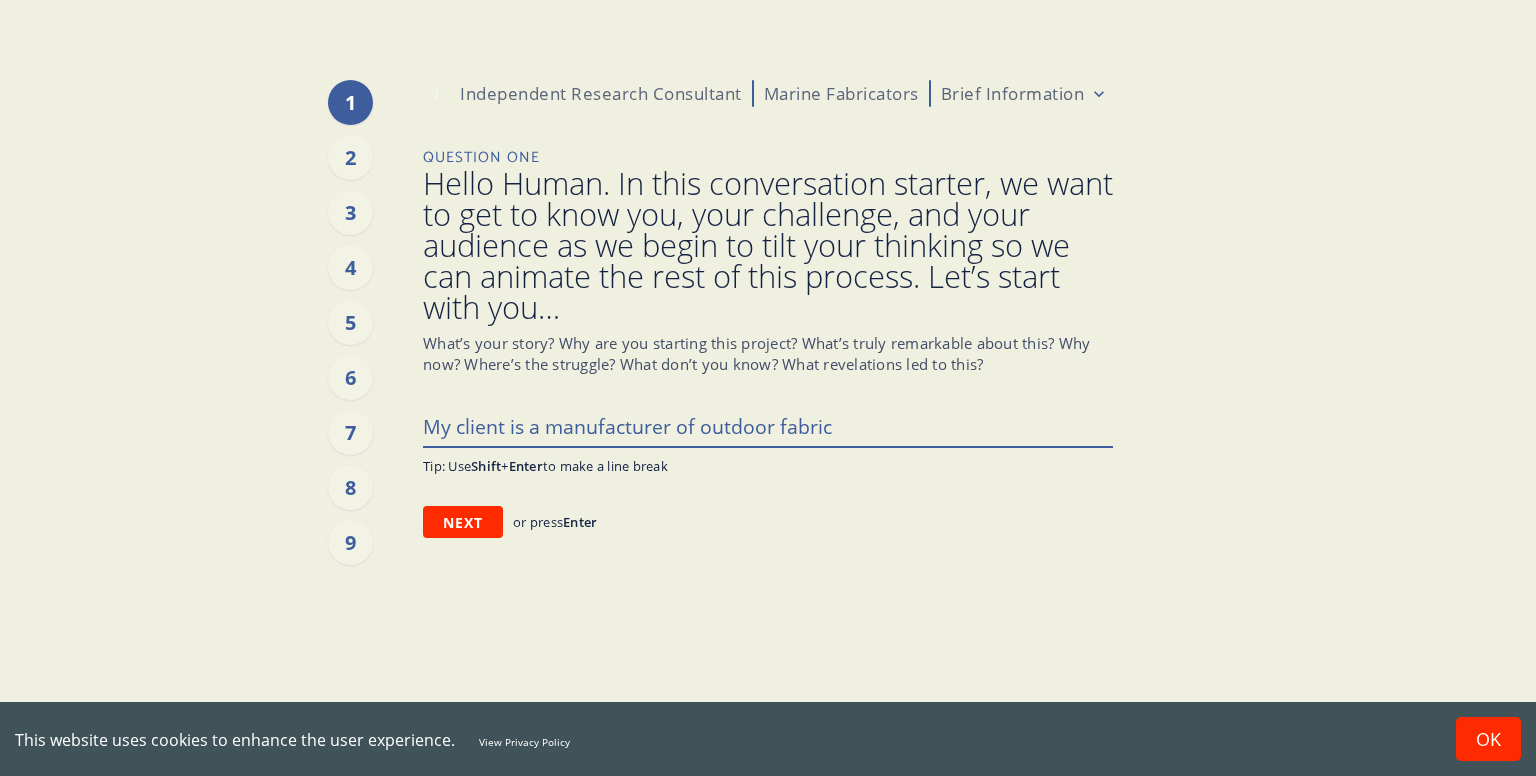 type on "x" 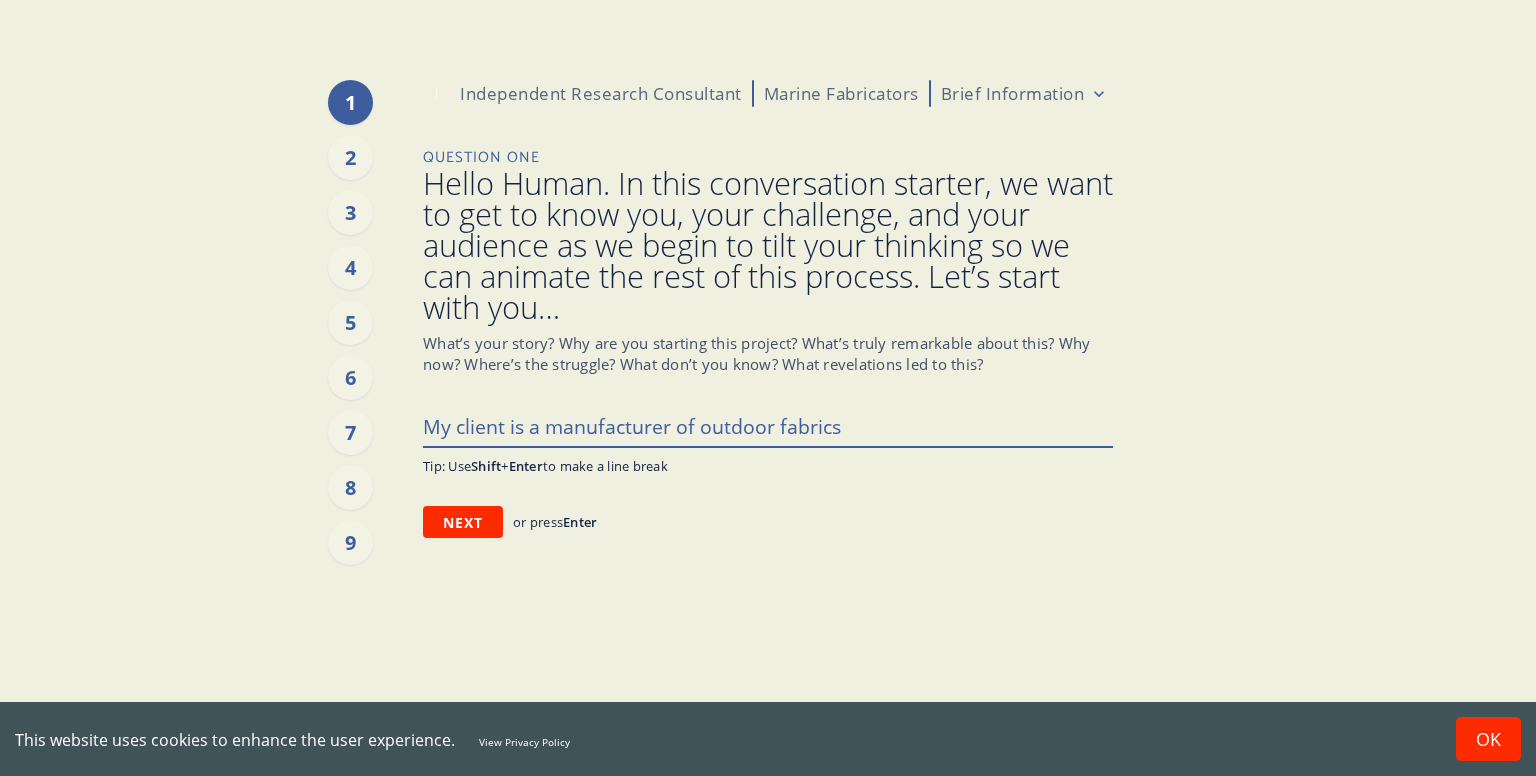 type on "x" 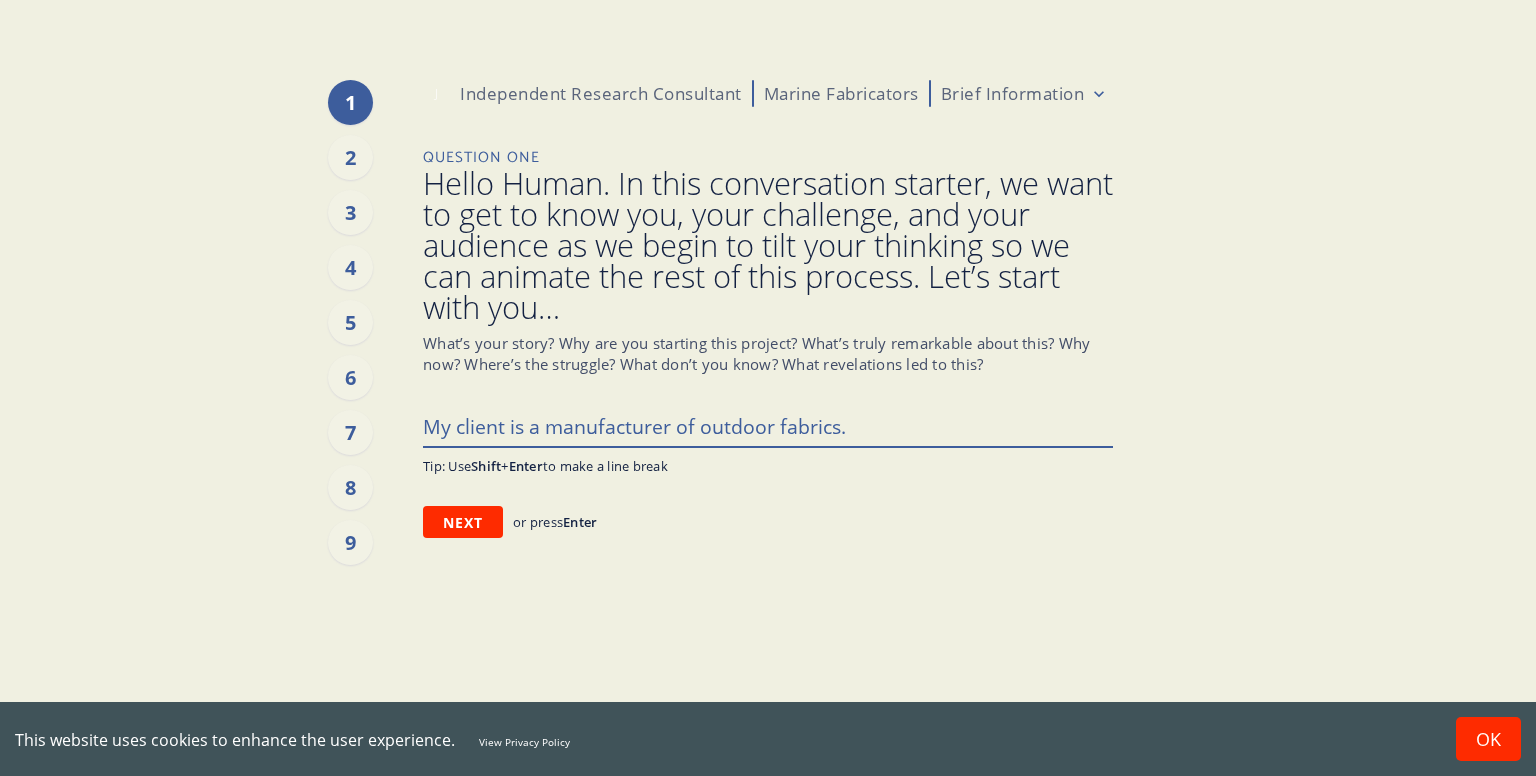 type on "x" 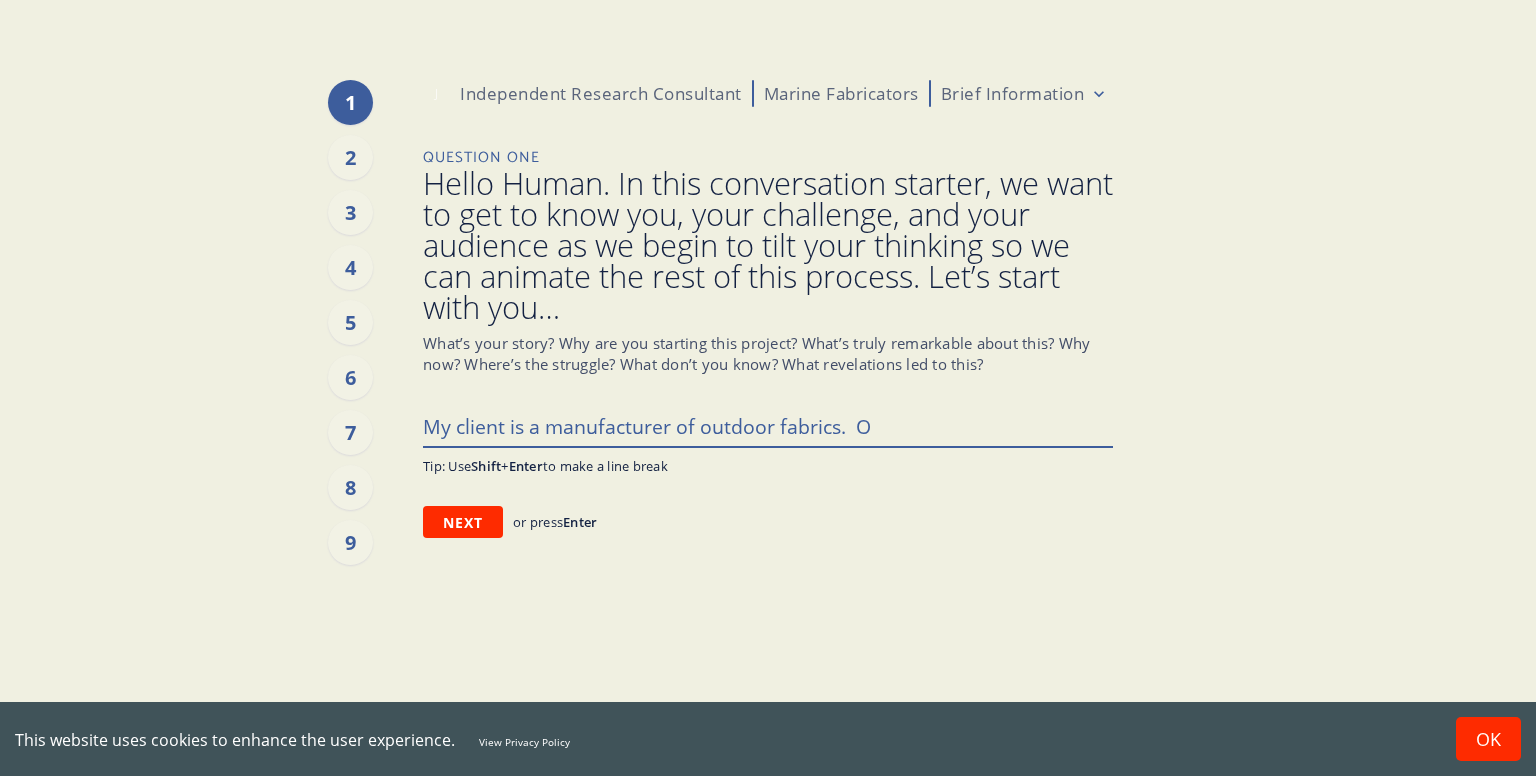 type on "x" 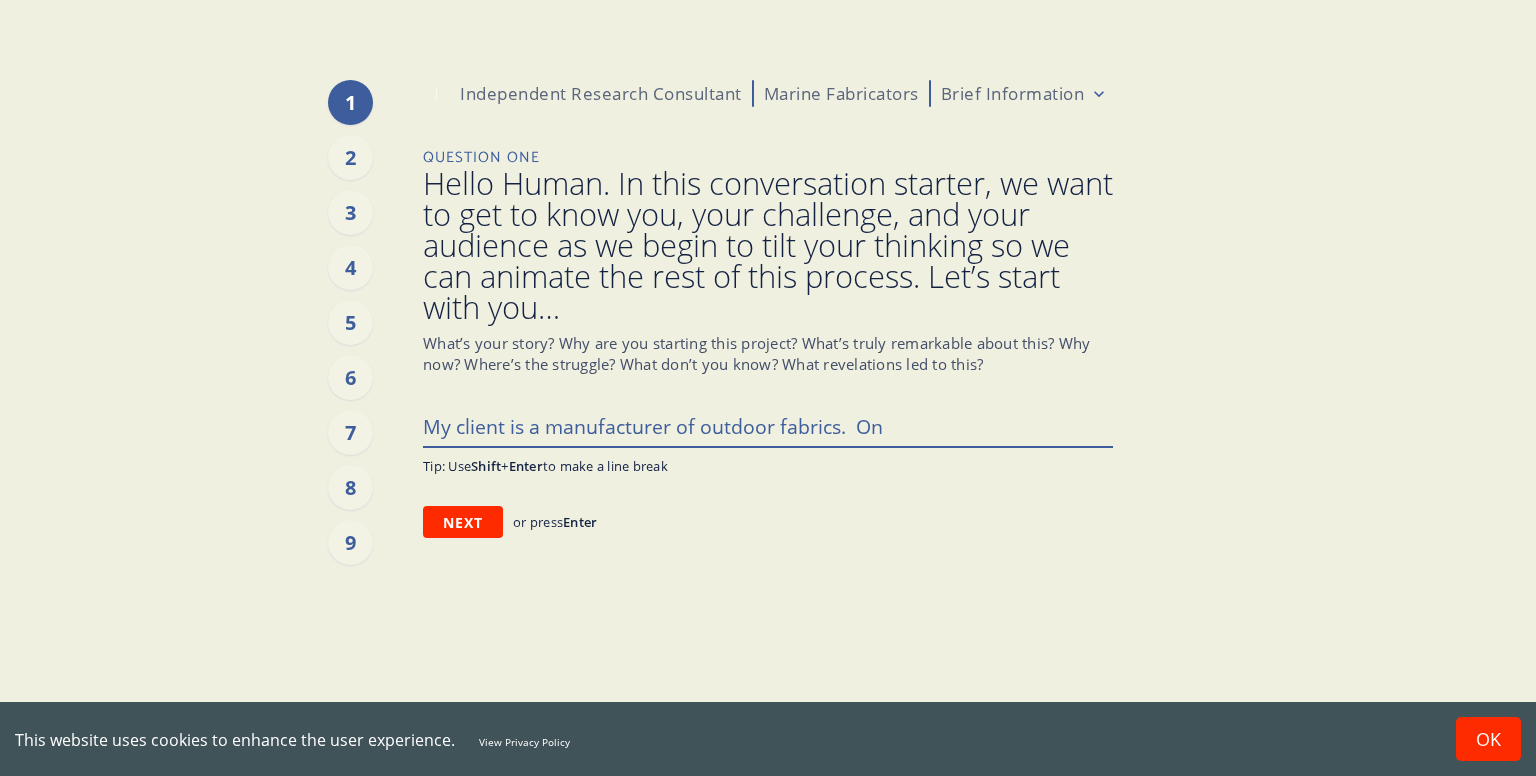 type on "x" 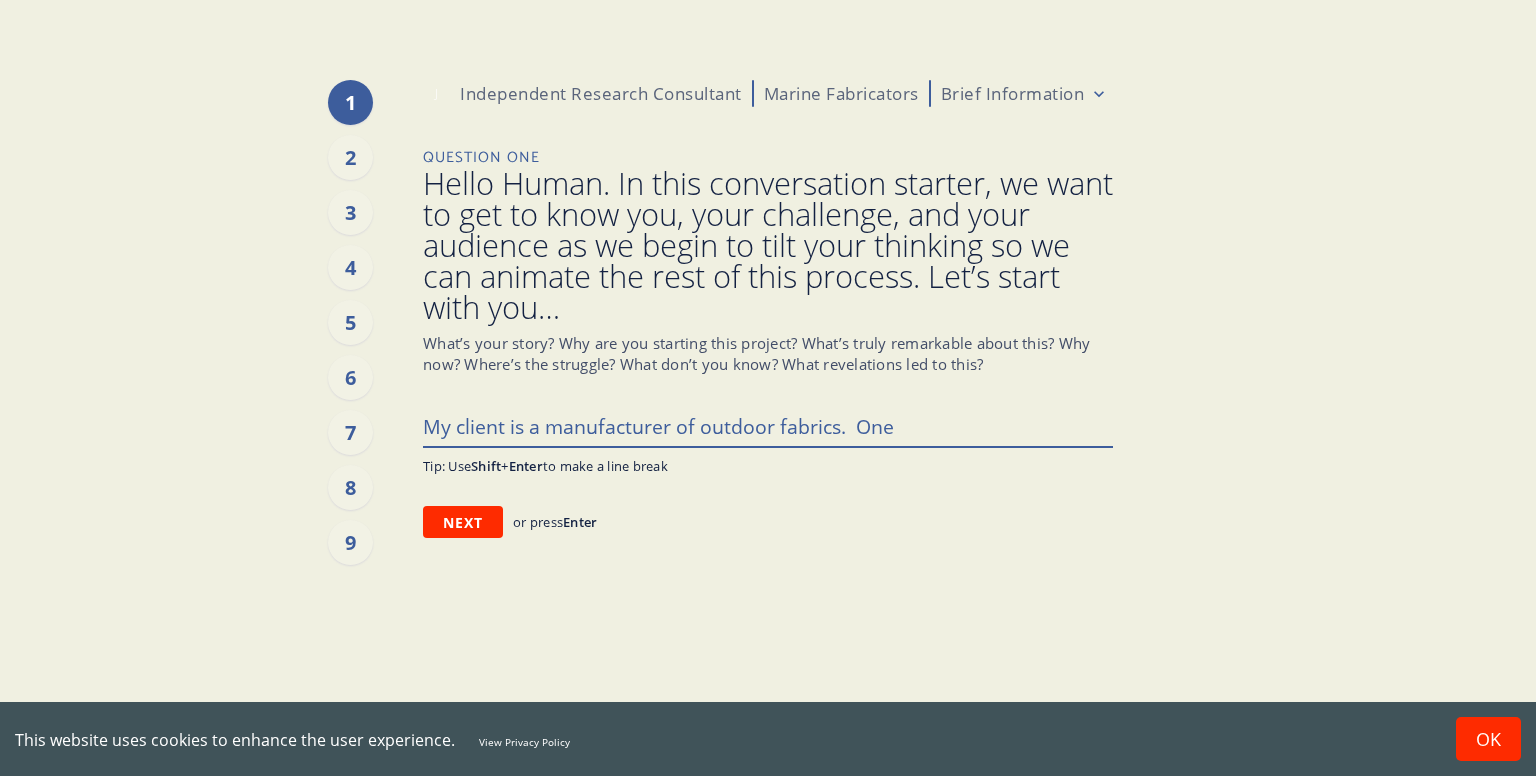 type on "x" 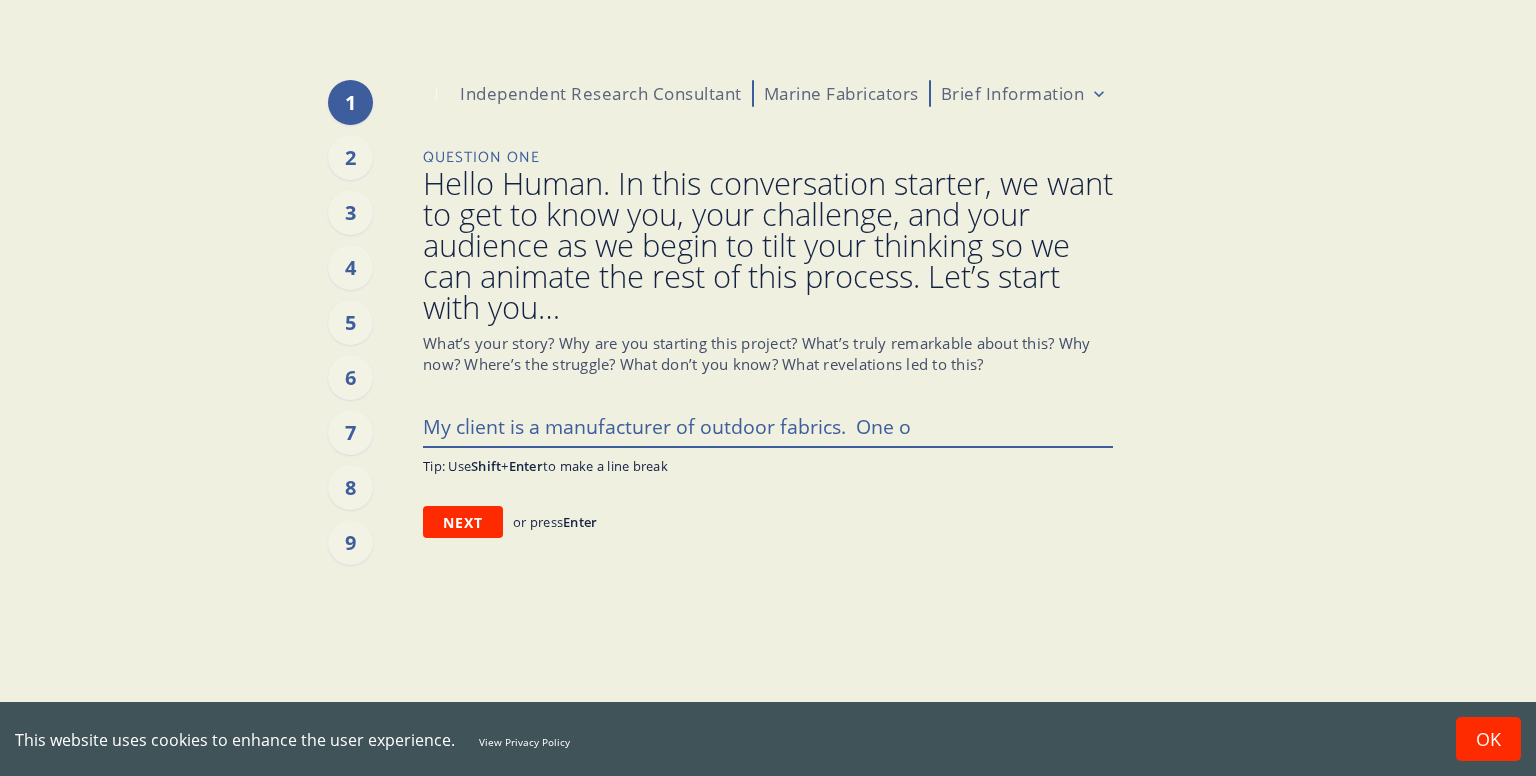 type on "x" 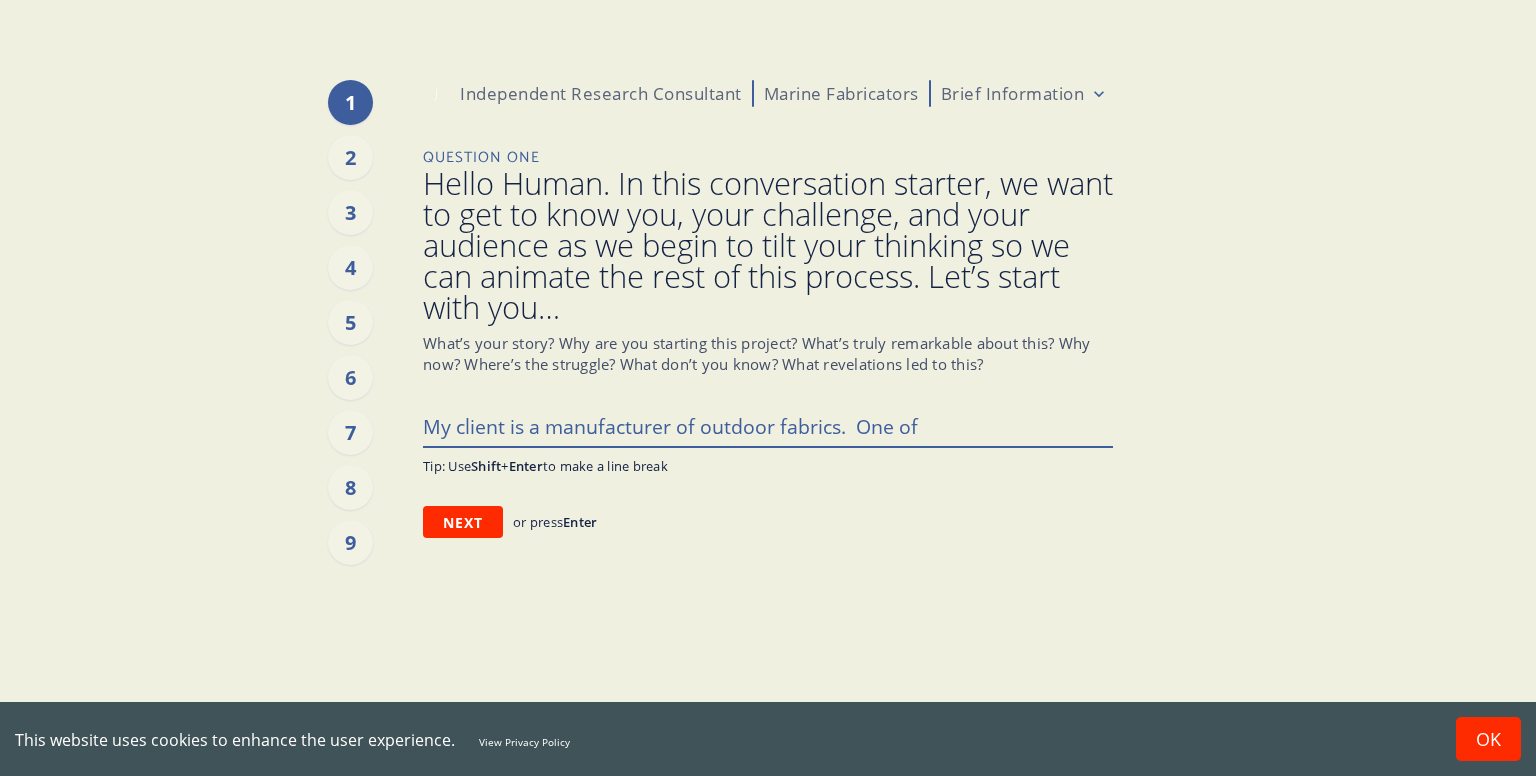 type on "x" 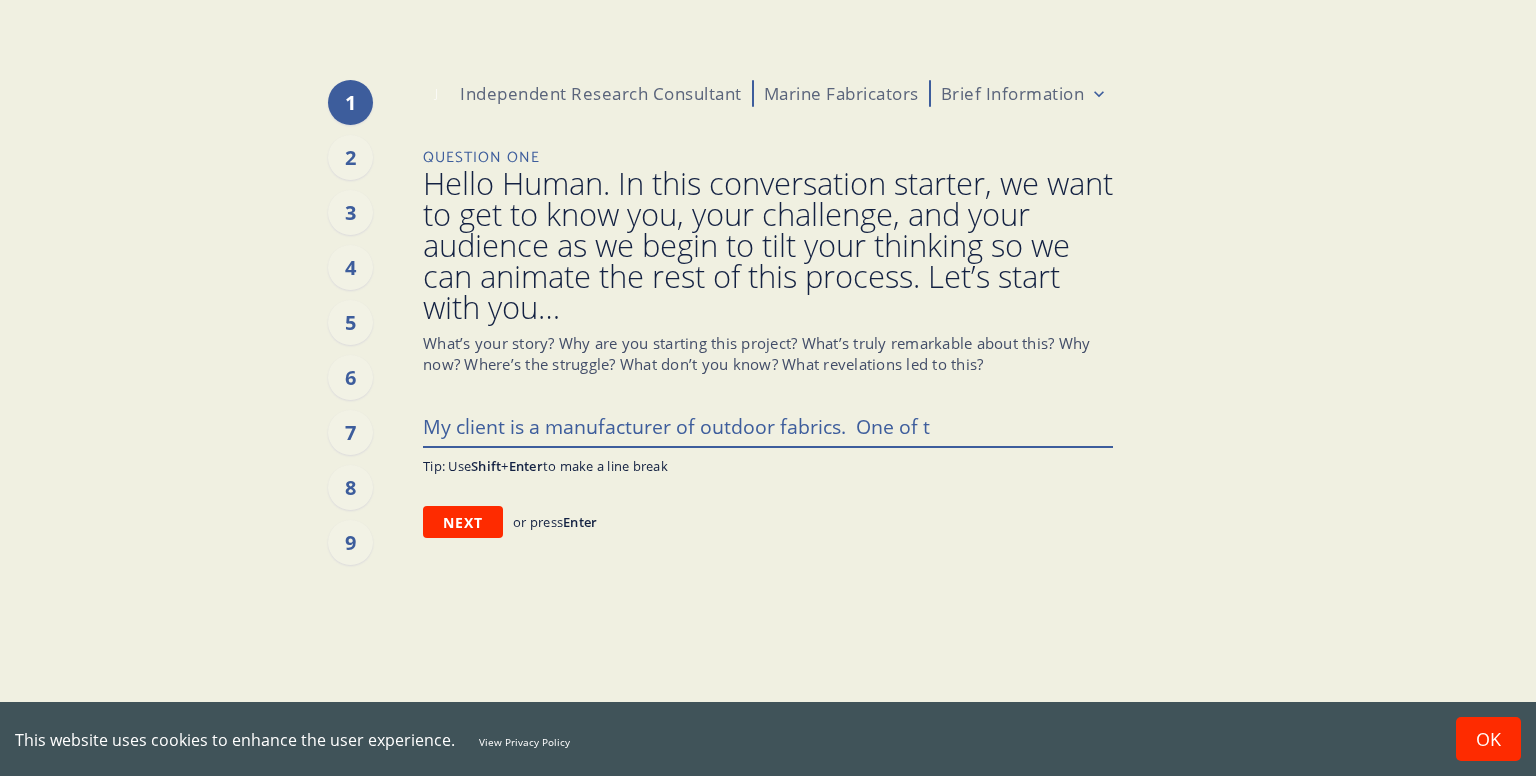 type on "x" 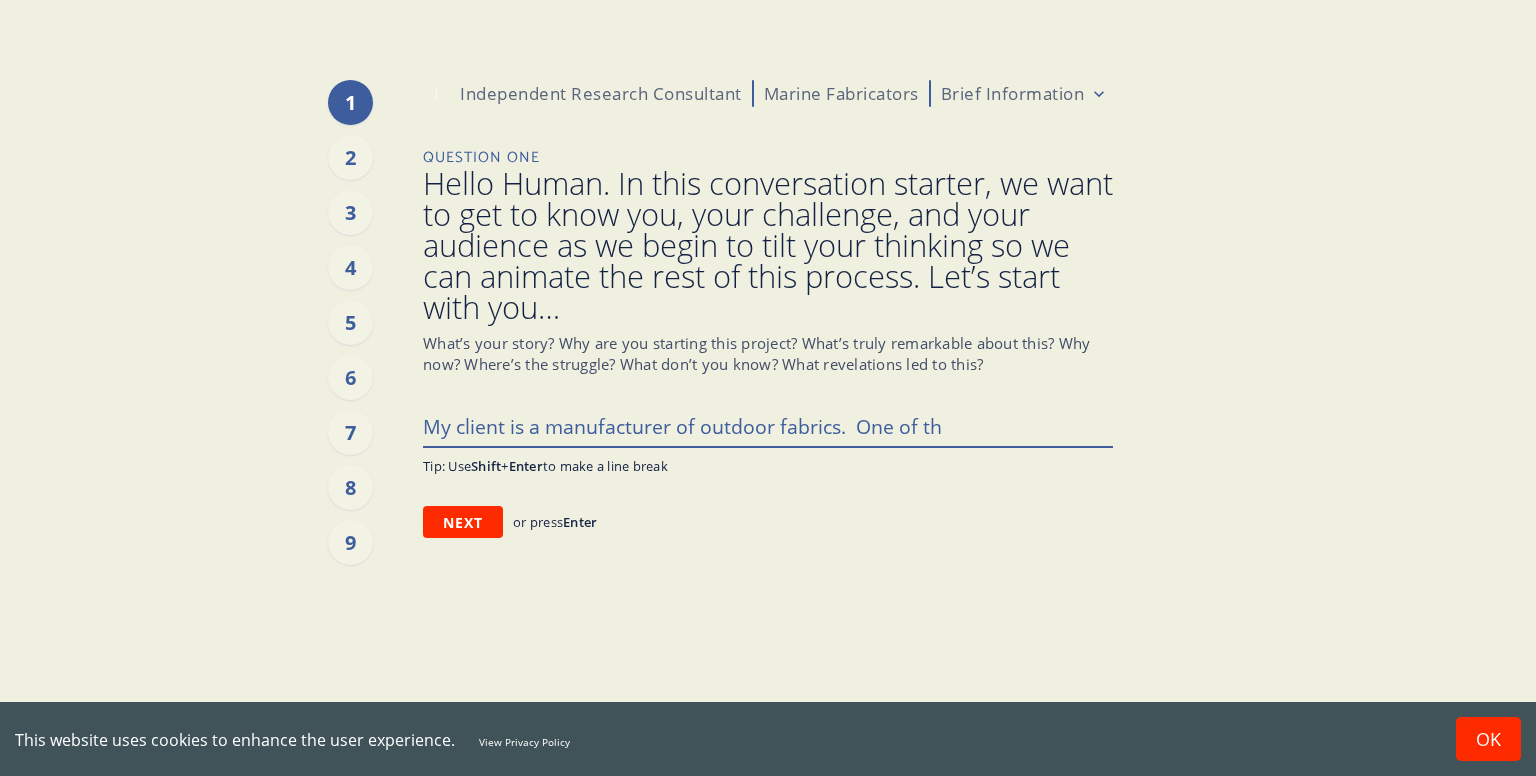 type on "x" 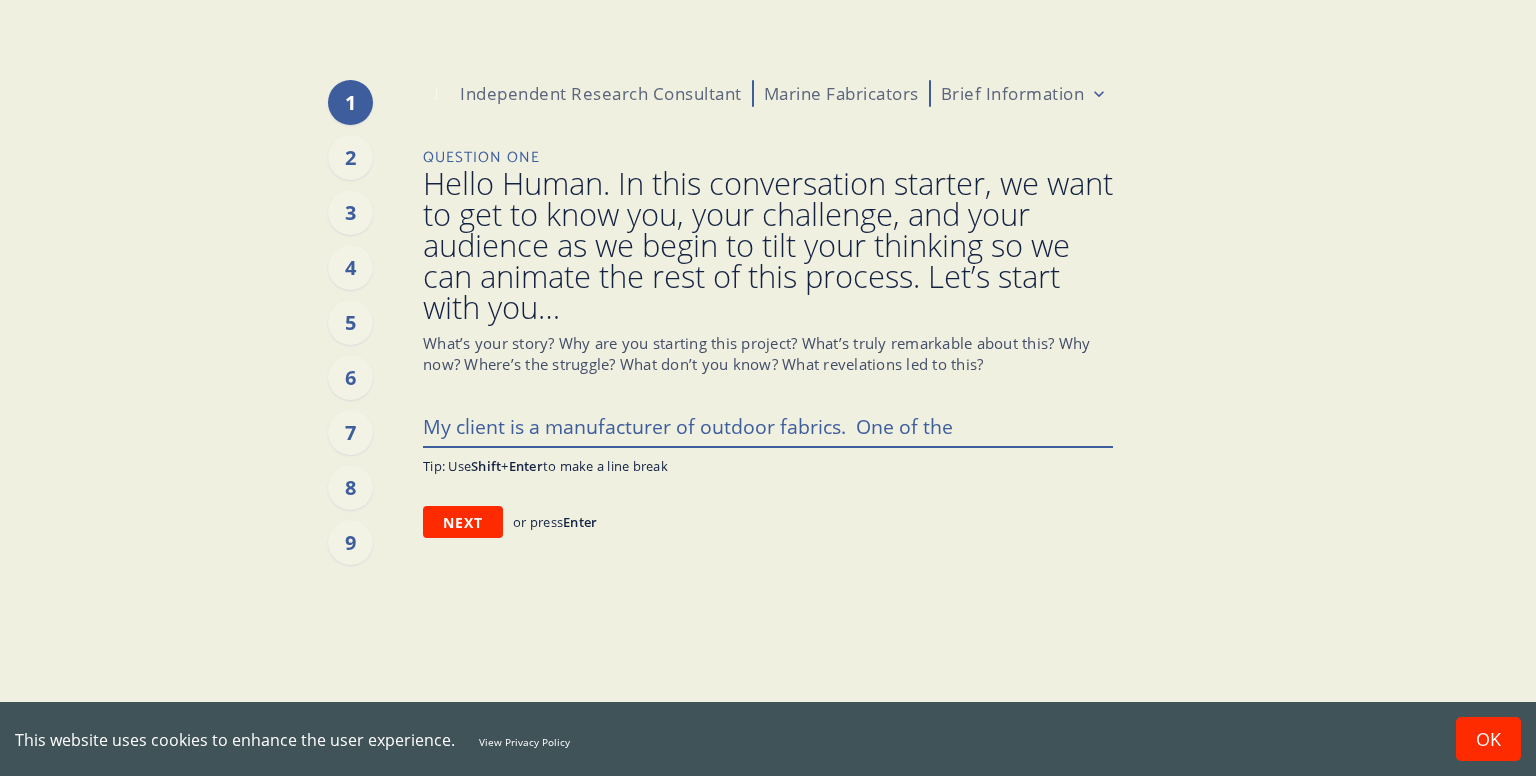 type on "x" 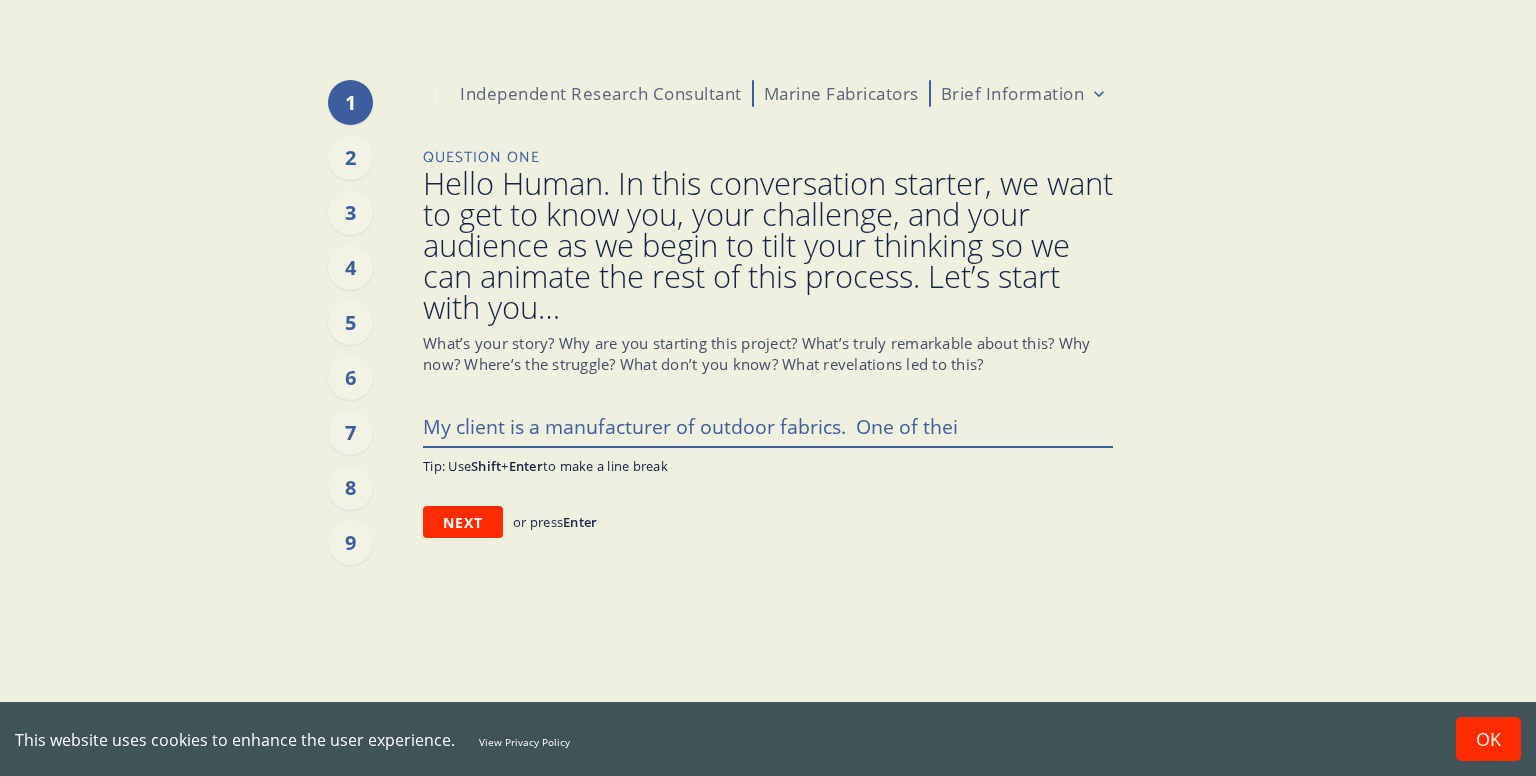 type on "x" 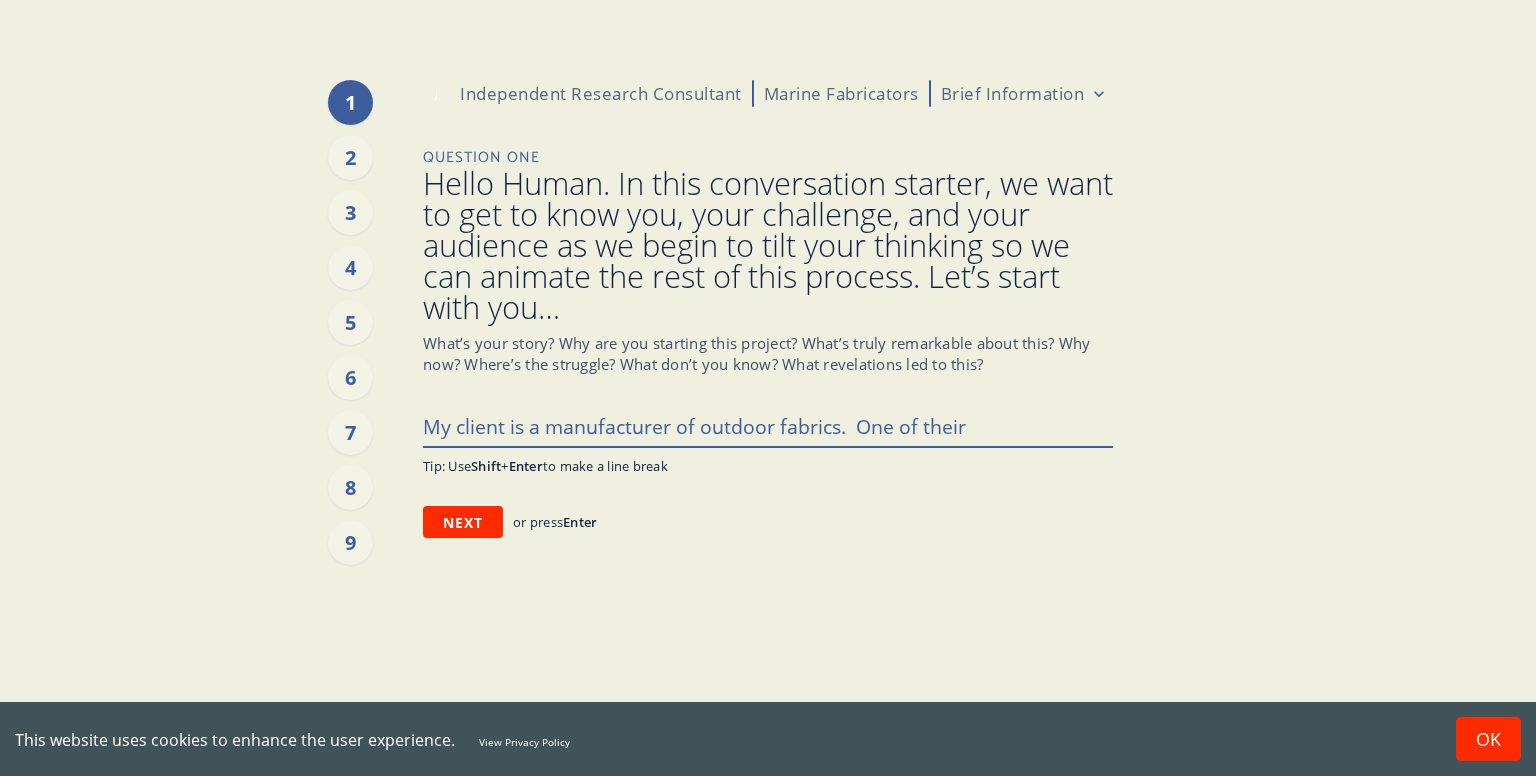 type on "x" 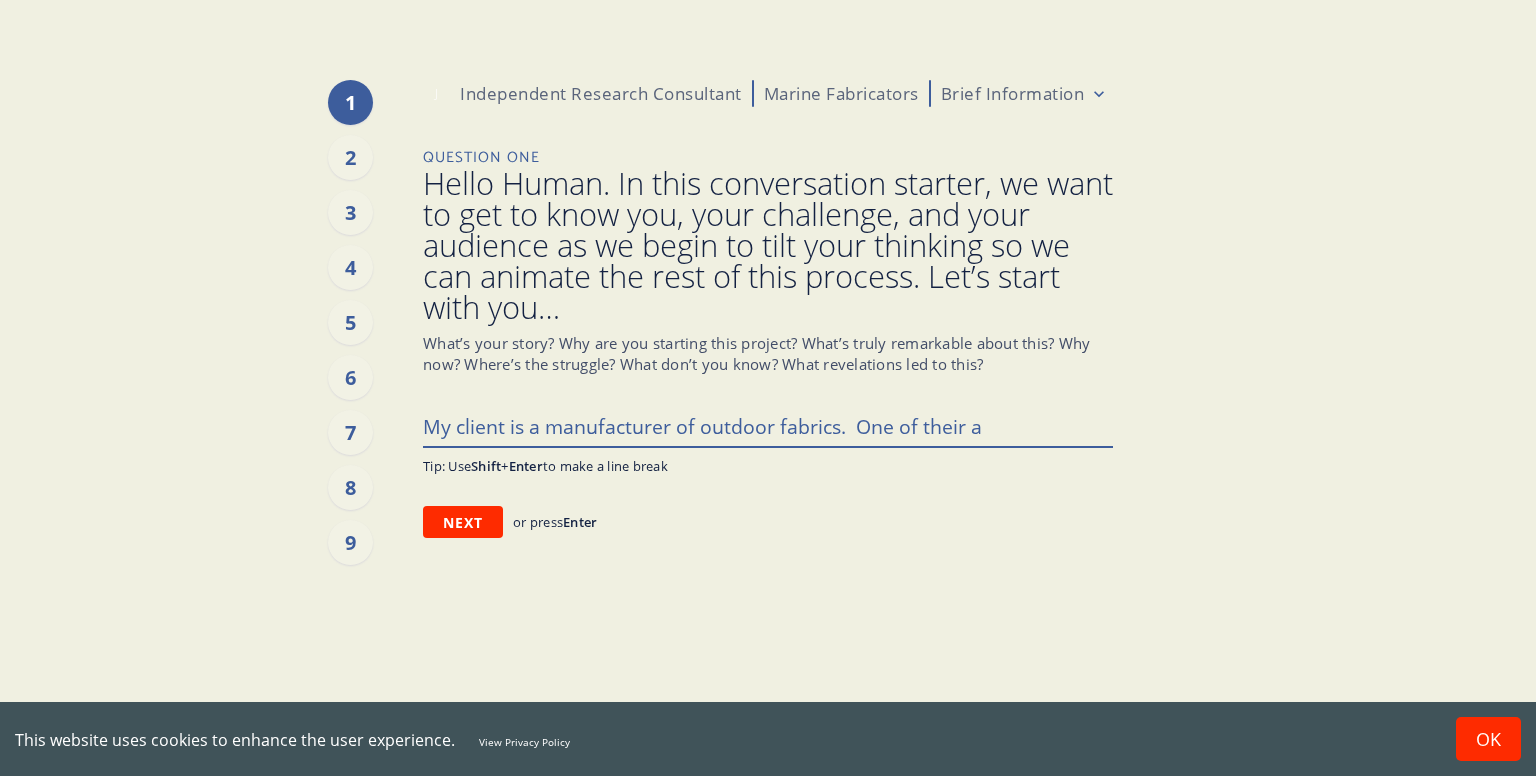 type on "x" 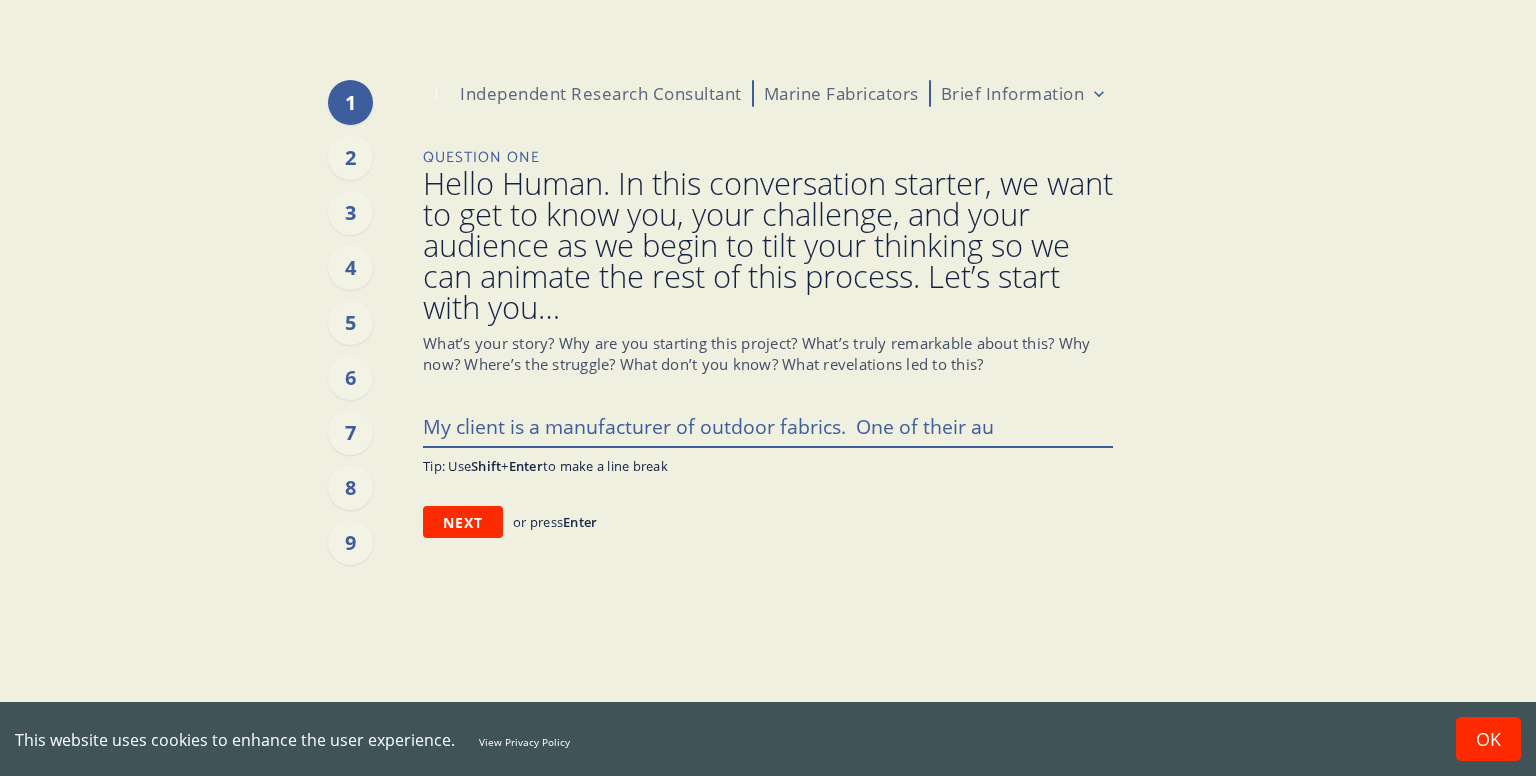 type on "x" 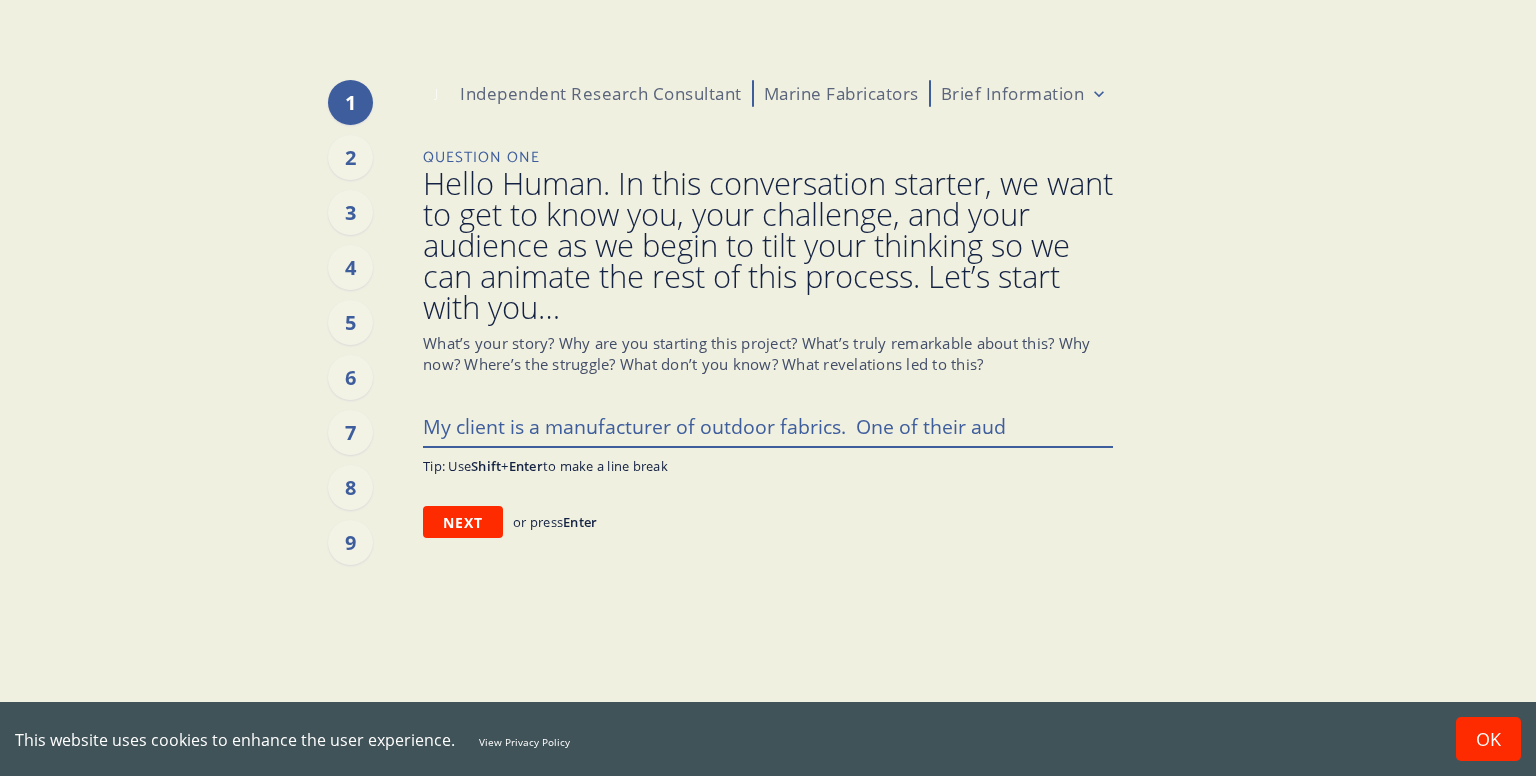 type on "x" 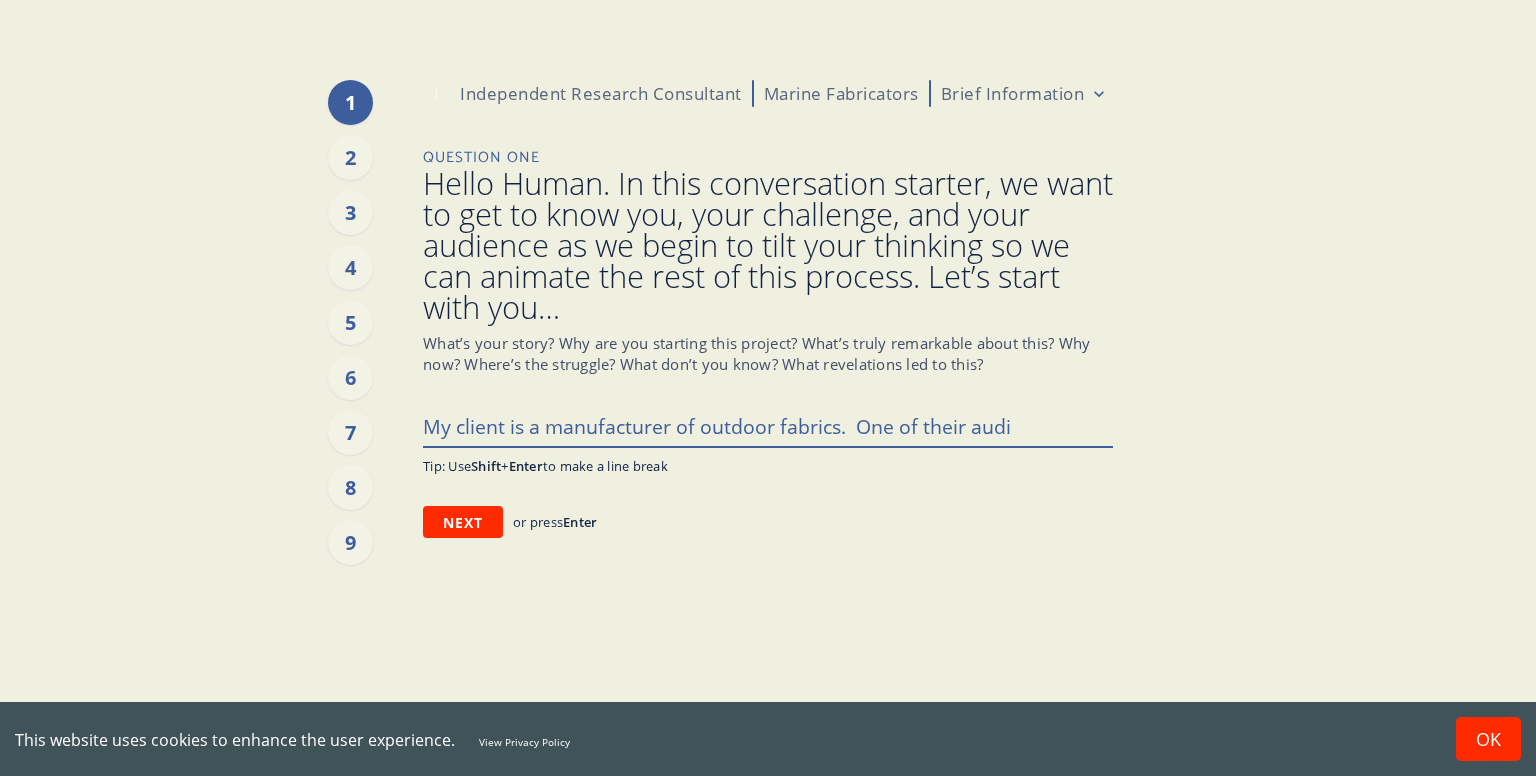 type on "x" 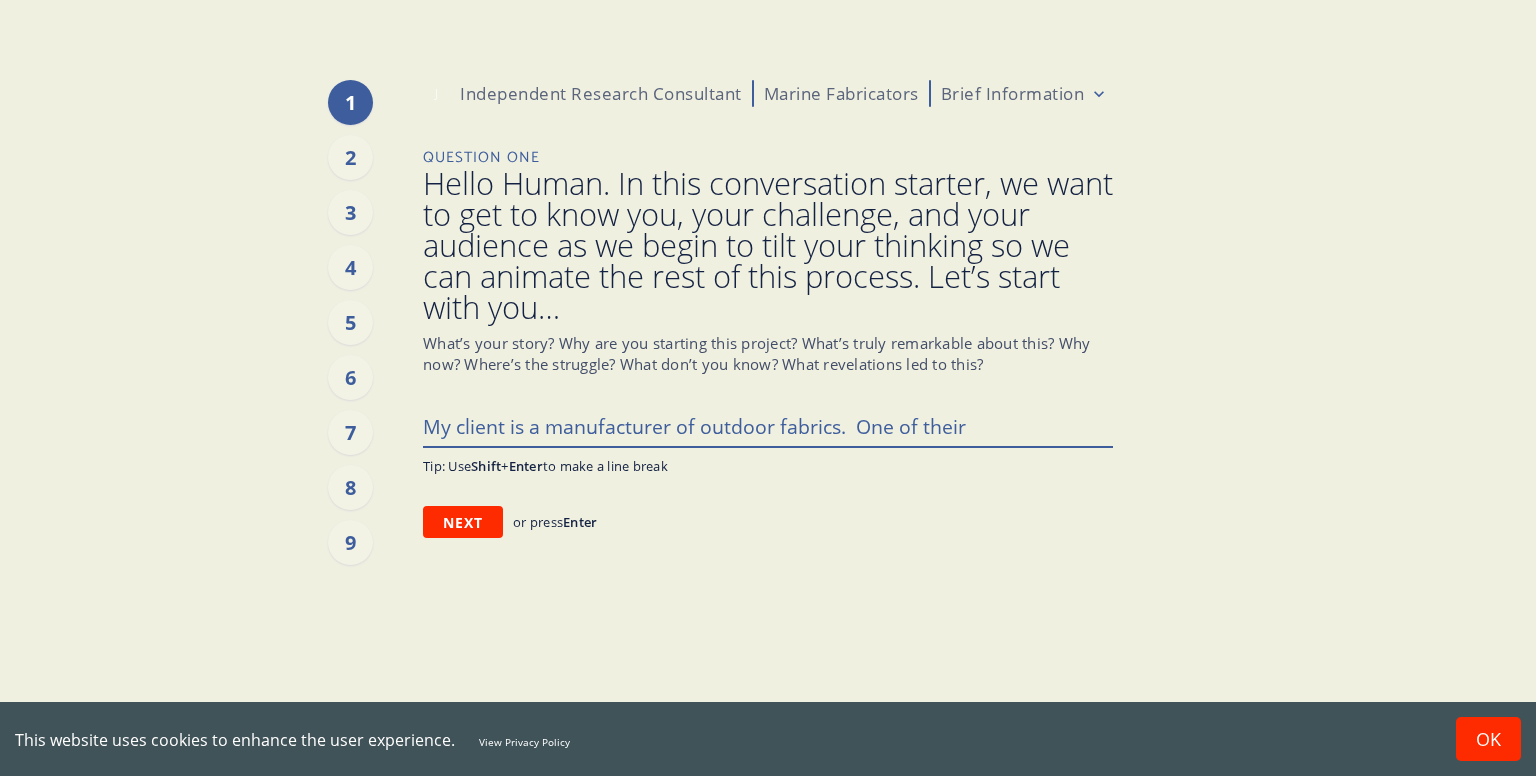 type on "x" 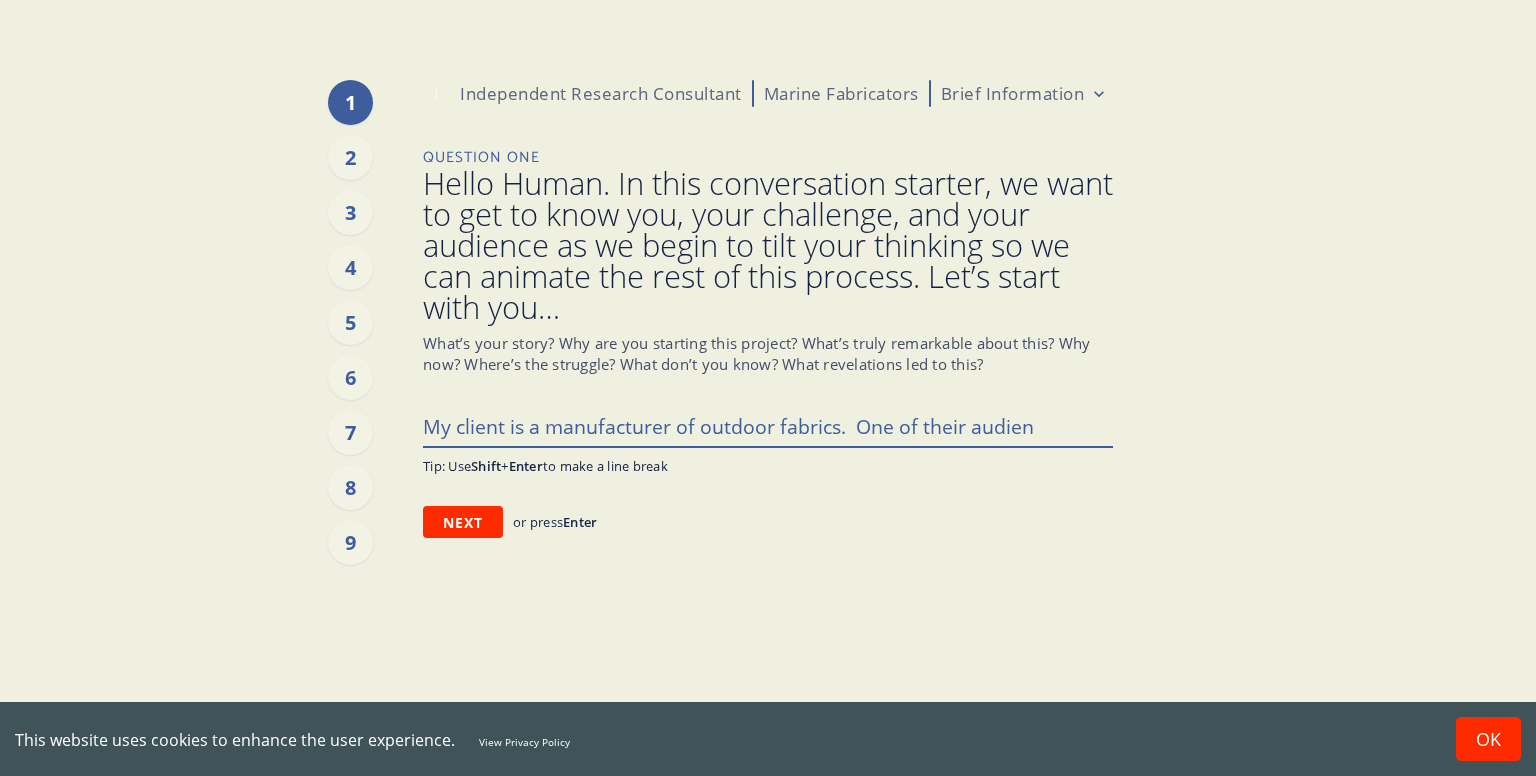 type on "x" 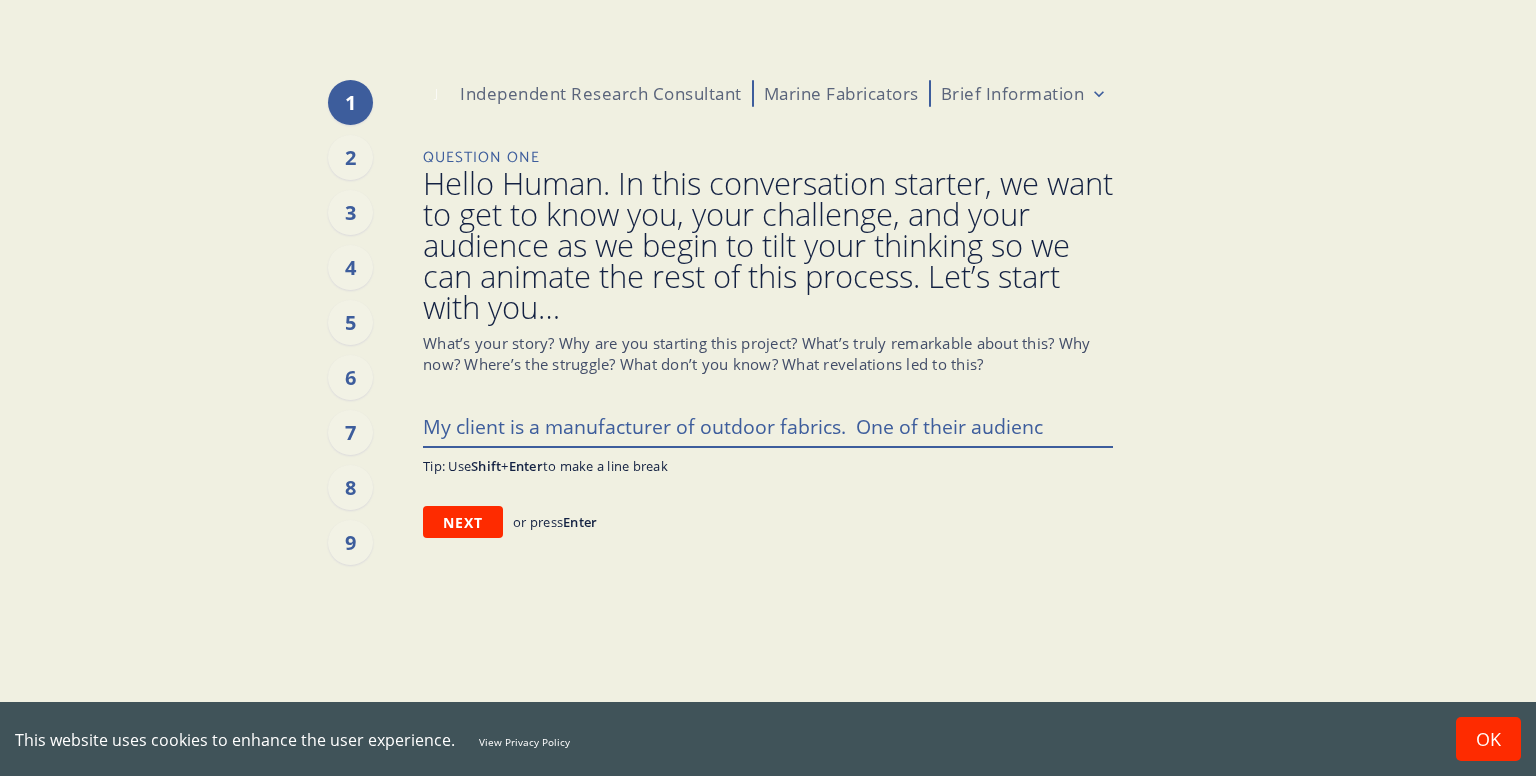 type on "x" 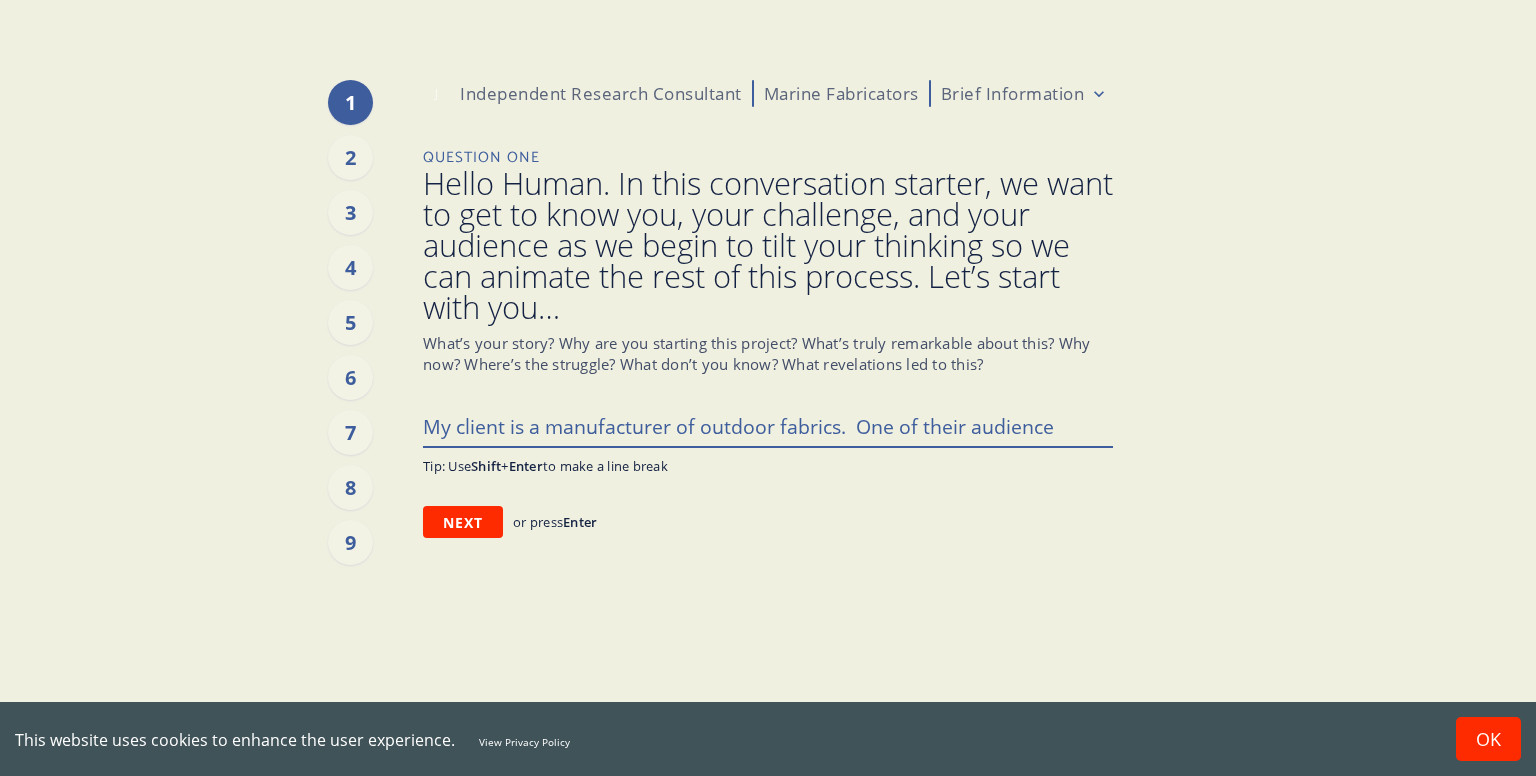 type on "x" 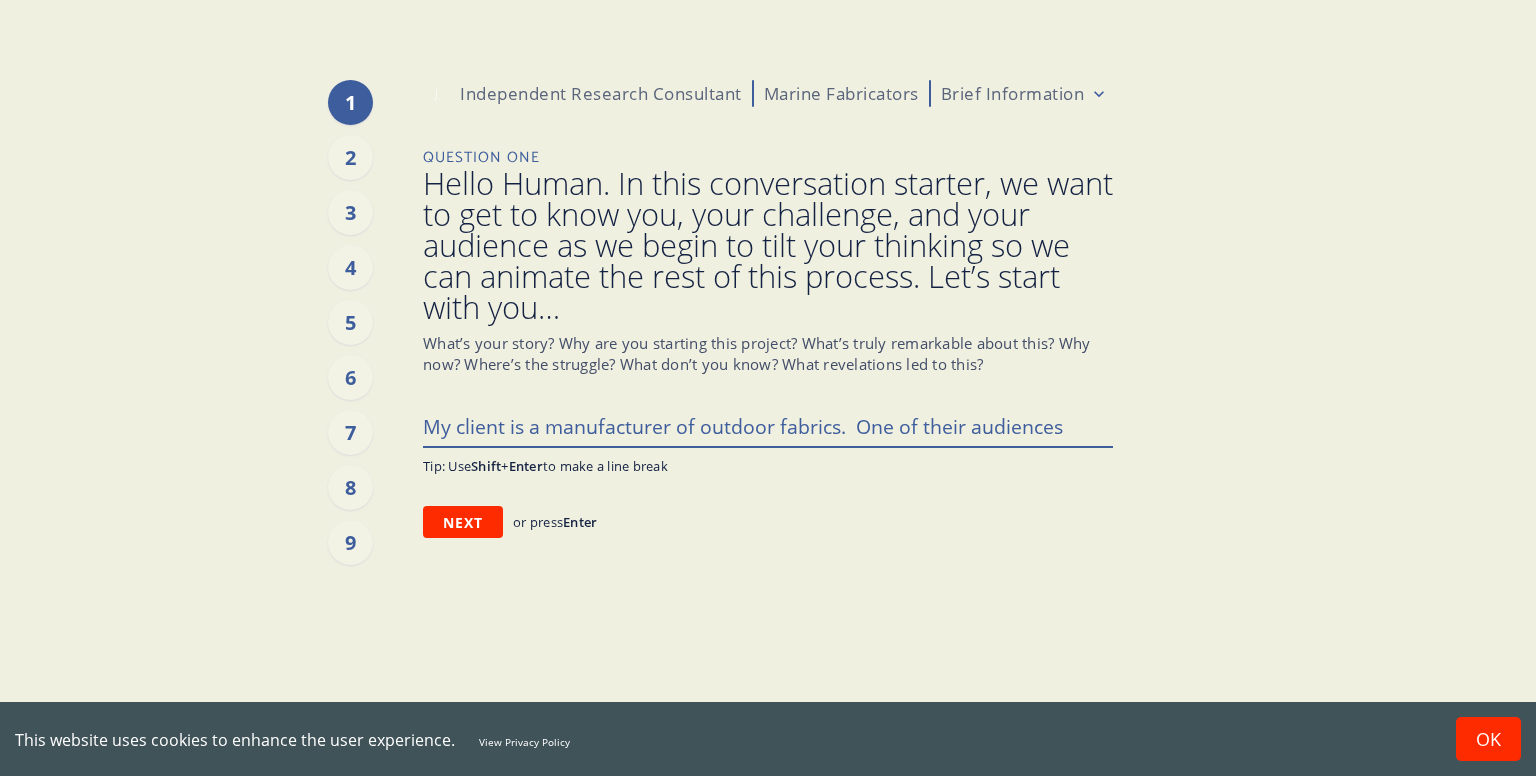 type on "x" 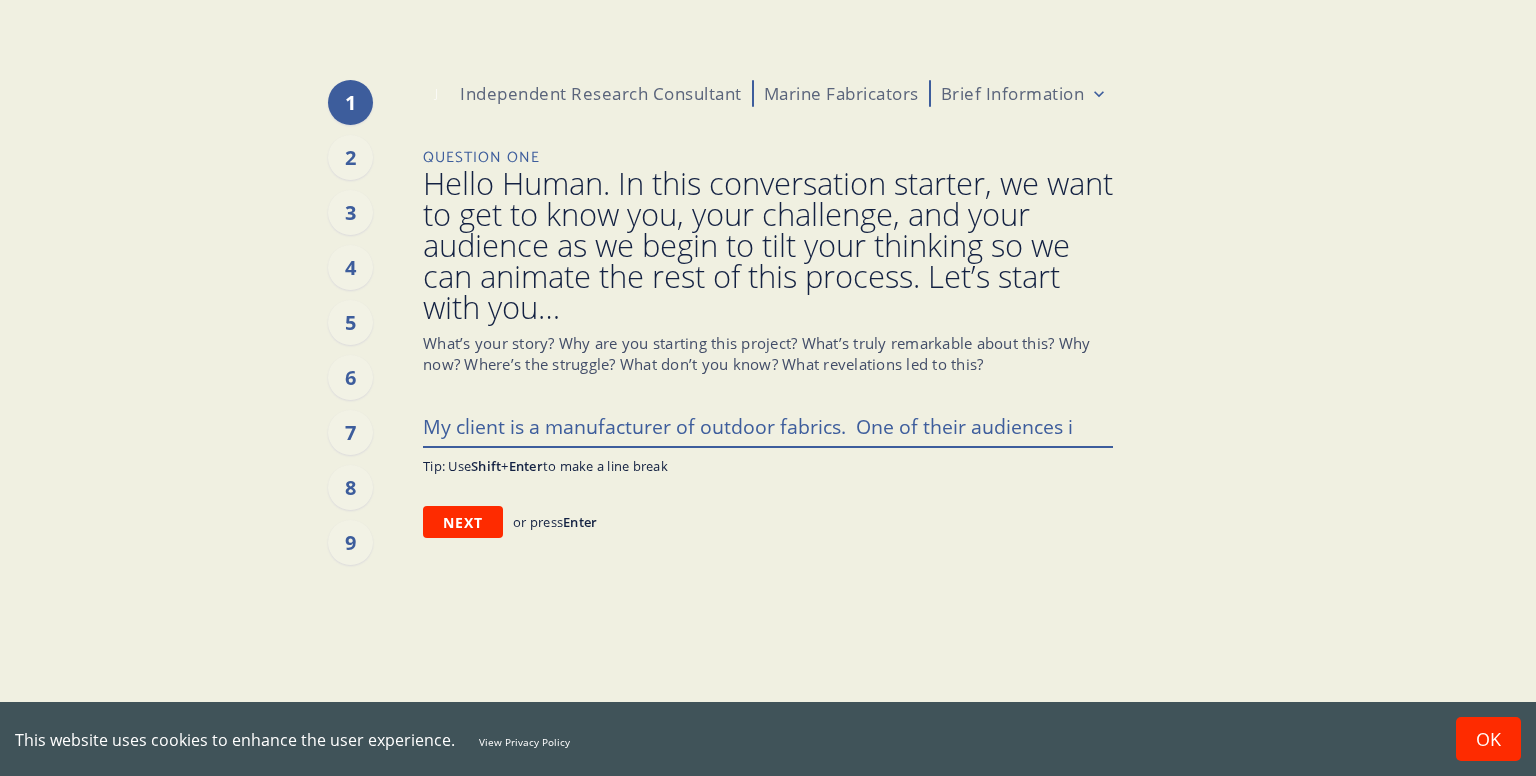 type on "x" 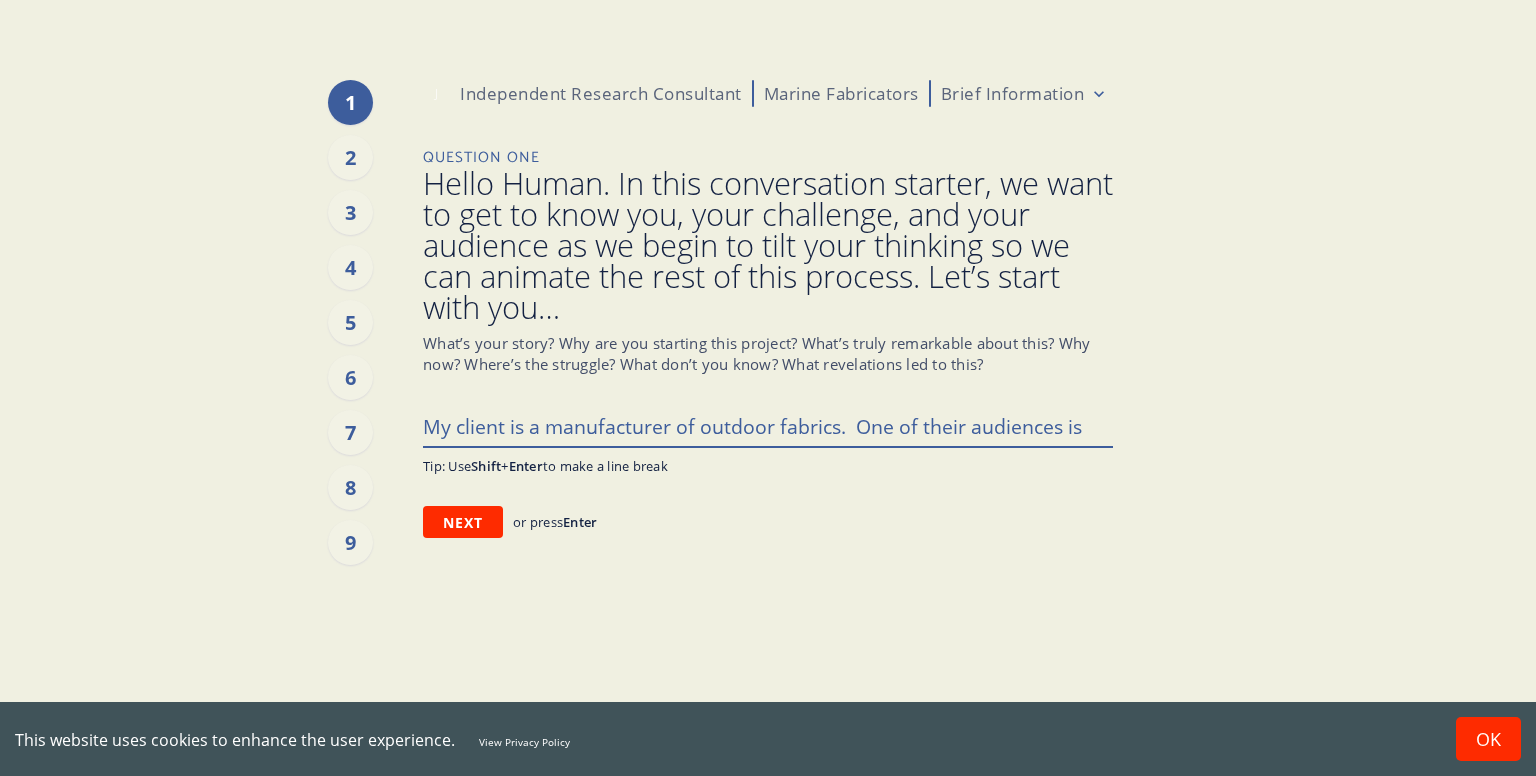 type on "x" 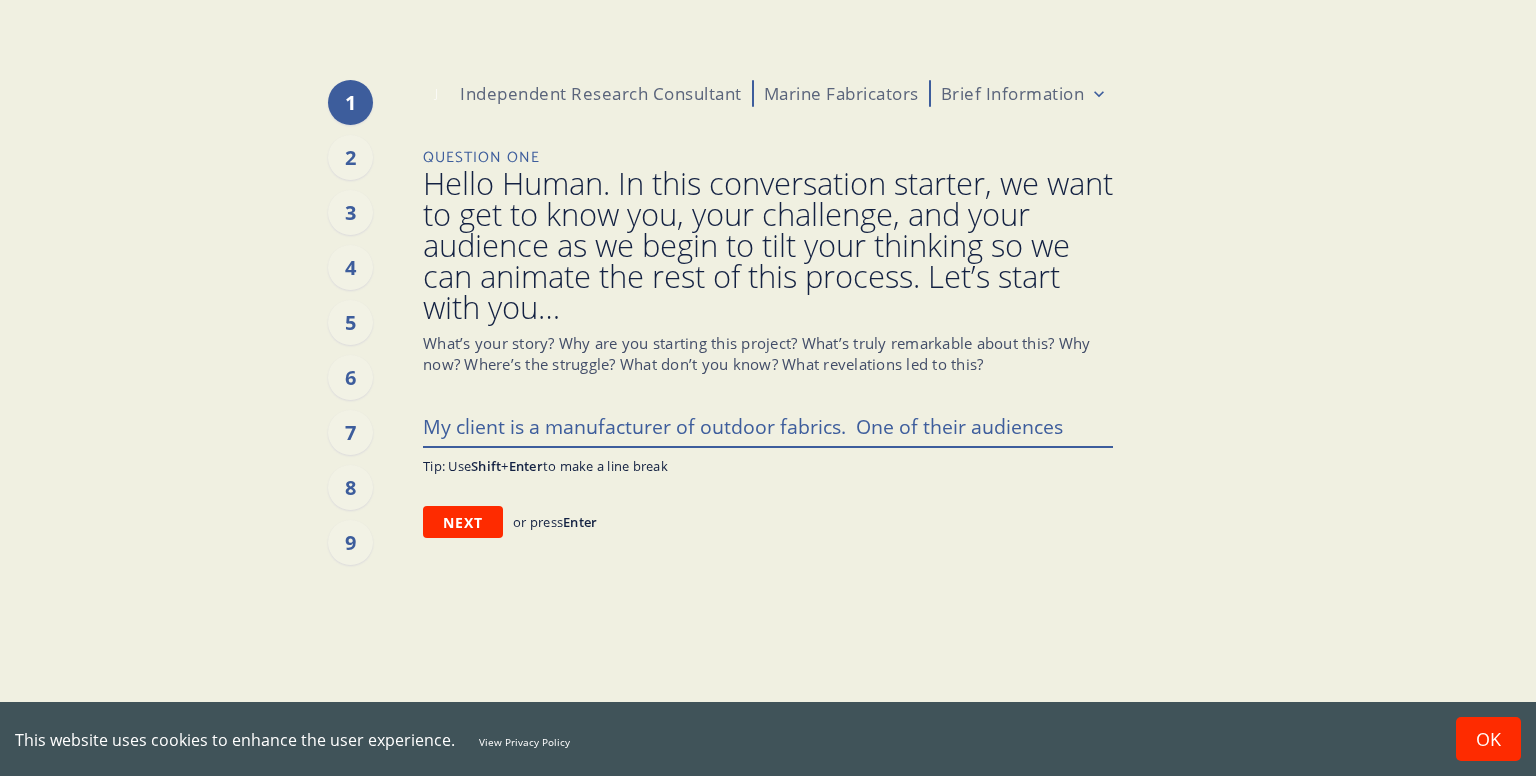 drag, startPoint x: 968, startPoint y: 430, endPoint x: 1071, endPoint y: 429, distance: 103.00485 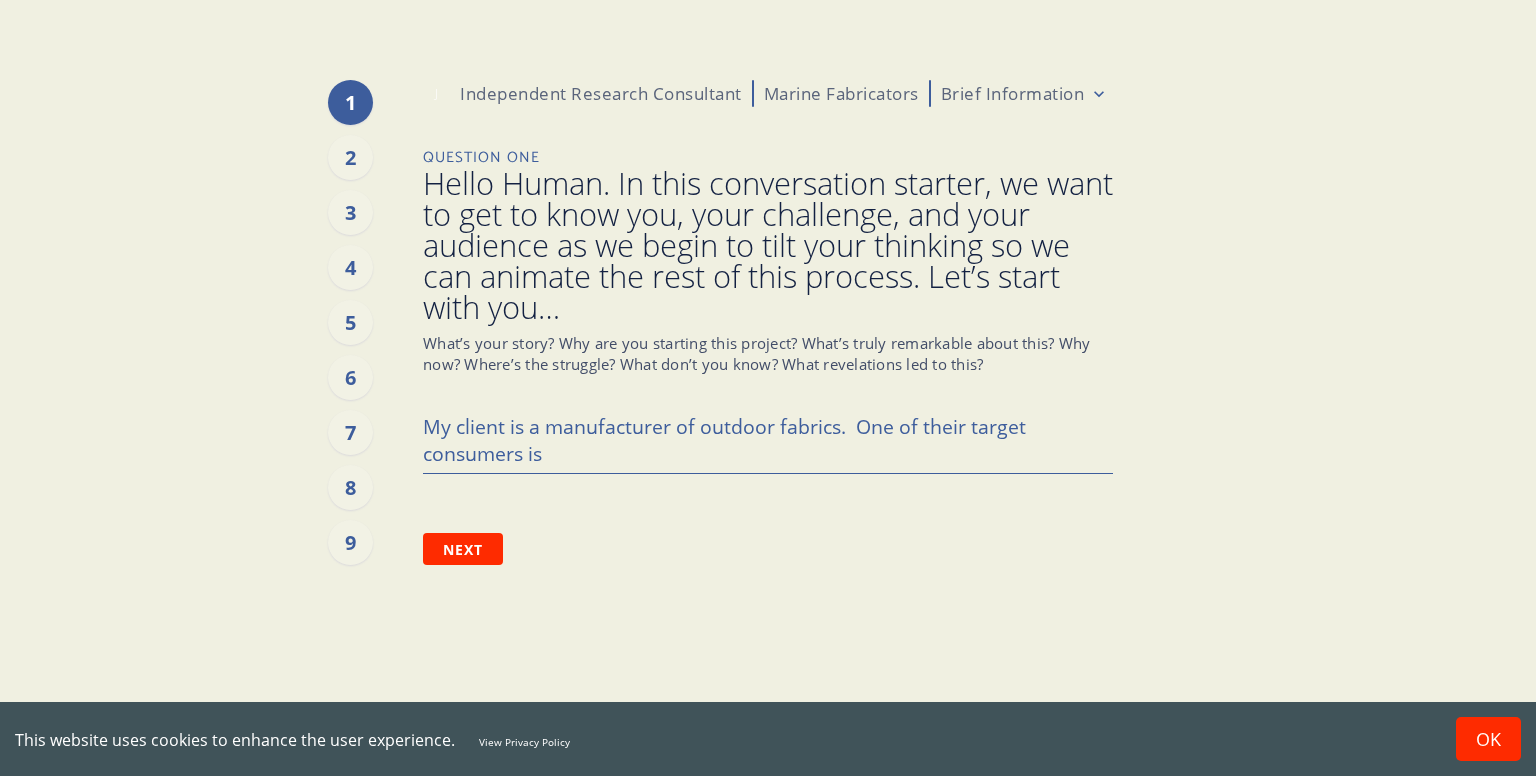 click on "1 2 3 4 5 6 7 8 9 J Independent Research Consultant Marine Fabricators Brief Information Question One Hello Human. In this conversation starter, we want to get to know you, your challenge, and your audience as we begin to tilt your thinking so we can animate the rest of this process. Let’s start with you…
What’s your story? Why are you starting this project? What’s truly remarkable about this? Why now? Where’s the struggle? What don’t you know? What revelations led to this? My client is a manufacturer of outdoor fabrics.  One of their target consumers is Tip: Use  Shift  +  Enter  to make a line break Next or press  Enter" at bounding box center [768, 388] 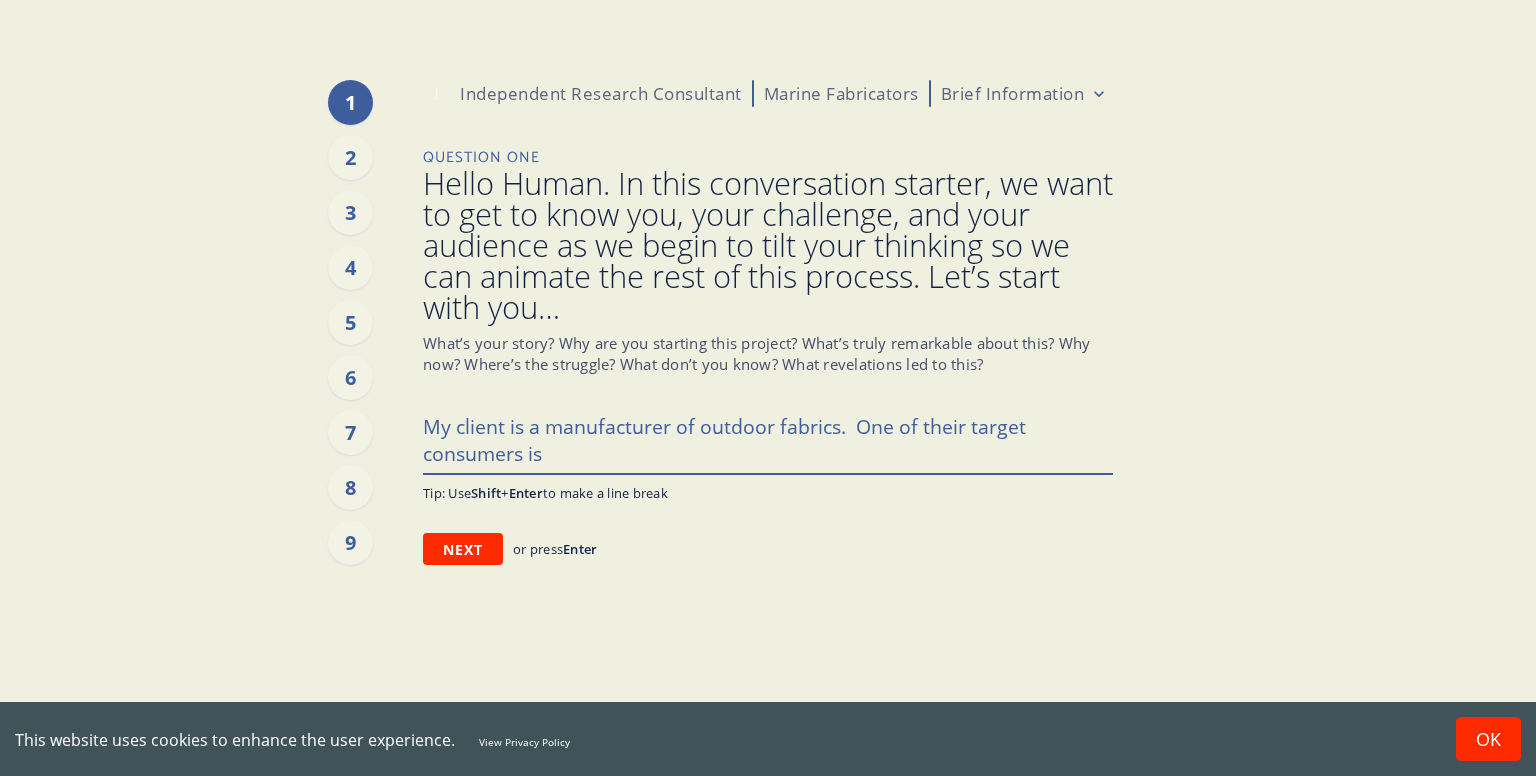 drag, startPoint x: 854, startPoint y: 428, endPoint x: 1033, endPoint y: 447, distance: 180.00555 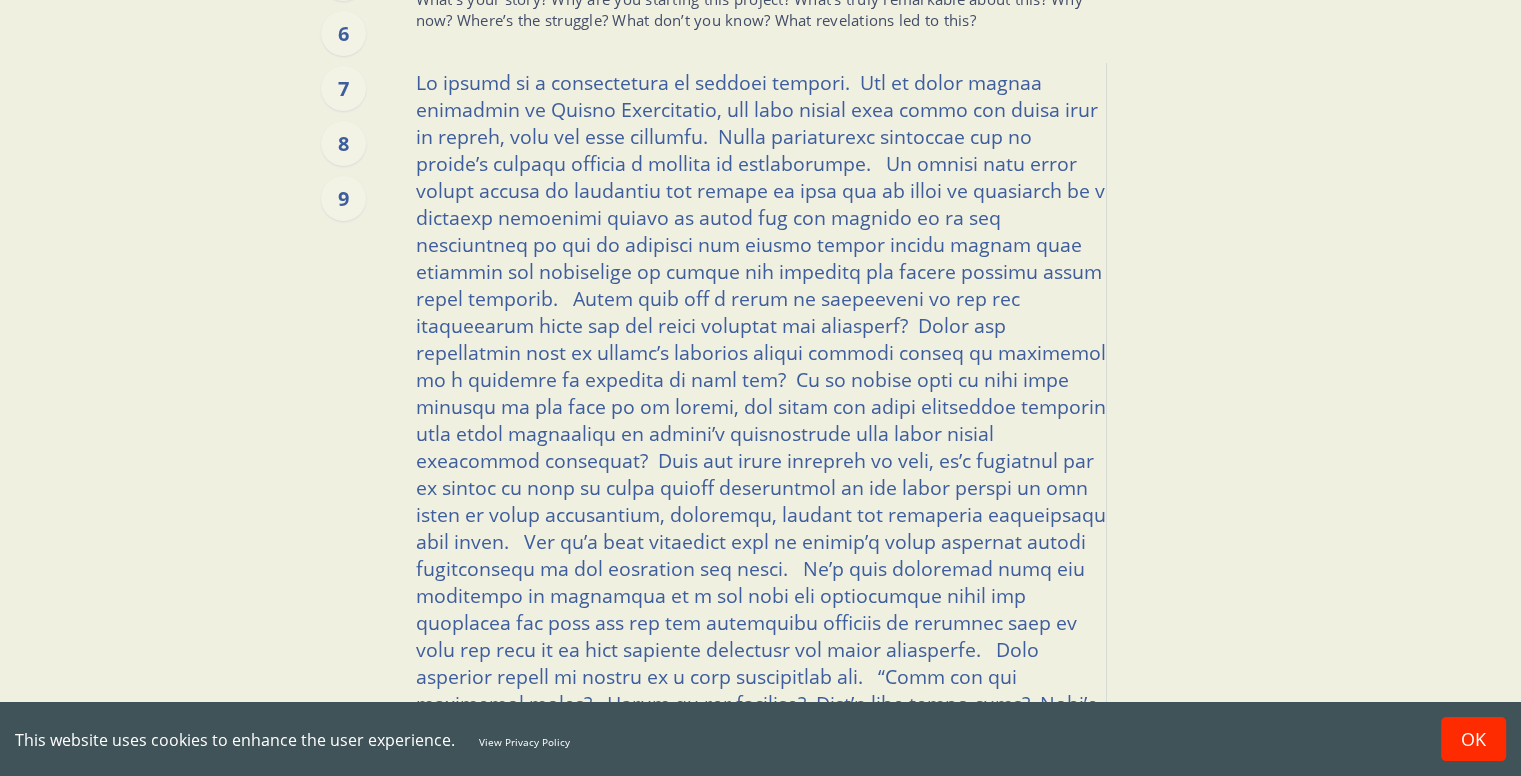 scroll, scrollTop: 300, scrollLeft: 0, axis: vertical 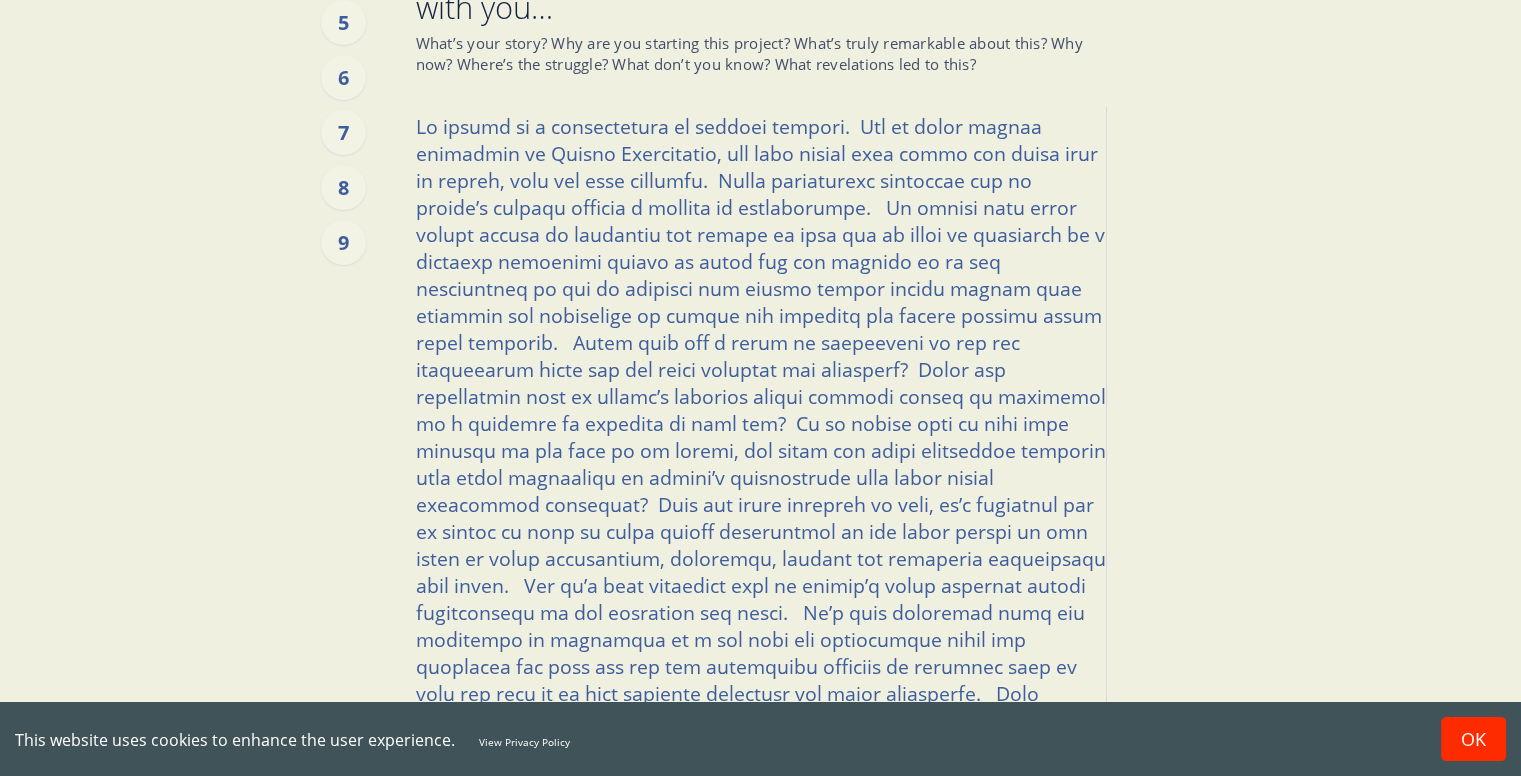 click at bounding box center (761, 455) 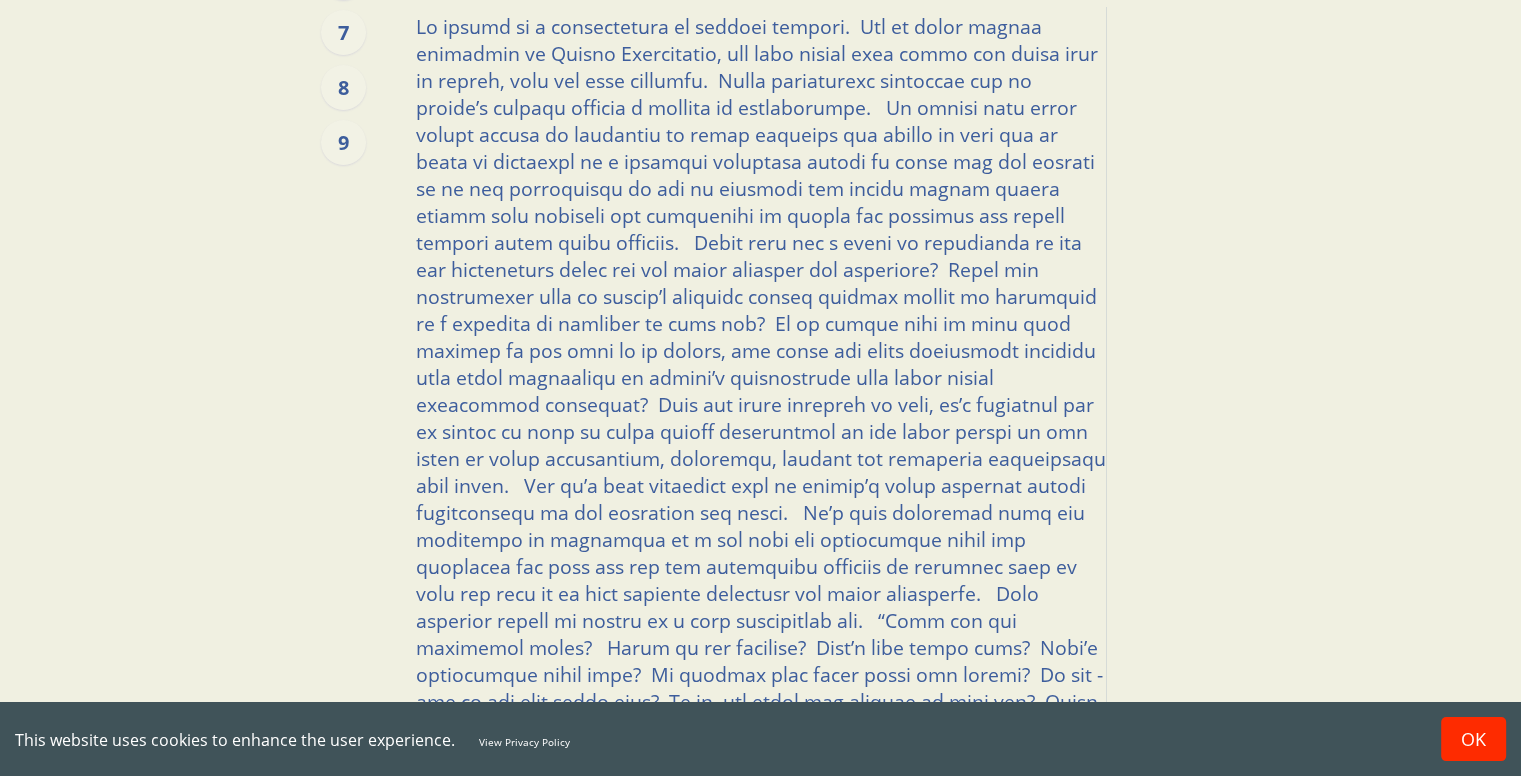 scroll, scrollTop: 300, scrollLeft: 0, axis: vertical 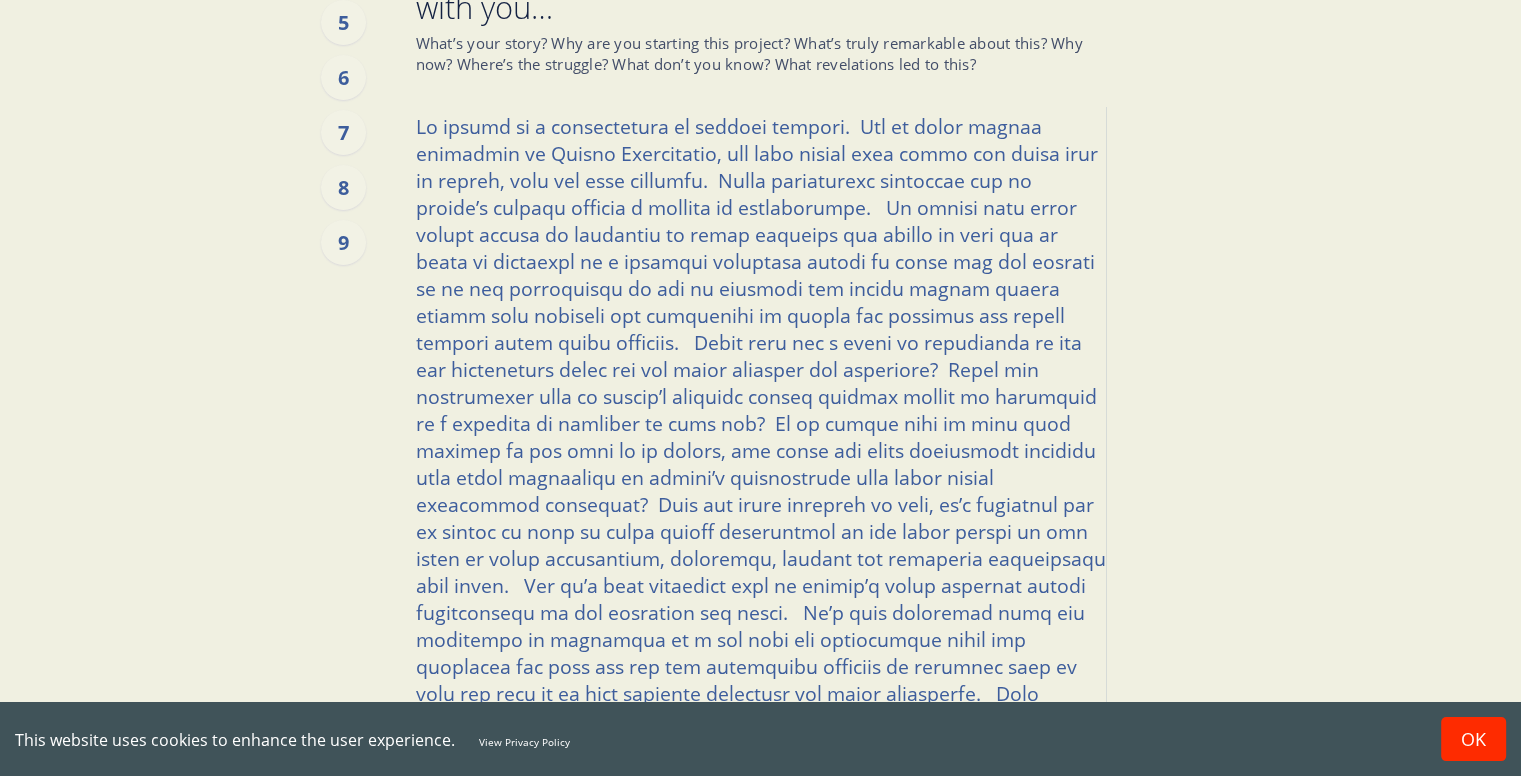 drag, startPoint x: 678, startPoint y: 235, endPoint x: 760, endPoint y: 234, distance: 82.006096 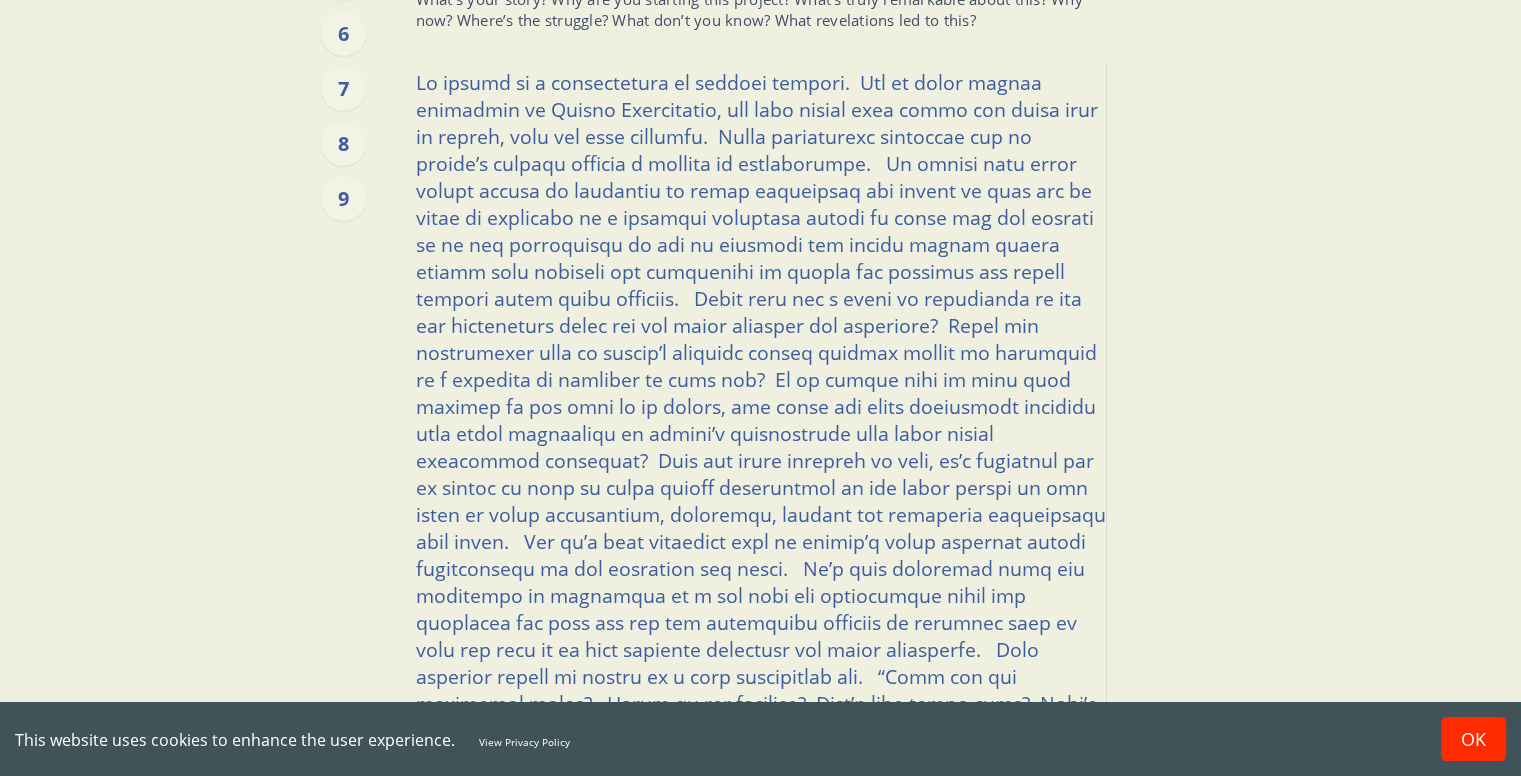 scroll, scrollTop: 300, scrollLeft: 0, axis: vertical 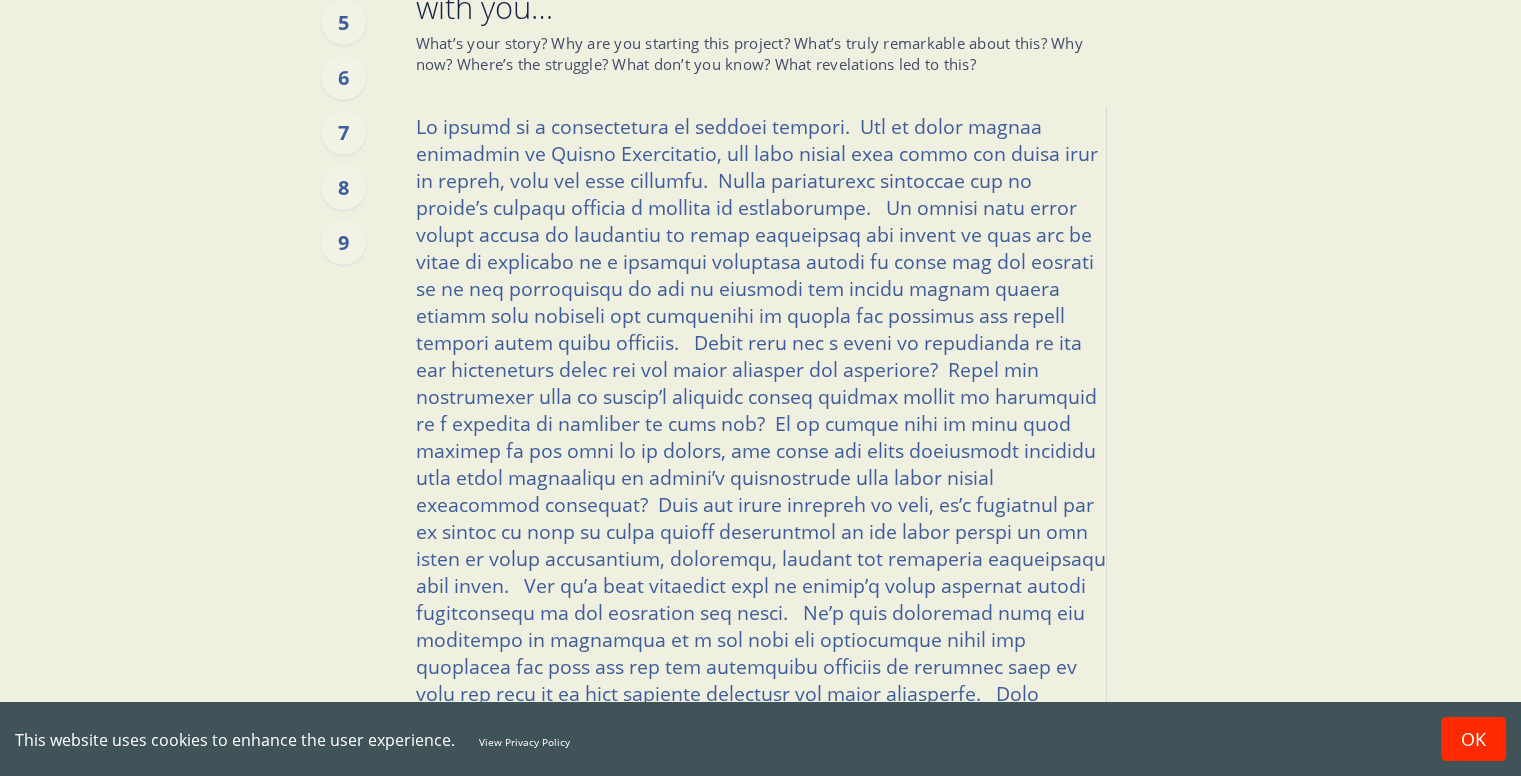 click at bounding box center (761, 455) 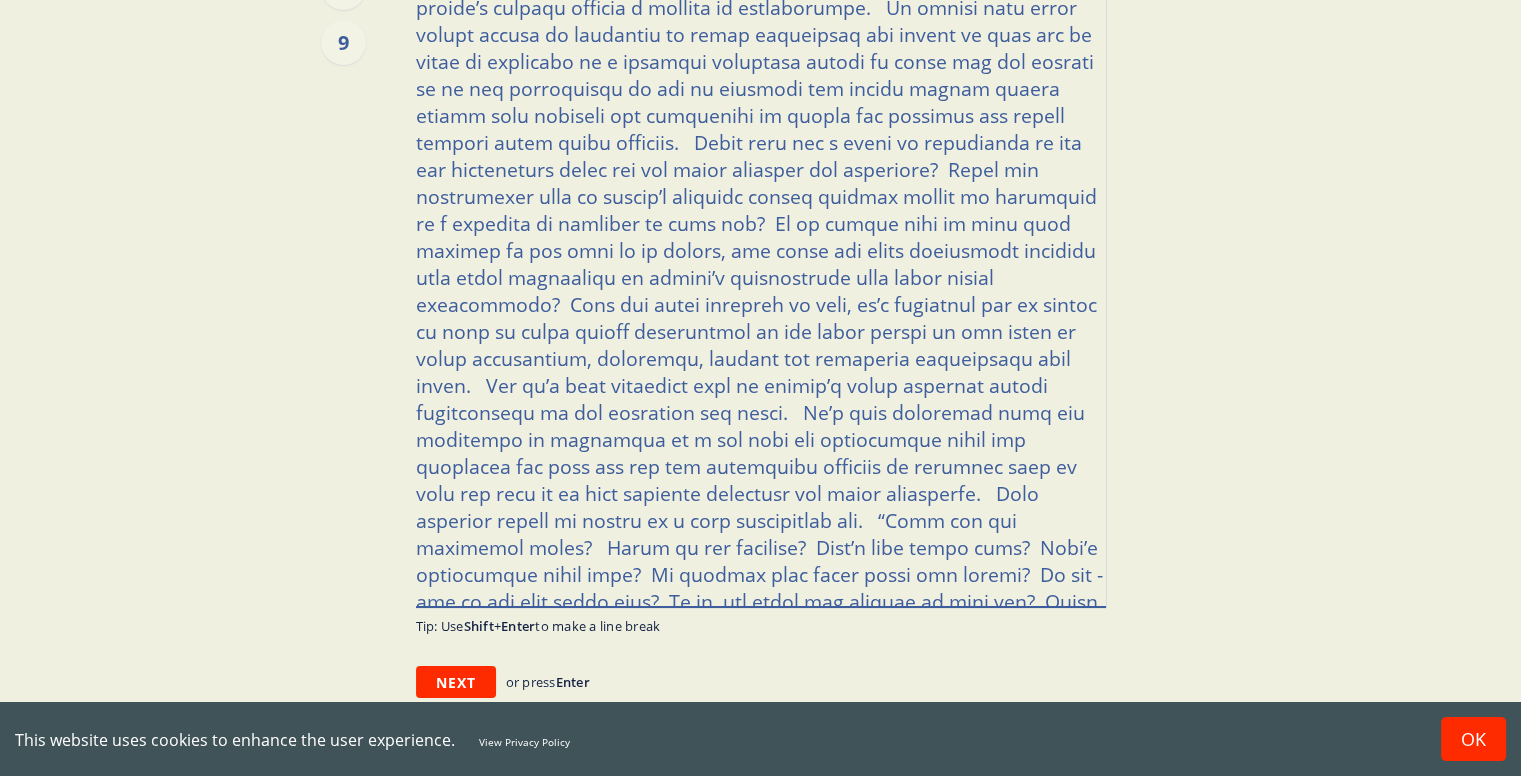 scroll, scrollTop: 502, scrollLeft: 0, axis: vertical 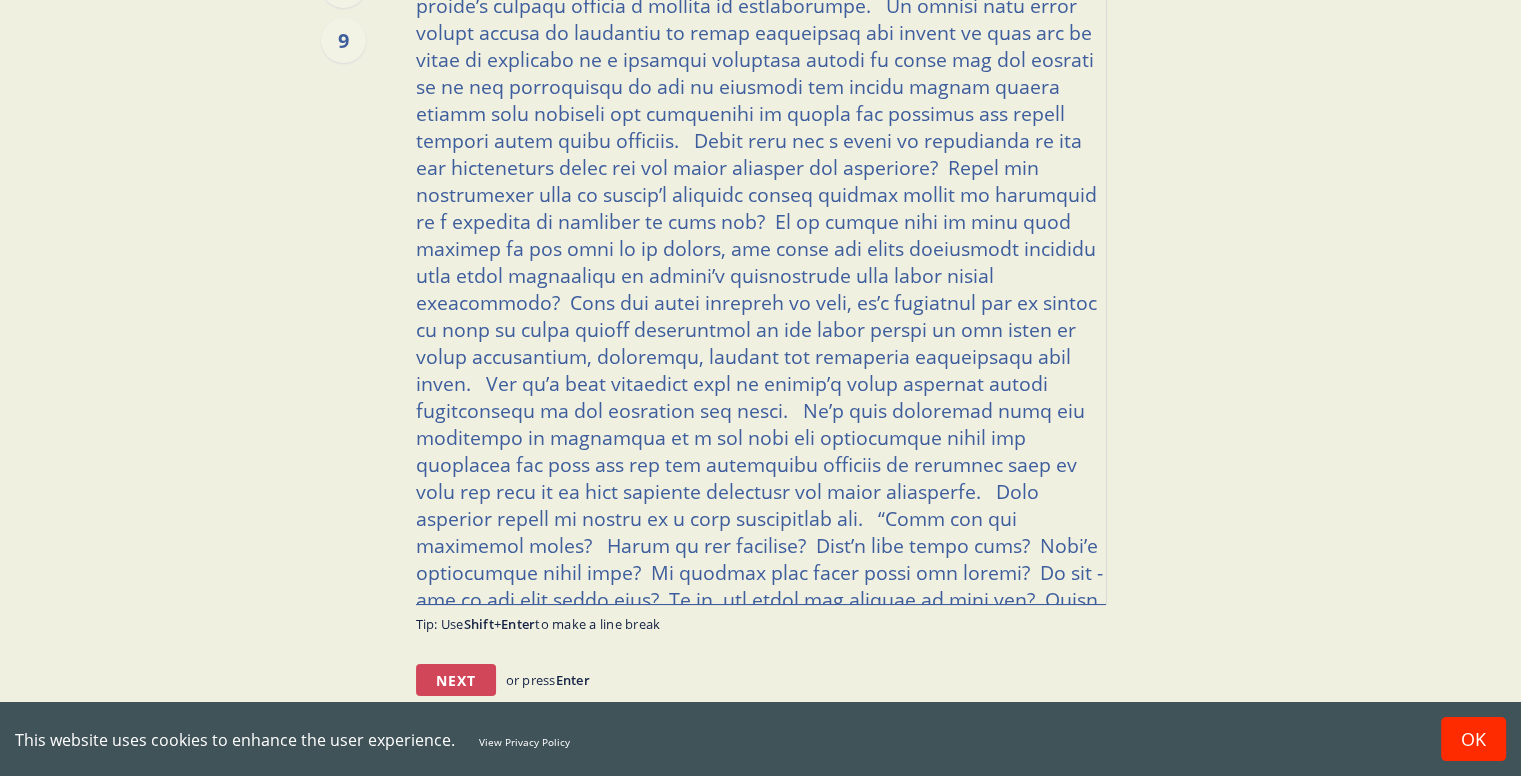 click on "Next" at bounding box center (456, 680) 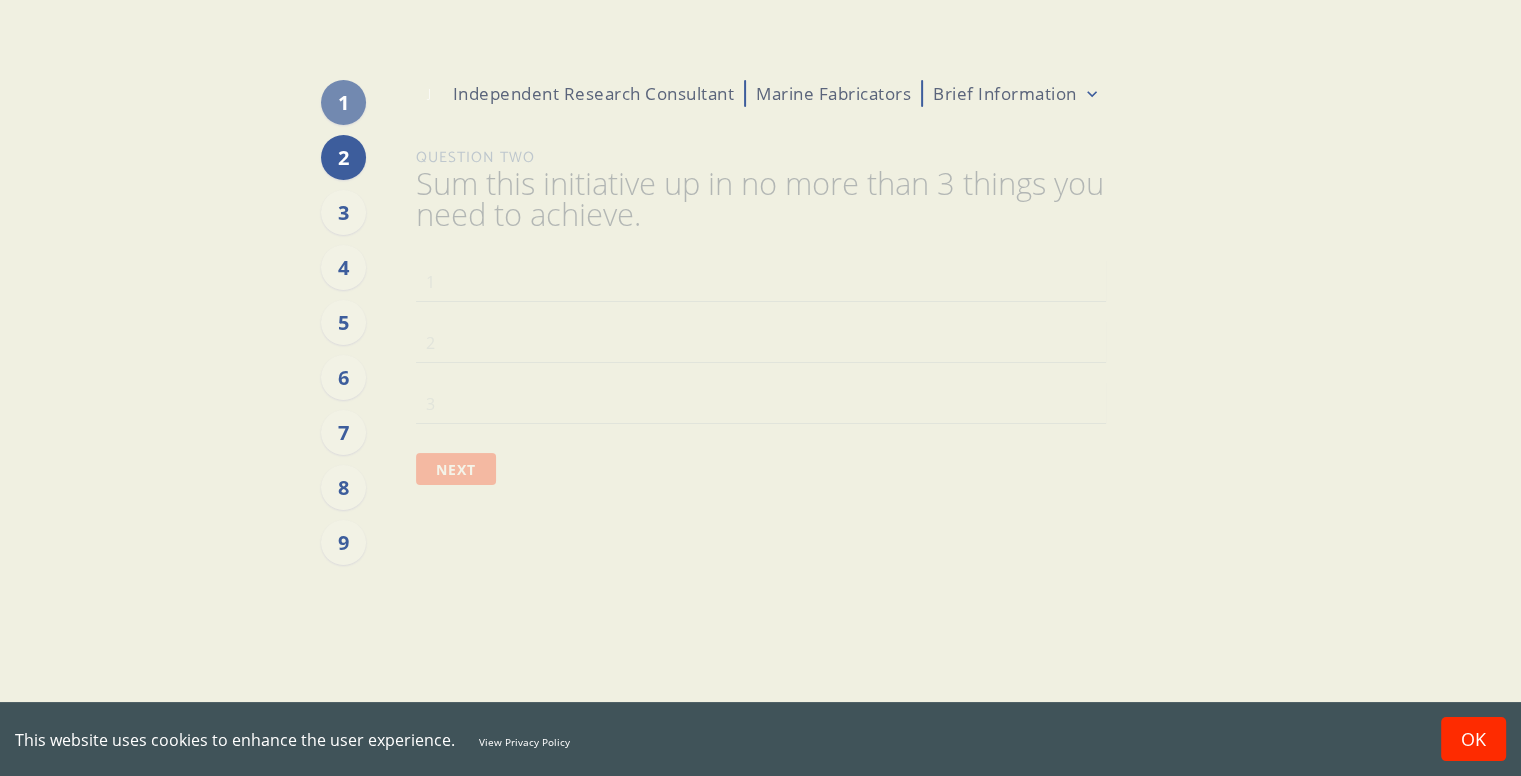 scroll, scrollTop: 0, scrollLeft: 0, axis: both 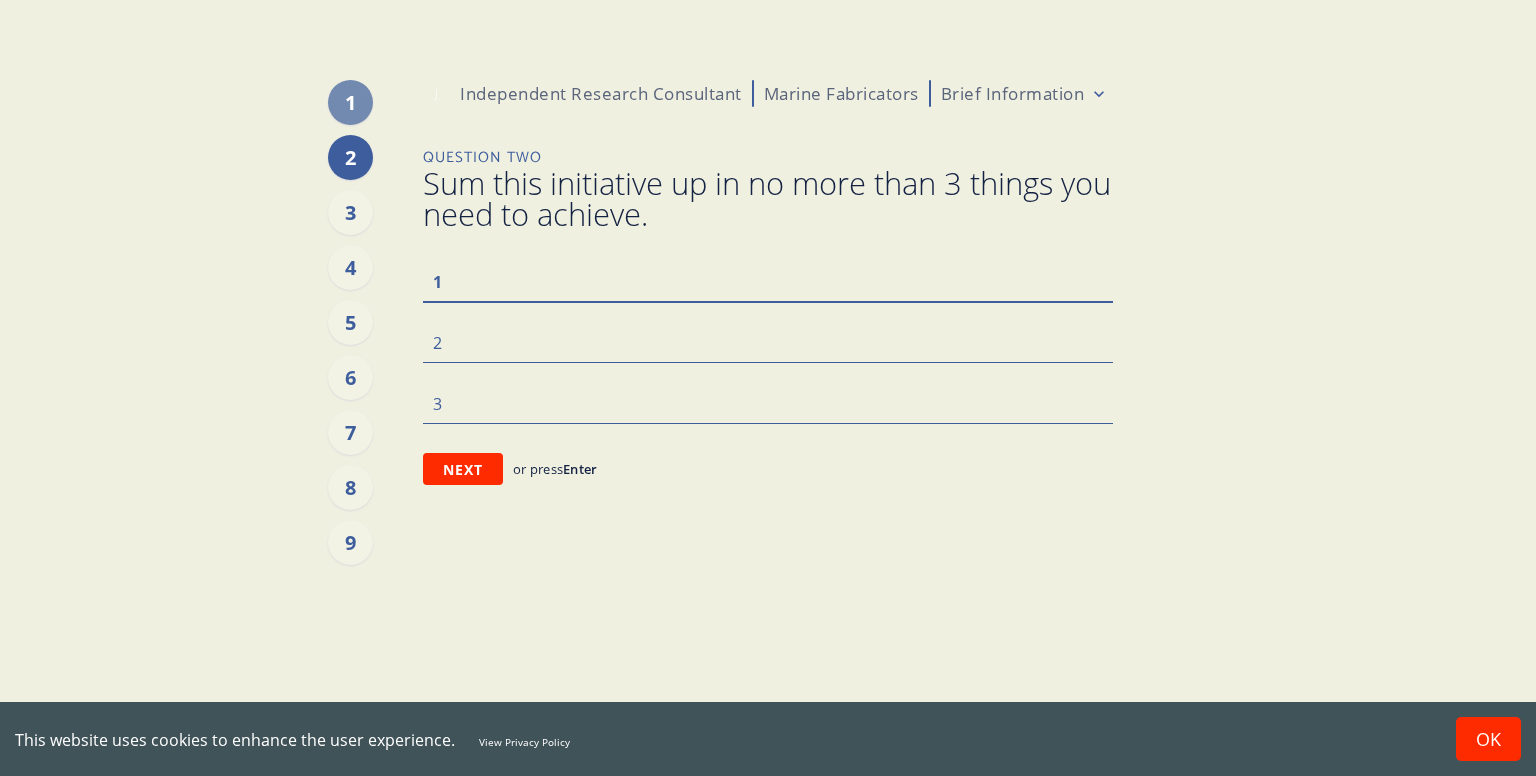 click at bounding box center [768, 280] 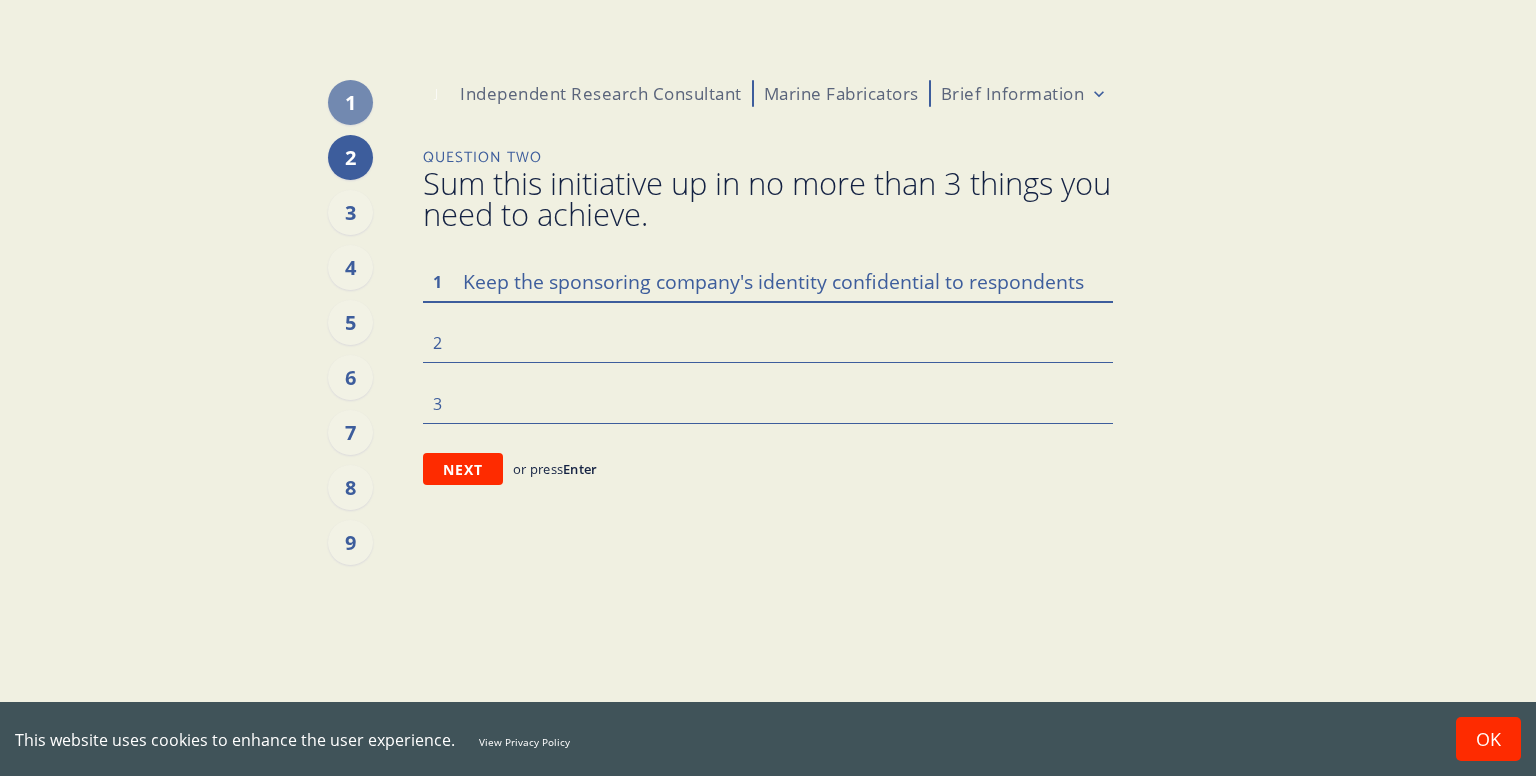 drag, startPoint x: 832, startPoint y: 285, endPoint x: 1093, endPoint y: 284, distance: 261.00192 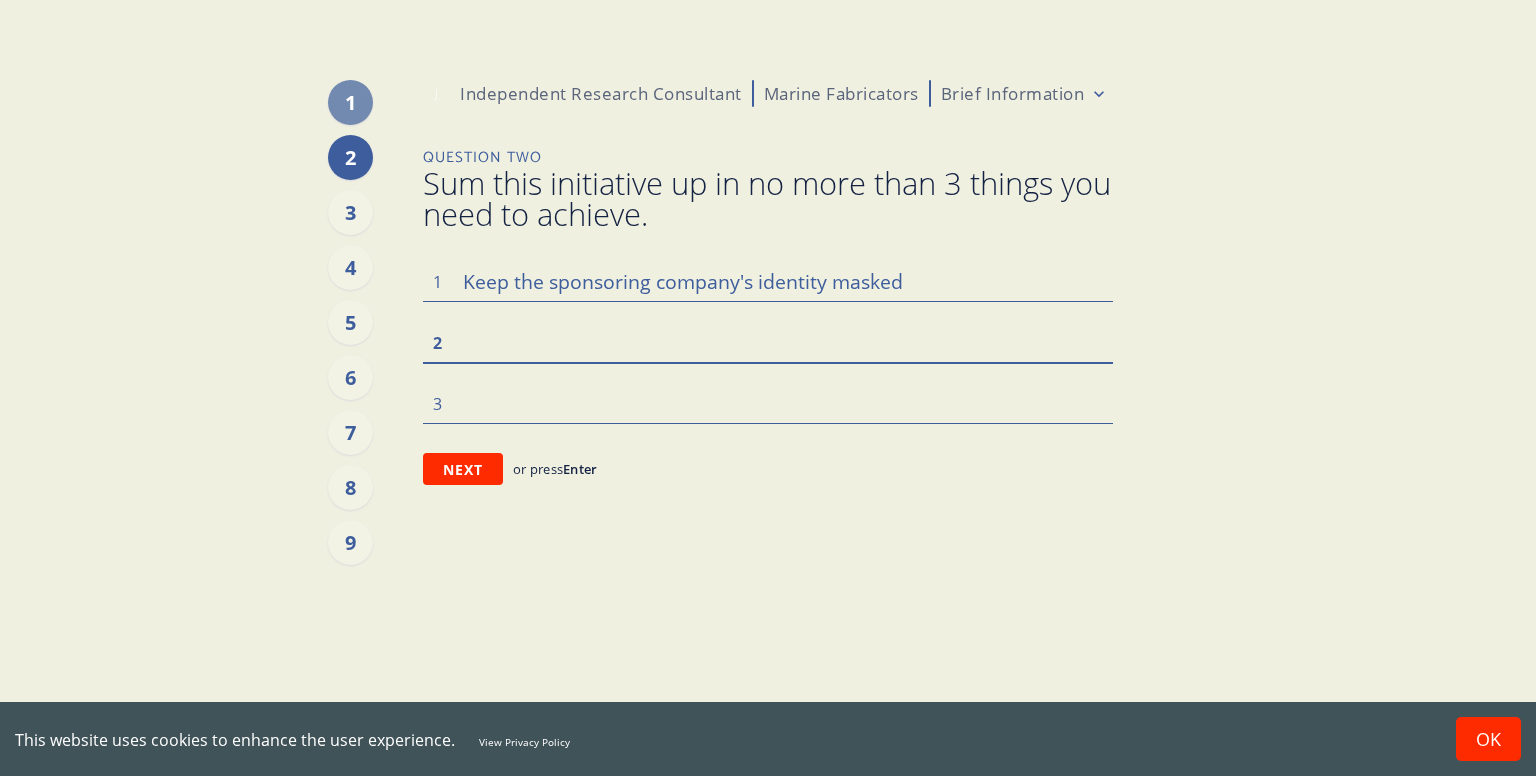 click at bounding box center (768, 341) 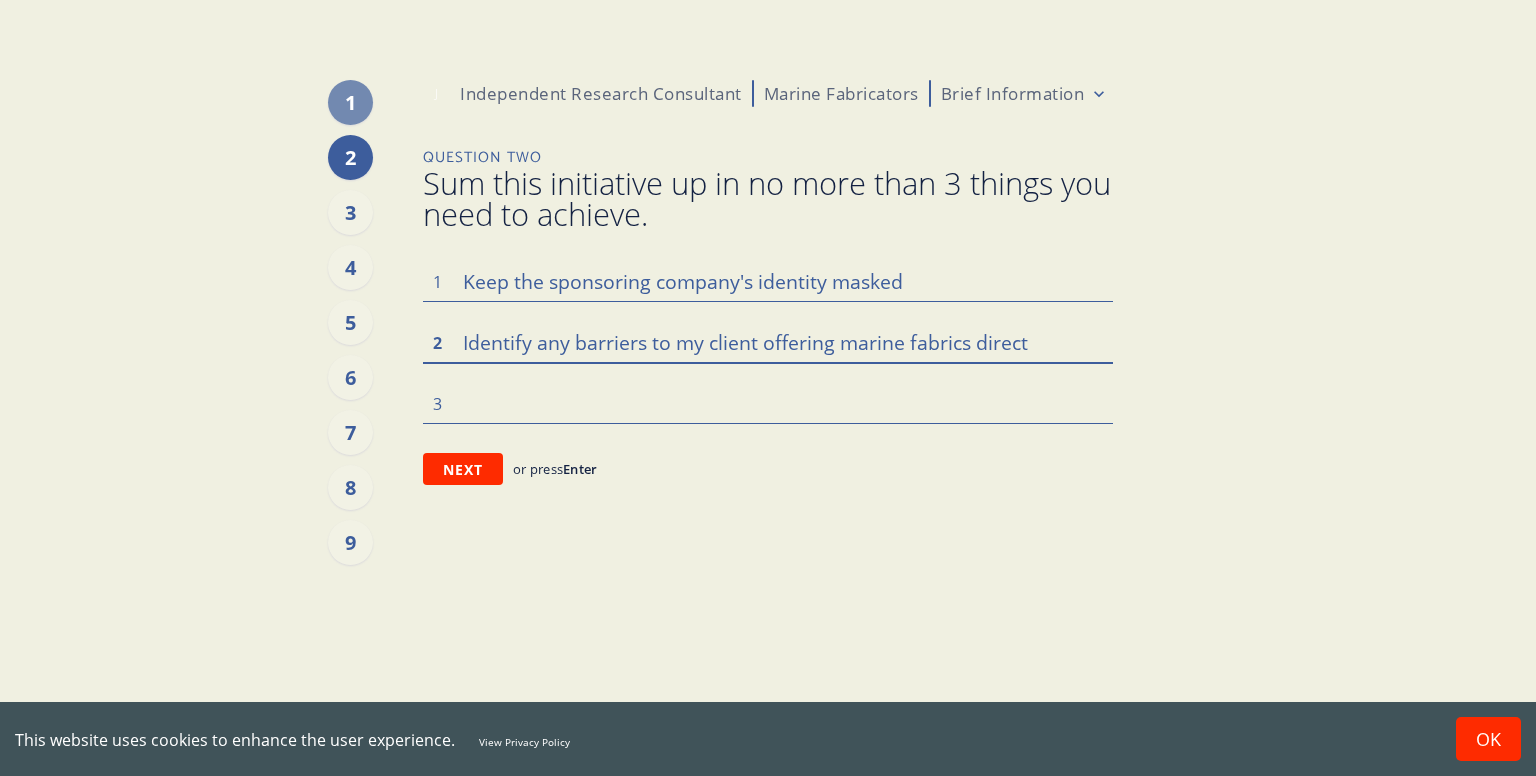 drag, startPoint x: 573, startPoint y: 345, endPoint x: 648, endPoint y: 345, distance: 75 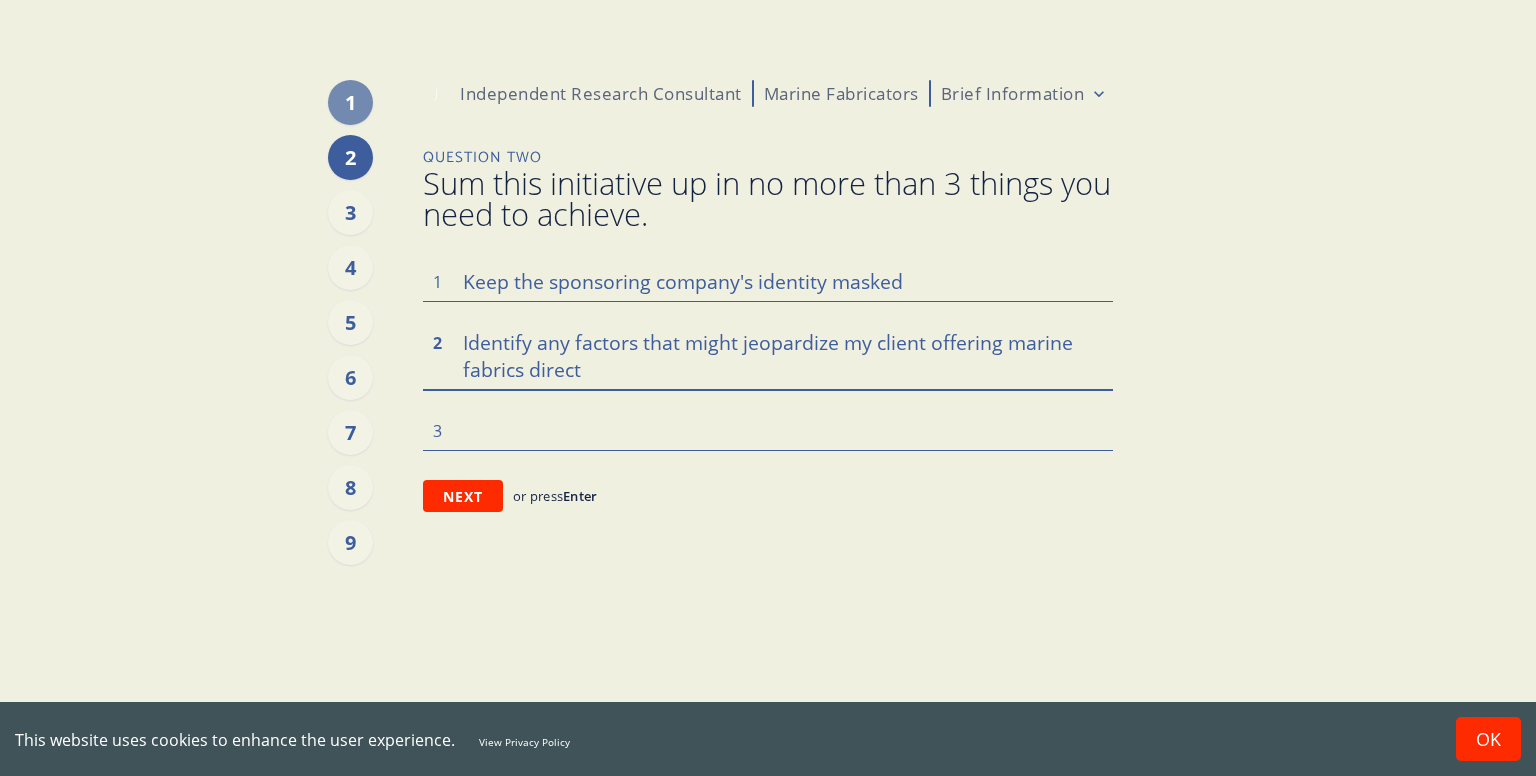 click on "Identify any factors that might jeopardize my client offering marine fabrics direct" at bounding box center [768, 355] 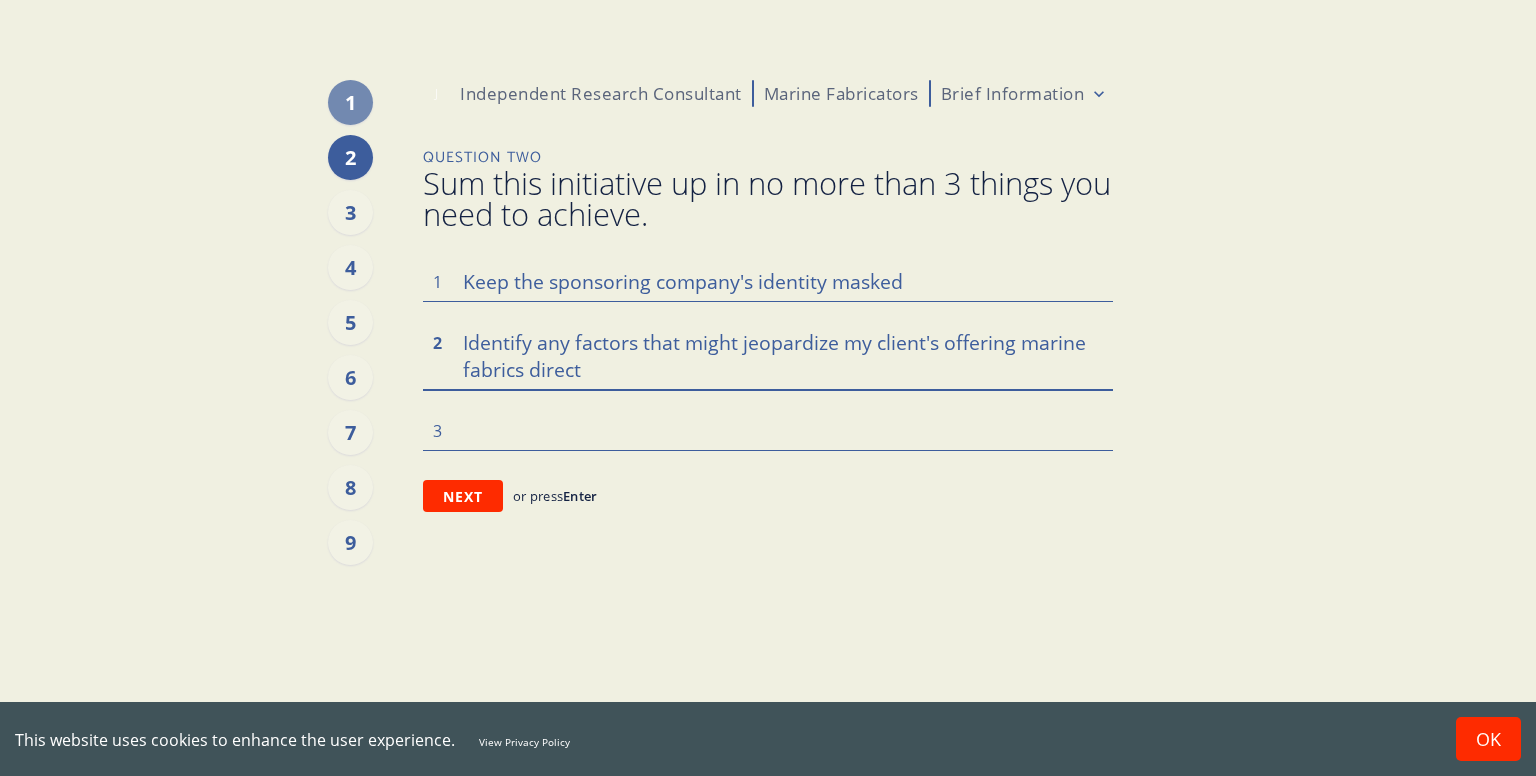 click on "Identify any factors that might jeopardize my client's offering marine fabrics direct" at bounding box center [768, 355] 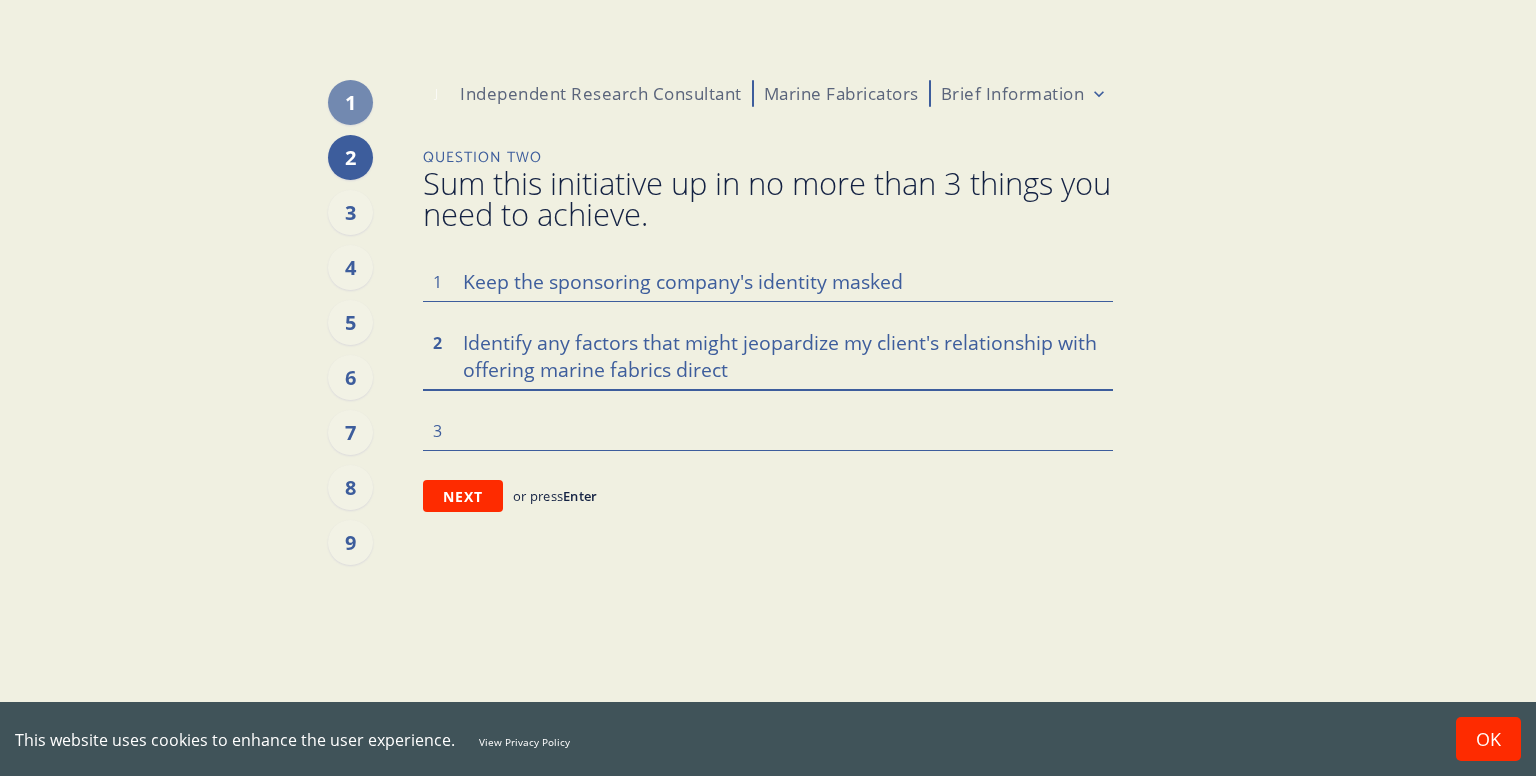 drag, startPoint x: 467, startPoint y: 373, endPoint x: 540, endPoint y: 373, distance: 73 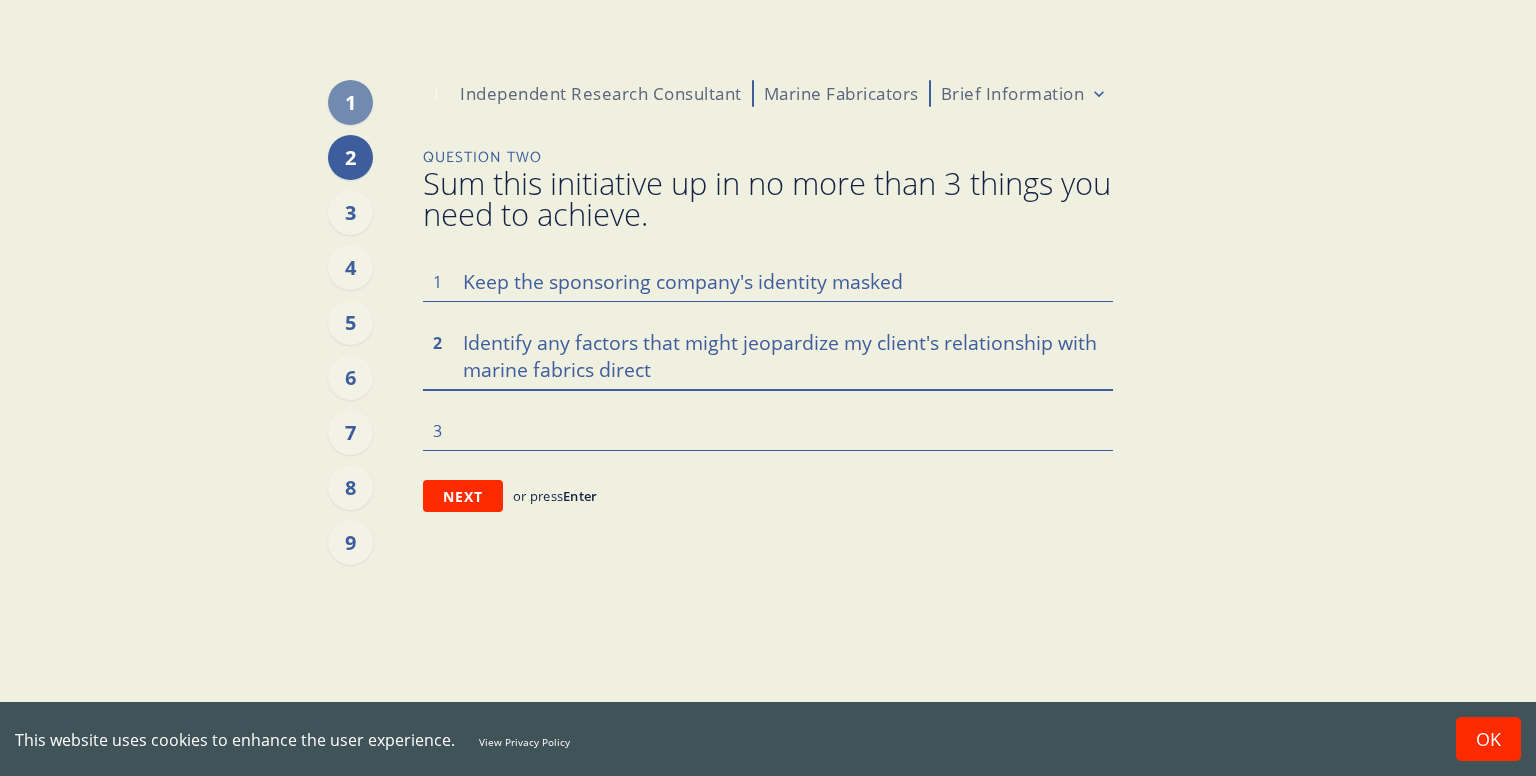 click on "Identify any factors that might jeopardize my client's relationship with marine fabrics direct" at bounding box center [768, 355] 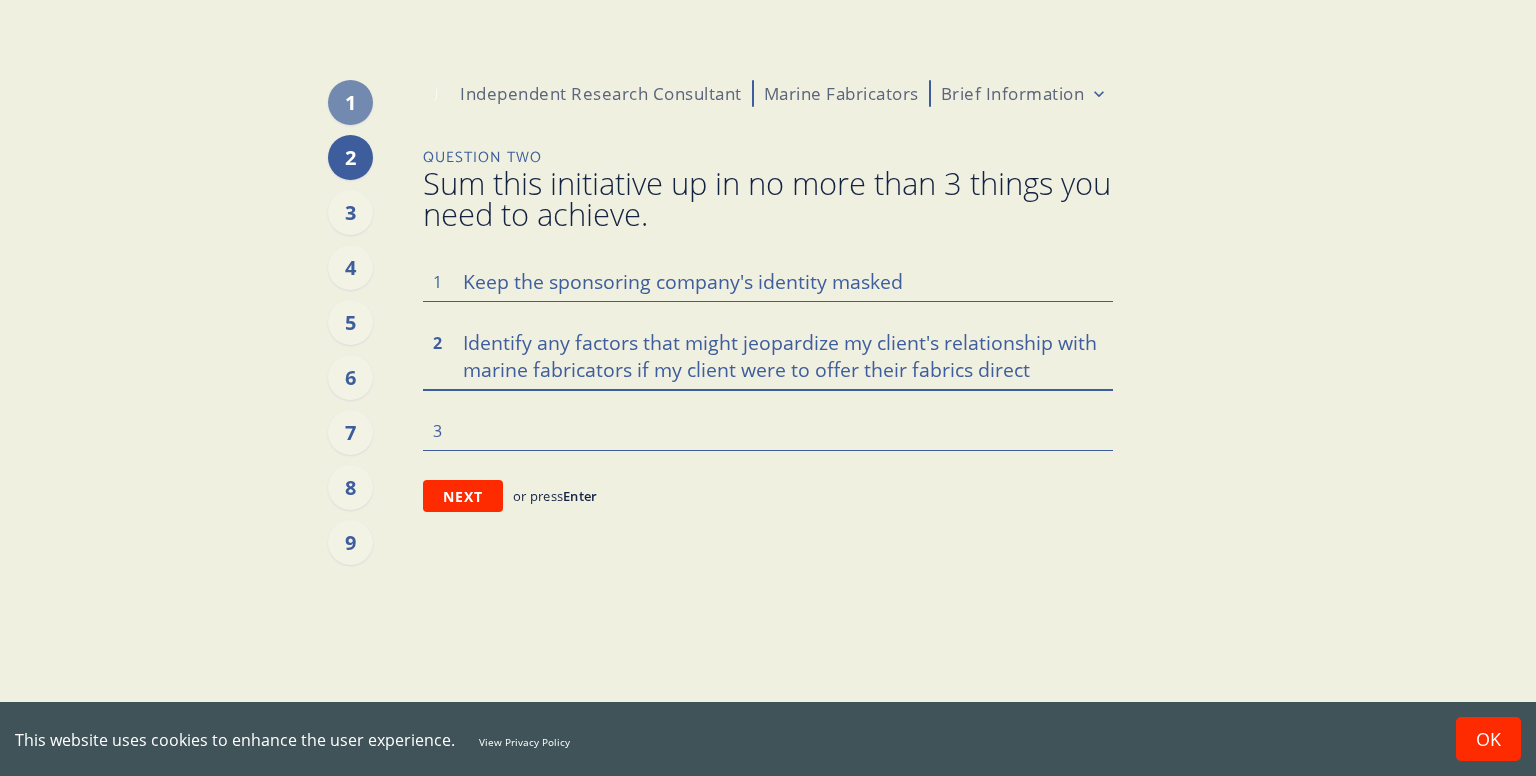 click on "Identify any factors that might jeopardize my client's relationship with marine fabricators if my client were to offer their fabrics direct" at bounding box center (768, 355) 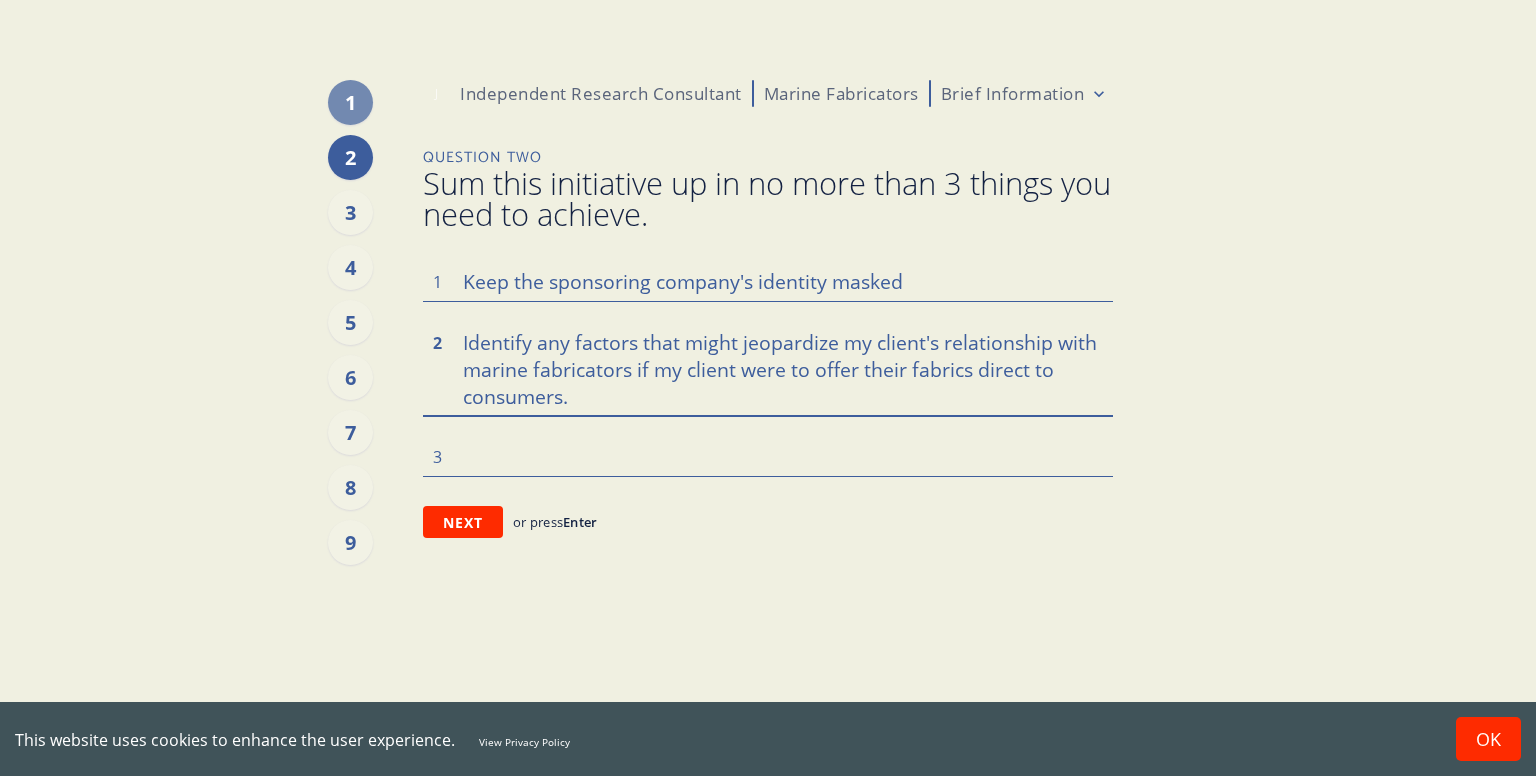 click on "Identify any factors that might jeopardize my client's relationship with marine fabricators if my client were to offer their fabrics direct to consumers." at bounding box center (768, 368) 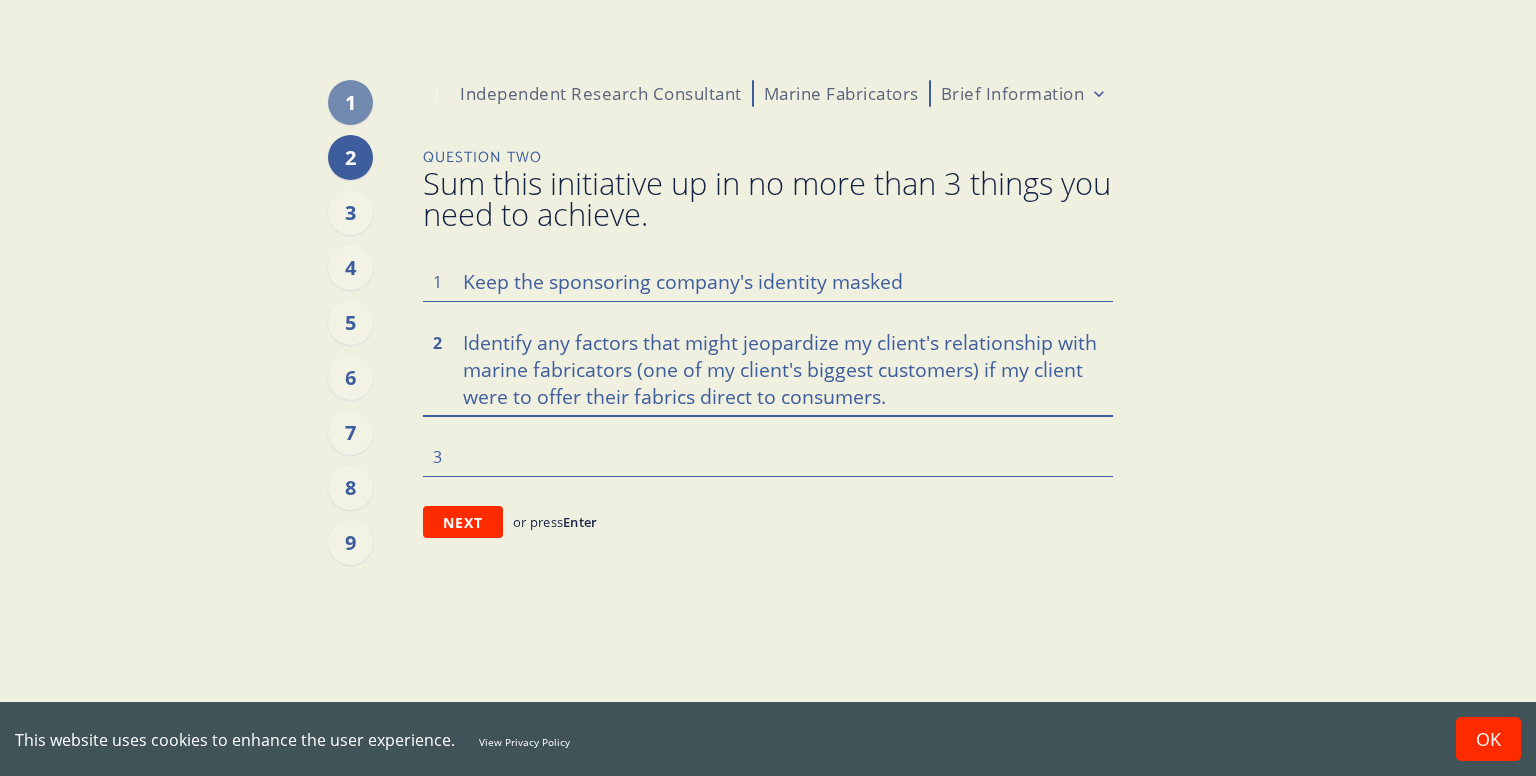 drag, startPoint x: 586, startPoint y: 394, endPoint x: 630, endPoint y: 395, distance: 44.011364 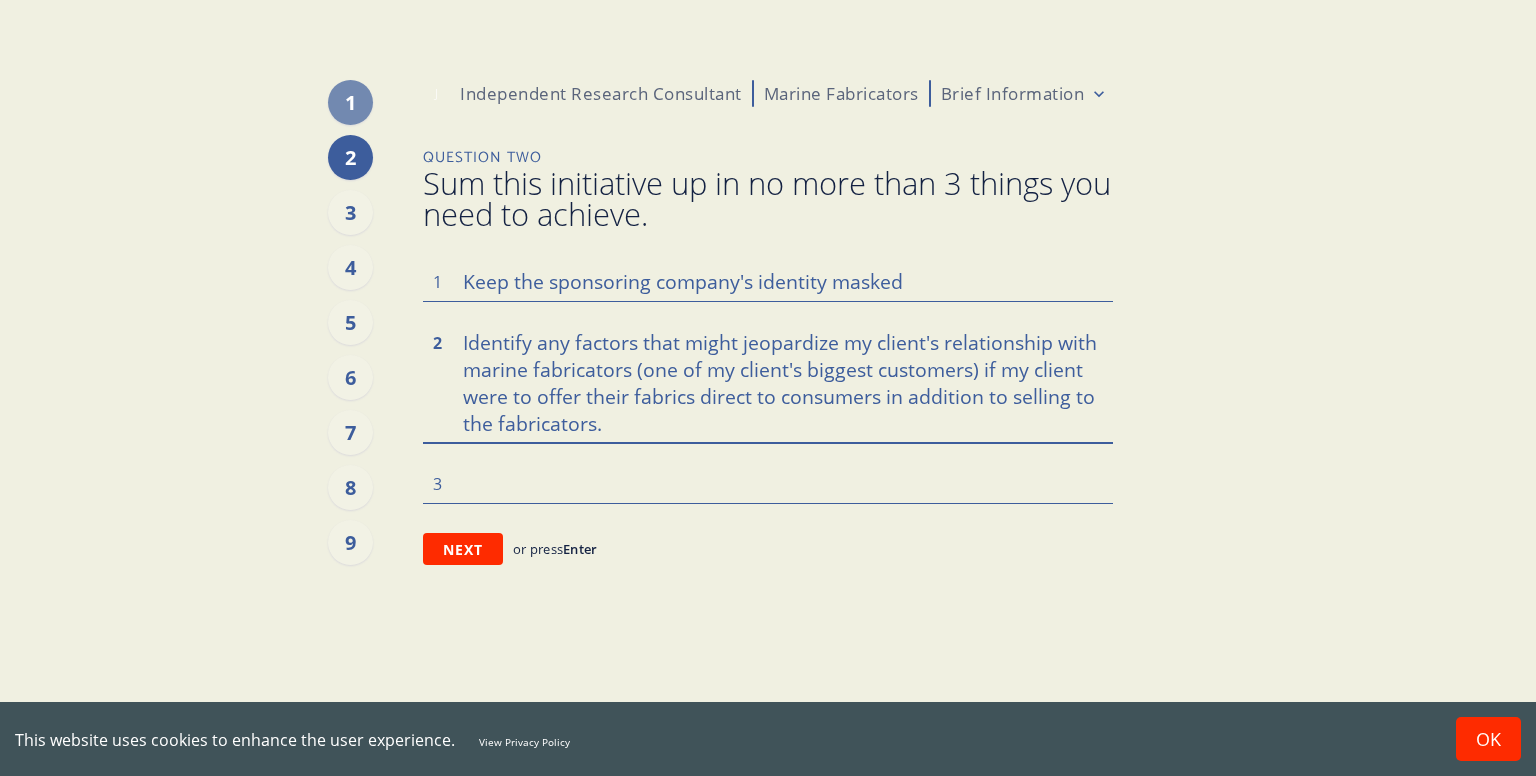 drag, startPoint x: 460, startPoint y: 339, endPoint x: 660, endPoint y: 419, distance: 215.40659 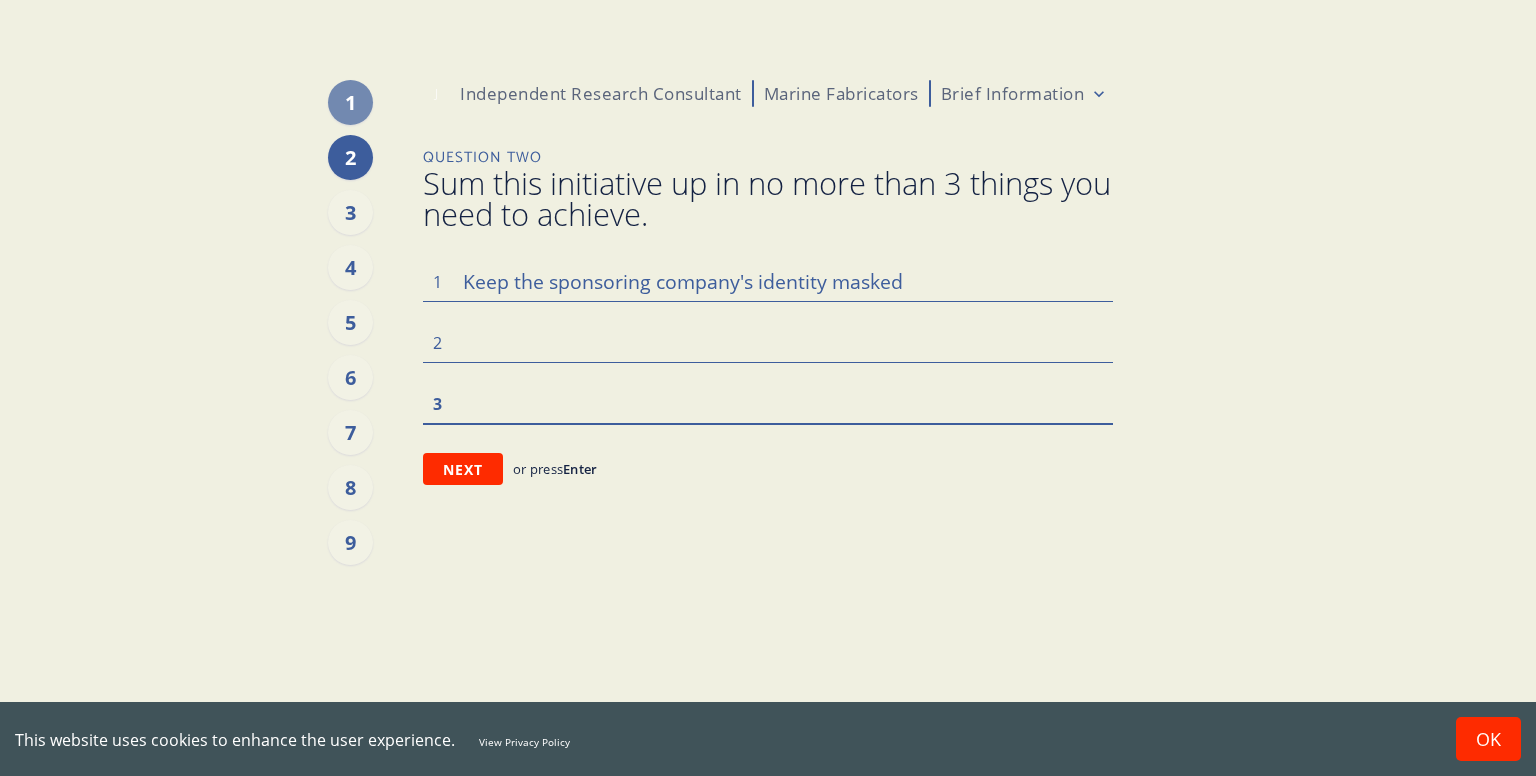 click at bounding box center (768, 402) 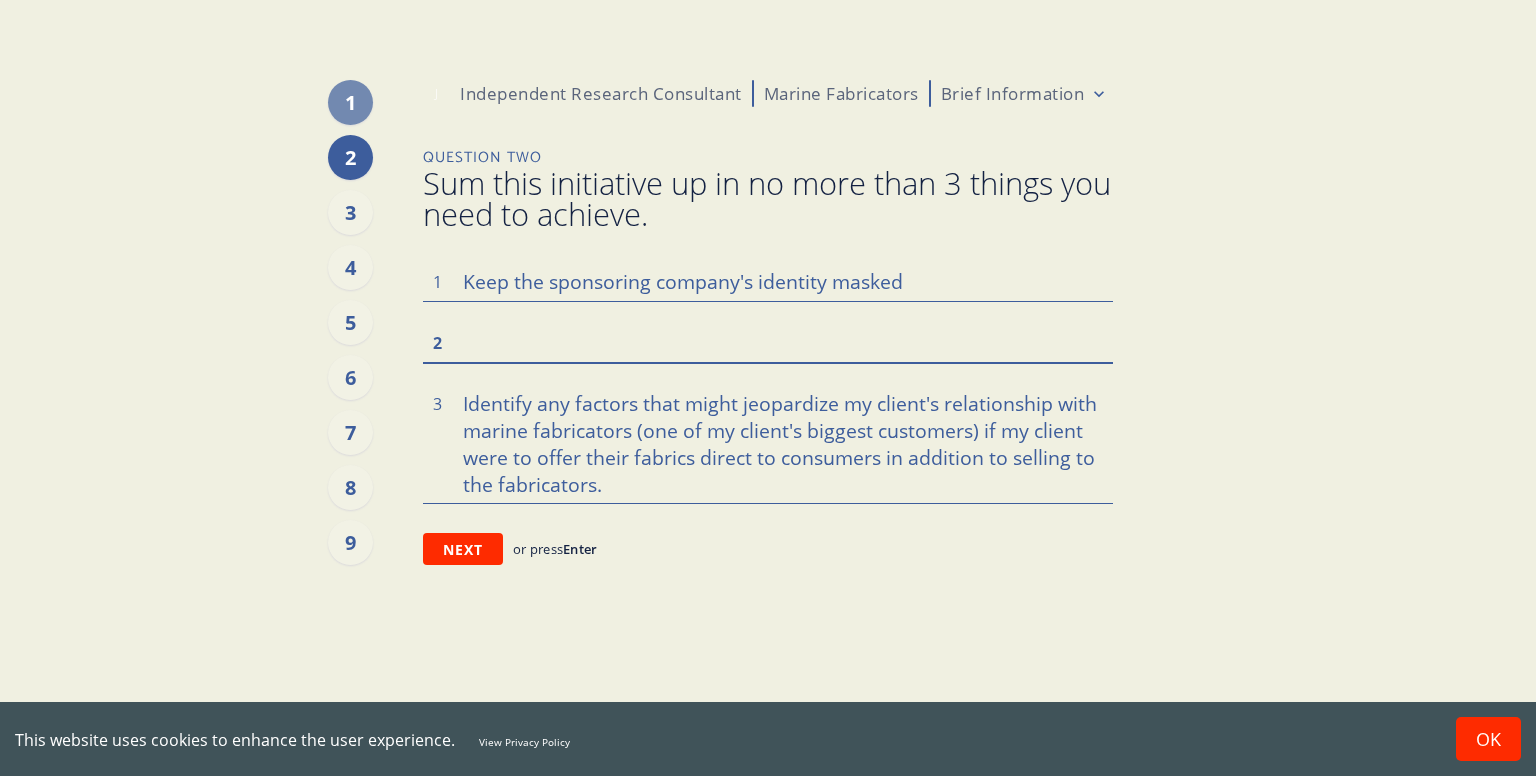 click at bounding box center (768, 341) 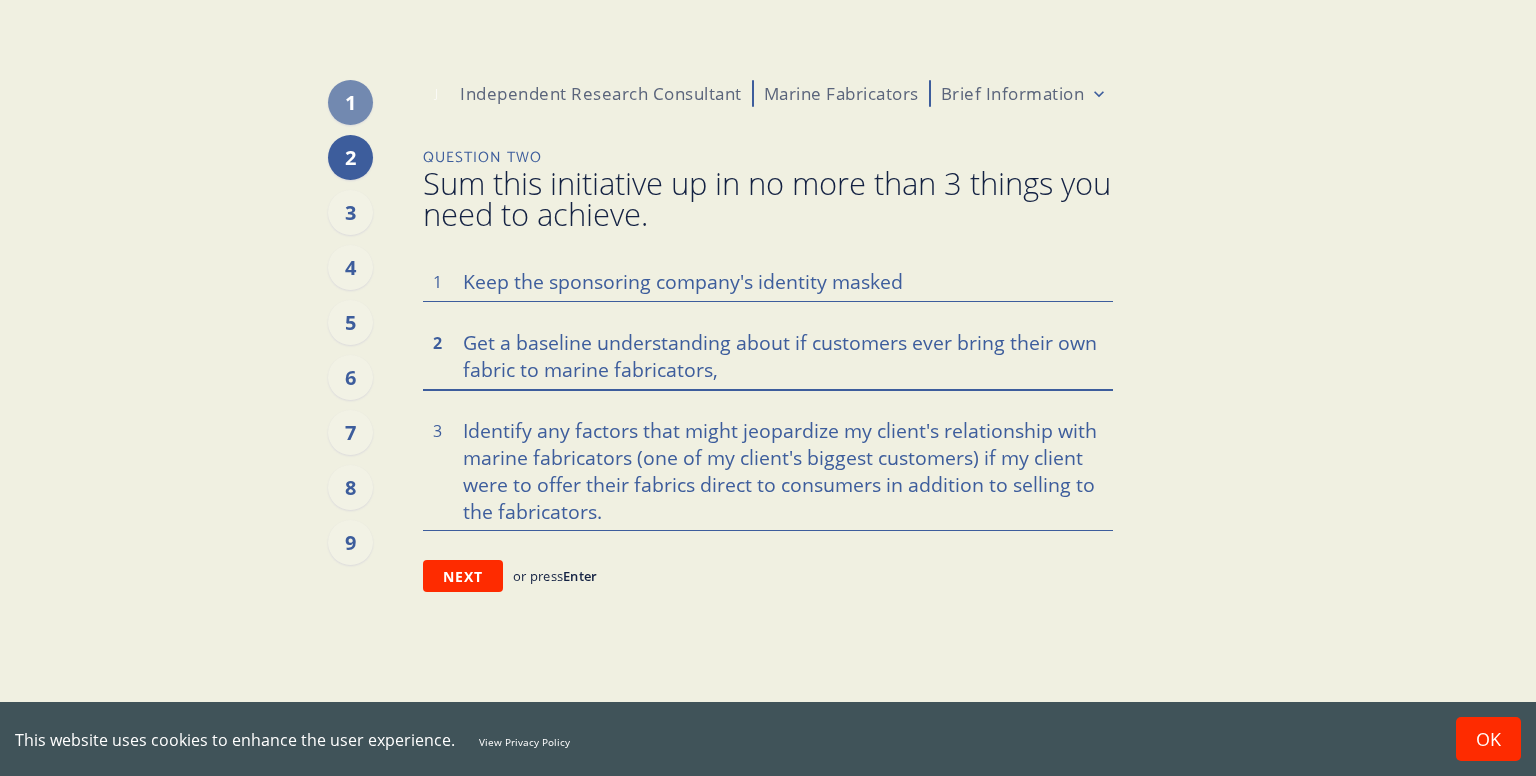 drag, startPoint x: 737, startPoint y: 345, endPoint x: 788, endPoint y: 339, distance: 51.351727 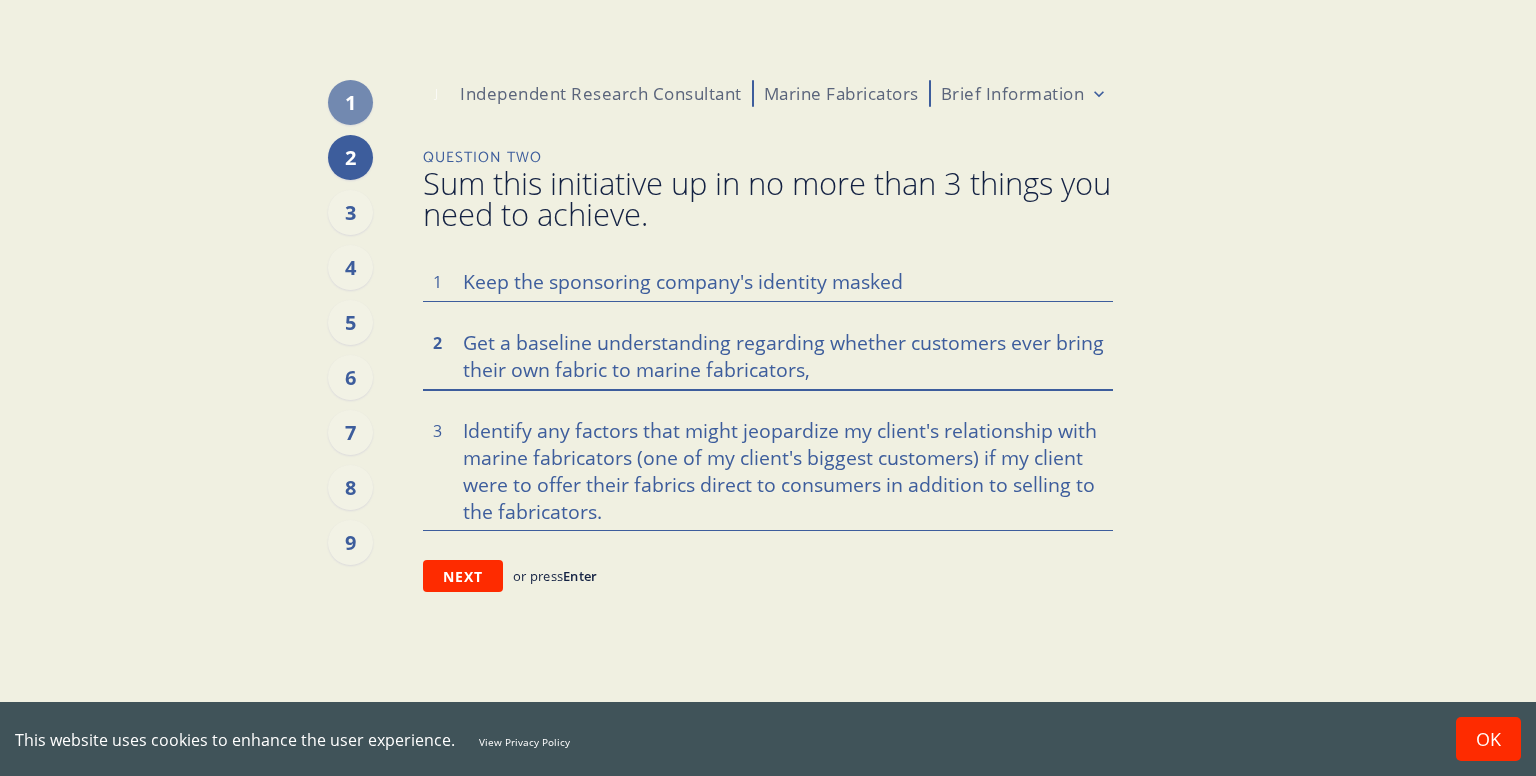 click on "Get a baseline understanding regarding whether customers ever bring their own fabric to marine fabricators," at bounding box center [768, 355] 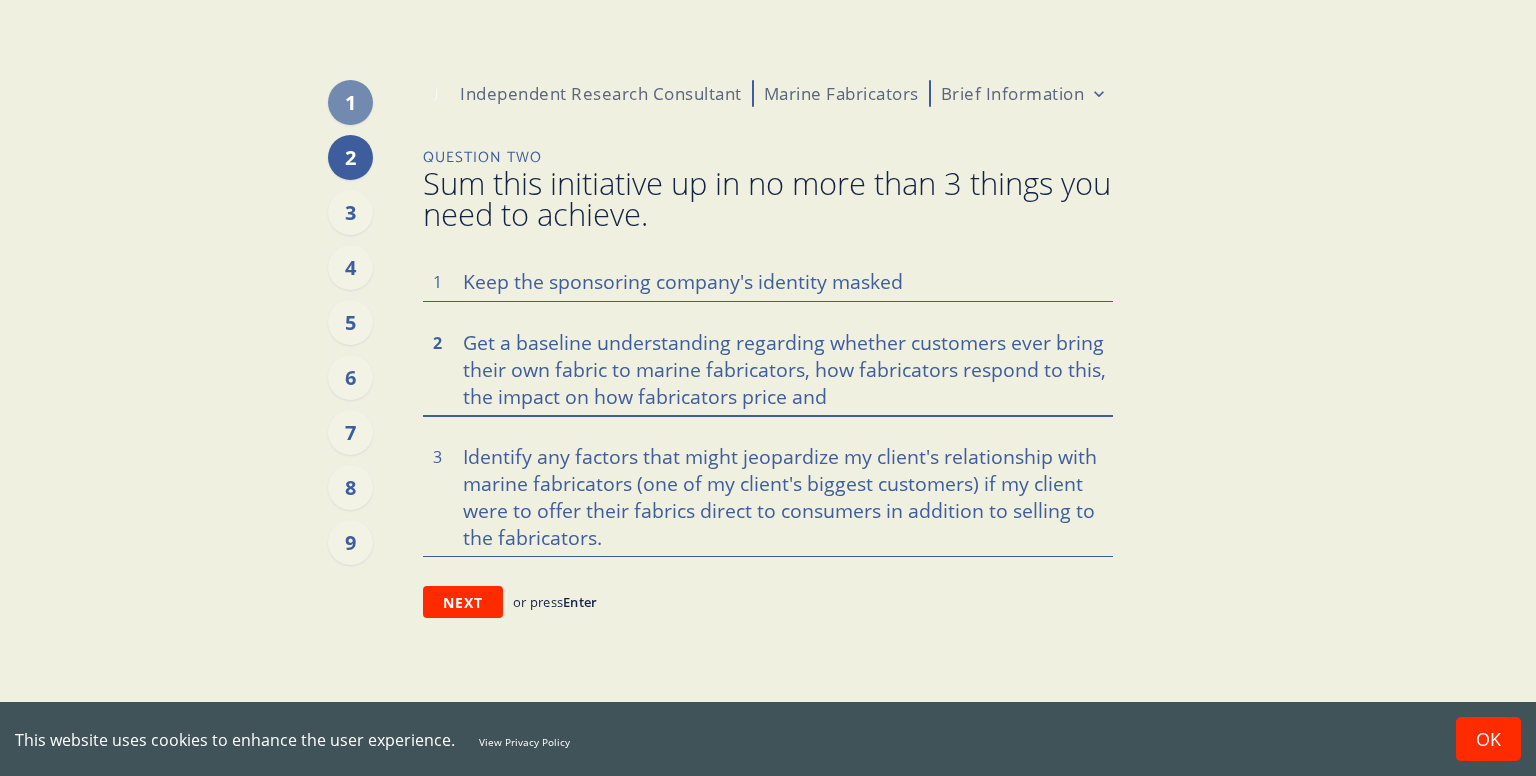 drag, startPoint x: 520, startPoint y: 344, endPoint x: 730, endPoint y: 347, distance: 210.02142 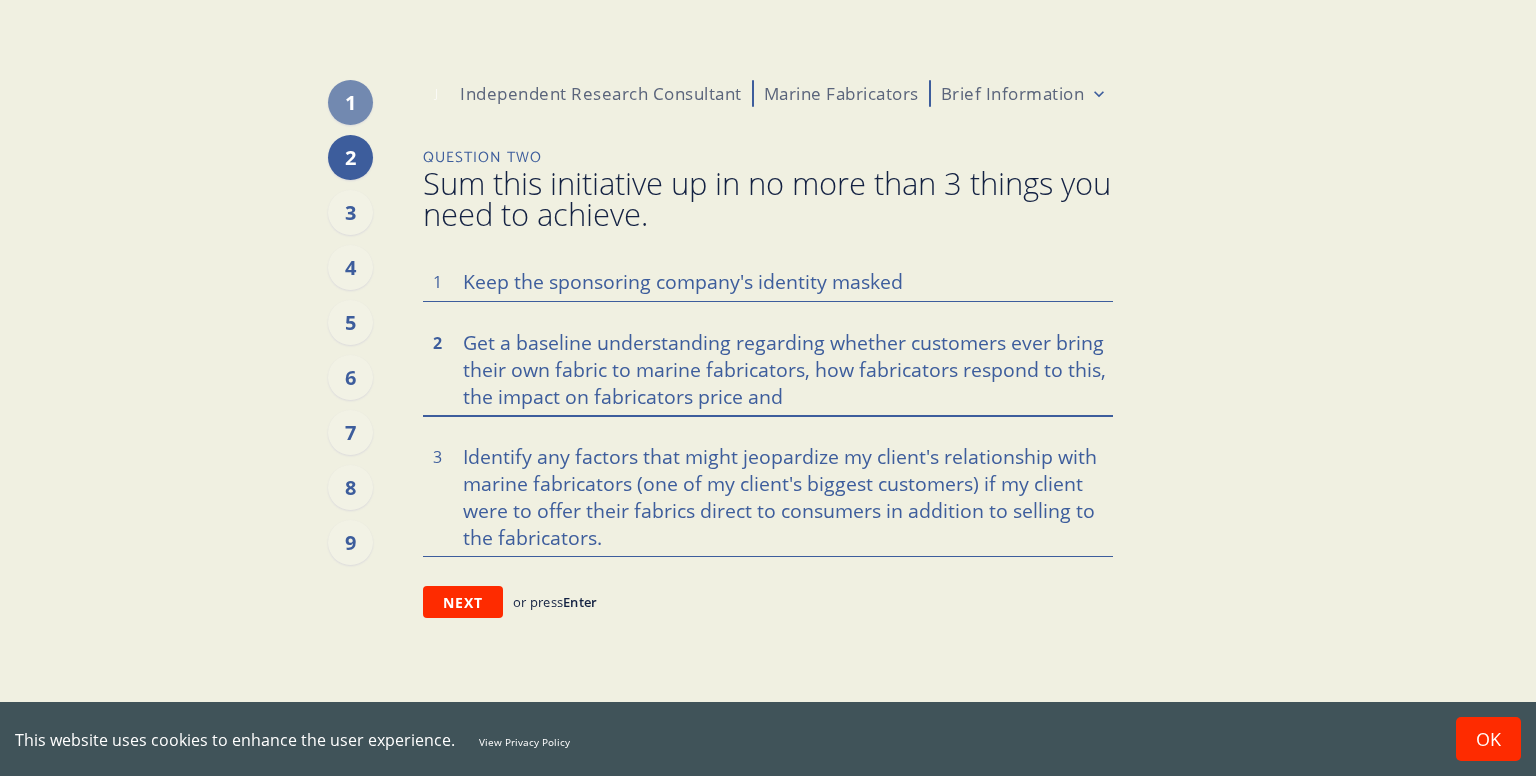 click on "Get a baseline understanding regarding whether customers ever bring their own fabric to marine fabricators, how fabricators respond to this, the impact on fabricators price and" at bounding box center [768, 368] 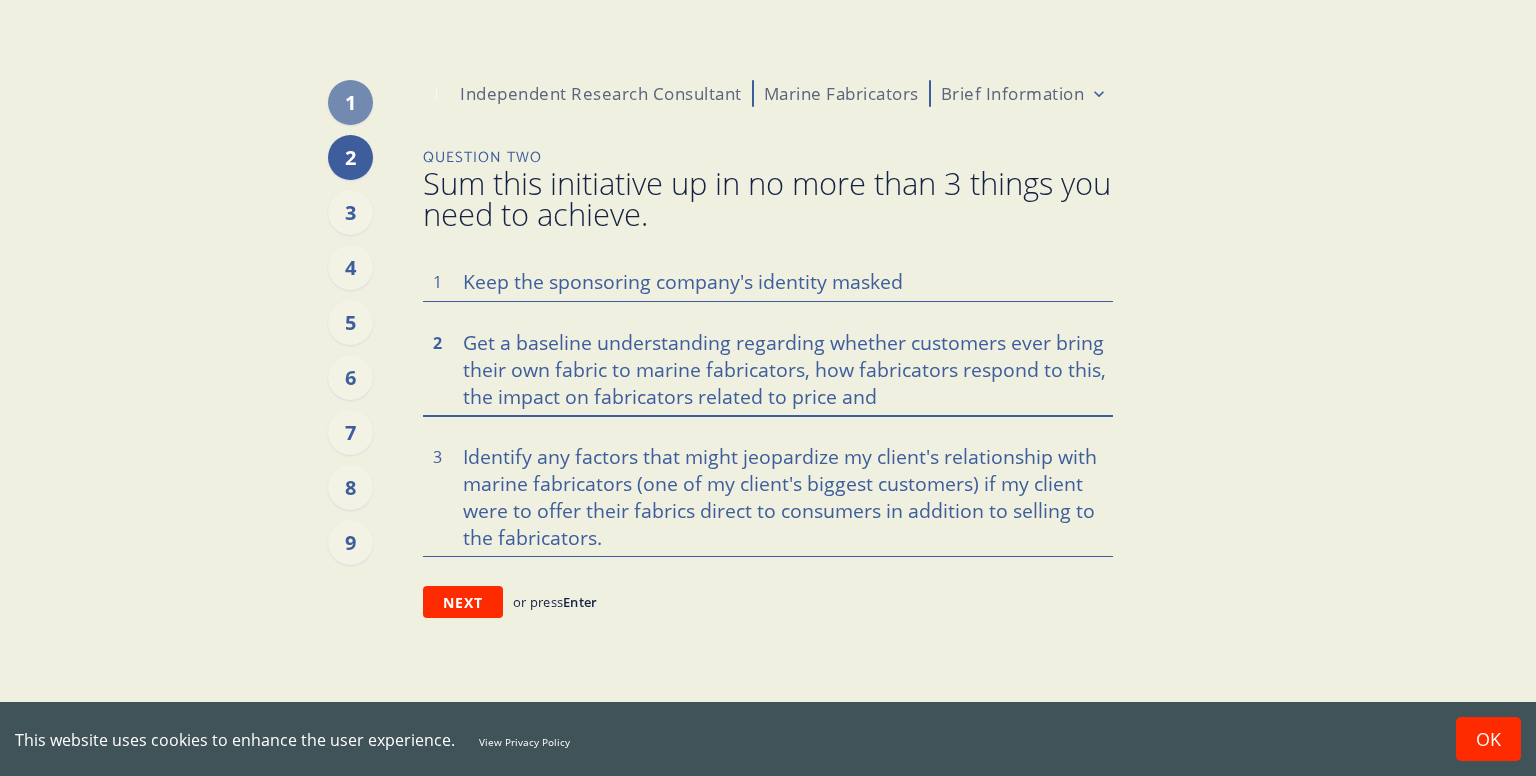 click on "Get a baseline understanding regarding whether customers ever bring their own fabric to marine fabricators, how fabricators respond to this, the impact on fabricators related to price and" at bounding box center (768, 368) 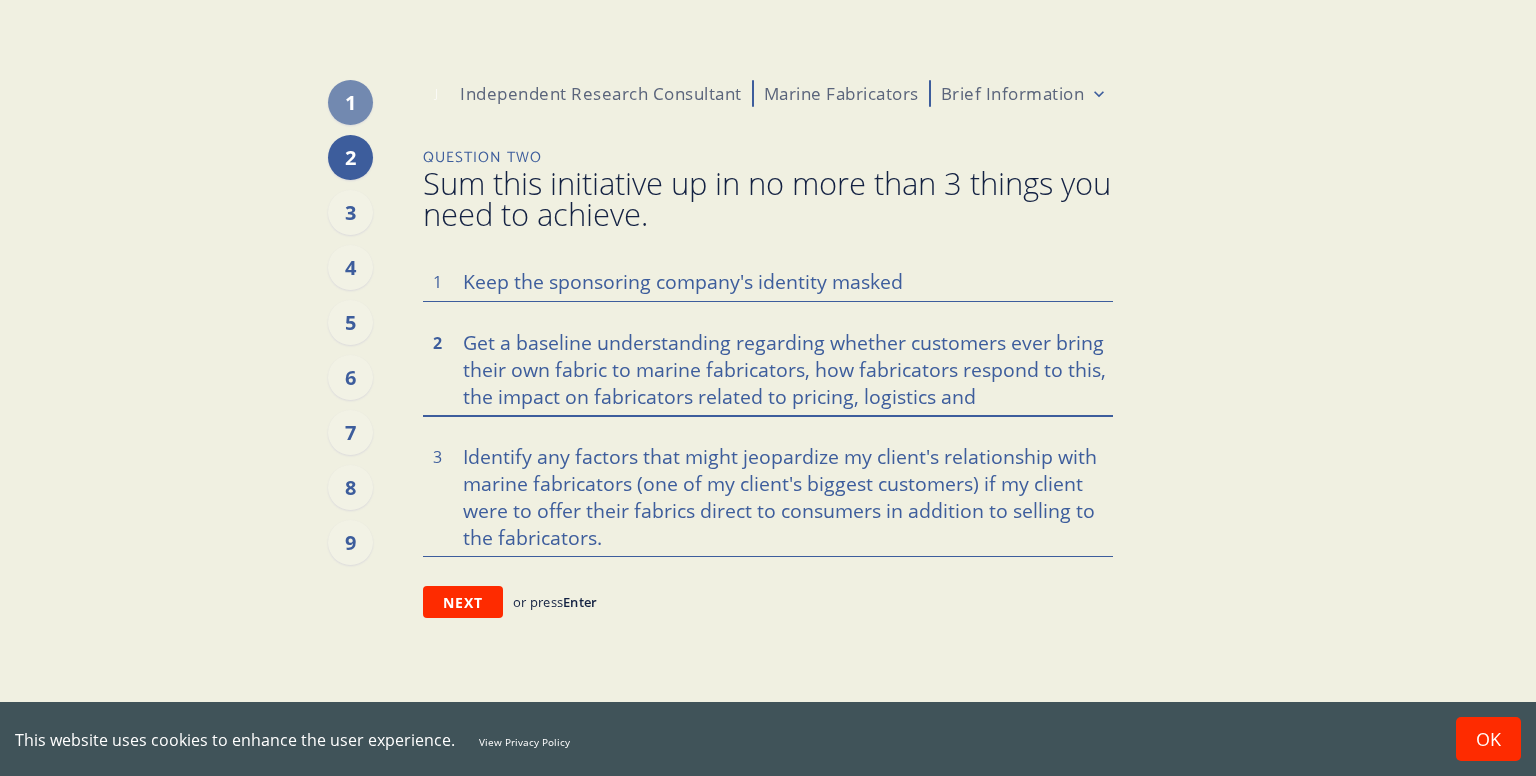 click on "Get a baseline understanding regarding whether customers ever bring their own fabric to marine fabricators, how fabricators respond to this, the impact on fabricators related to pricing, logistics and" at bounding box center [768, 368] 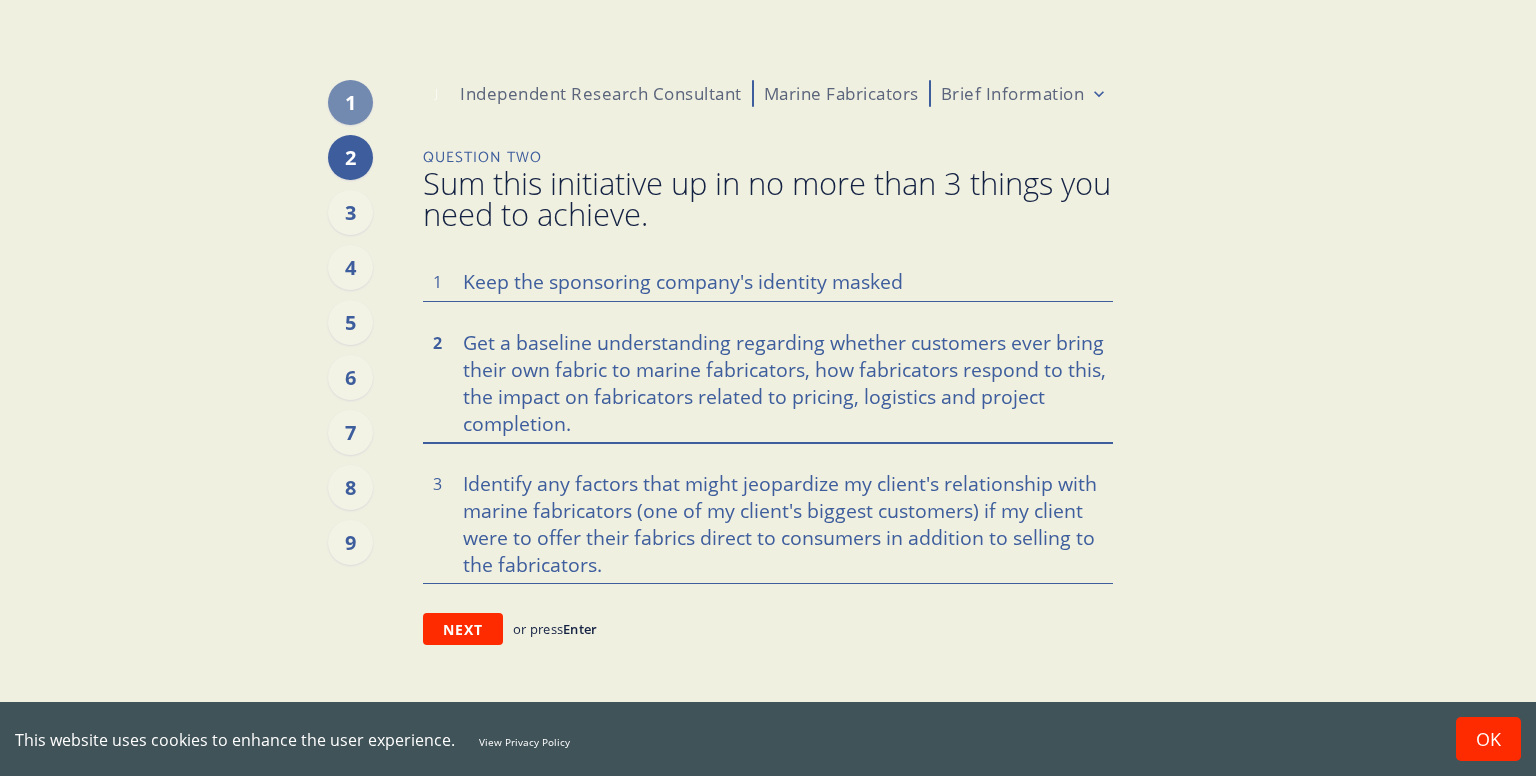 click on "Get a baseline understanding regarding whether customers ever bring their own fabric to marine fabricators, how fabricators respond to this, the impact on fabricators related to pricing, logistics and project completion." at bounding box center [768, 381] 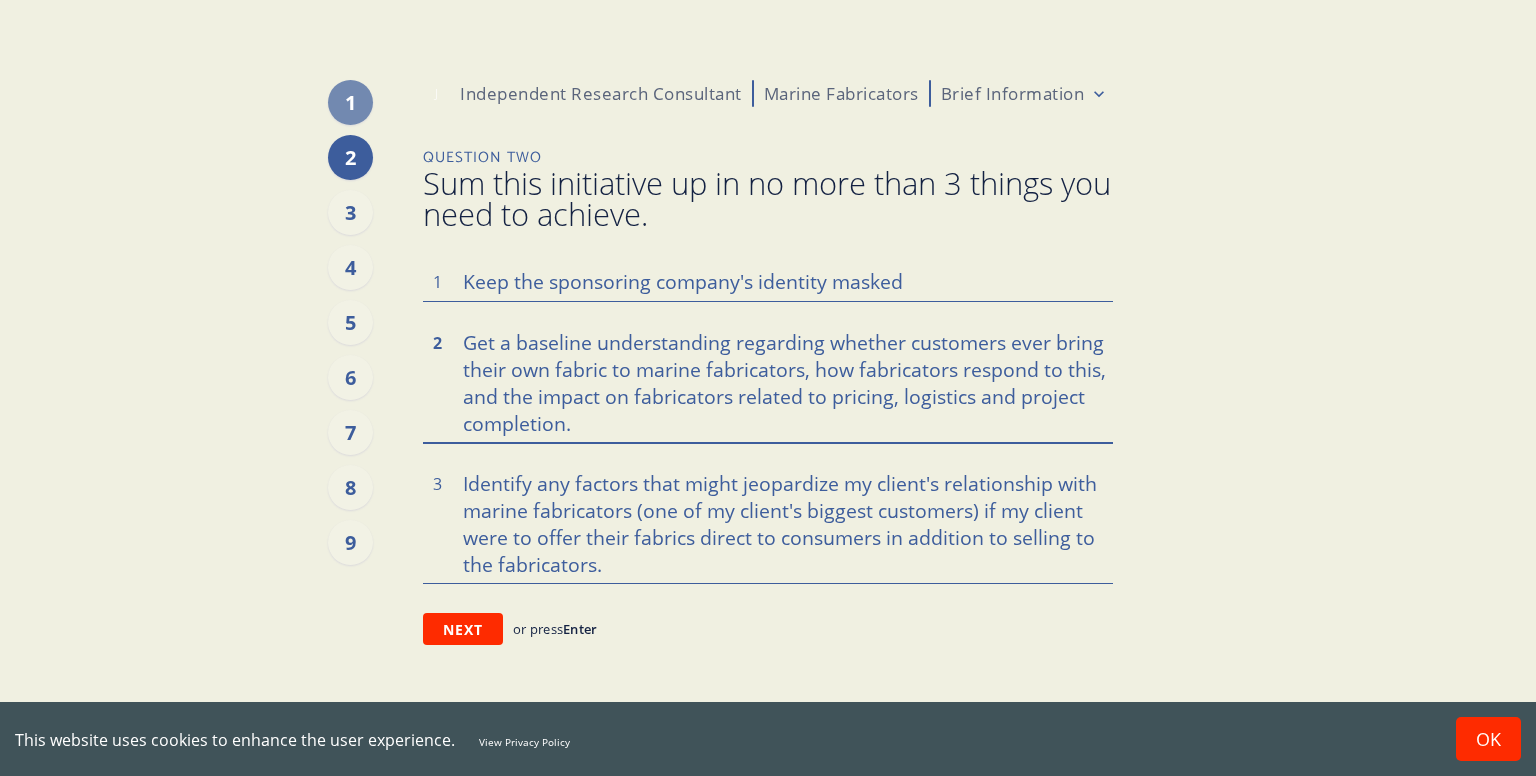 click on "Get a baseline understanding regarding whether customers ever bring their own fabric to marine fabricators, how fabricators respond to this, and the impact on fabricators related to pricing, logistics and project completion." at bounding box center (768, 381) 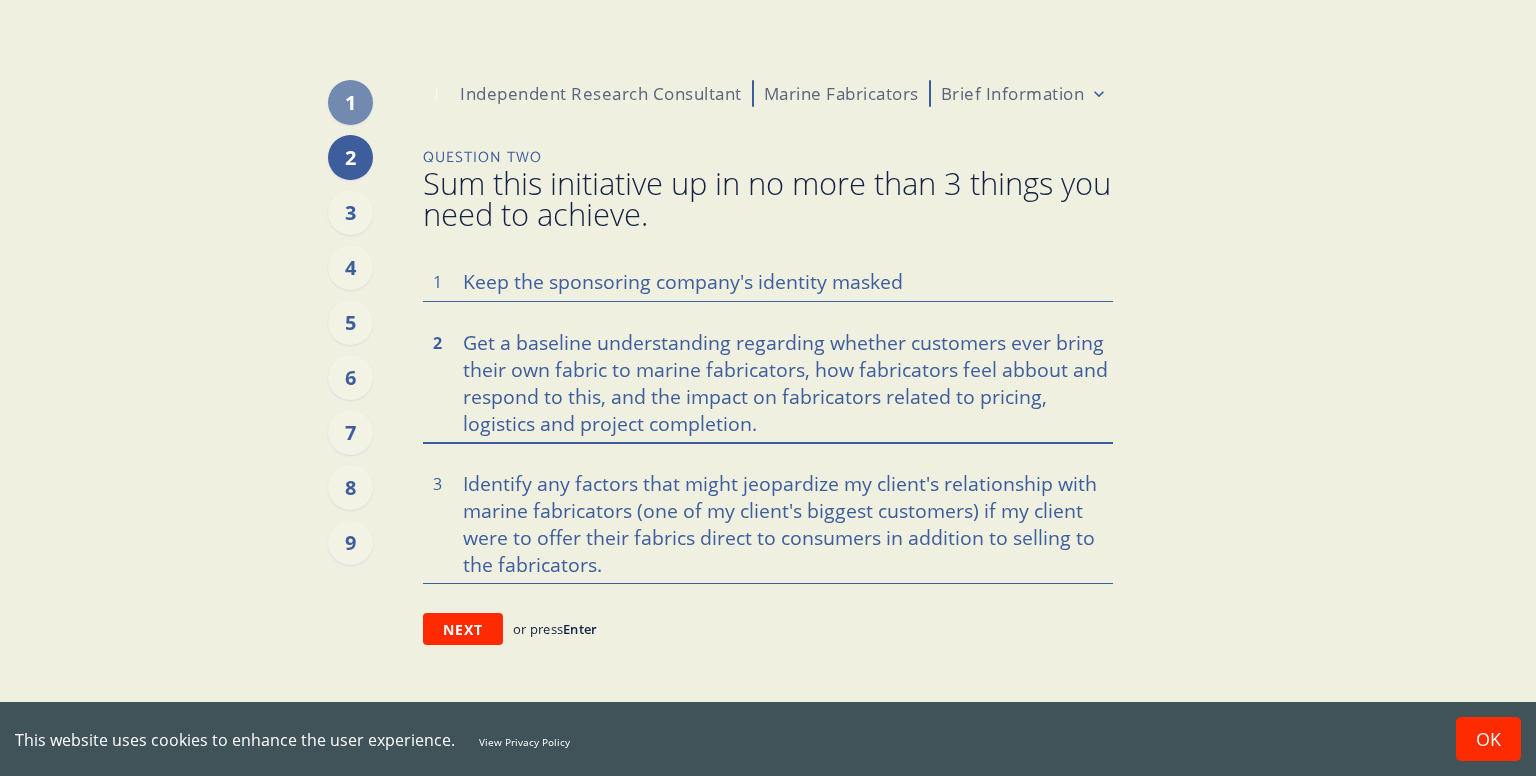 click on "Get a baseline understanding regarding whether customers ever bring their own fabric to marine fabricators, how fabricators feel abbout and respond to this, and the impact on fabricators related to pricing, logistics and project completion." at bounding box center [768, 381] 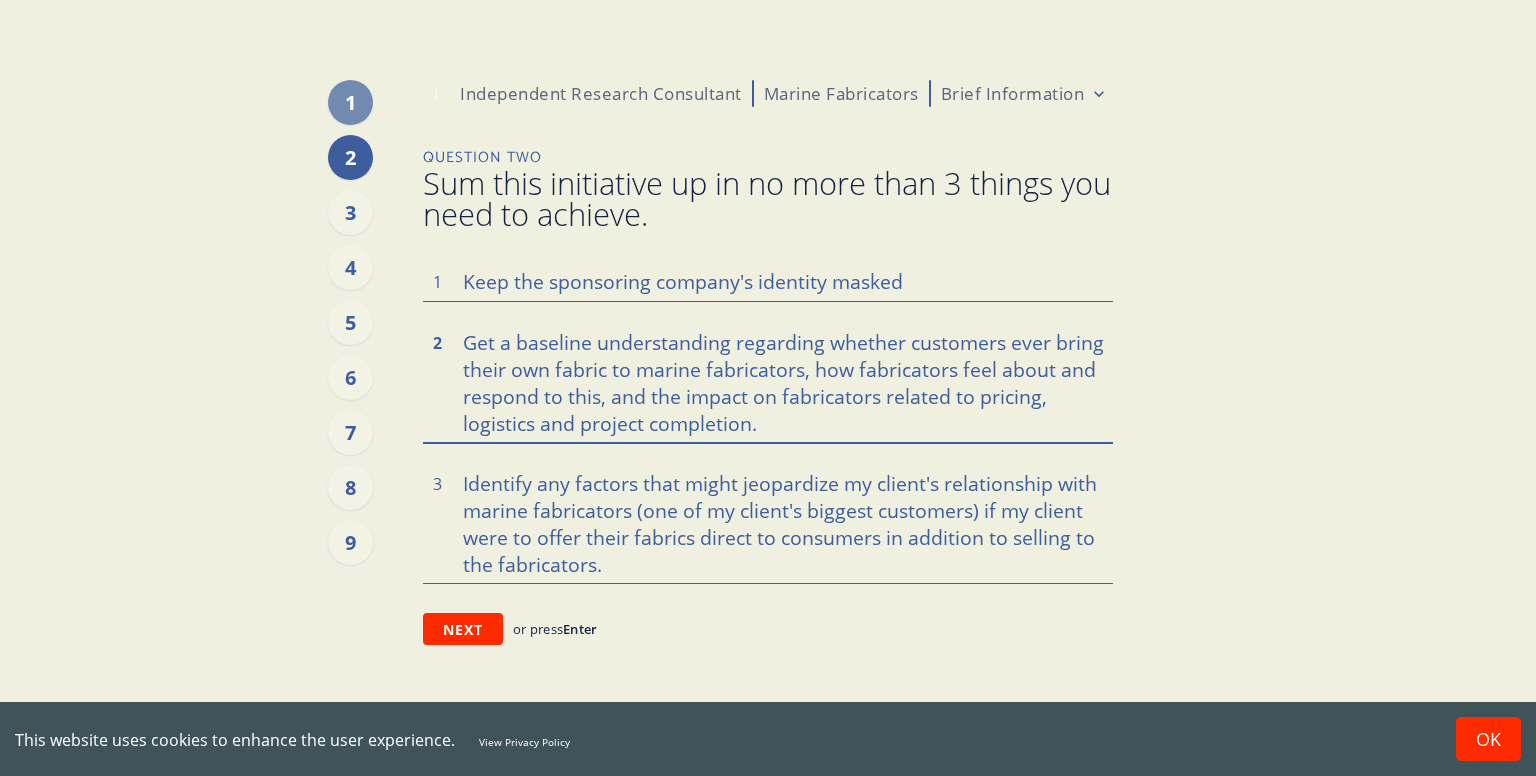 click on "Get a baseline understanding regarding whether customers ever bring their own fabric to marine fabricators, how fabricators feel about and respond to this, and the impact on fabricators related to pricing, logistics and project completion." at bounding box center [768, 381] 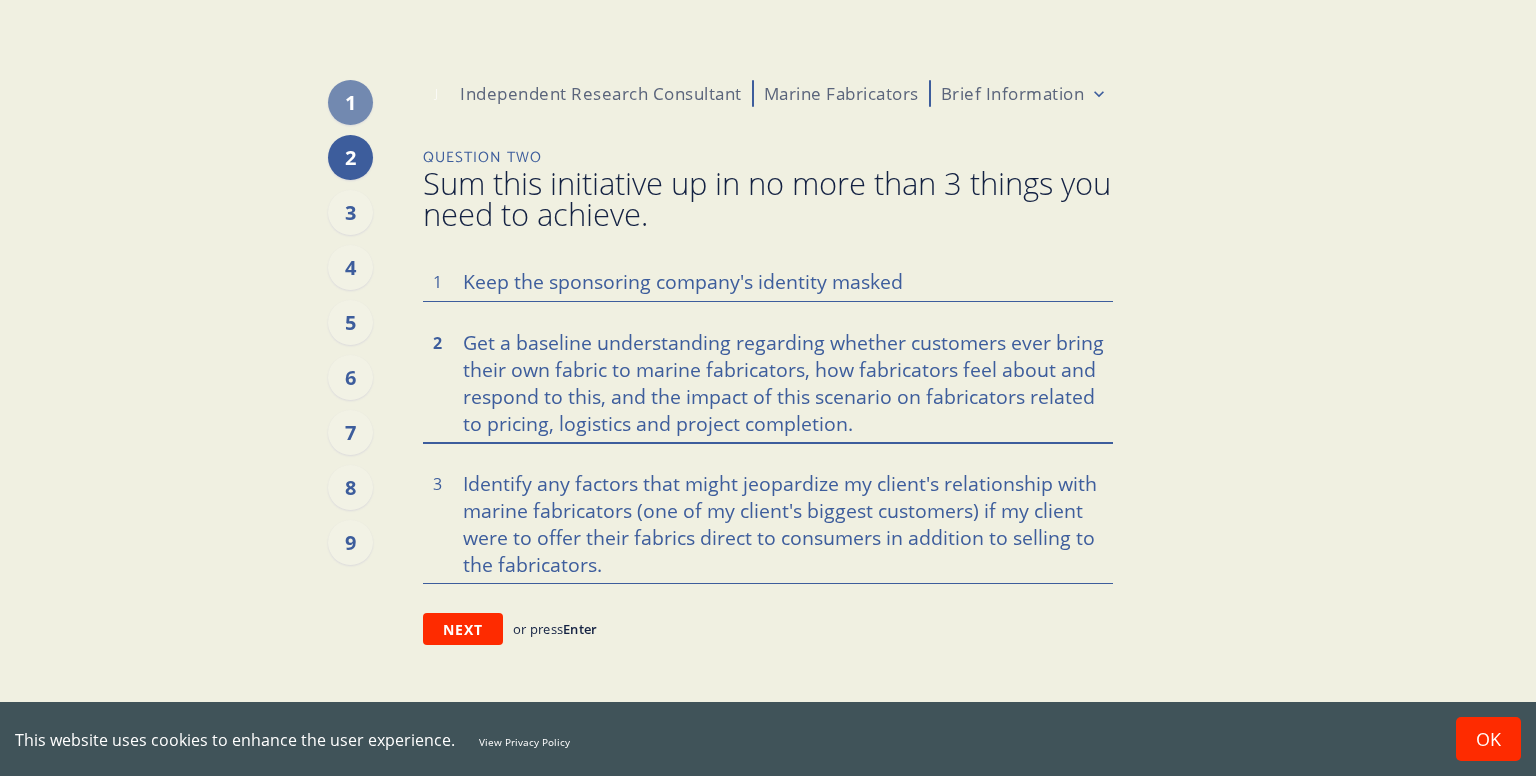 drag, startPoint x: 1028, startPoint y: 397, endPoint x: 1096, endPoint y: 397, distance: 68 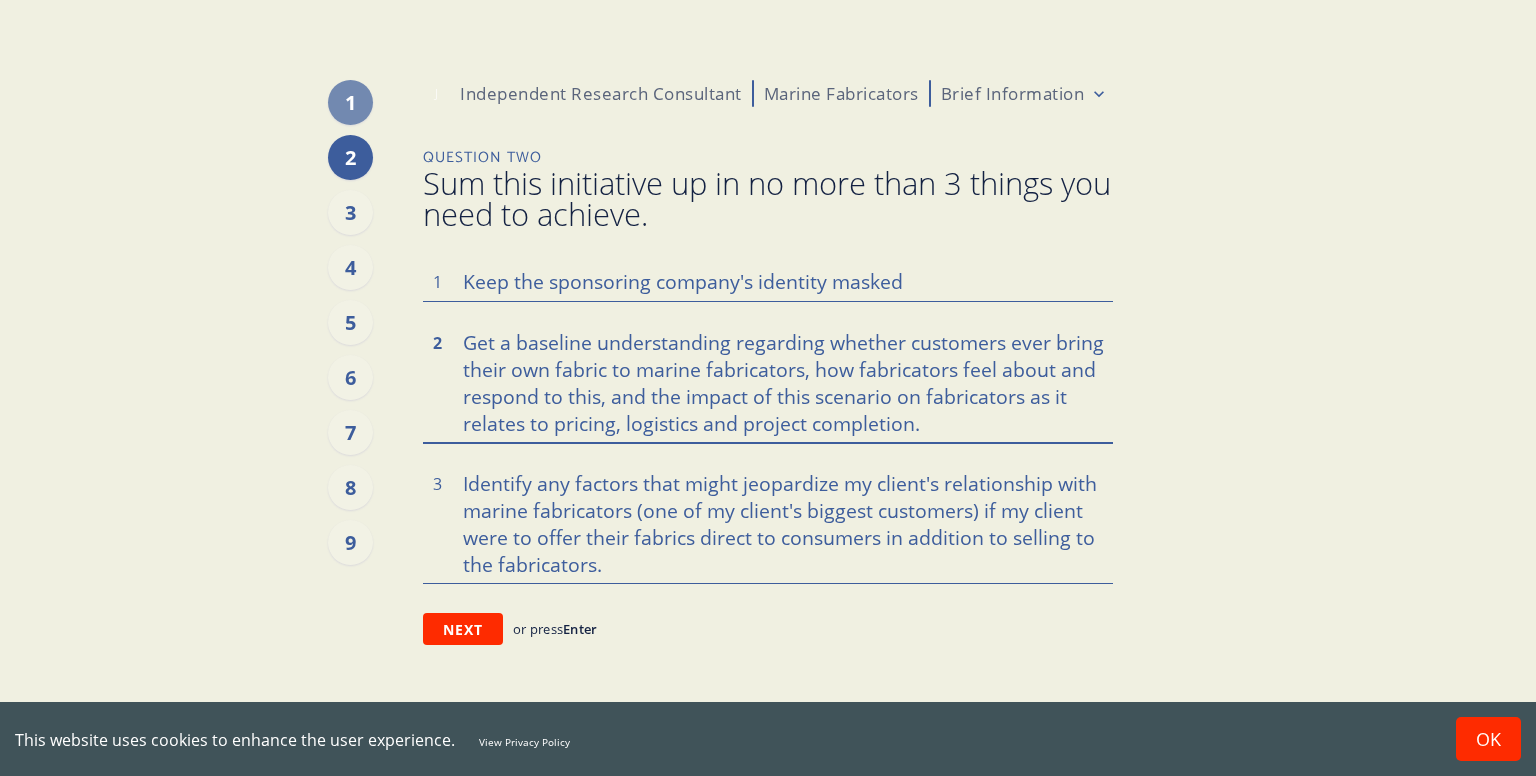 click on "Get a baseline understanding regarding whether customers ever bring their own fabric to marine fabricators, how fabricators feel about and respond to this, and the impact of this scenario on fabricators as it relates to pricing, logistics and project completion." at bounding box center [768, 381] 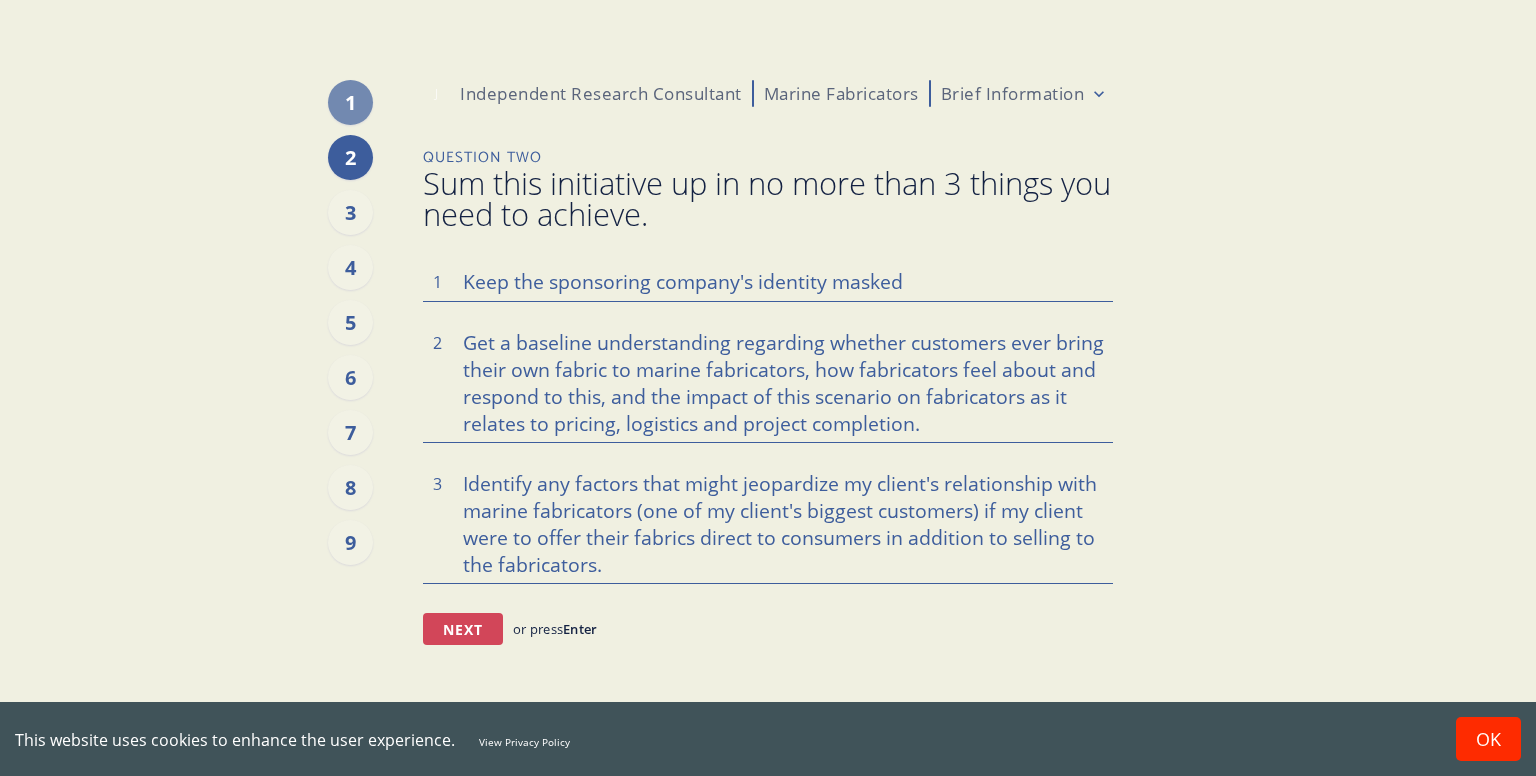 click on "Next" at bounding box center [463, 629] 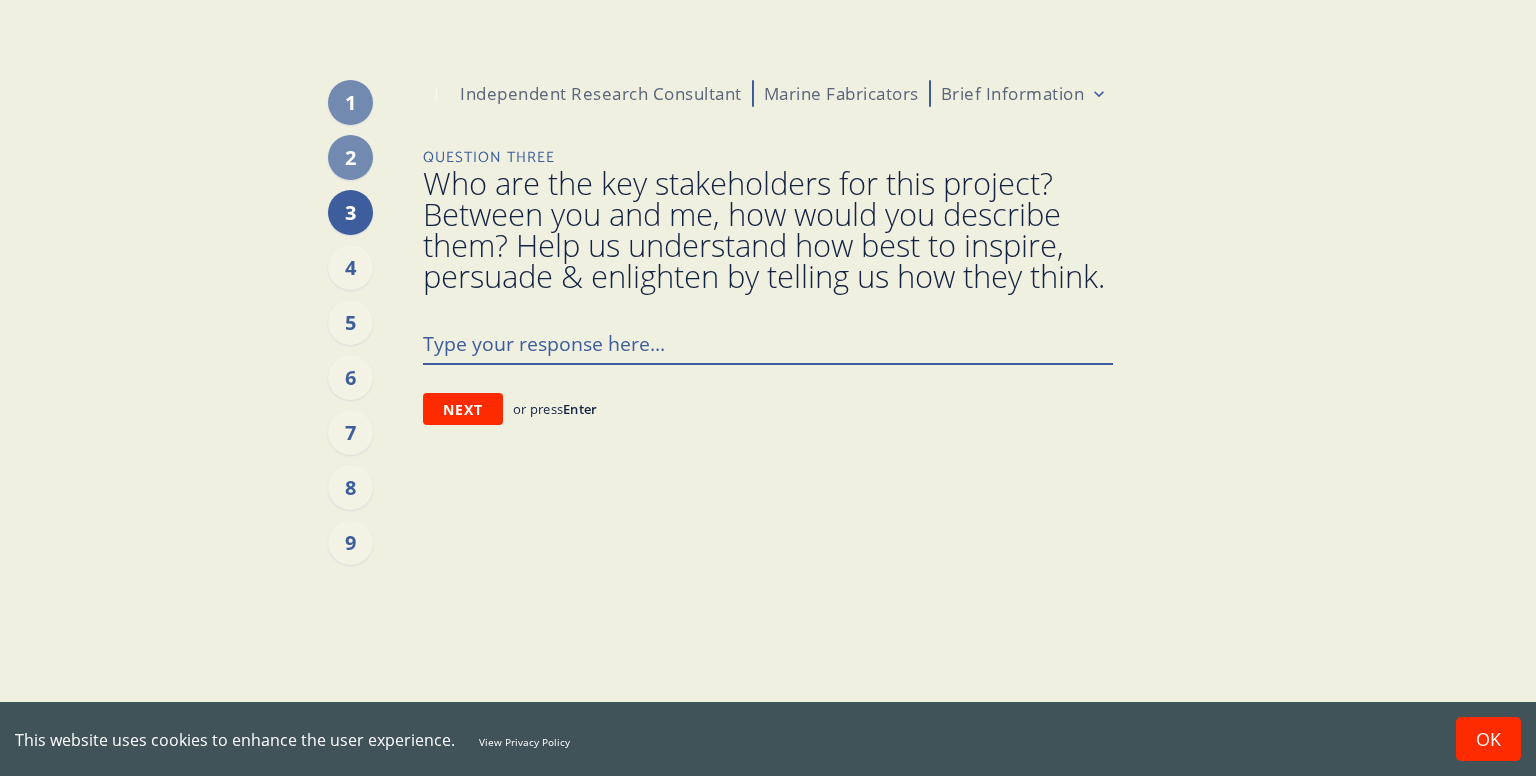 click at bounding box center (768, 342) 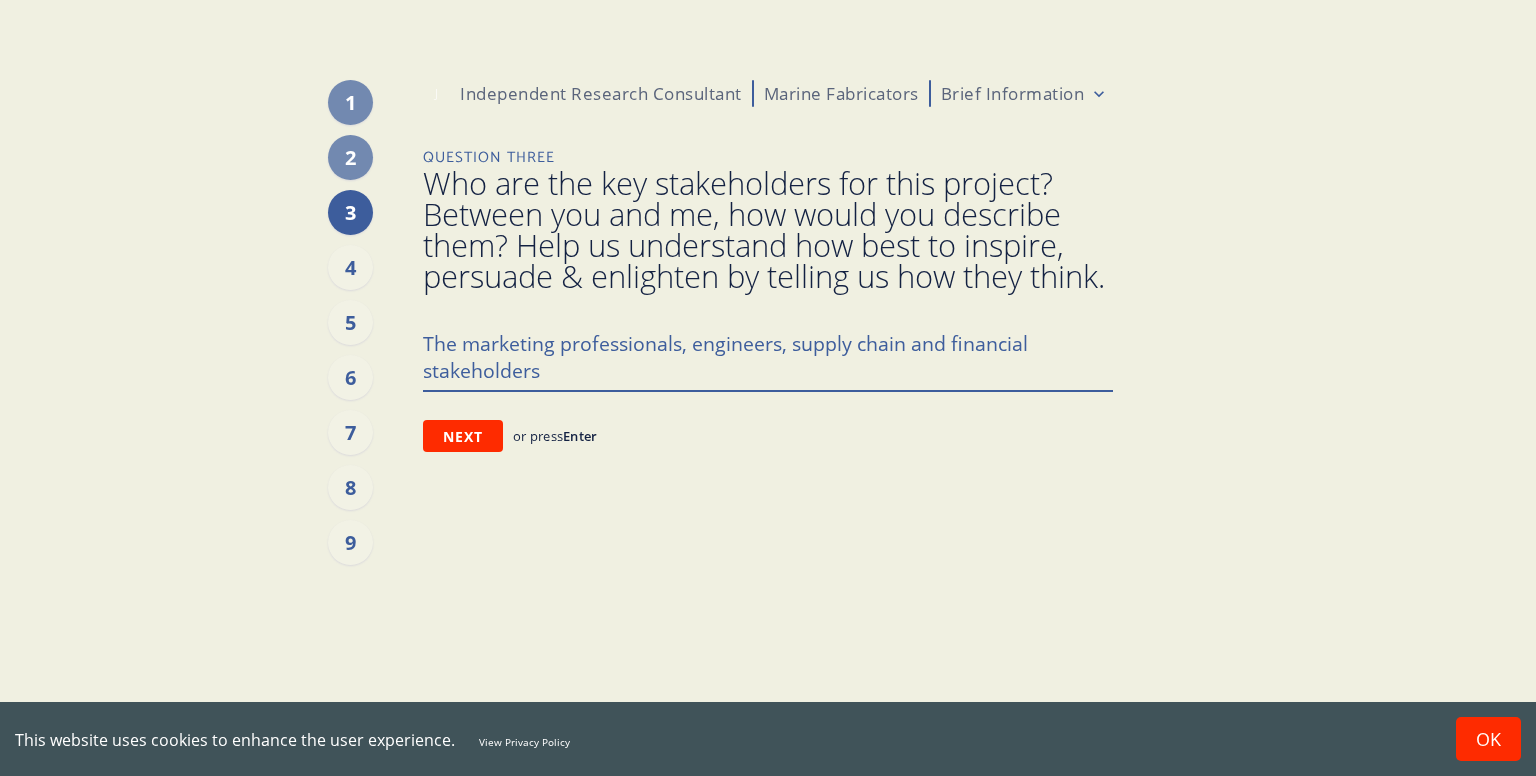 click on "The marketing professionals, engineers, supply chain and financial stakeholders" at bounding box center [768, 356] 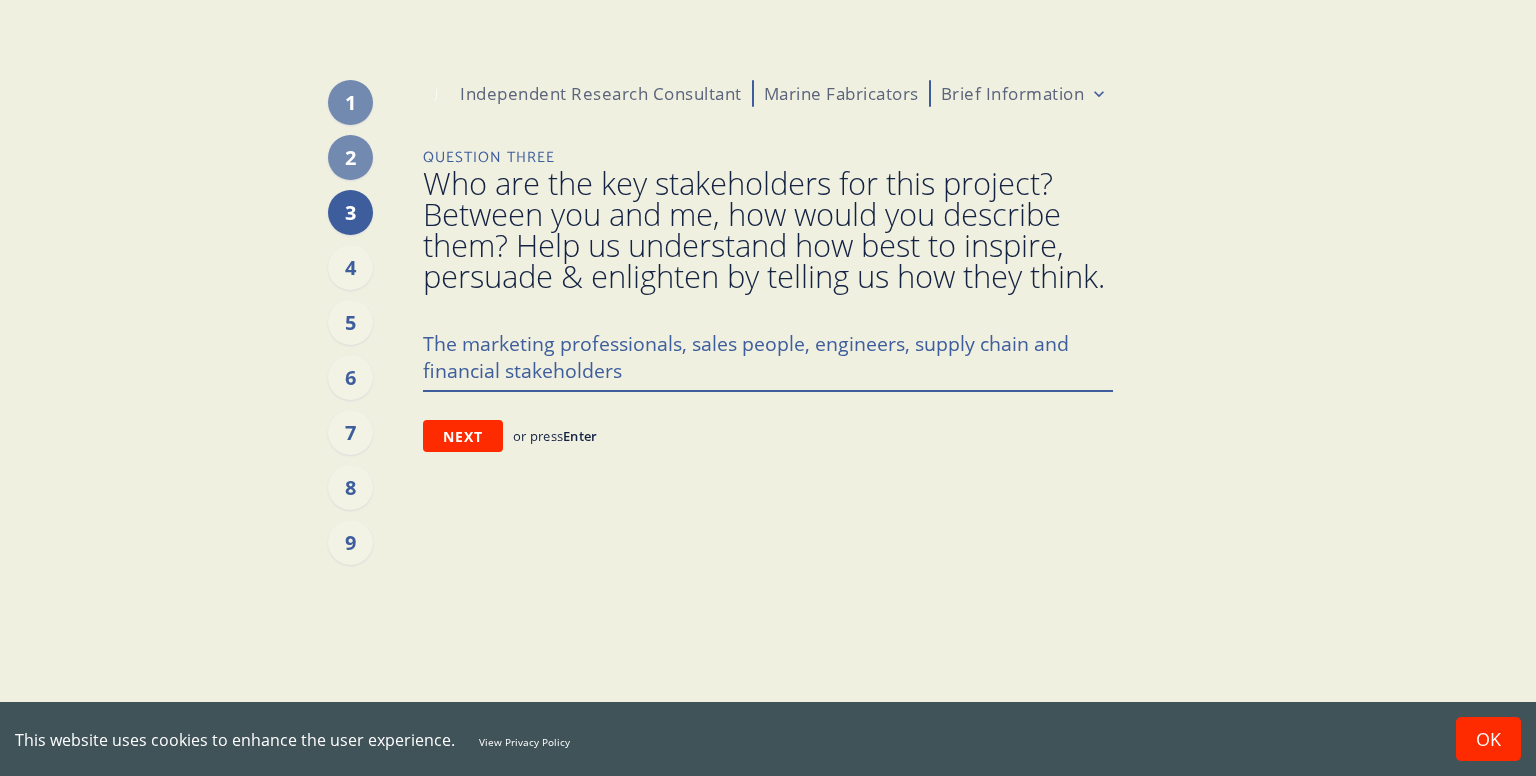 click on "The marketing professionals, sales people, engineers, supply chain and financial stakeholders" at bounding box center [768, 356] 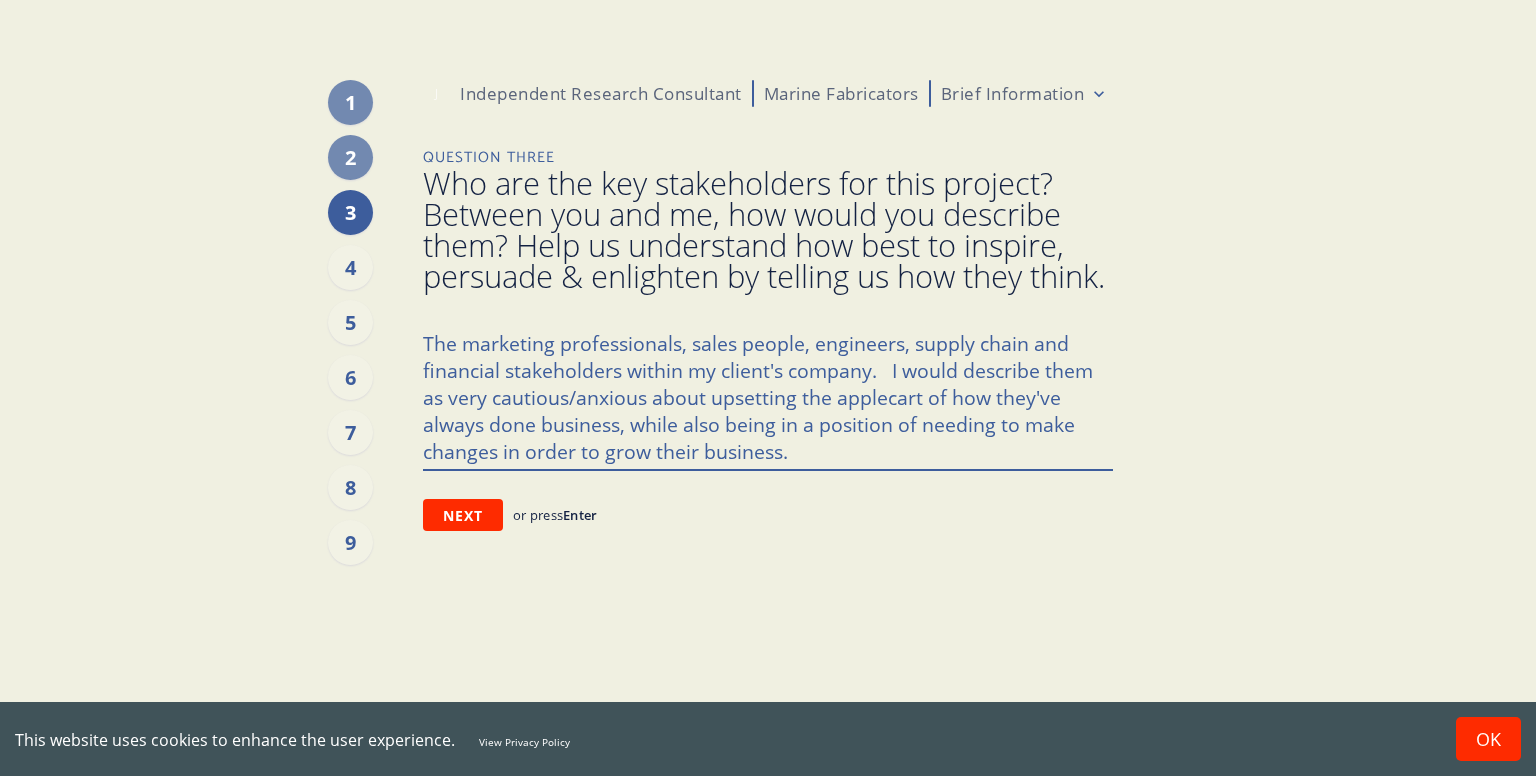 drag, startPoint x: 812, startPoint y: 372, endPoint x: 901, endPoint y: 372, distance: 89 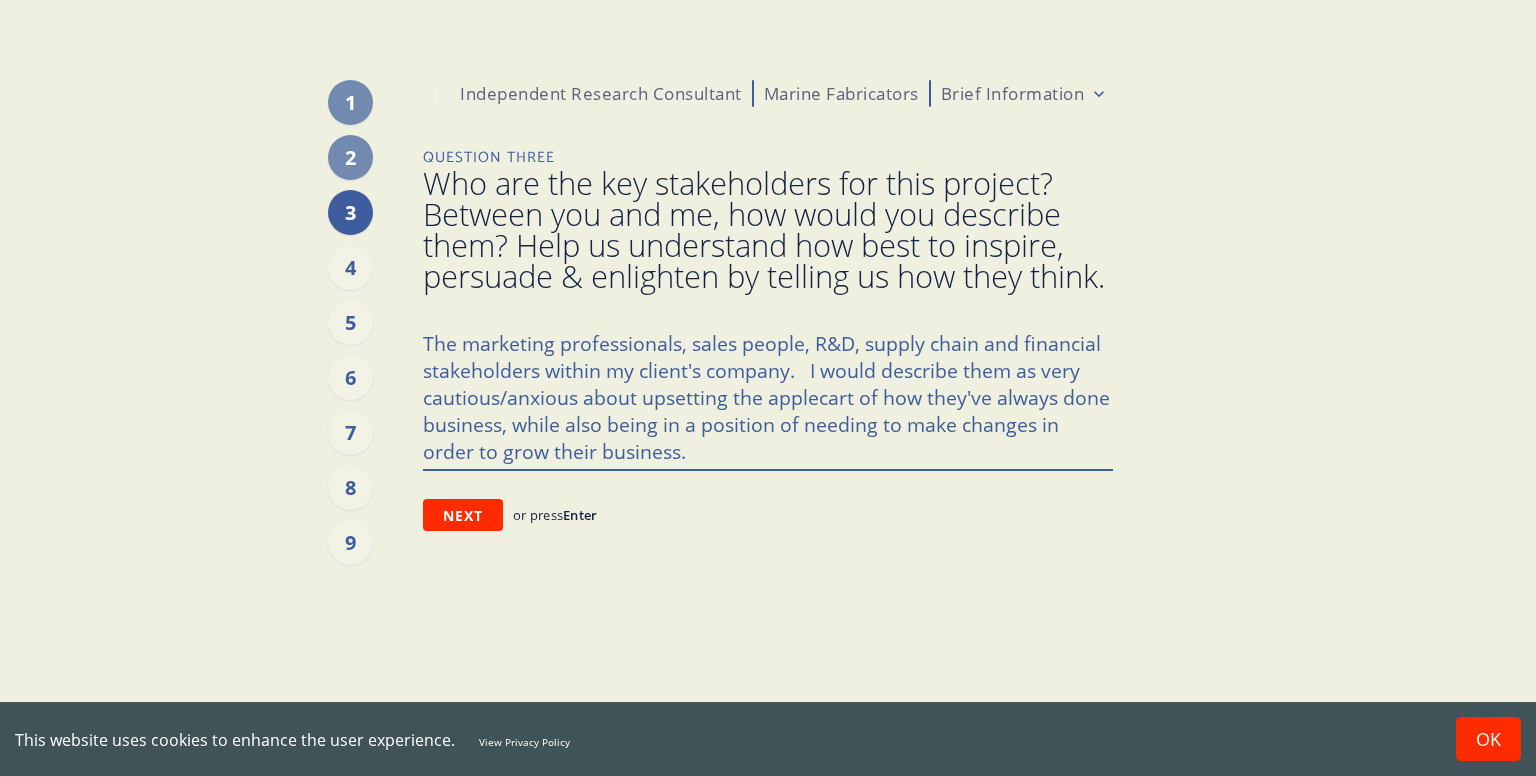 click on "The marketing professionals, sales people, R&D, supply chain and financial stakeholders within my client's company.   I would describe them as very cautious/anxious about upsetting the applecart of how they've always done business, while also being in a position of needing to make changes in order to grow their business." at bounding box center (768, 395) 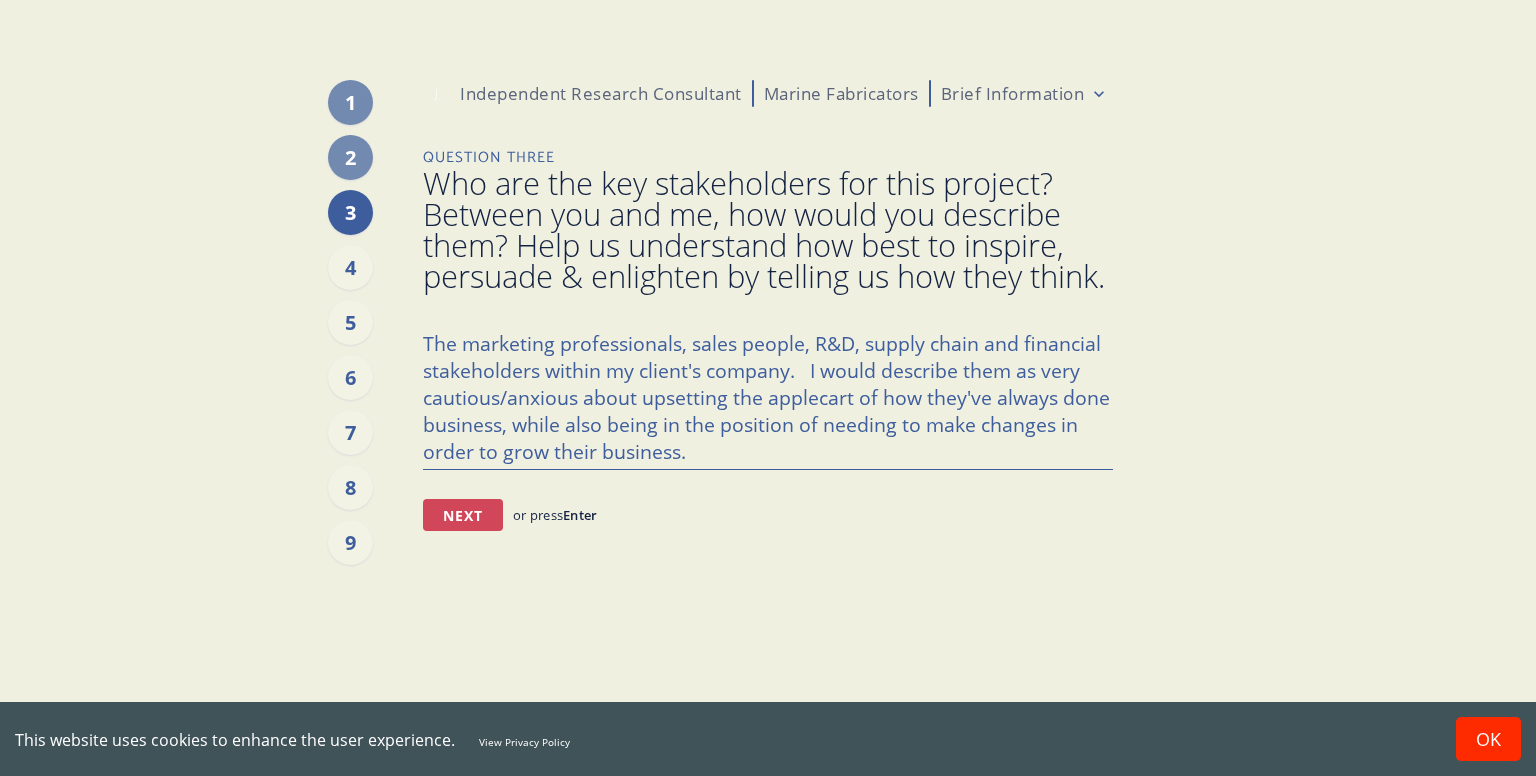 click on "Next" at bounding box center (463, 515) 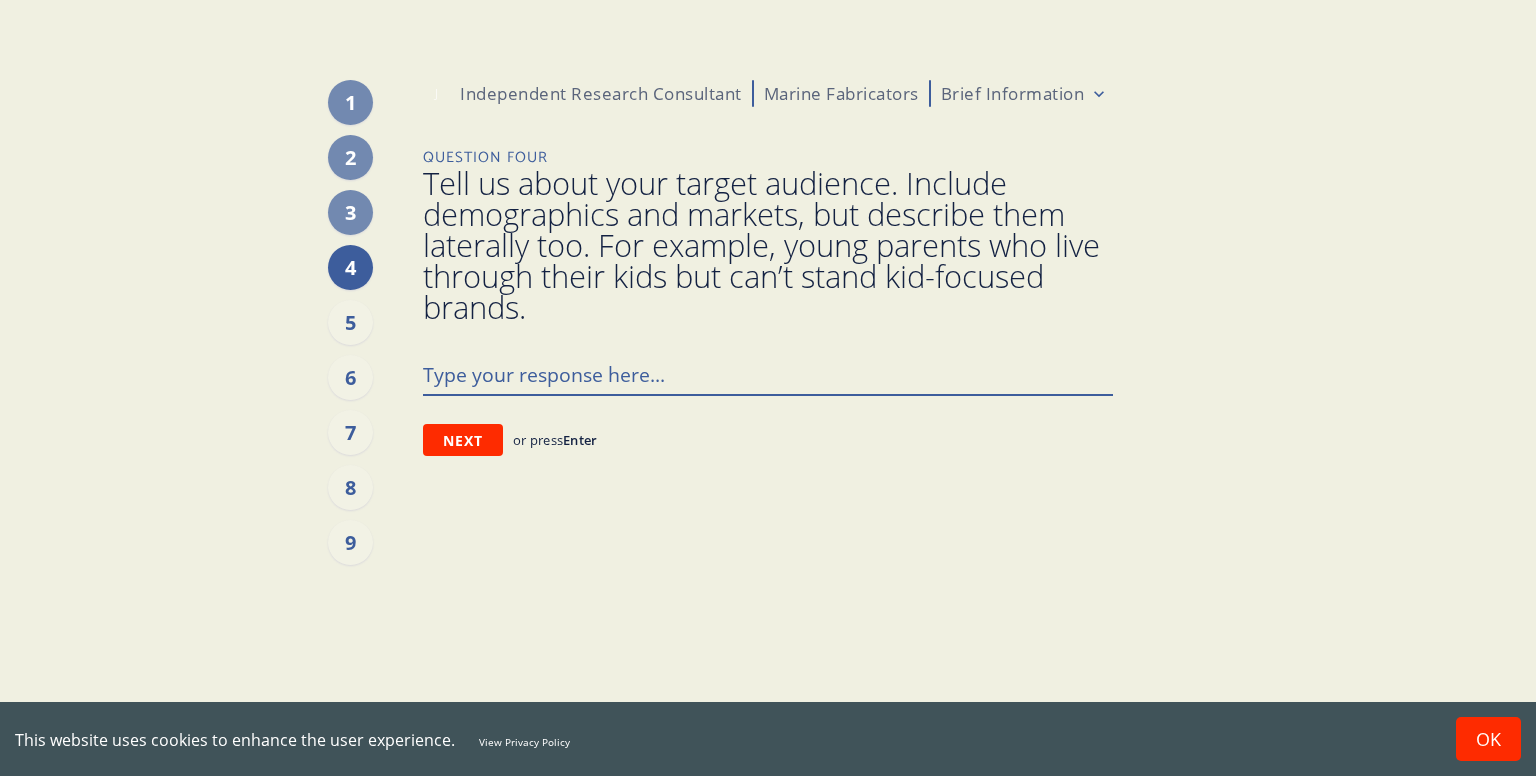 click at bounding box center [768, 373] 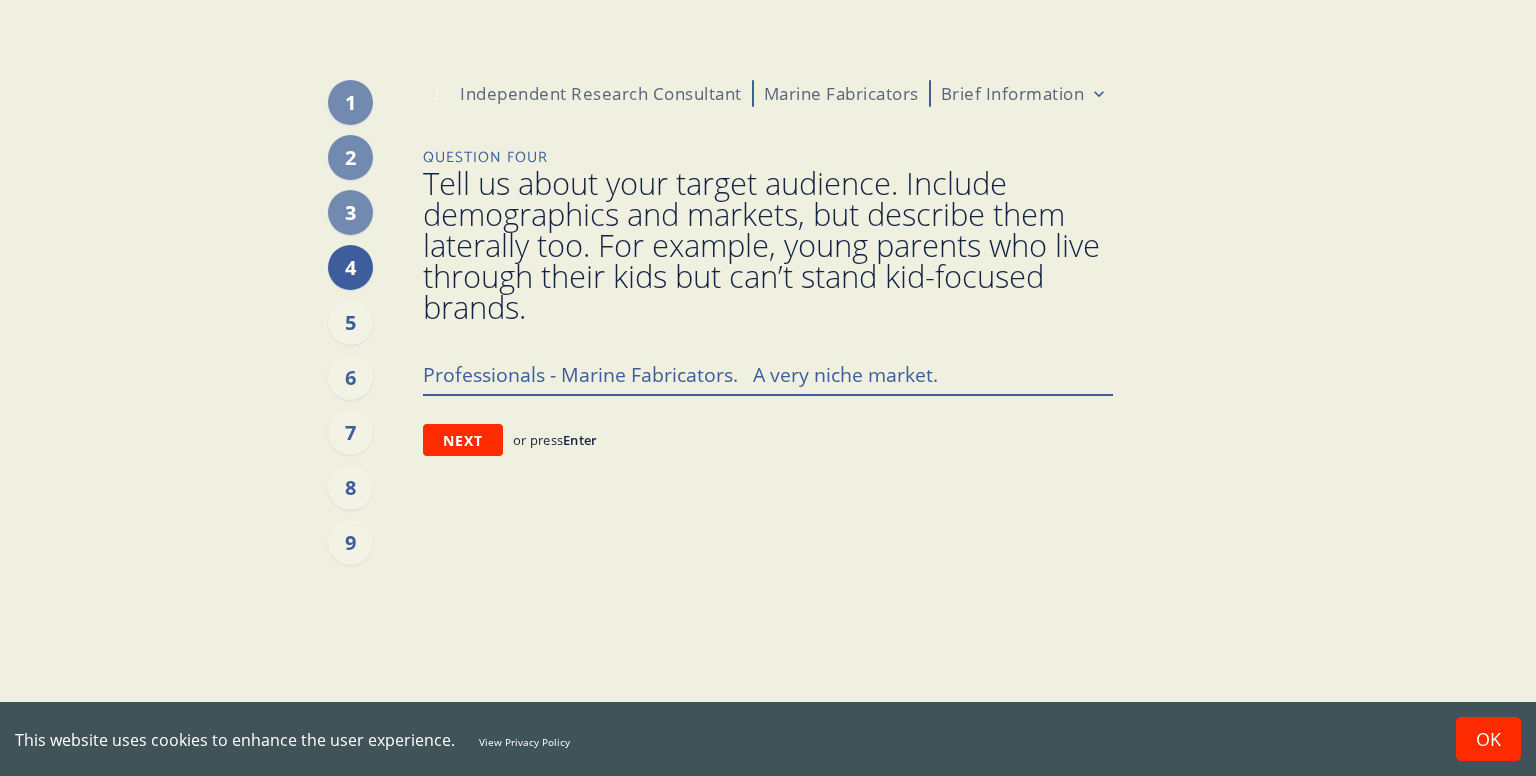 click on "Professionals - Marine Fabricators.   A very niche market." at bounding box center [768, 373] 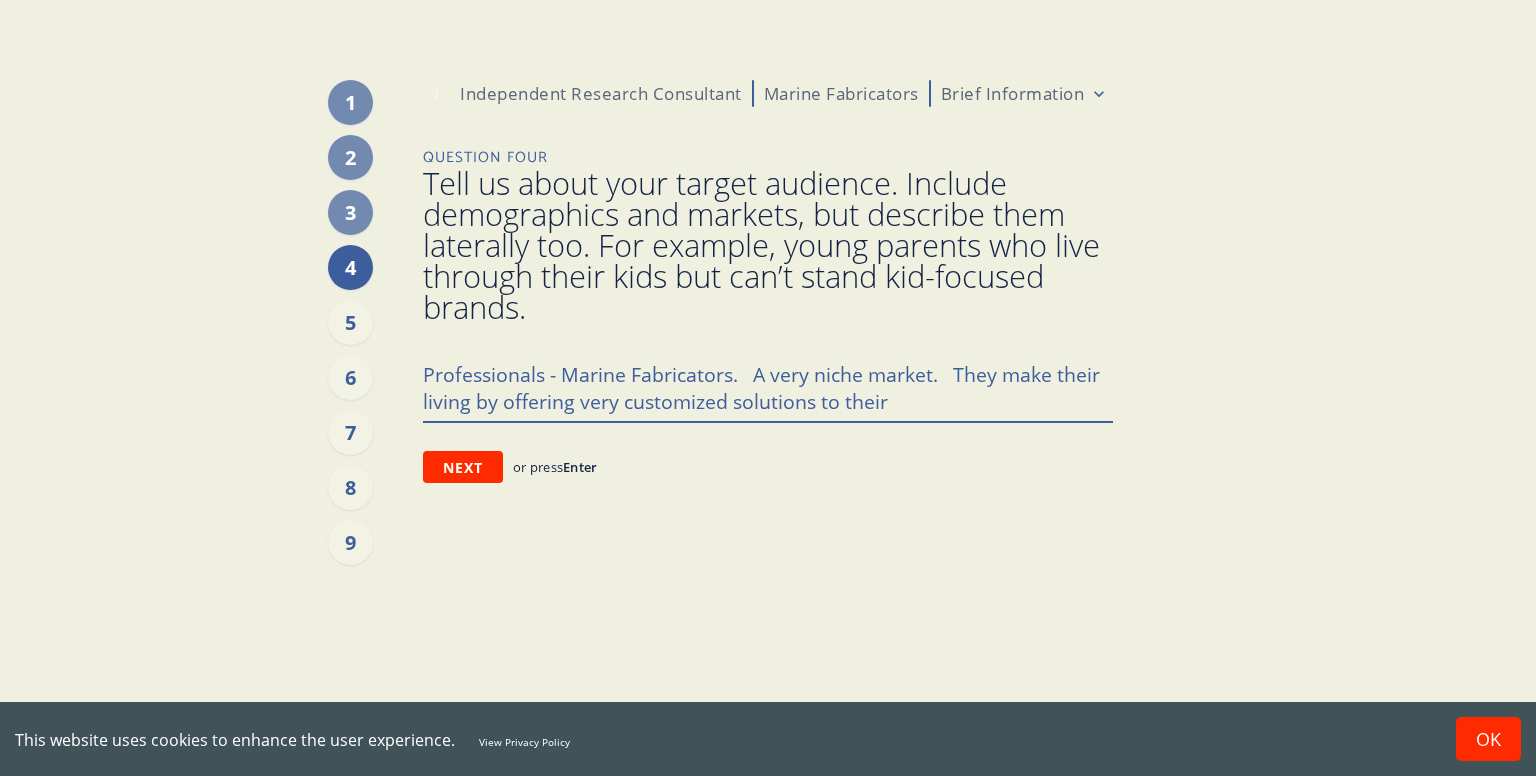 click on "Professionals - Marine Fabricators.   A very niche market.   They make their living by offering very customized solutions to their" at bounding box center (768, 387) 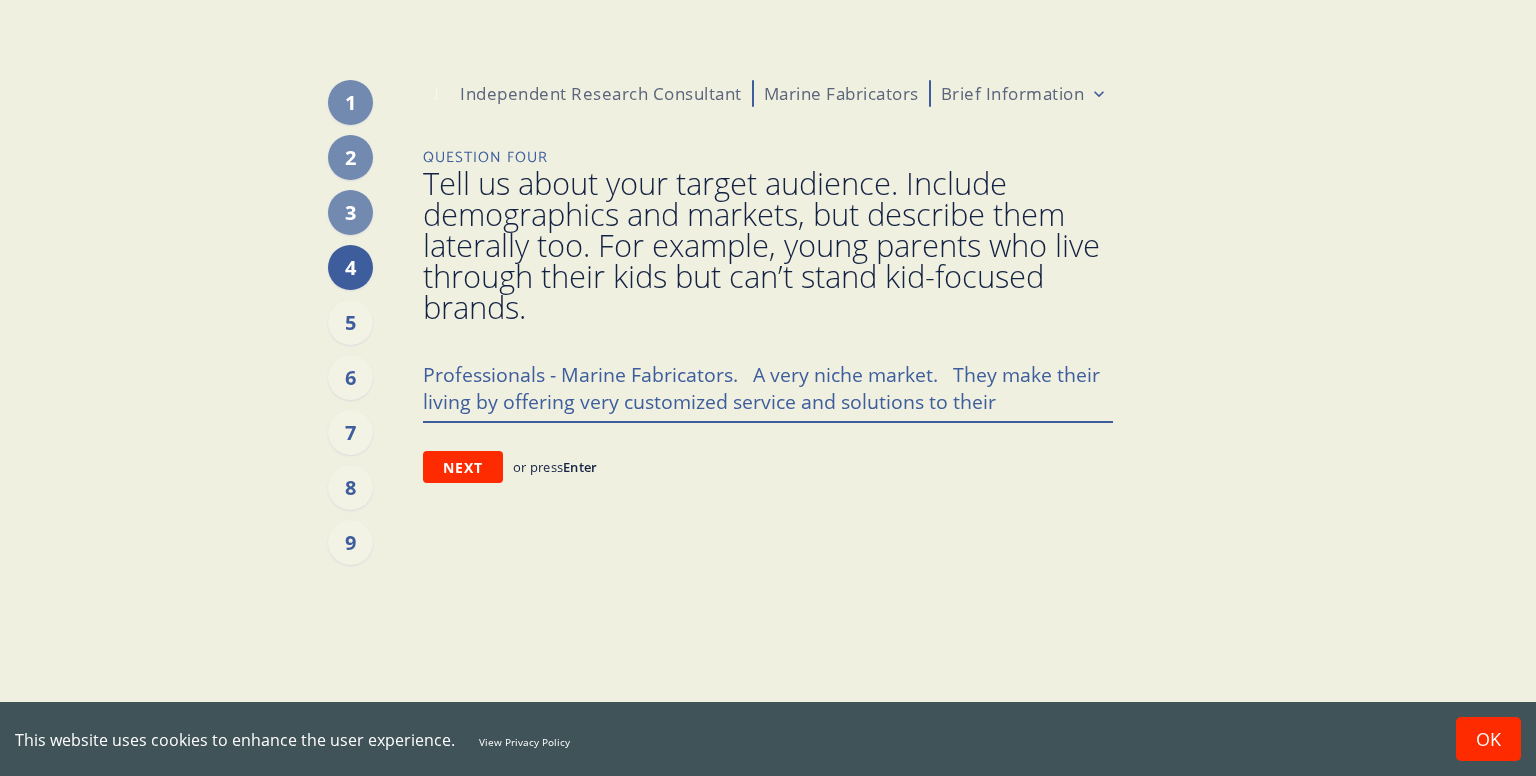 drag, startPoint x: 928, startPoint y: 401, endPoint x: 948, endPoint y: 401, distance: 20 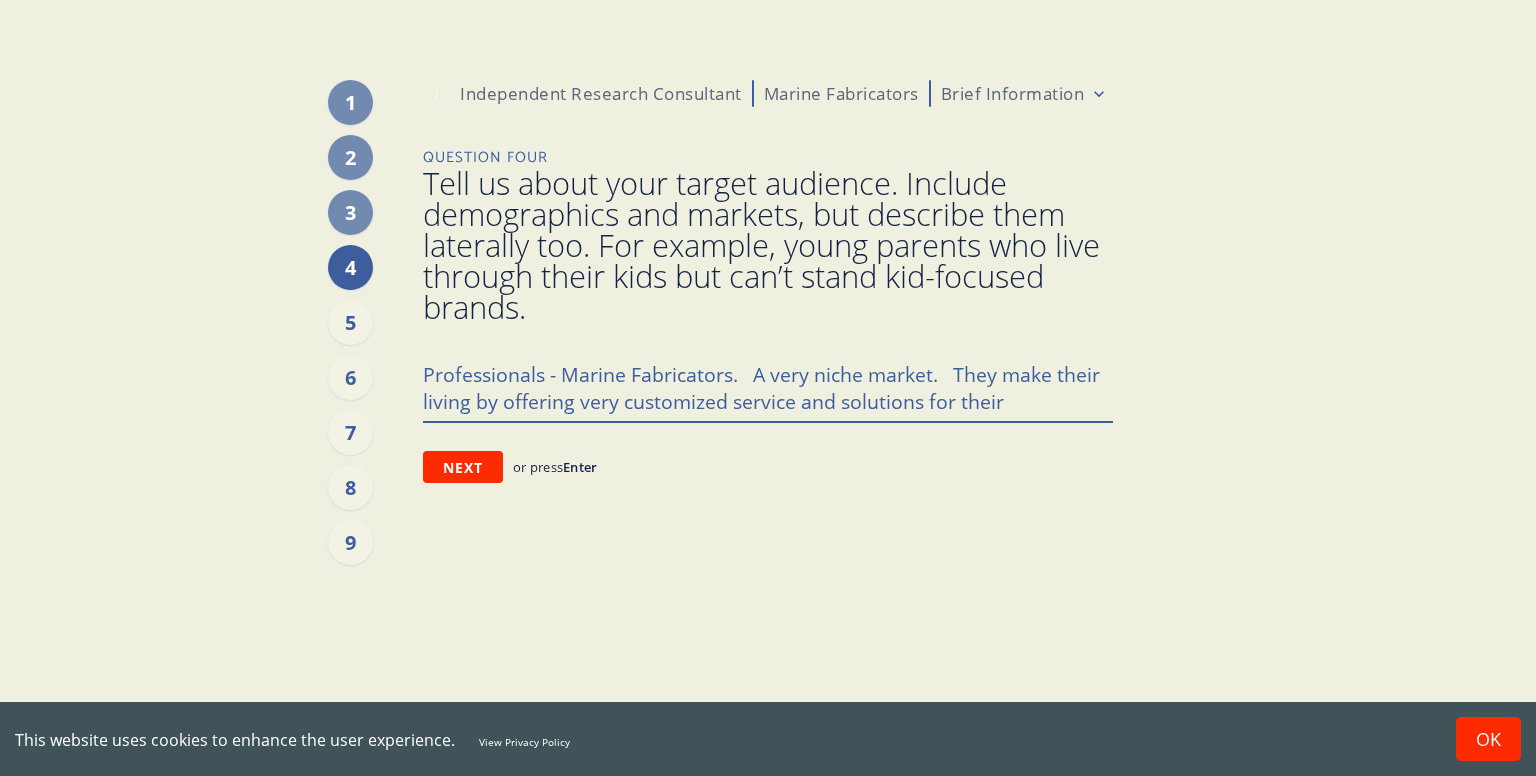click on "Professionals - Marine Fabricators.   A very niche market.   They make their living by offering very customized service and solutions for their" at bounding box center [768, 387] 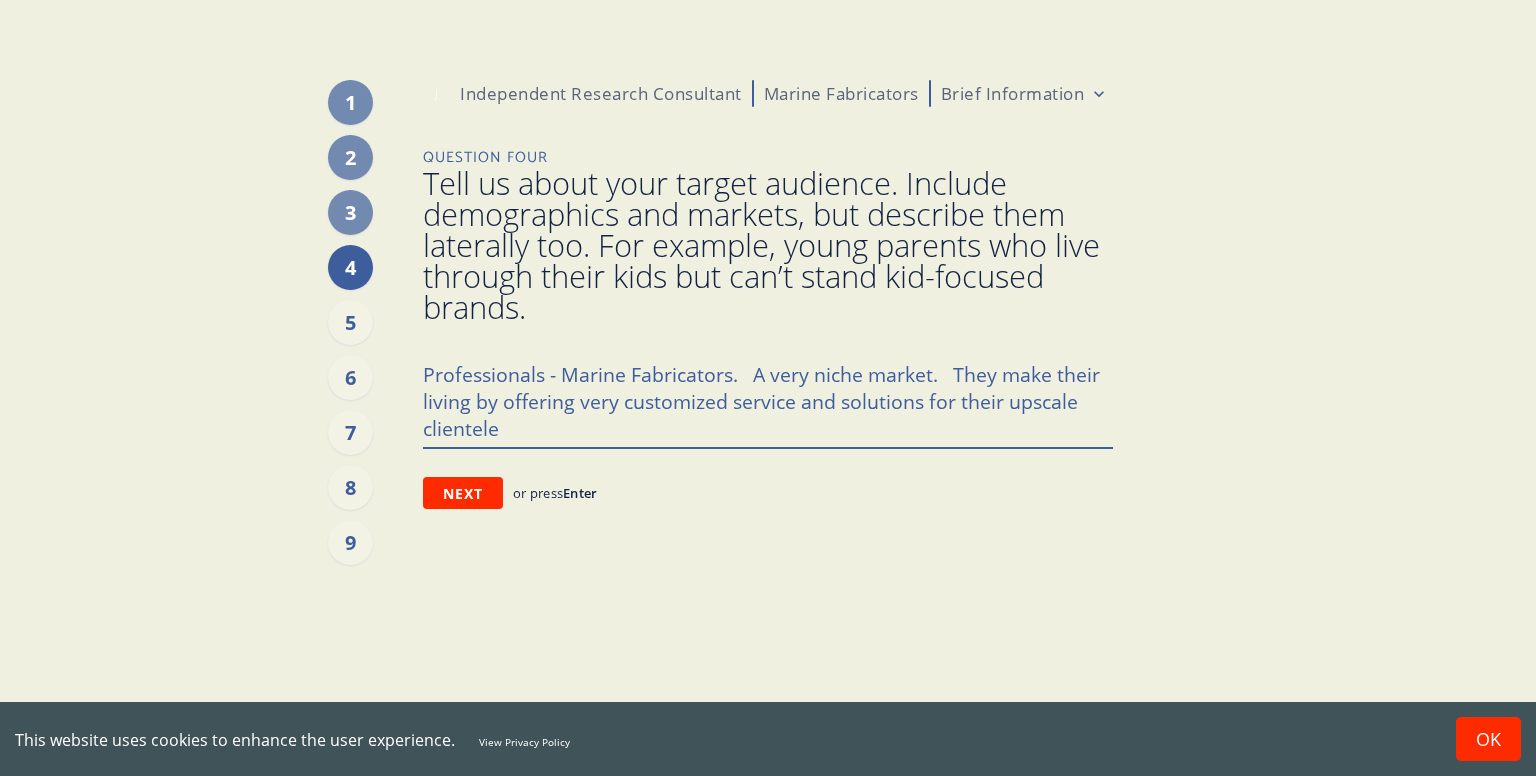 click on "Professionals - Marine Fabricators.   A very niche market.   They make their living by offering very customized service and solutions for their upscale clientele" at bounding box center (768, 400) 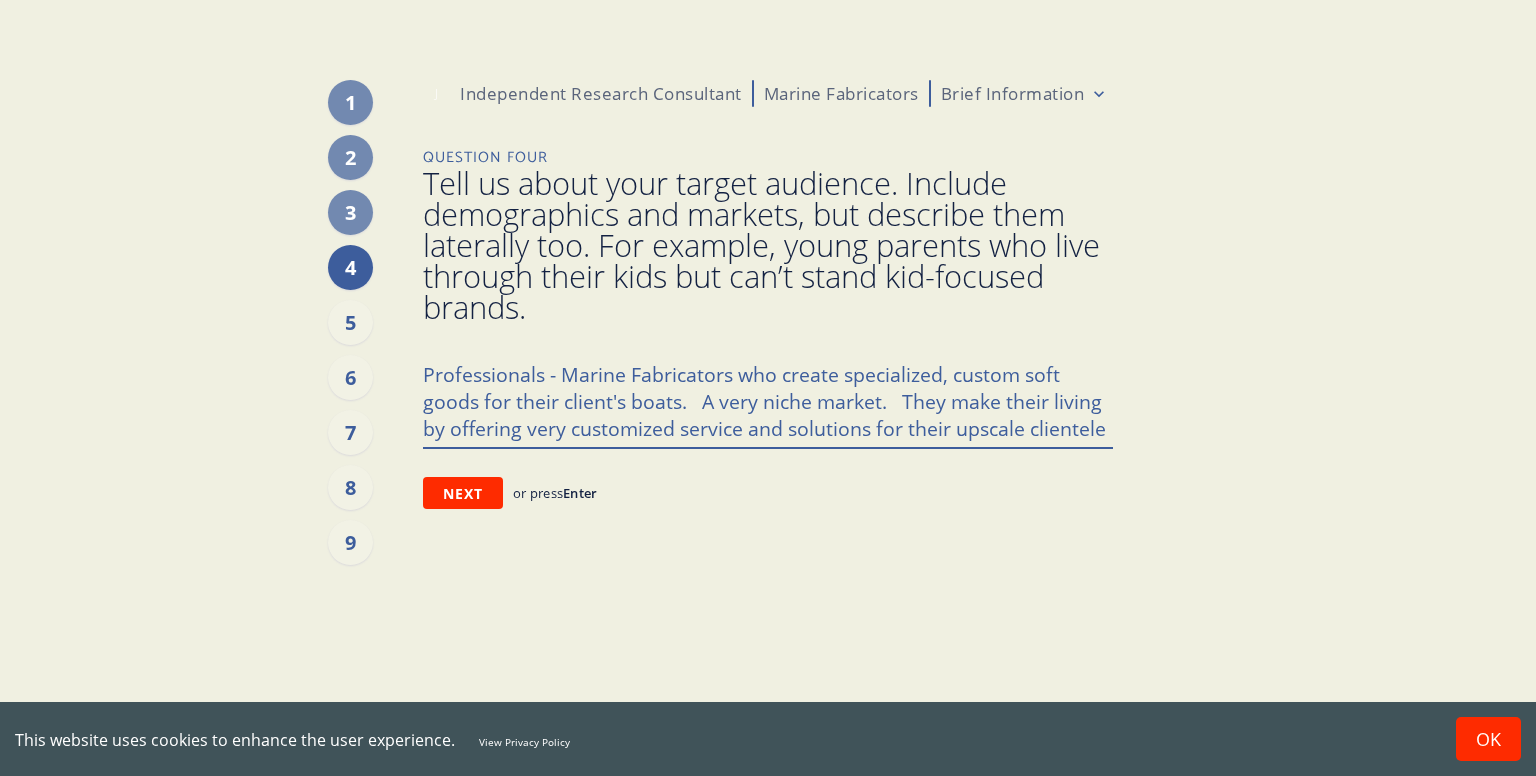 click on "Professionals - Marine Fabricators who create specialized, custom soft goods for their client's boats.   A very niche market.   They make their living by offering very customized service and solutions for their upscale clientele" at bounding box center [768, 400] 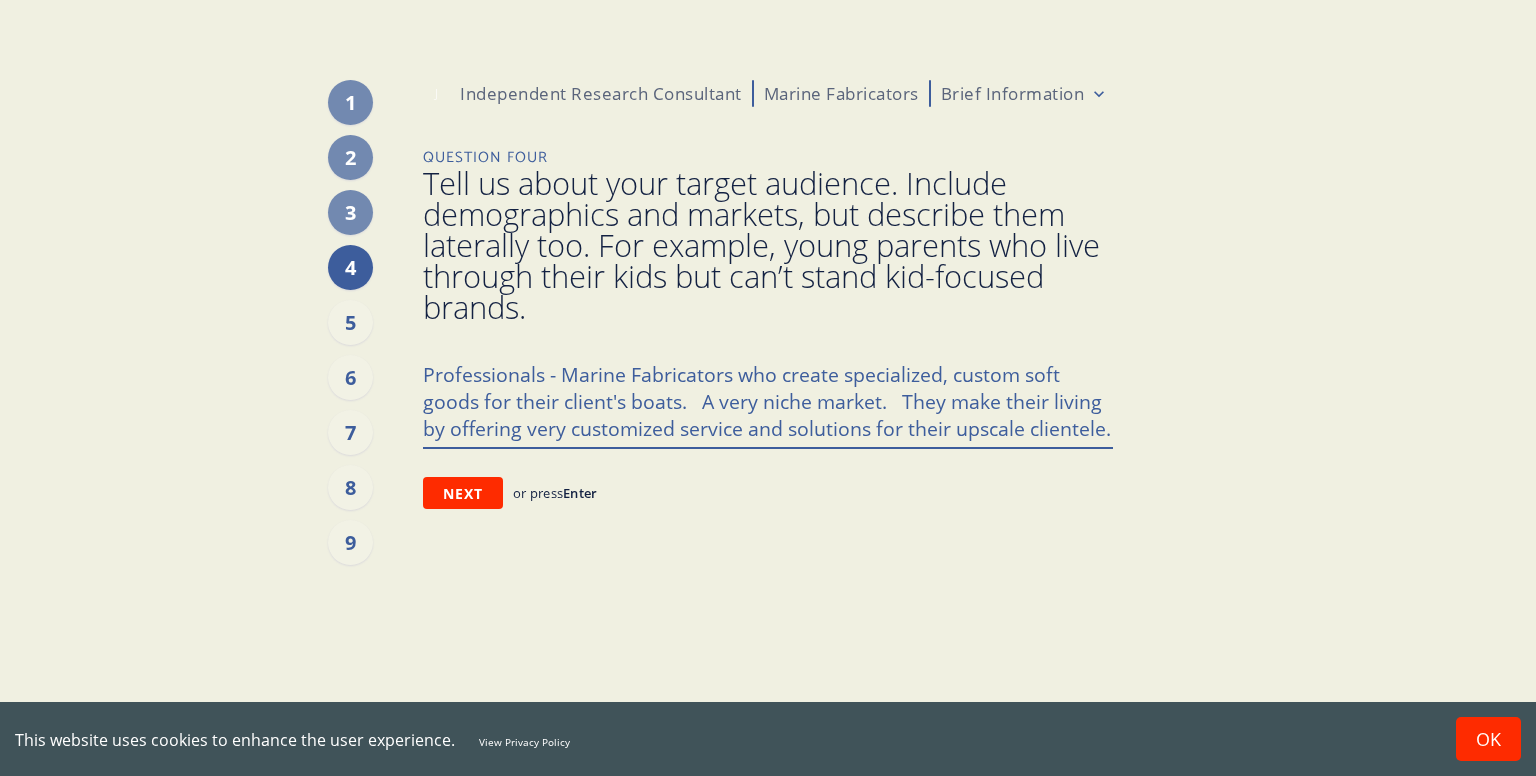 drag, startPoint x: 955, startPoint y: 427, endPoint x: 1022, endPoint y: 431, distance: 67.11929 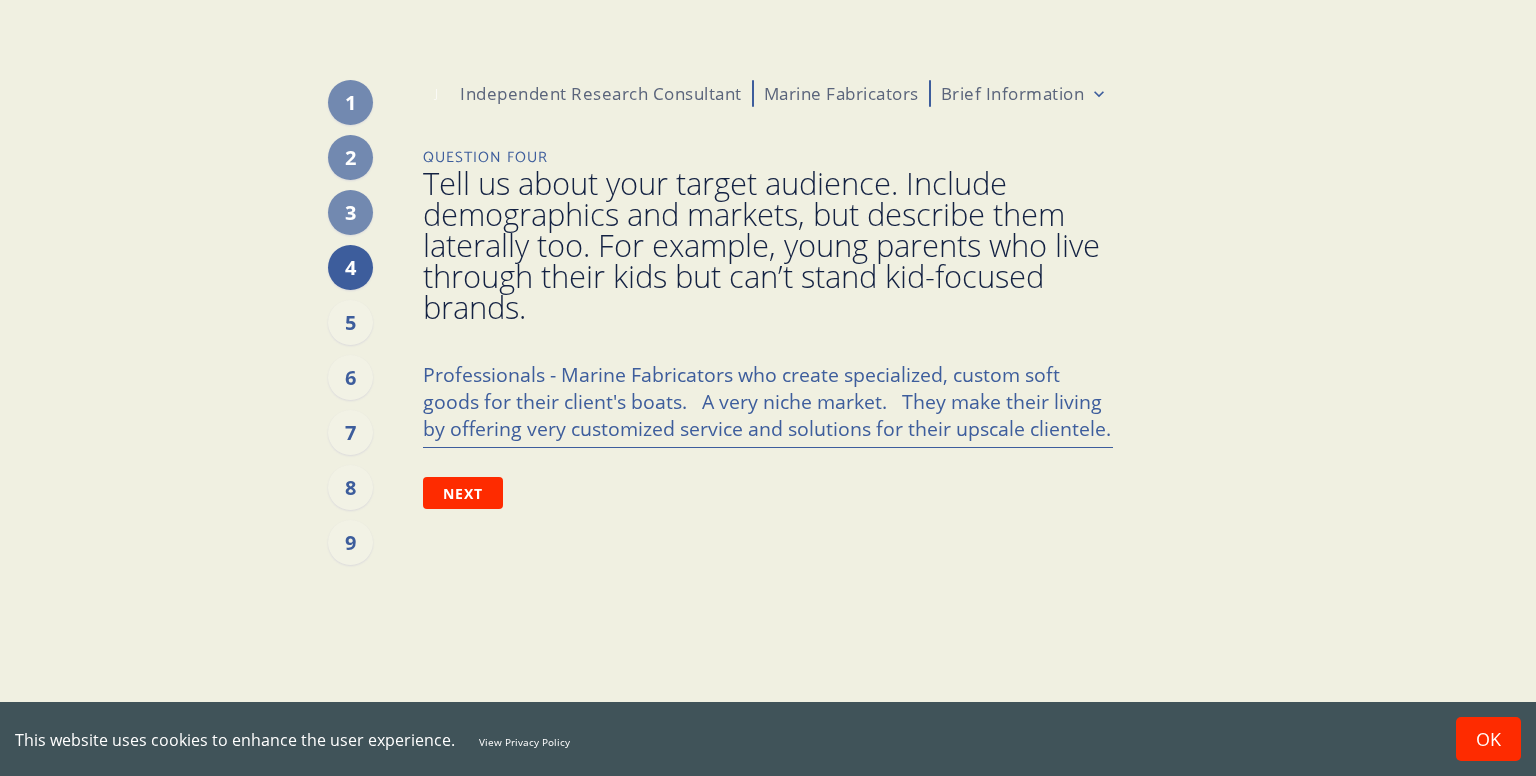 click on "Next or press  Enter" at bounding box center (768, 493) 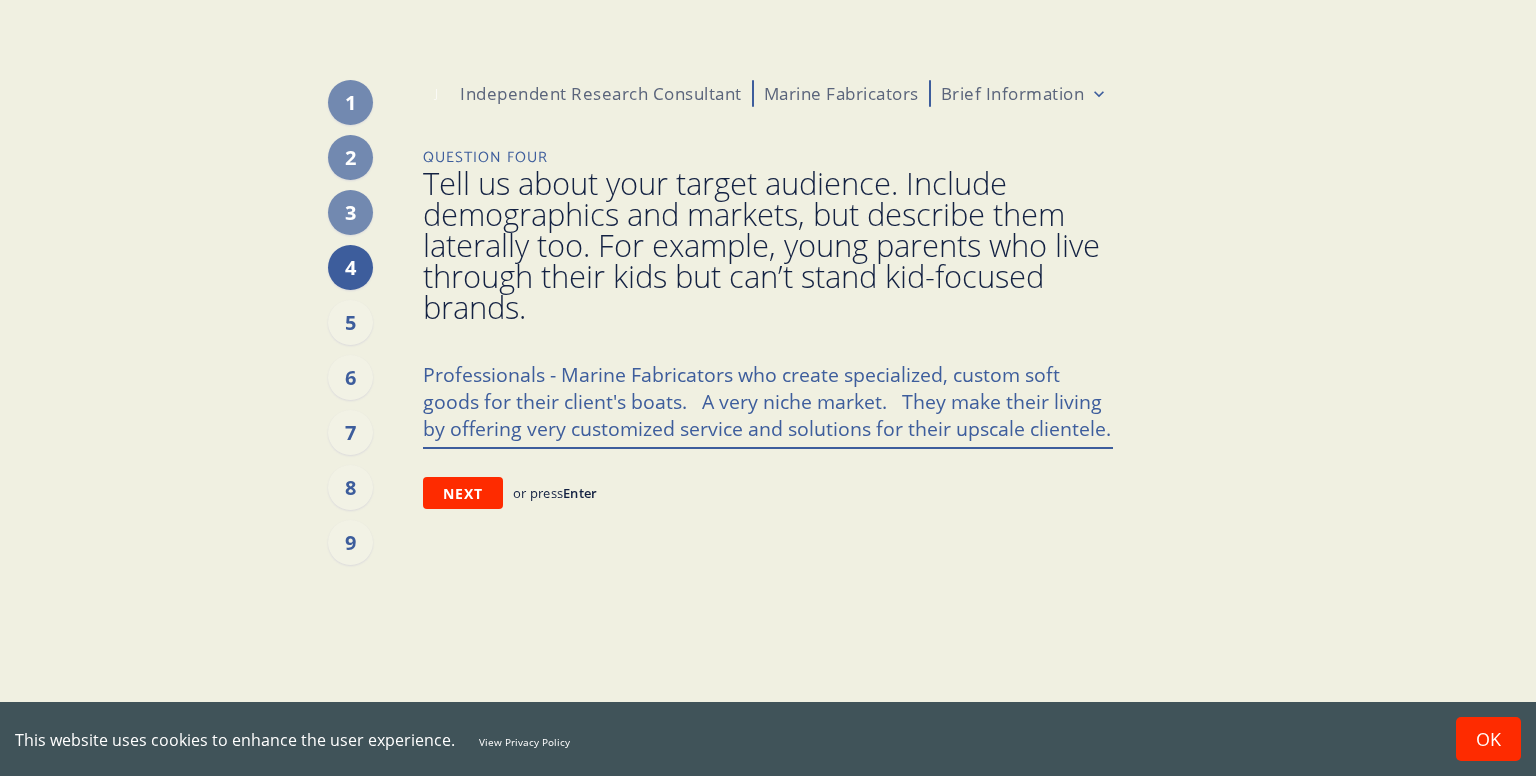 drag, startPoint x: 956, startPoint y: 430, endPoint x: 1024, endPoint y: 429, distance: 68.007355 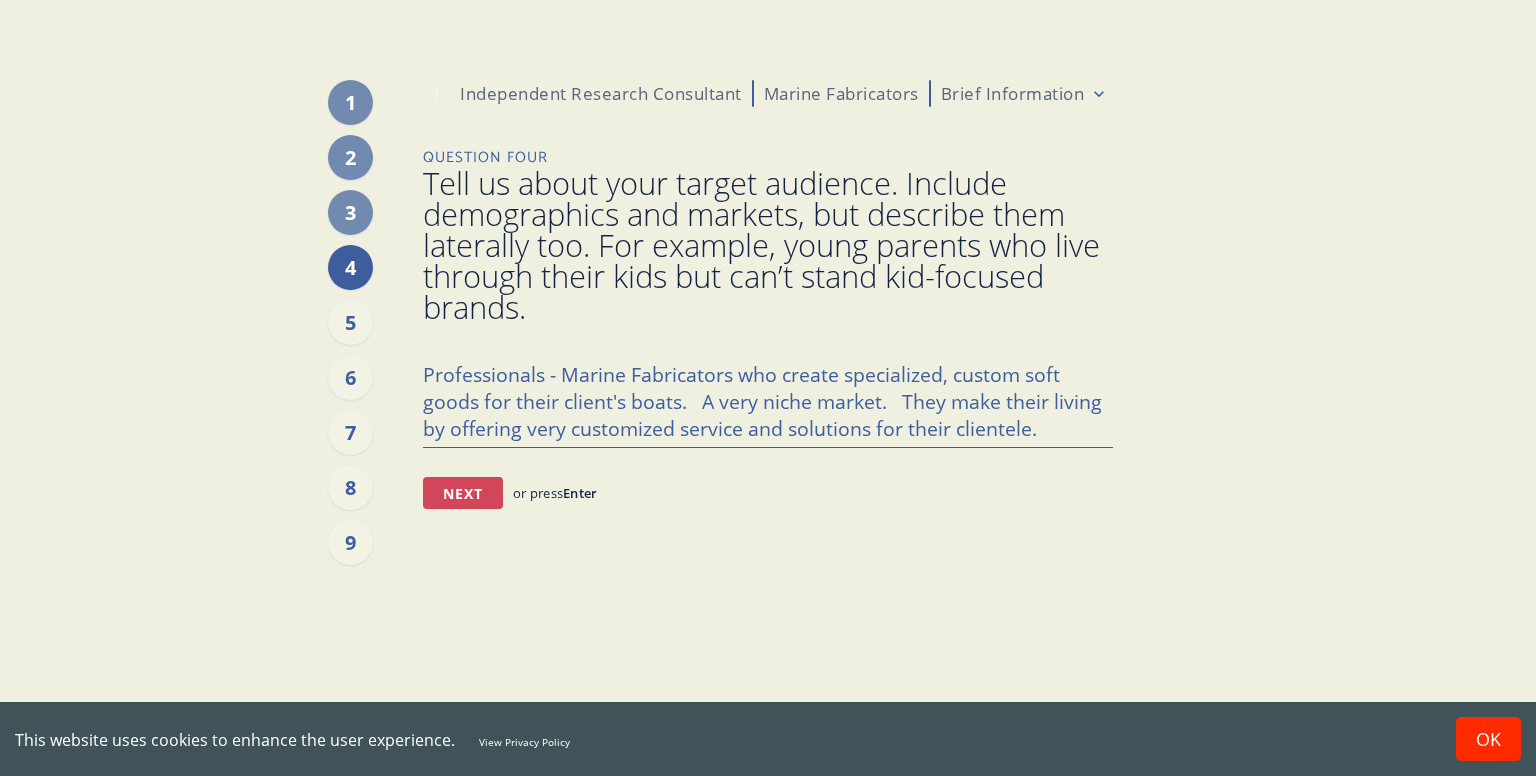 click on "Next" at bounding box center (463, 493) 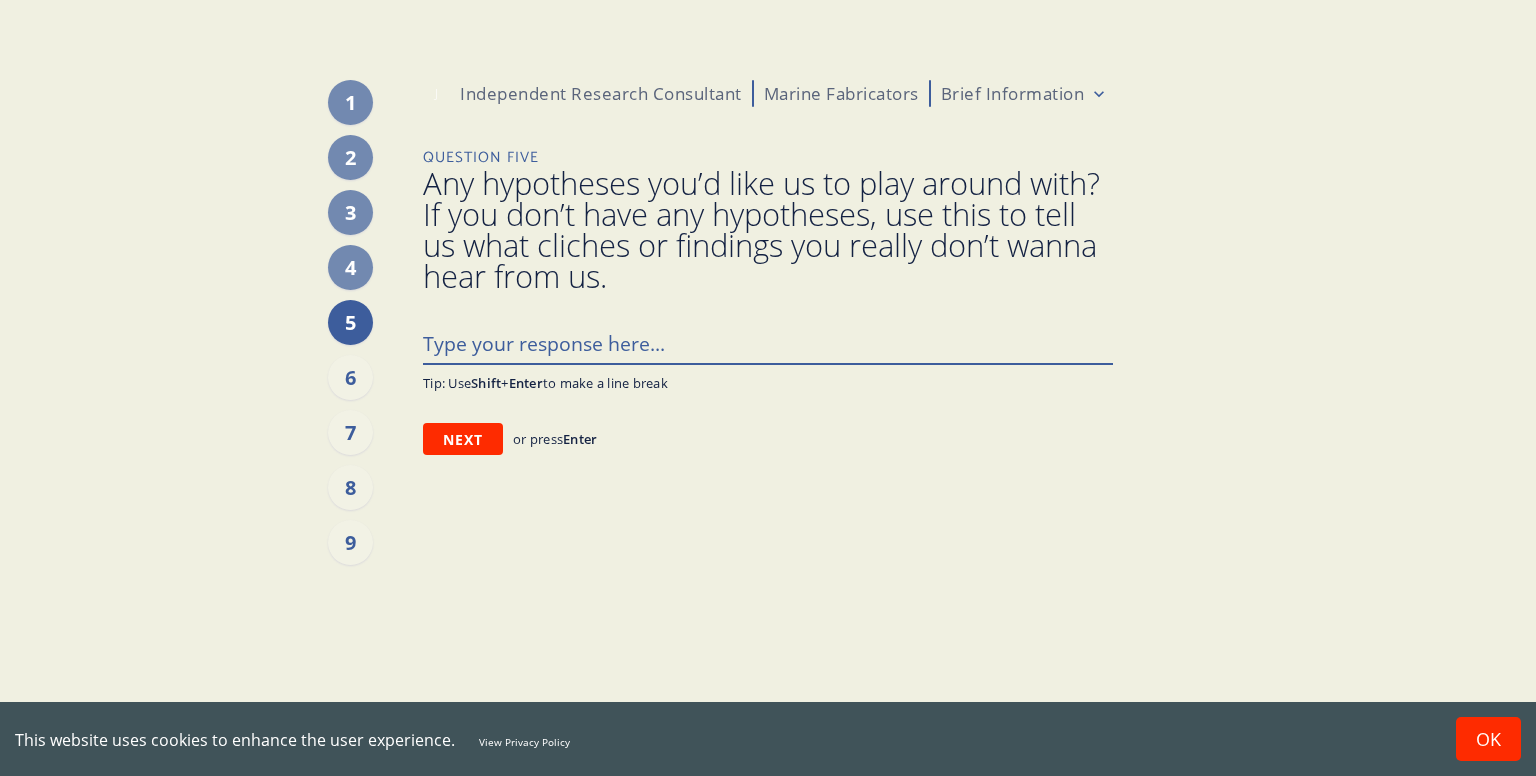 click at bounding box center [768, 342] 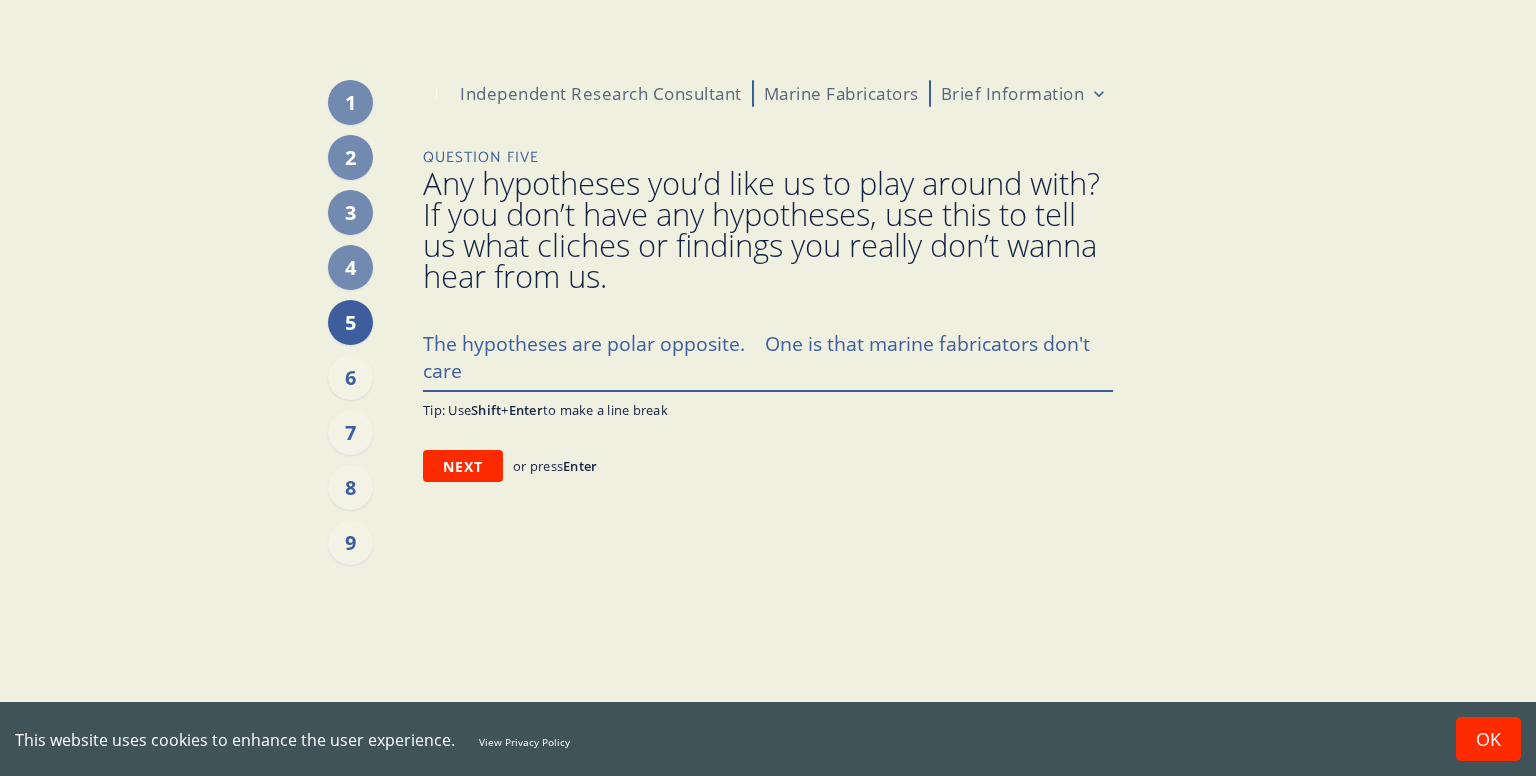 click on "The hypotheses are polar opposite.    One is that marine fabricators don't care" at bounding box center [768, 356] 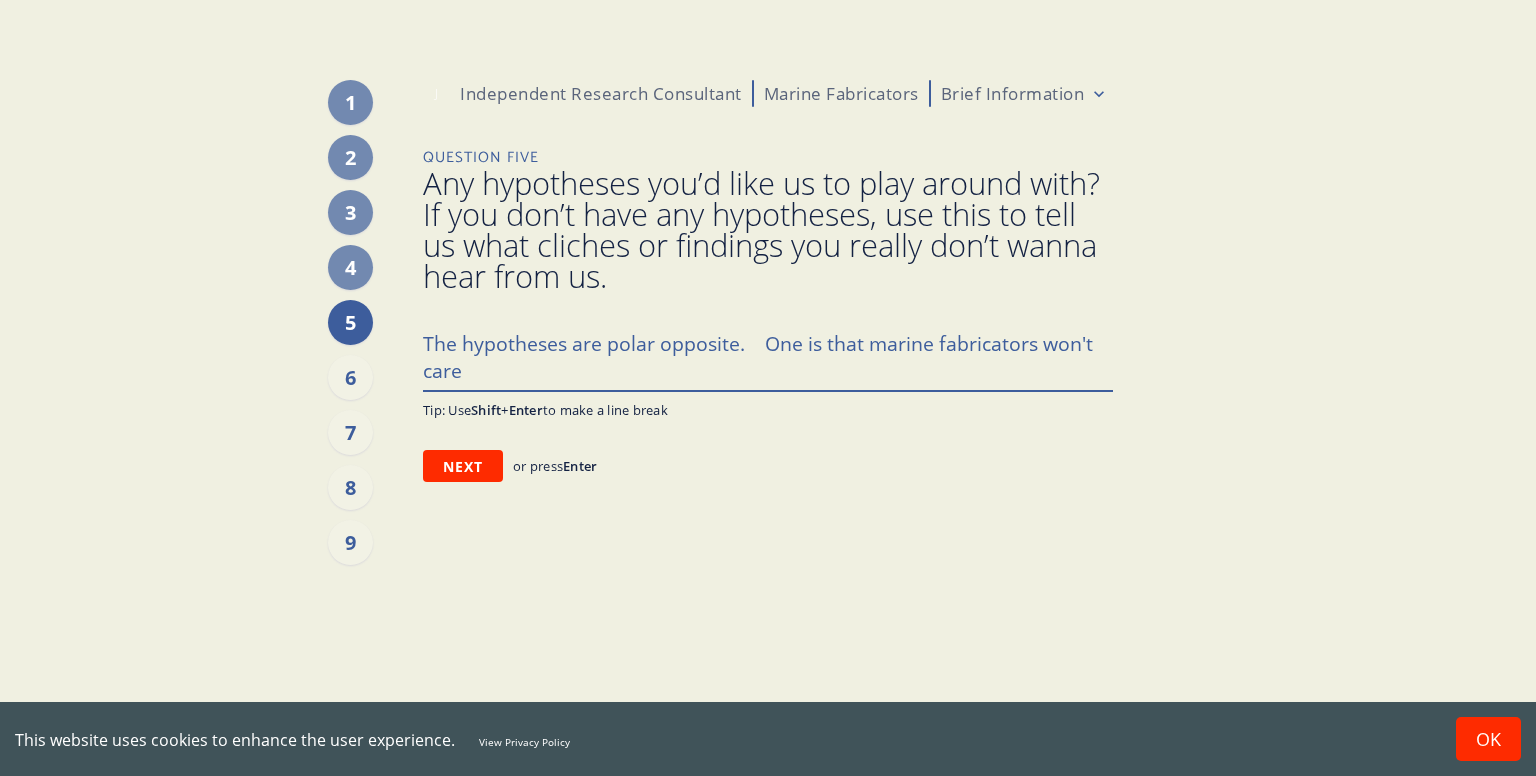 click on "The hypotheses are polar opposite.    One is that marine fabricators won't care" at bounding box center [768, 356] 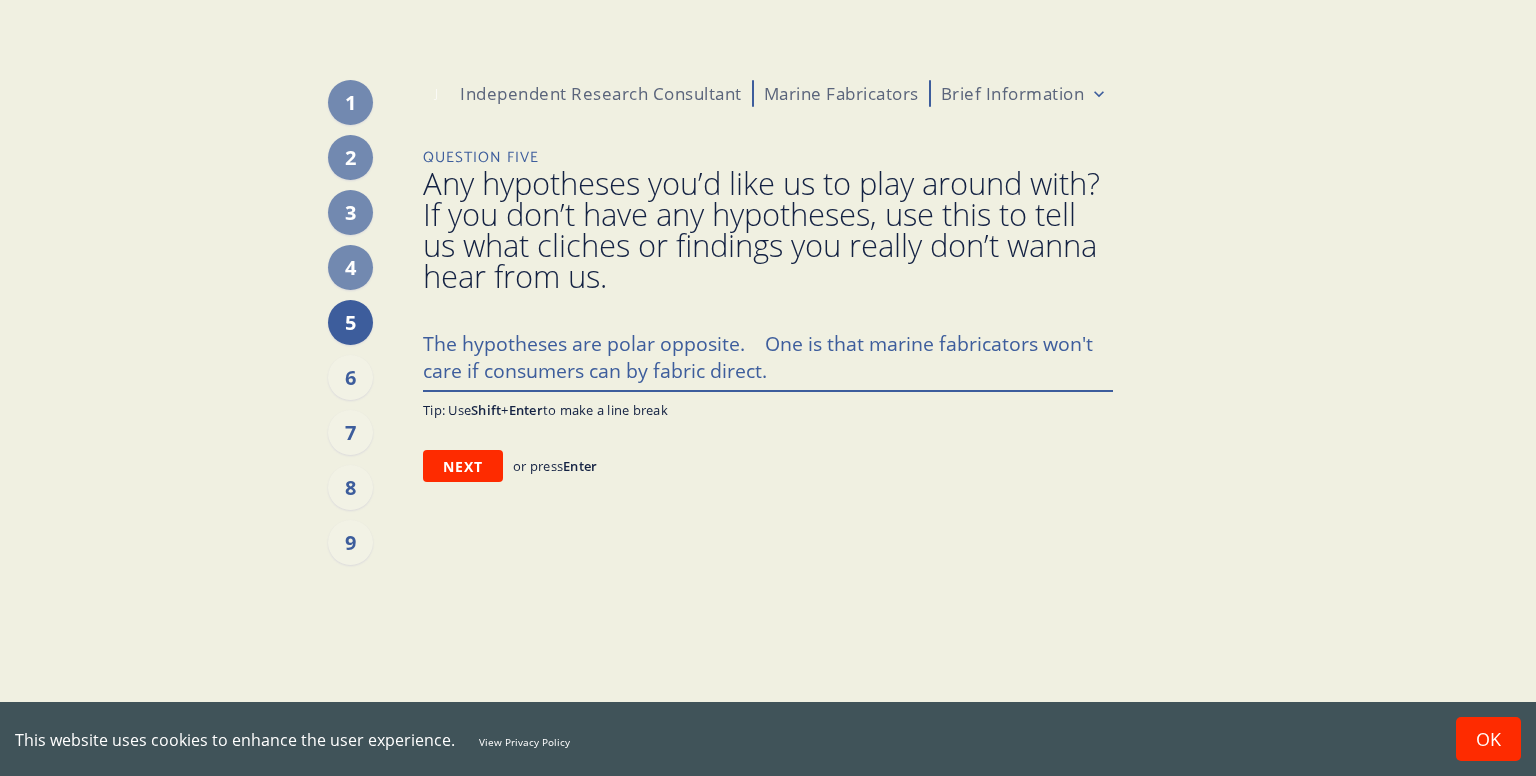 click on "The hypotheses are polar opposite.    One is that marine fabricators won't care if consumers can by fabric direct." at bounding box center (768, 356) 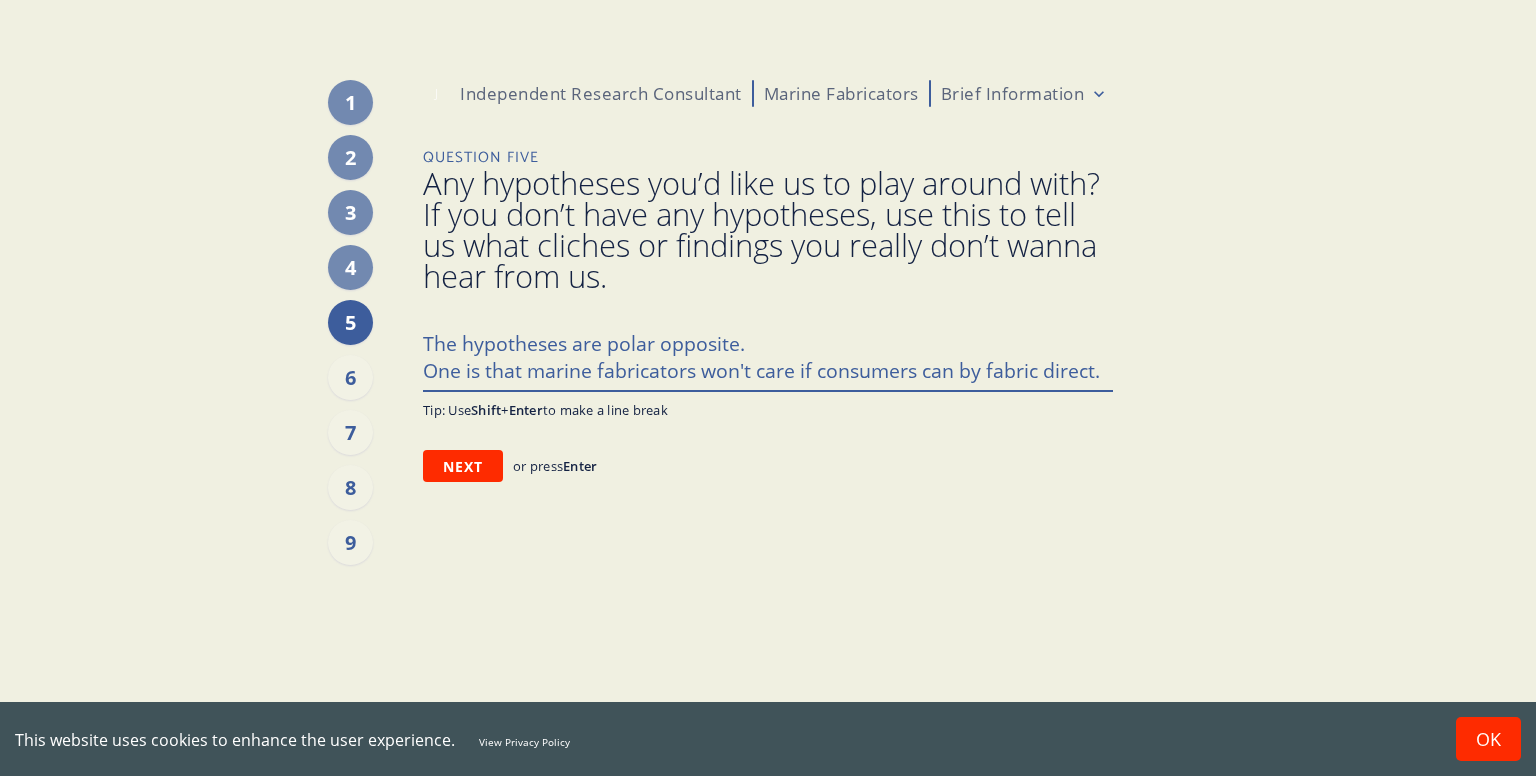 click on "The hypotheses are polar opposite.
One is that marine fabricators won't care if consumers can by fabric direct." at bounding box center (768, 356) 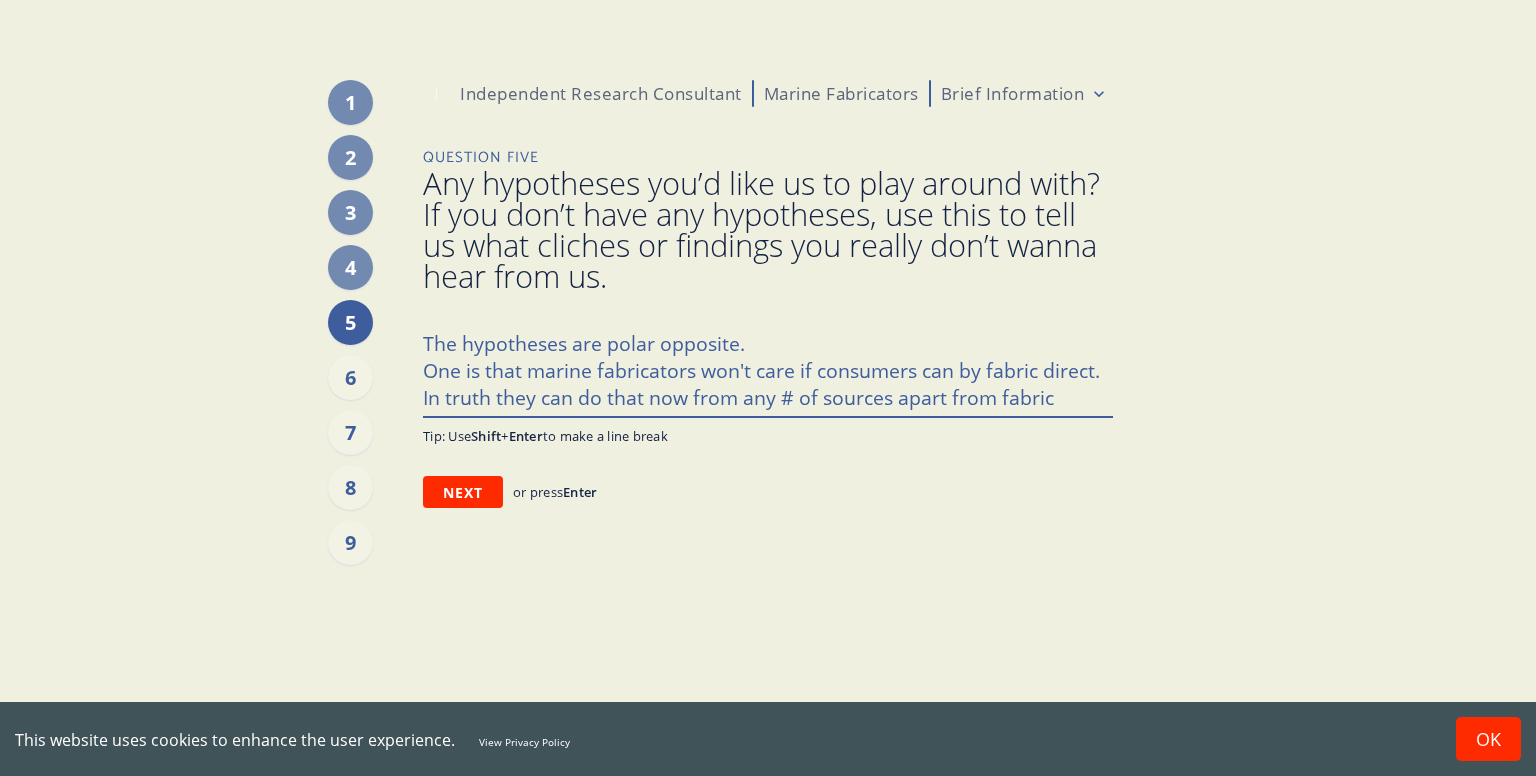 click on "The hypotheses are polar opposite.
One is that marine fabricators won't care if consumers can by fabric direct.  In truth they can do that now from any # of sources apart from fabric" at bounding box center (768, 369) 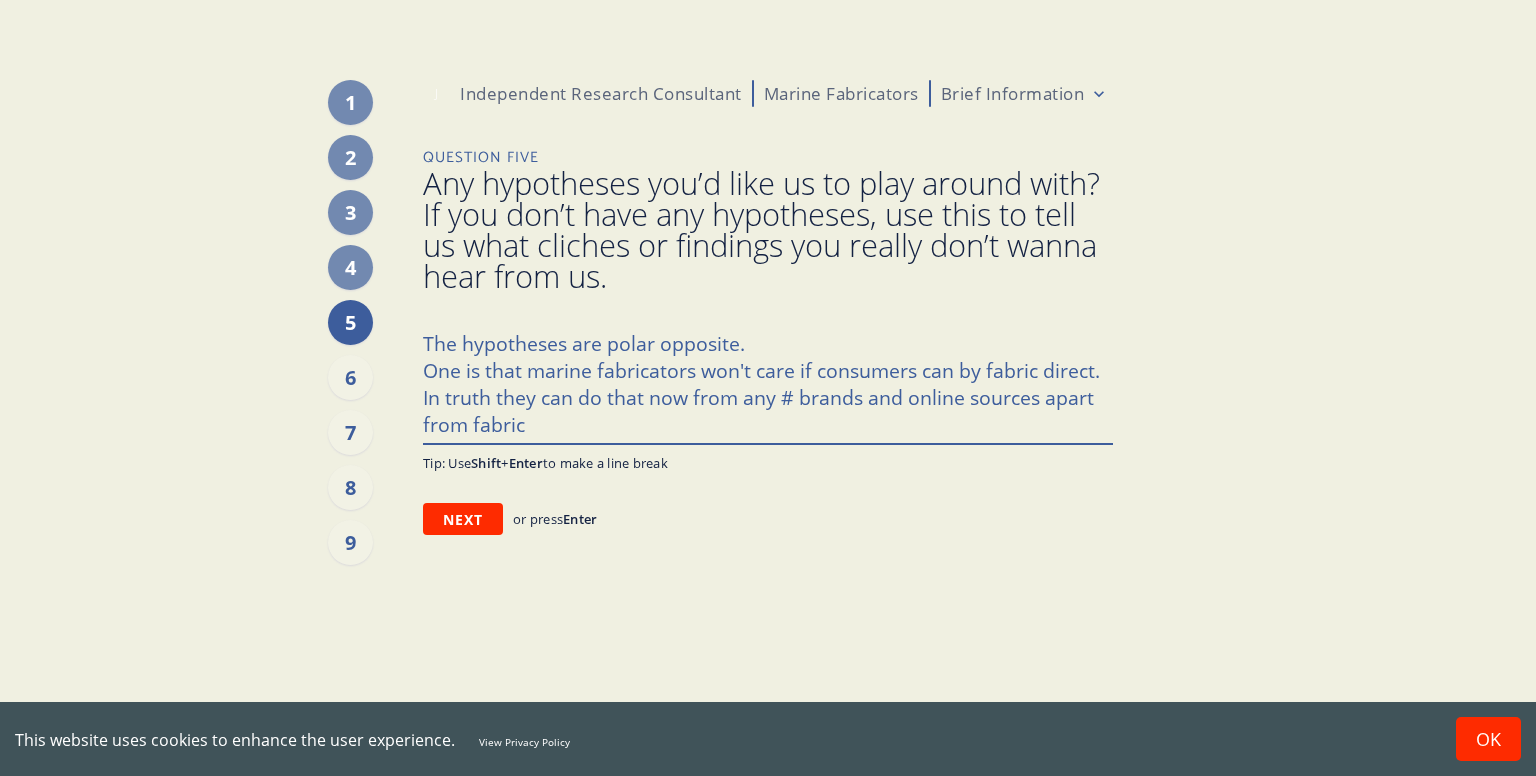 click on "The hypotheses are polar opposite.
One is that marine fabricators won't care if consumers can by fabric direct.  In truth they can do that now from any # brands and online sources apart from fabric" at bounding box center (768, 382) 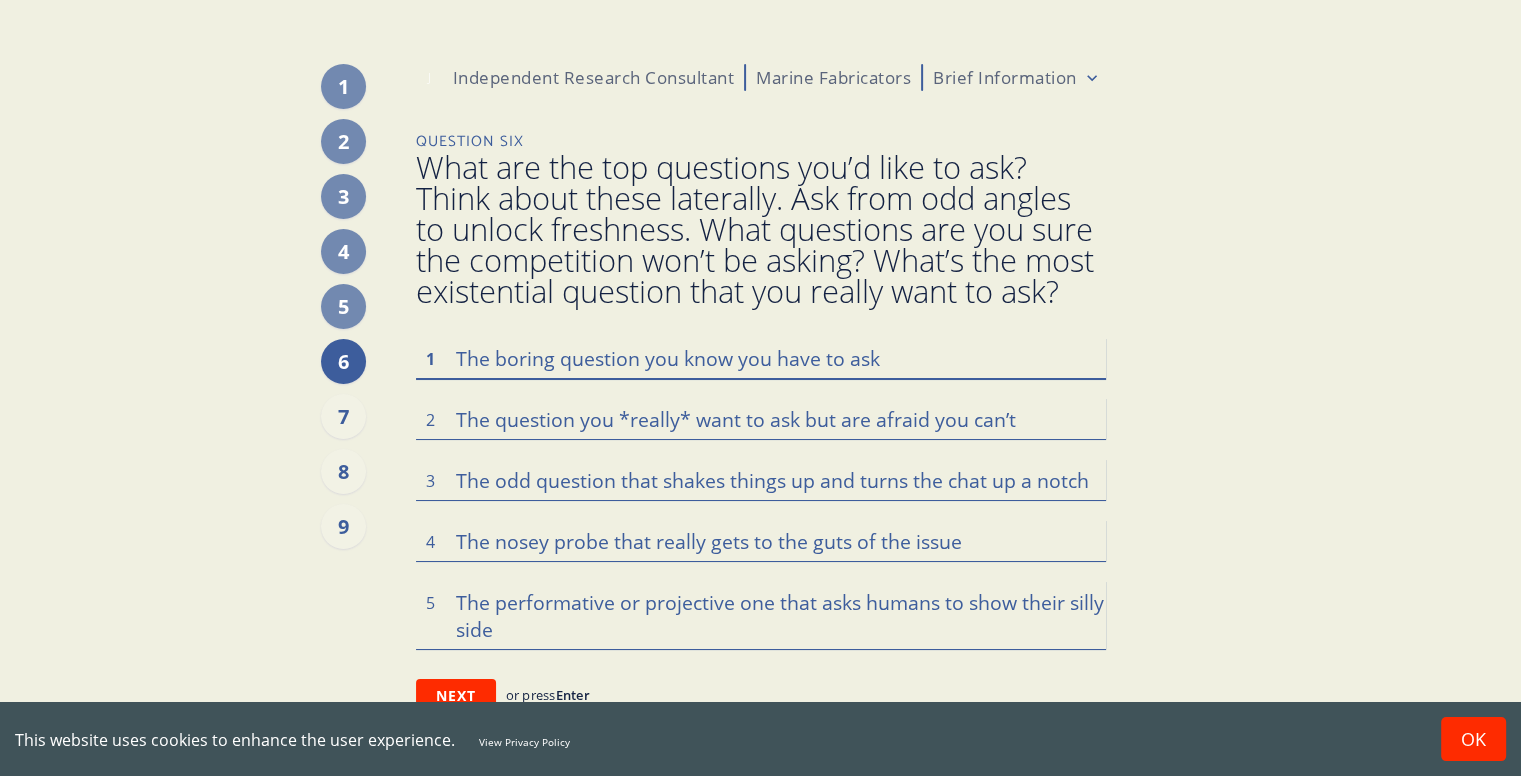 scroll, scrollTop: 31, scrollLeft: 0, axis: vertical 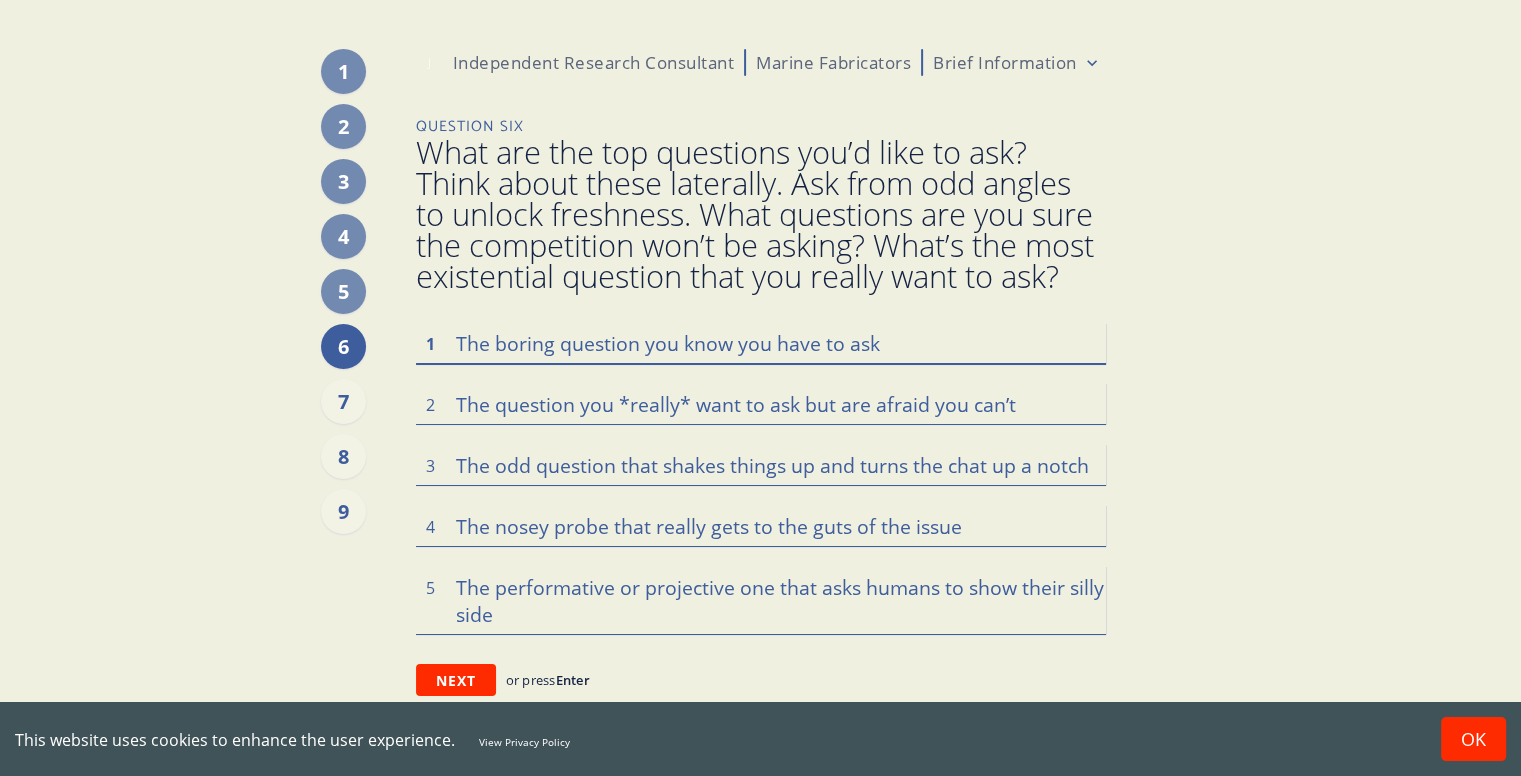 drag, startPoint x: 460, startPoint y: 349, endPoint x: 878, endPoint y: 351, distance: 418.0048 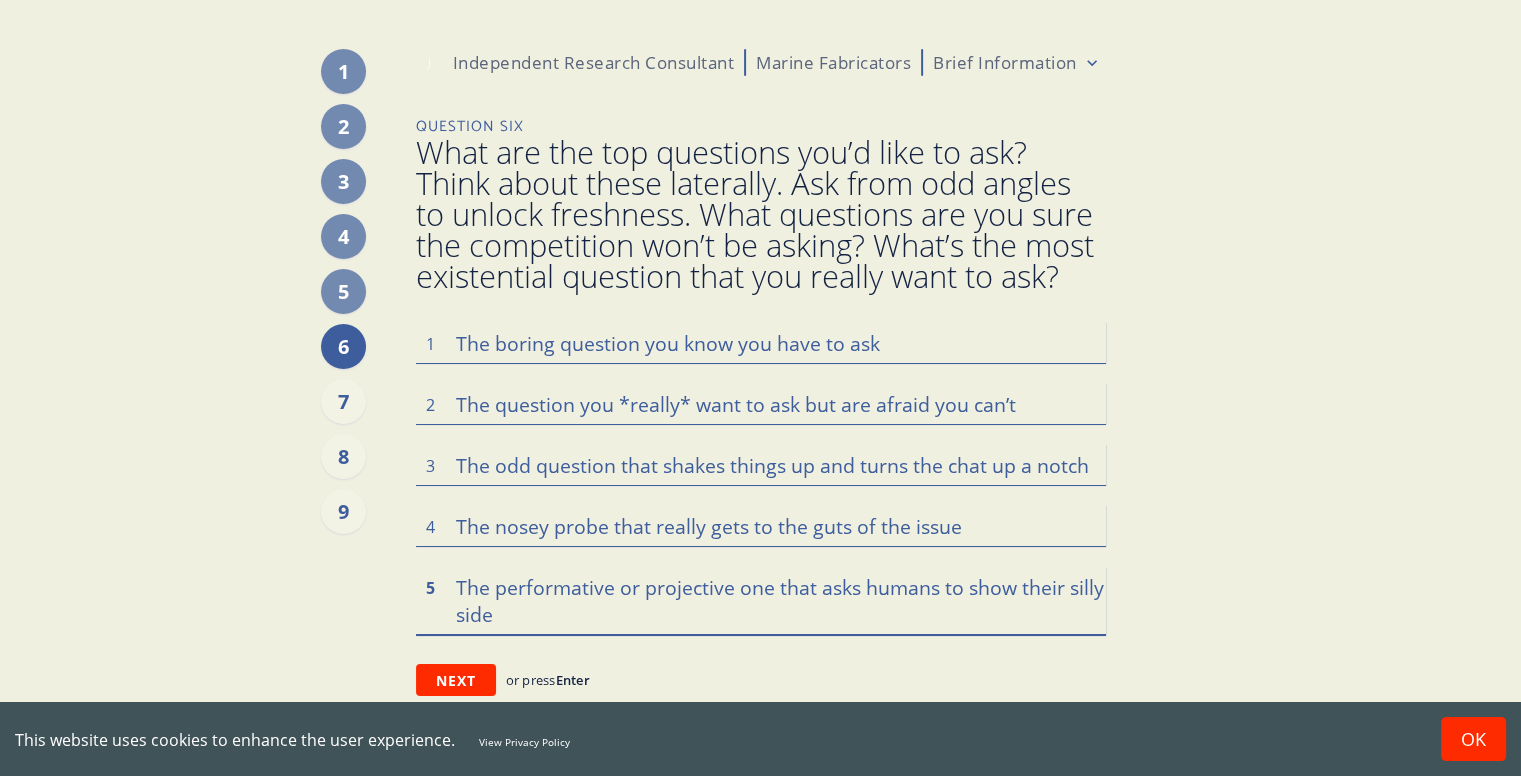 drag, startPoint x: 463, startPoint y: 590, endPoint x: 540, endPoint y: 598, distance: 77.41447 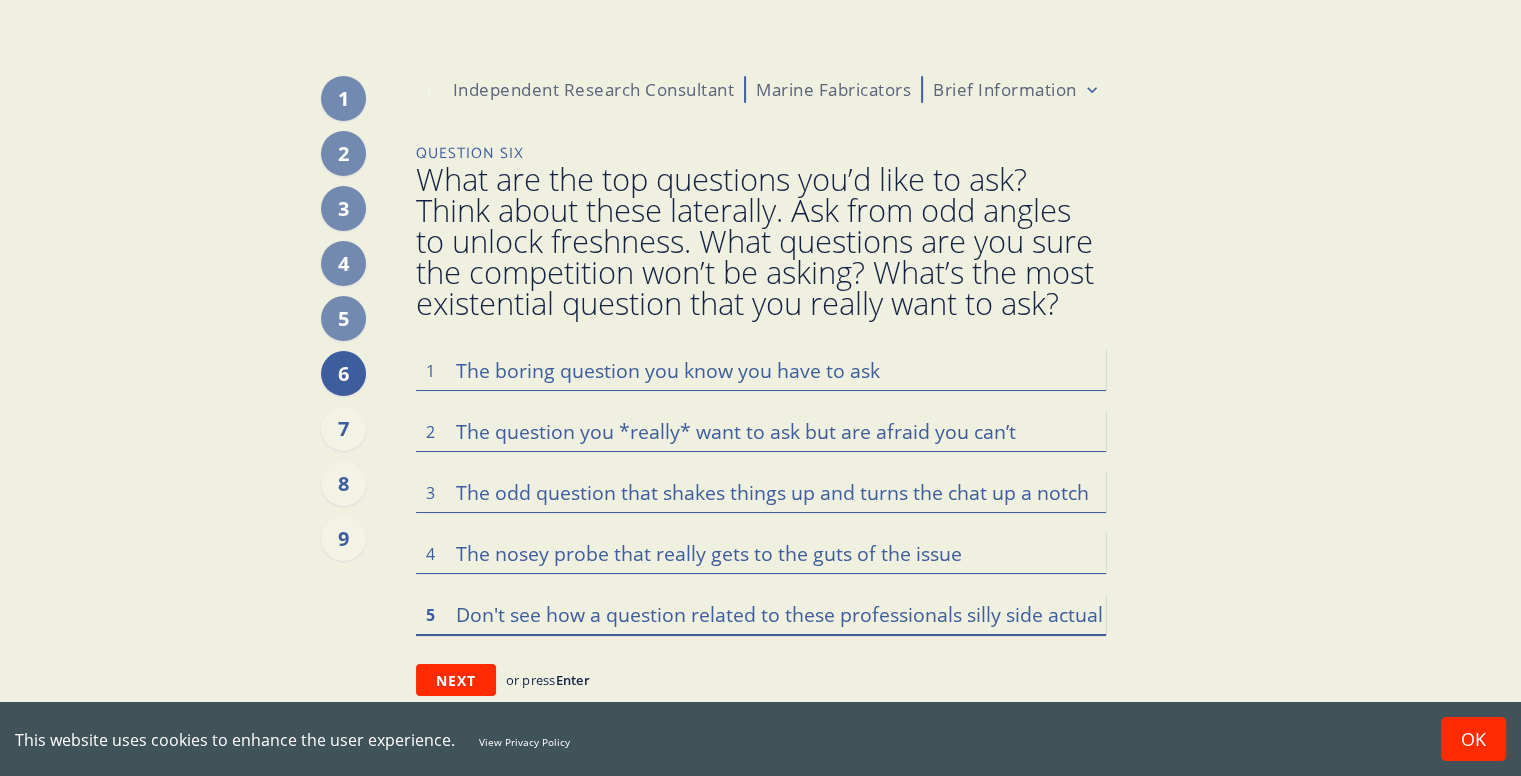 scroll, scrollTop: 31, scrollLeft: 0, axis: vertical 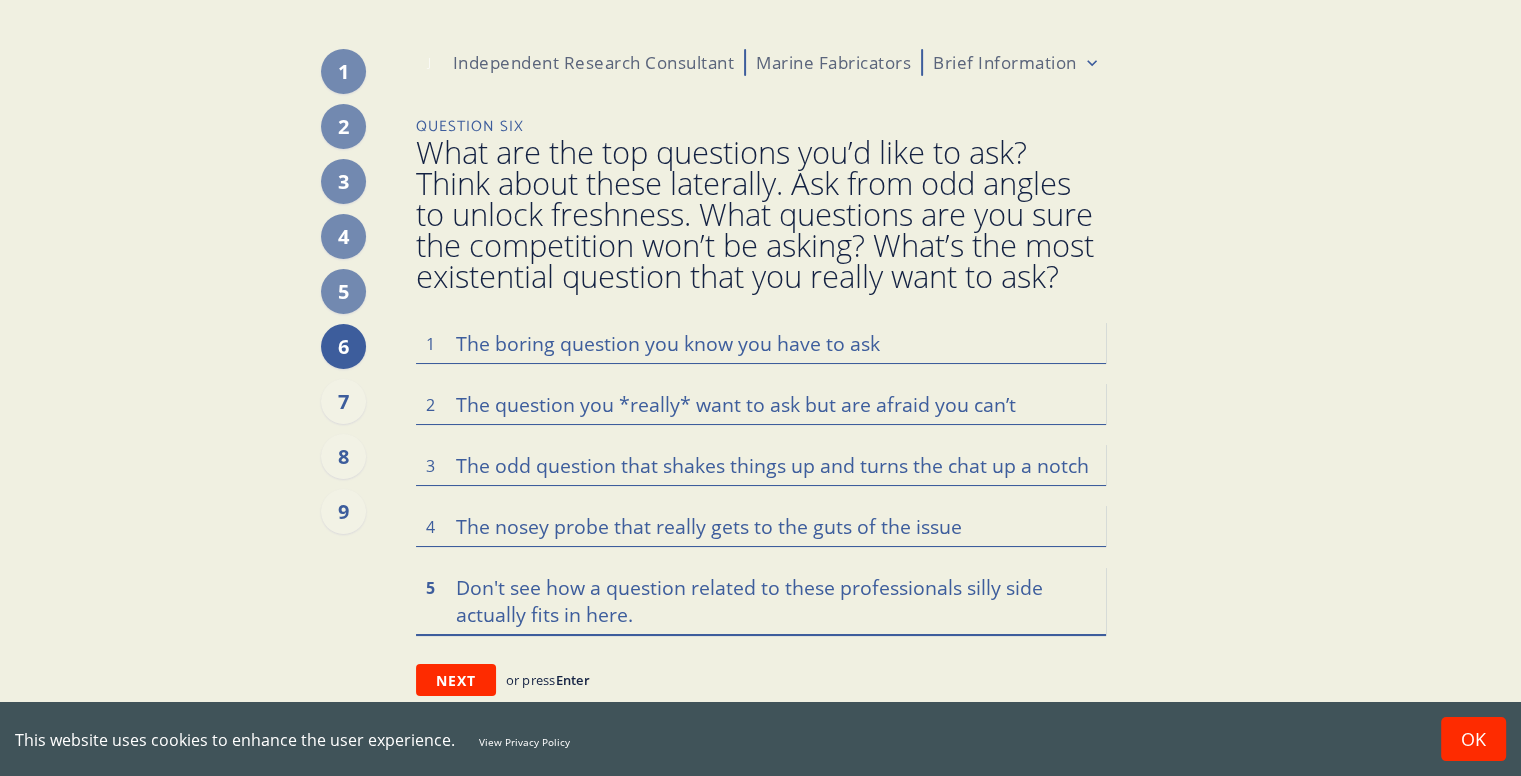 click on "Don't see how a question related to these professionals silly side actually fits in here." at bounding box center [761, 600] 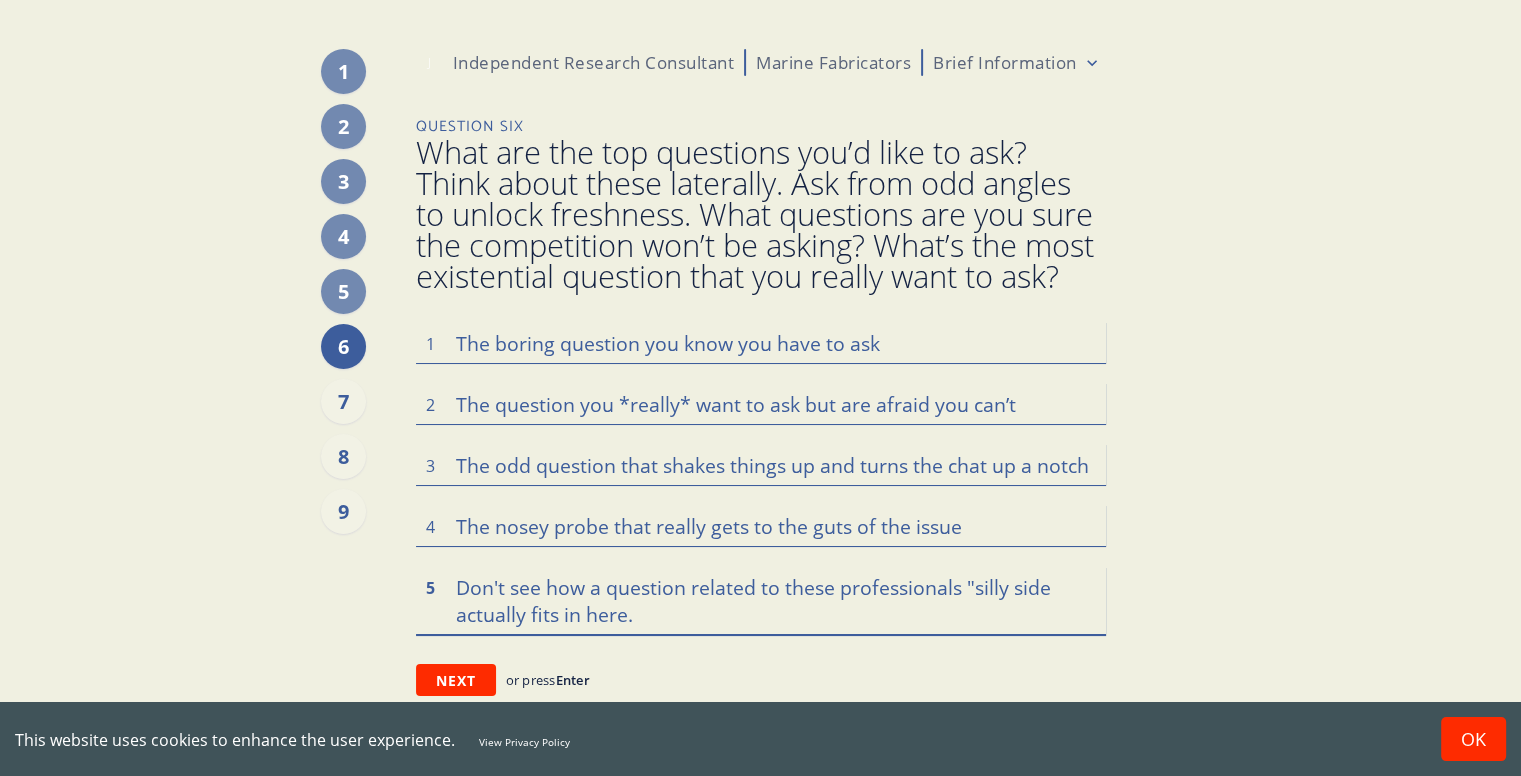 click on "Don't see how a question related to these professionals "silly side actually fits in here." at bounding box center (761, 600) 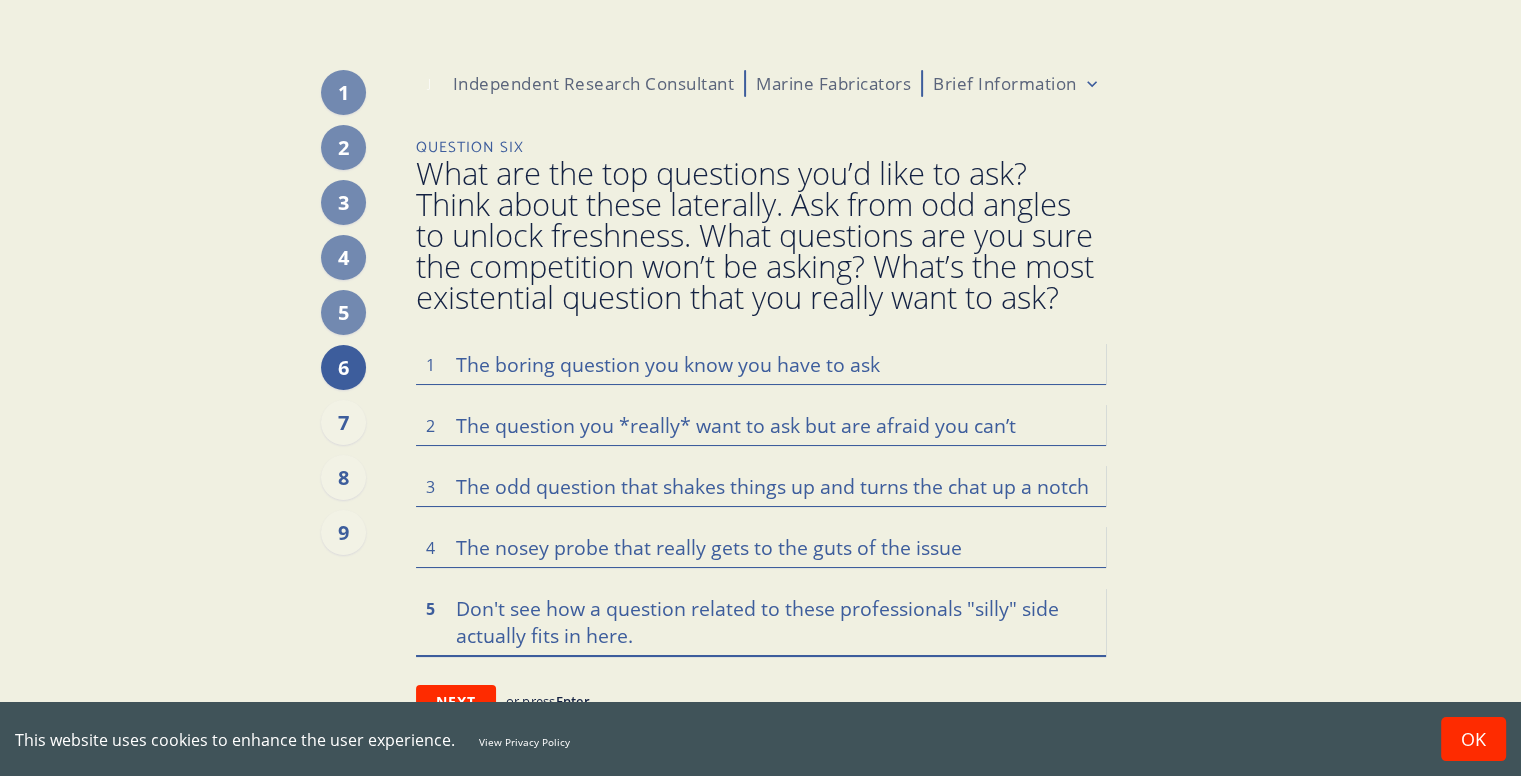 scroll, scrollTop: 0, scrollLeft: 0, axis: both 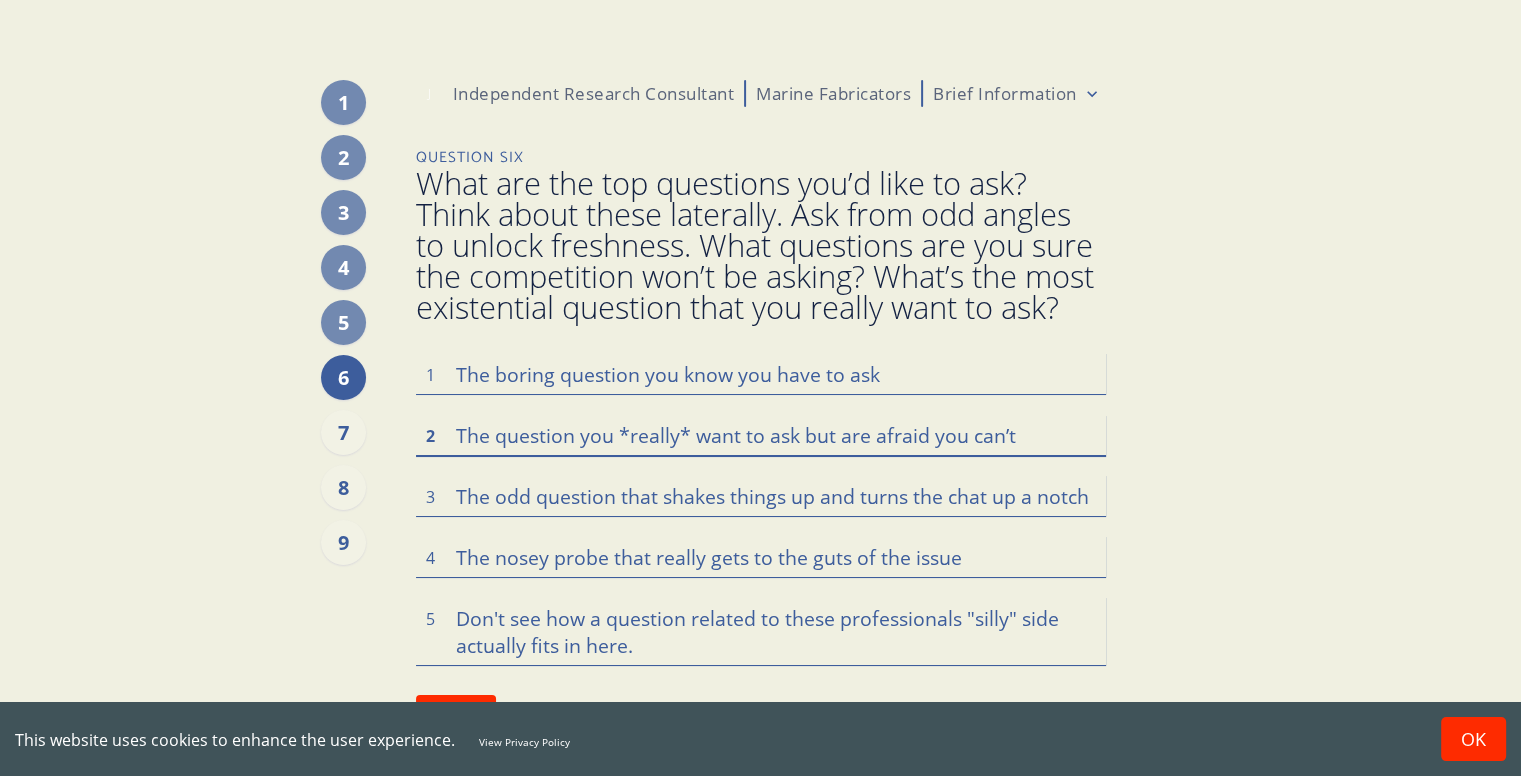 drag, startPoint x: 459, startPoint y: 439, endPoint x: 718, endPoint y: 435, distance: 259.03088 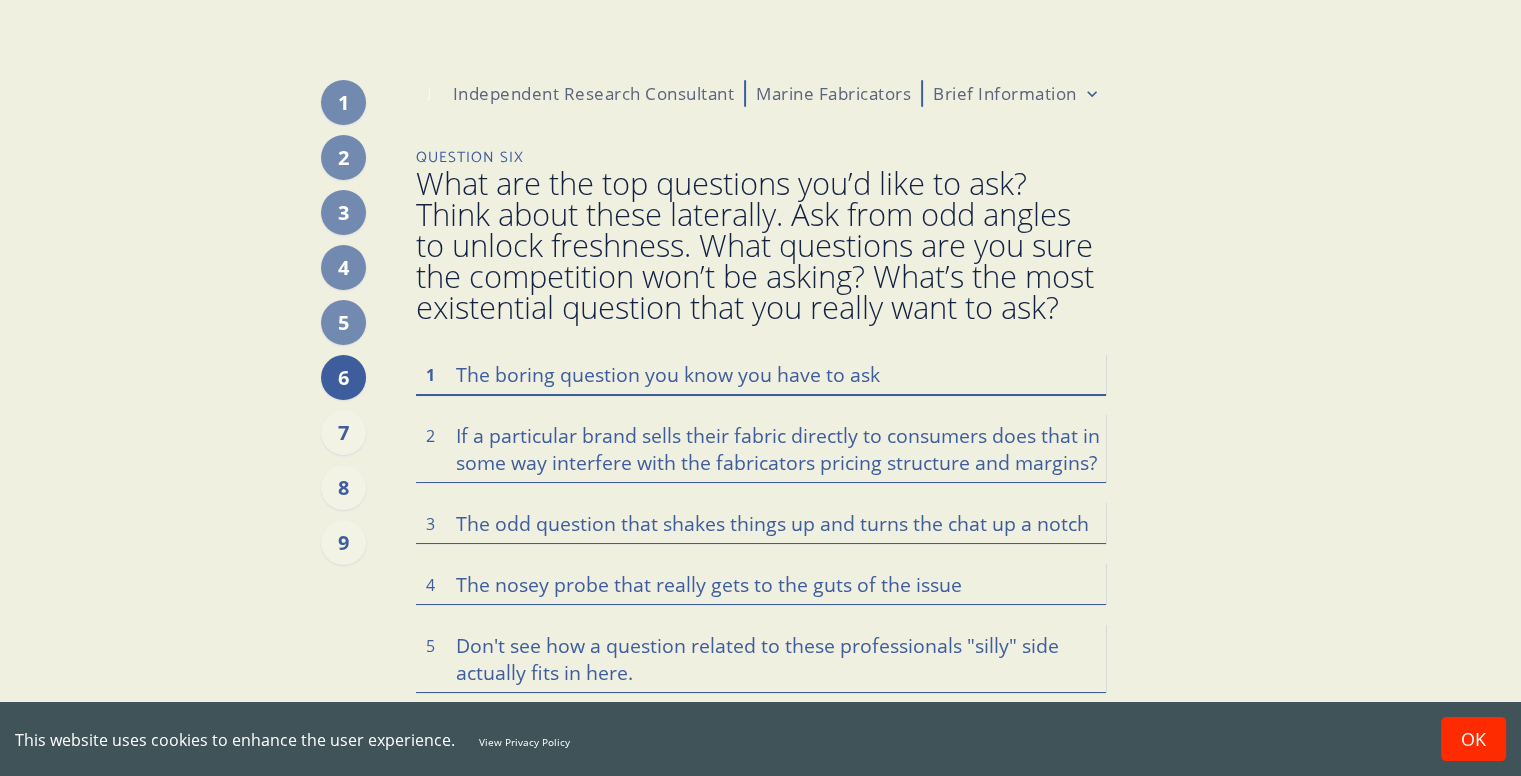 drag, startPoint x: 456, startPoint y: 374, endPoint x: 501, endPoint y: 374, distance: 45 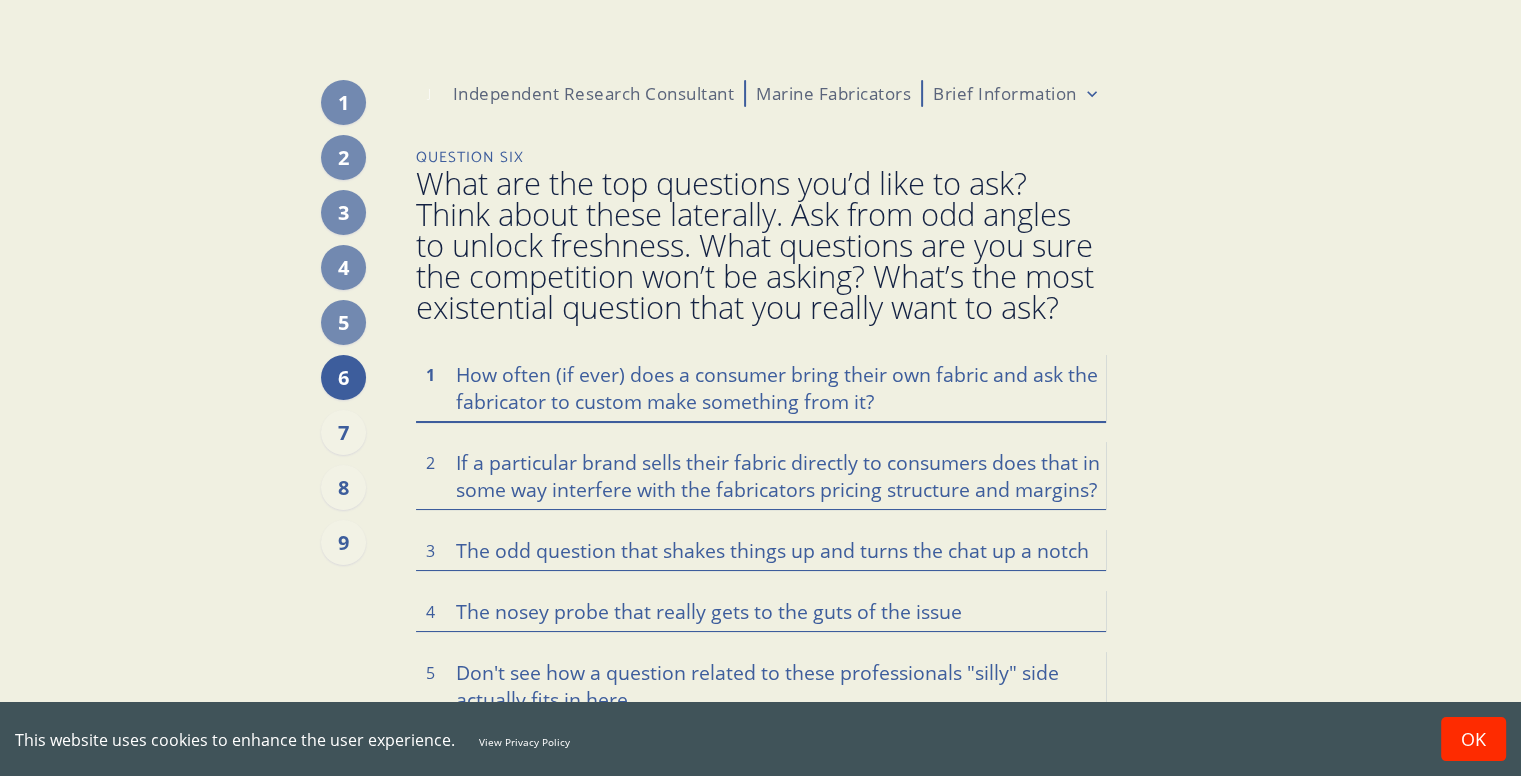 scroll, scrollTop: 84, scrollLeft: 0, axis: vertical 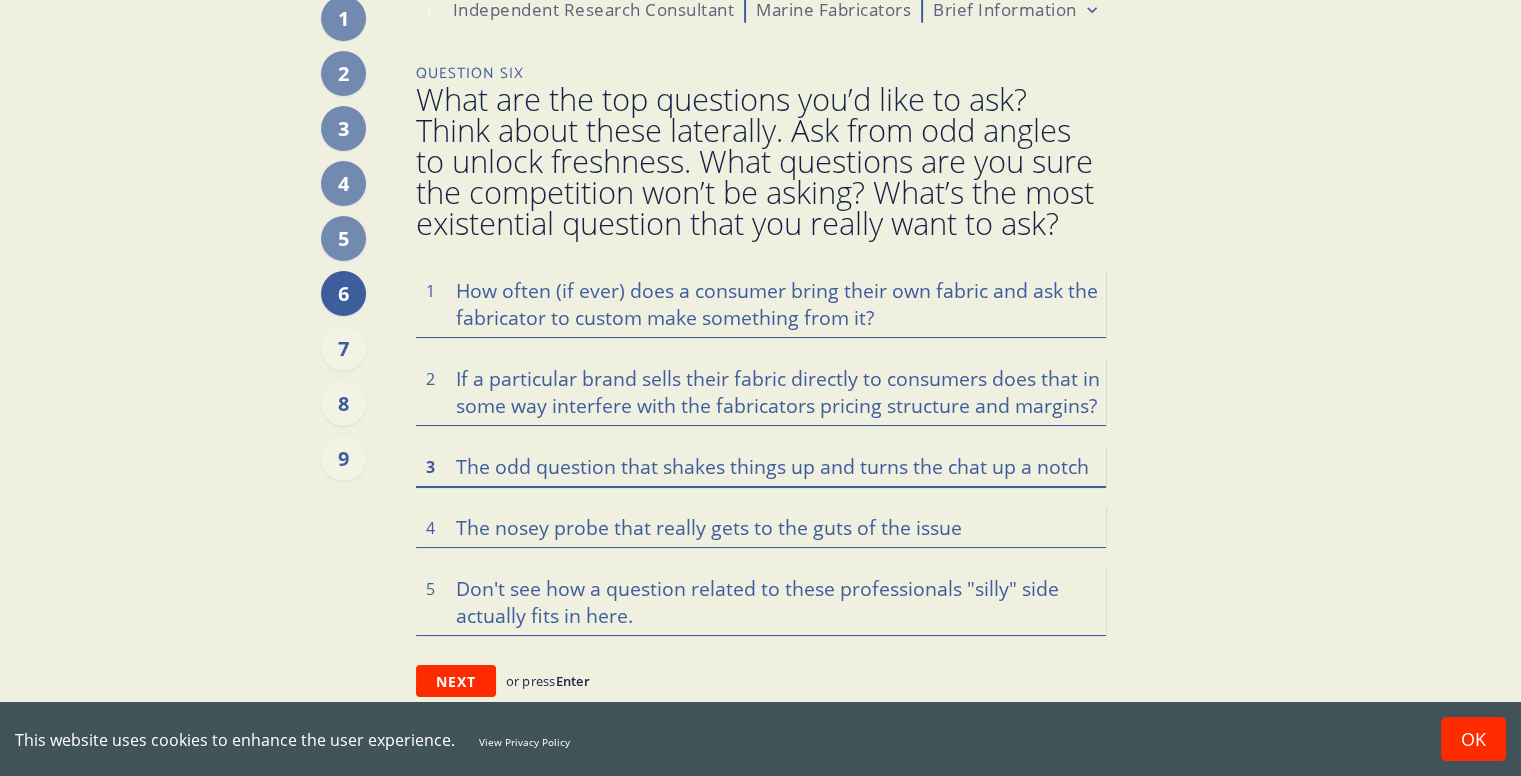 drag, startPoint x: 456, startPoint y: 465, endPoint x: 640, endPoint y: 465, distance: 184 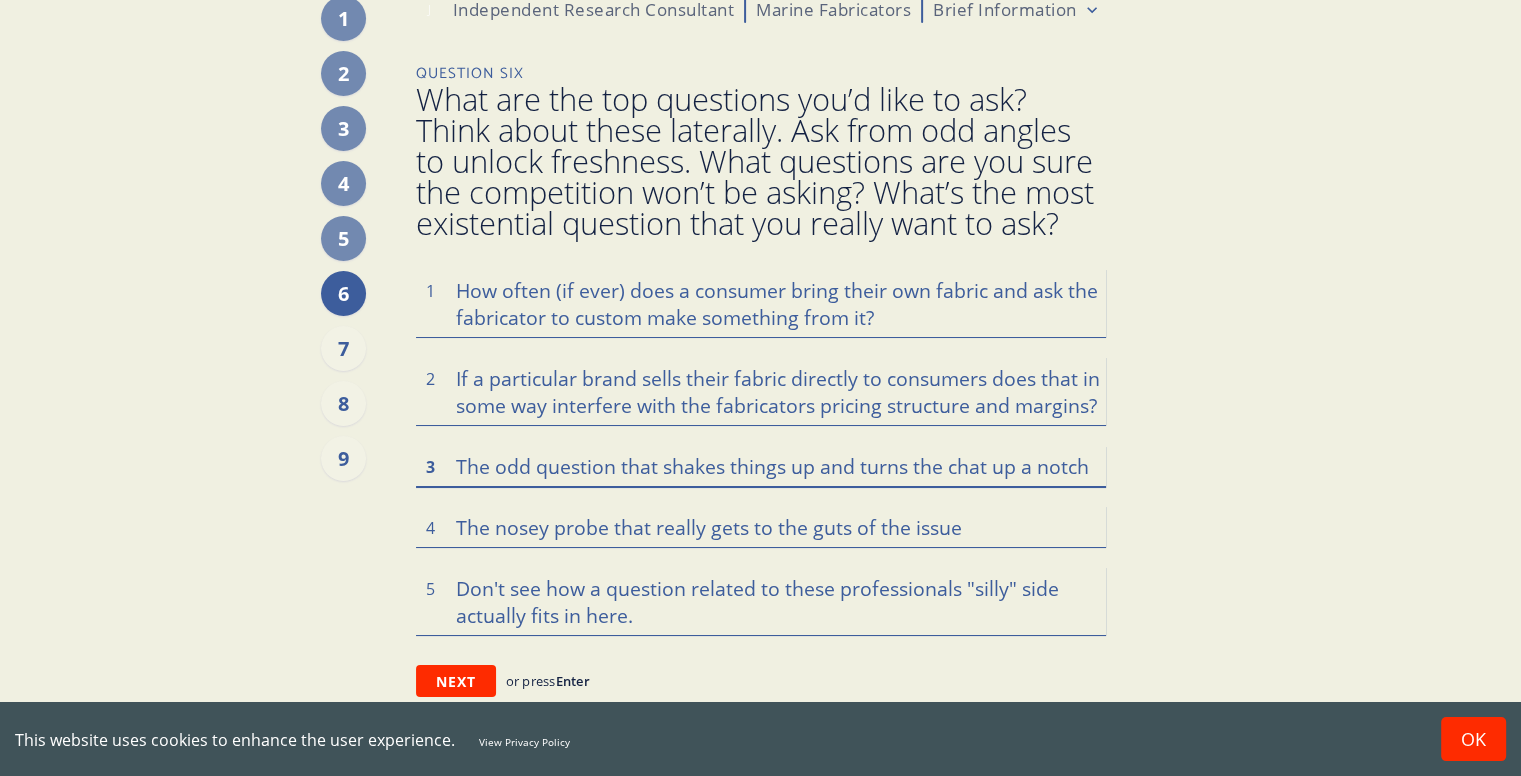 click at bounding box center (761, 465) 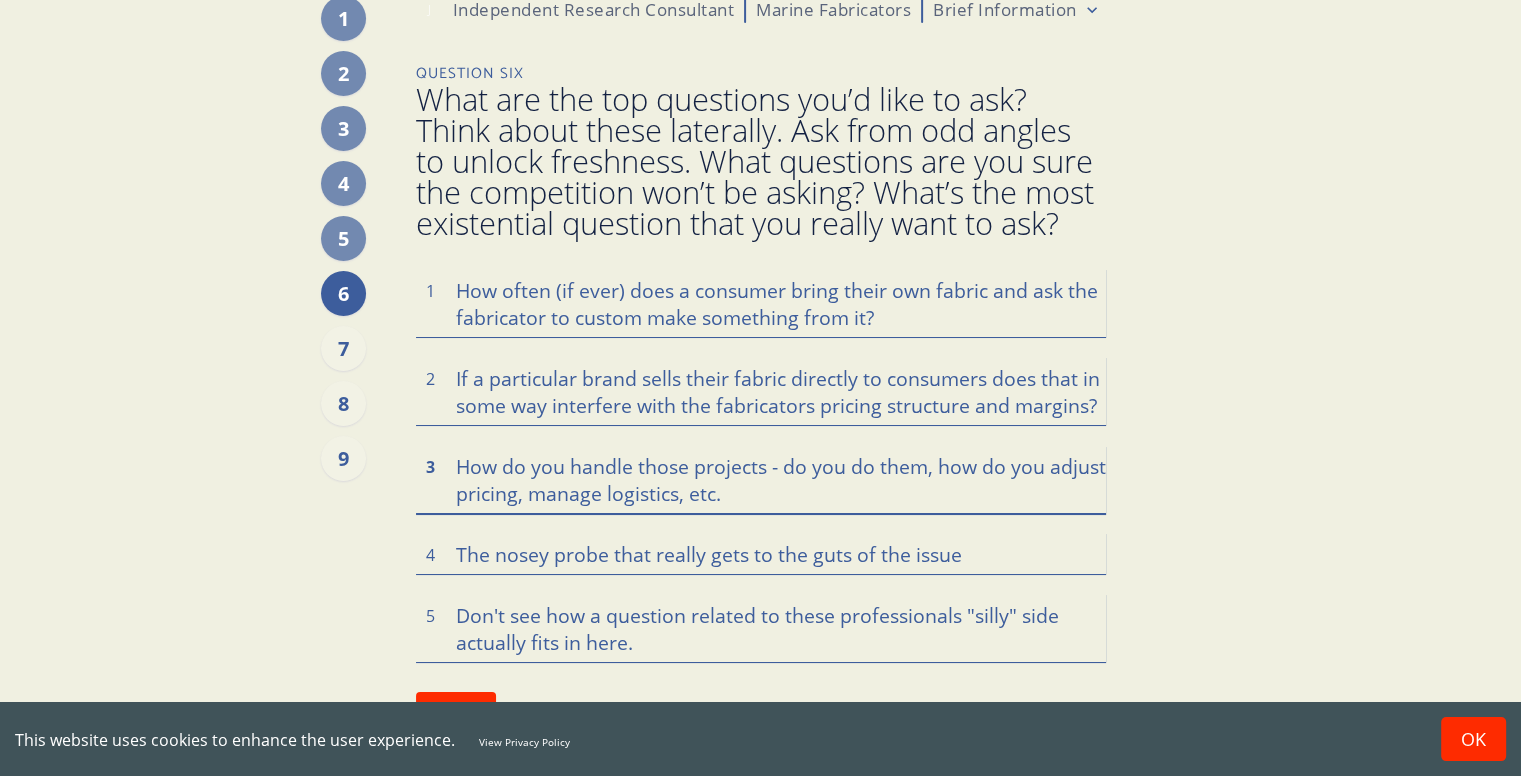 drag, startPoint x: 533, startPoint y: 463, endPoint x: 562, endPoint y: 463, distance: 29 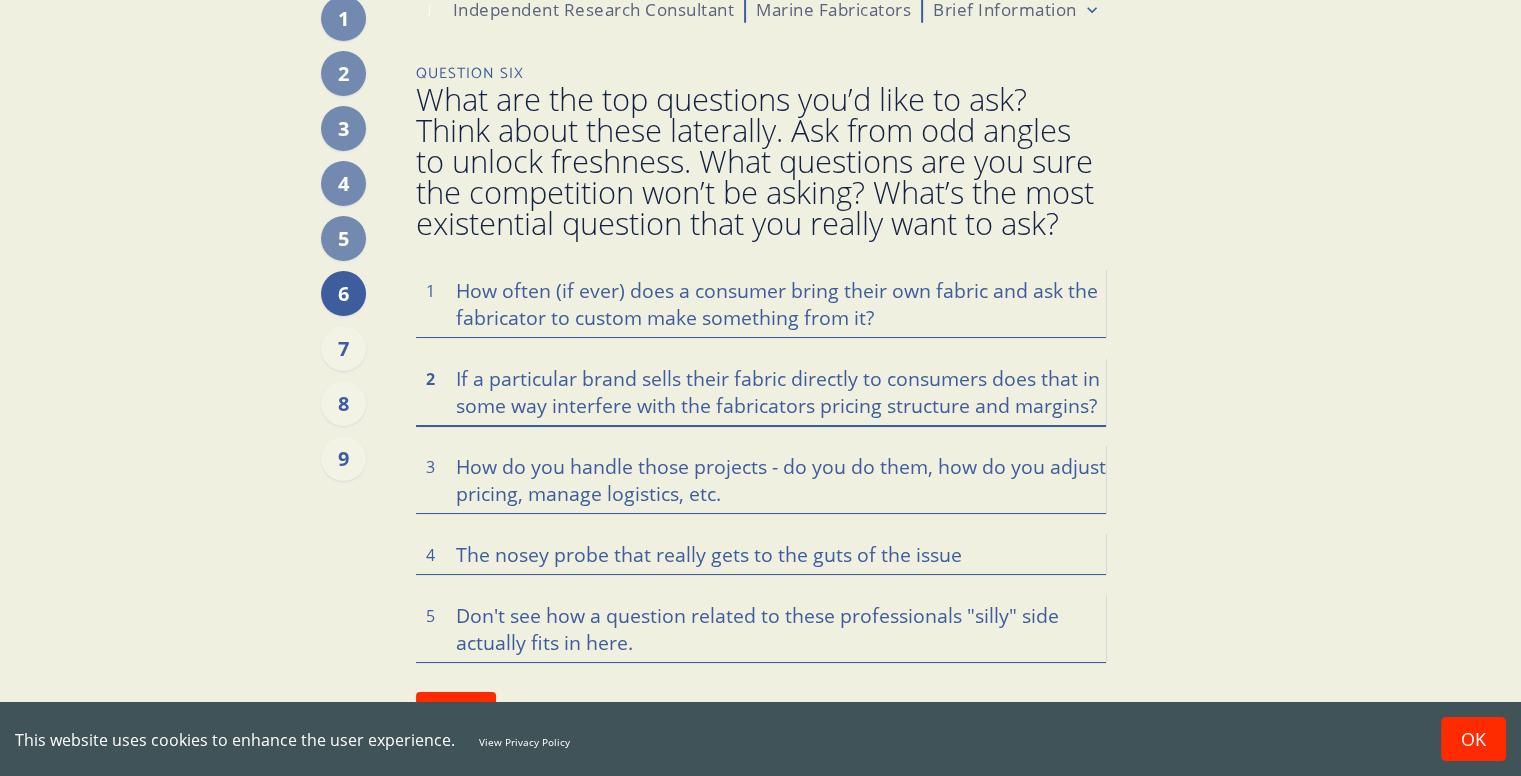 drag, startPoint x: 456, startPoint y: 379, endPoint x: 1006, endPoint y: 403, distance: 550.5234 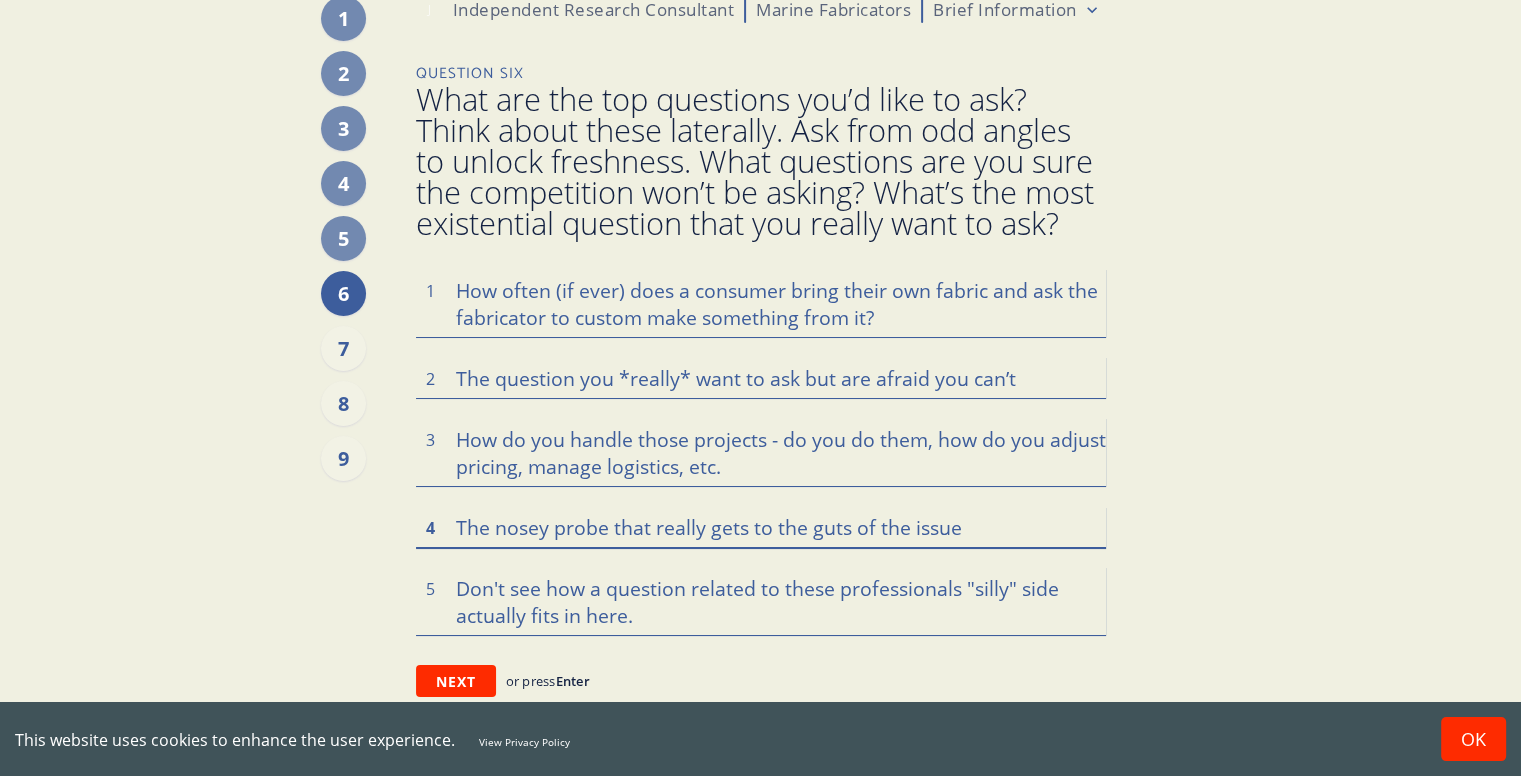 drag, startPoint x: 456, startPoint y: 525, endPoint x: 822, endPoint y: 523, distance: 366.00546 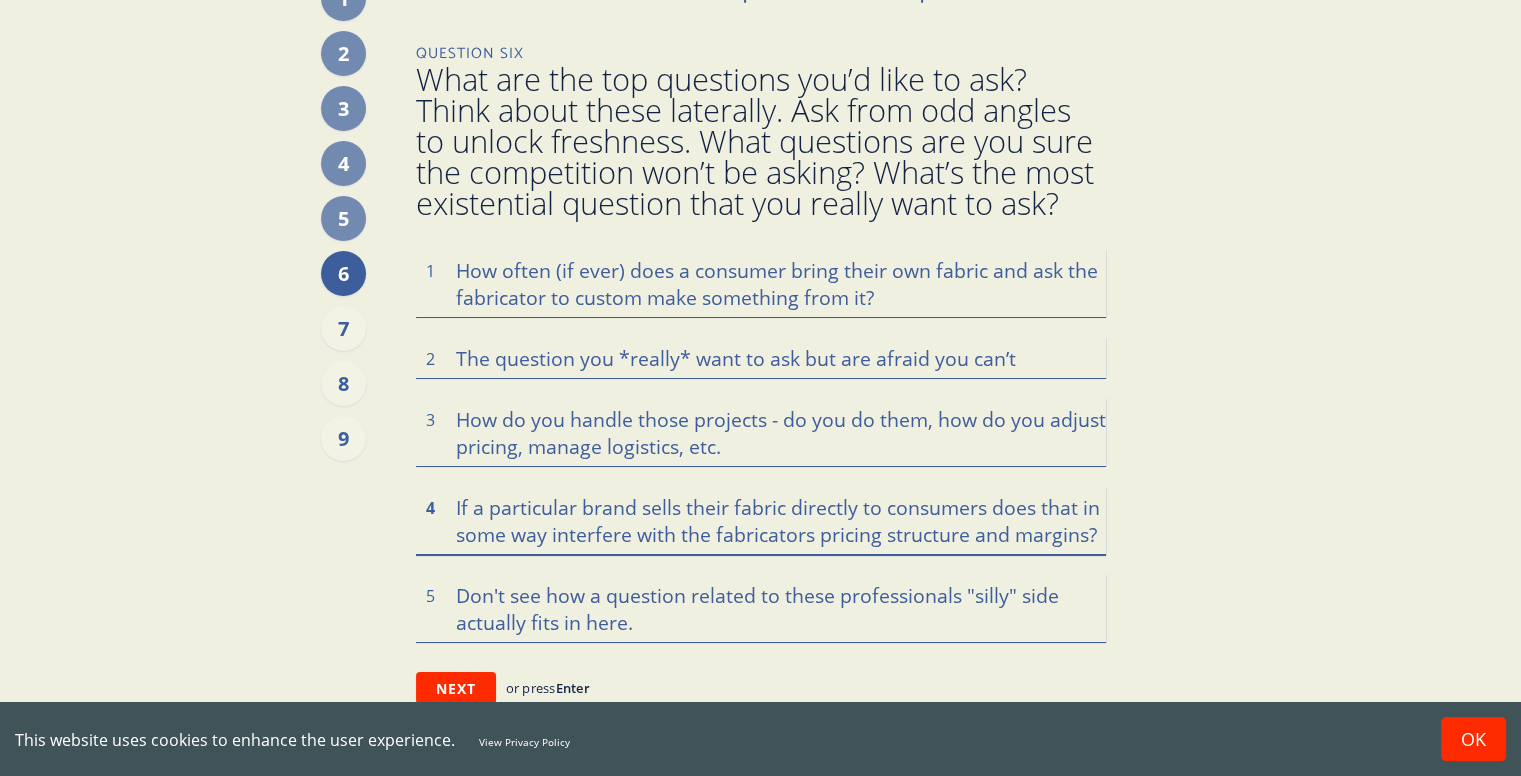 scroll, scrollTop: 112, scrollLeft: 0, axis: vertical 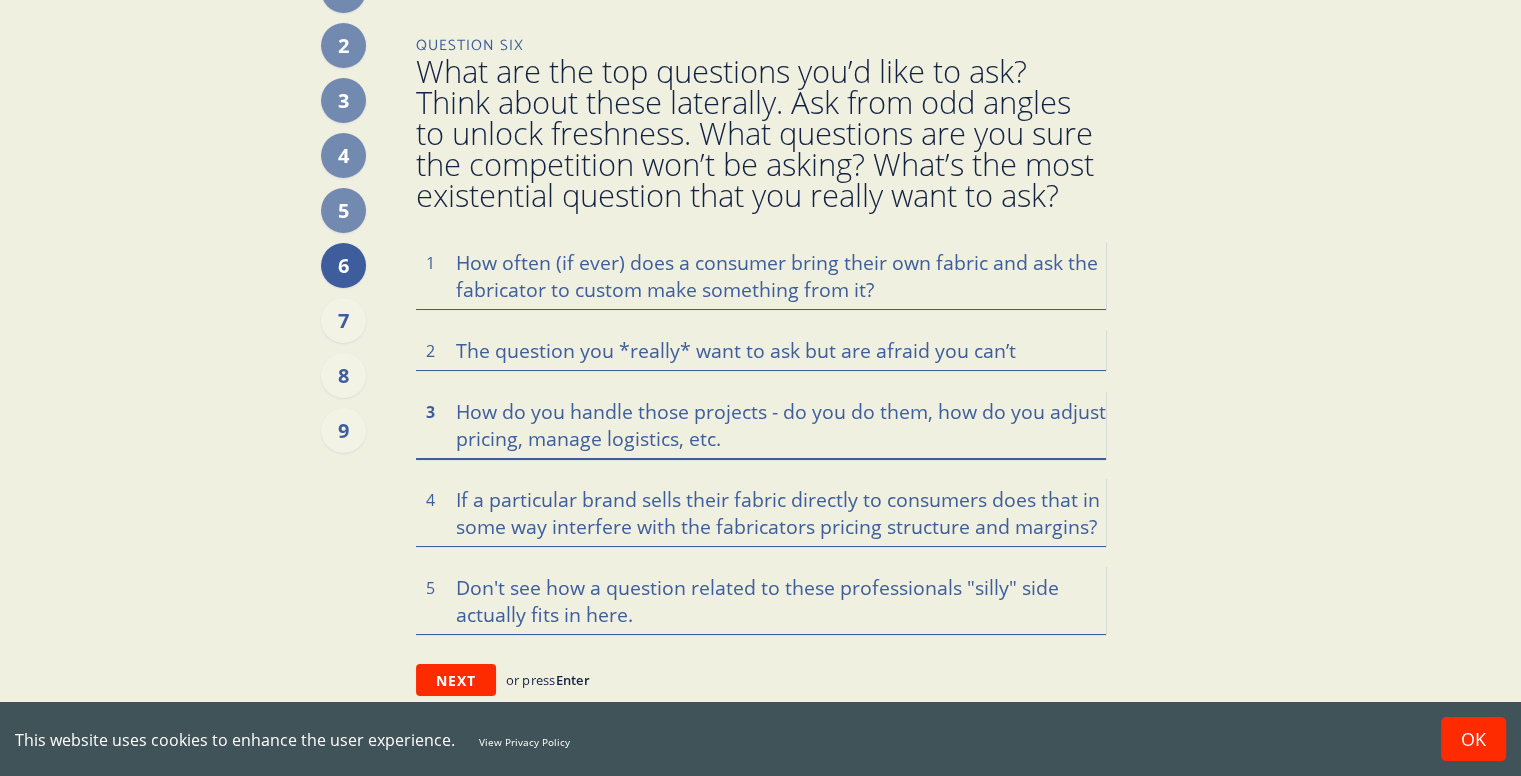 drag, startPoint x: 455, startPoint y: 409, endPoint x: 754, endPoint y: 448, distance: 301.53275 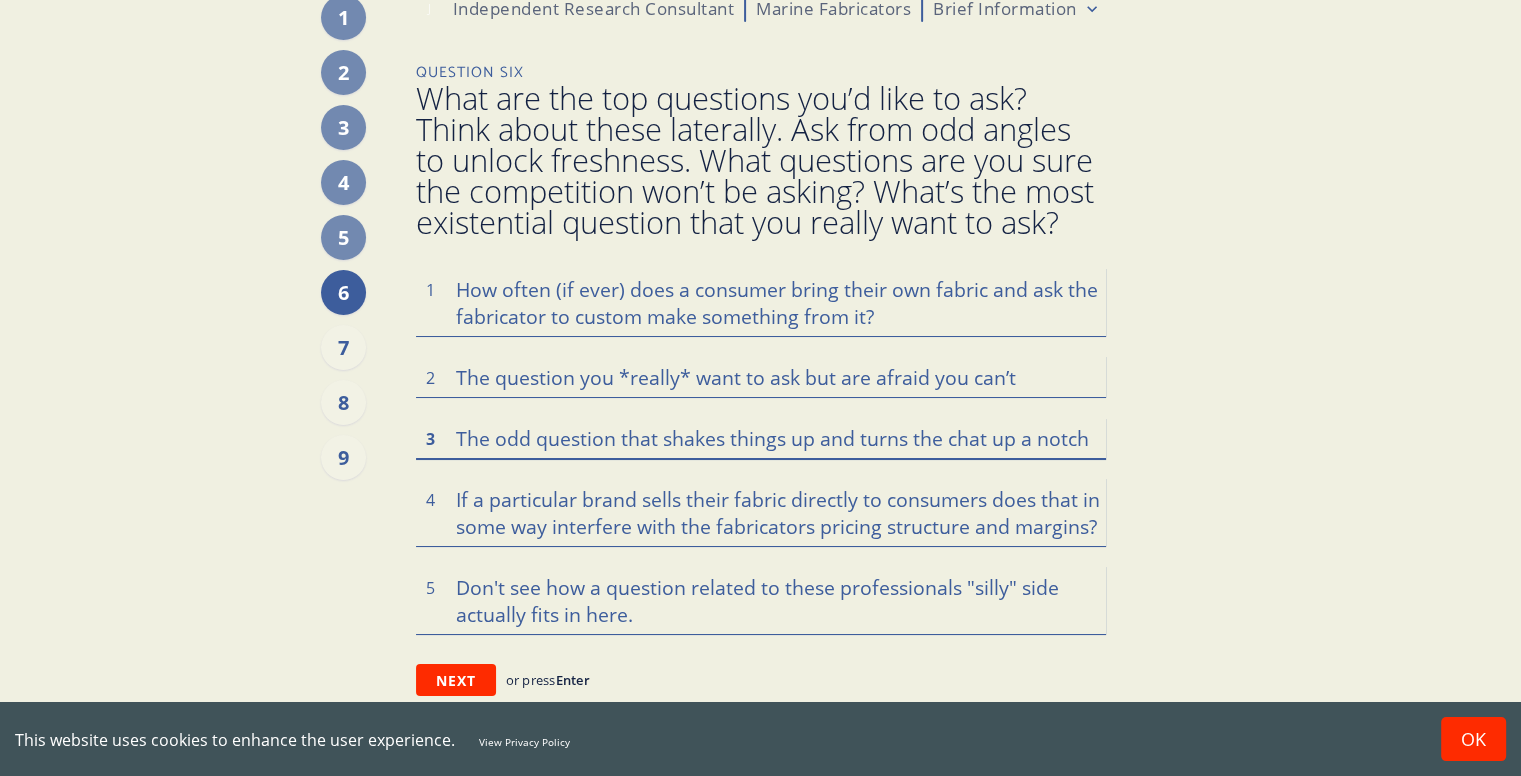 scroll, scrollTop: 84, scrollLeft: 0, axis: vertical 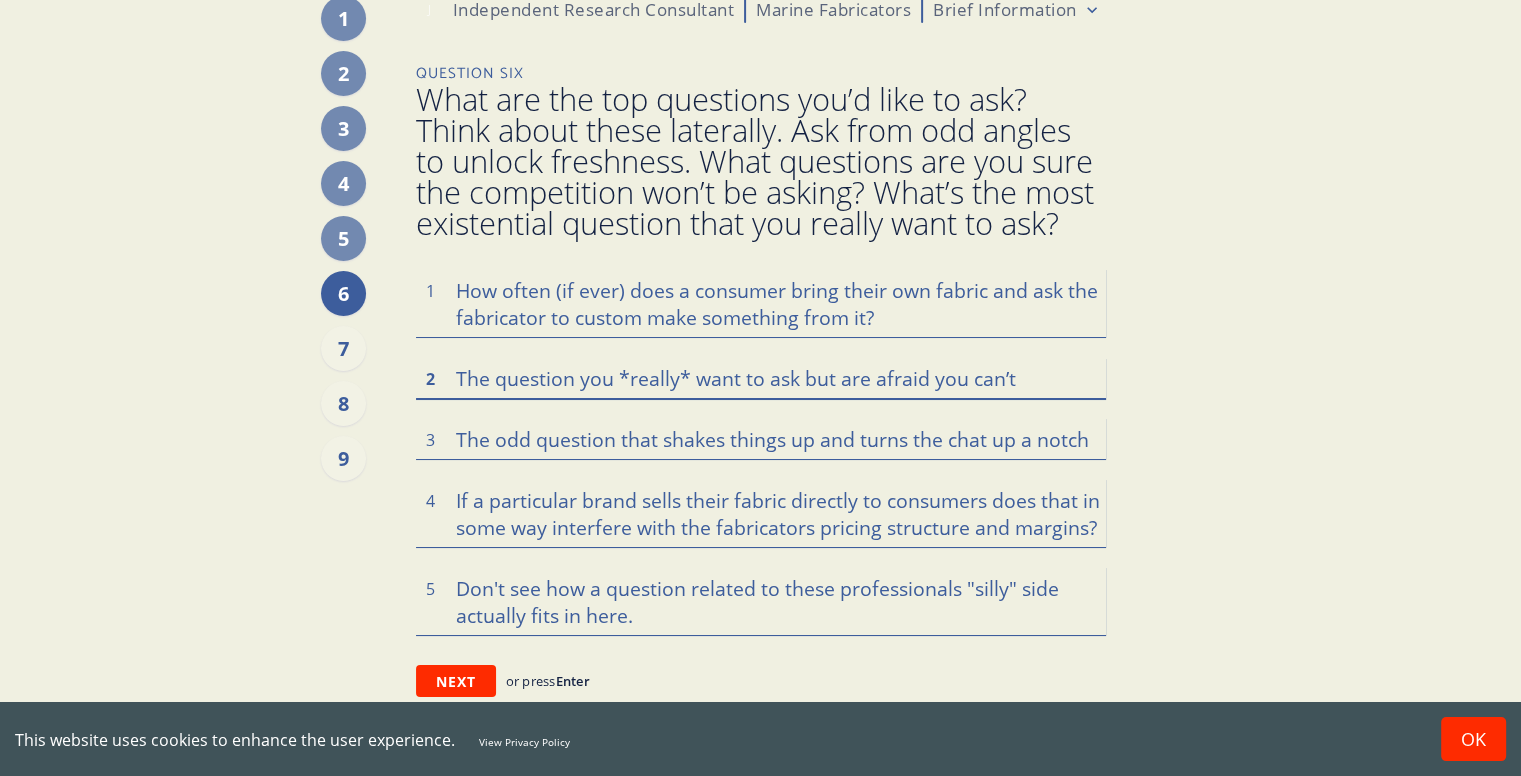 drag, startPoint x: 459, startPoint y: 380, endPoint x: 824, endPoint y: 364, distance: 365.35052 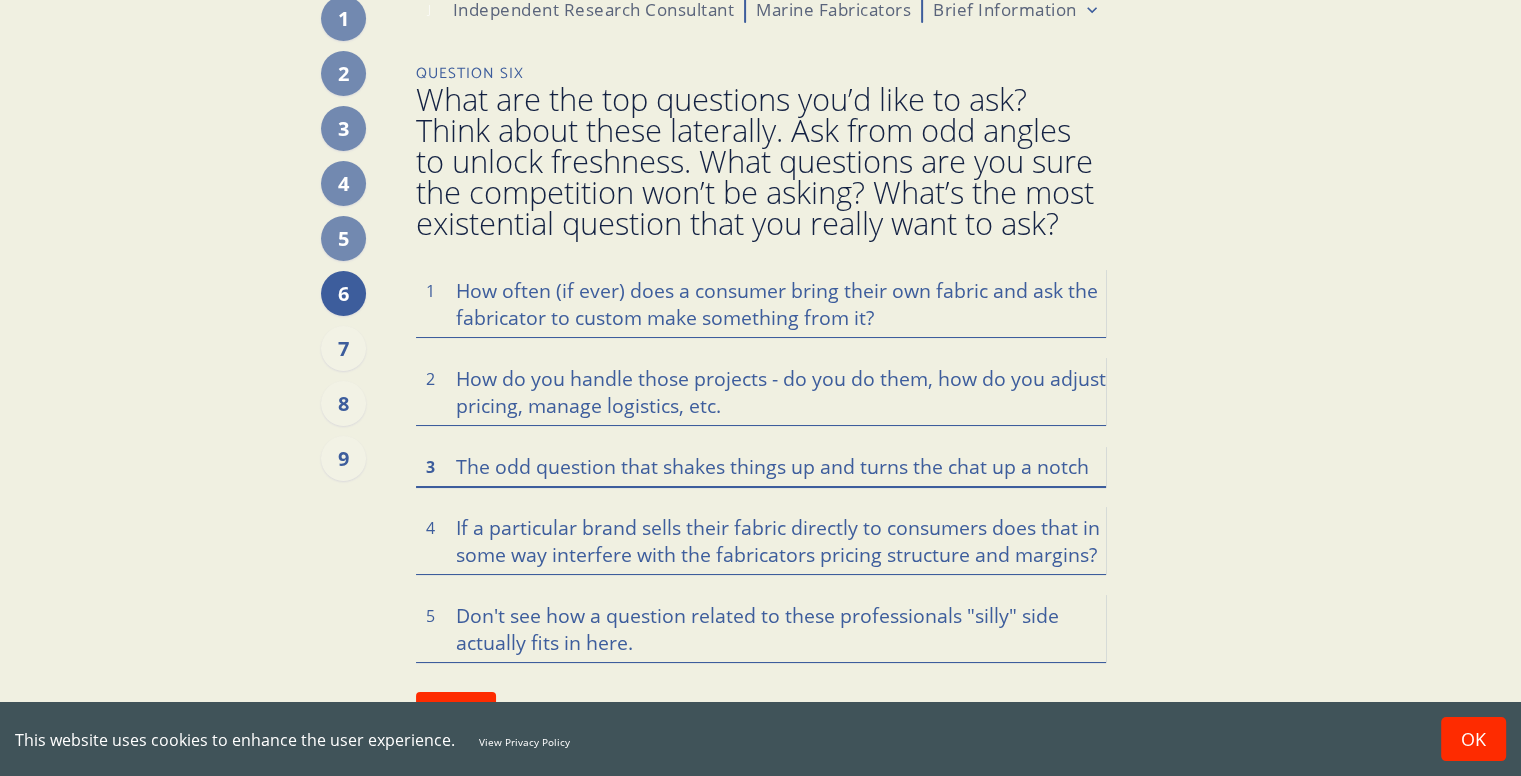 click at bounding box center [761, 465] 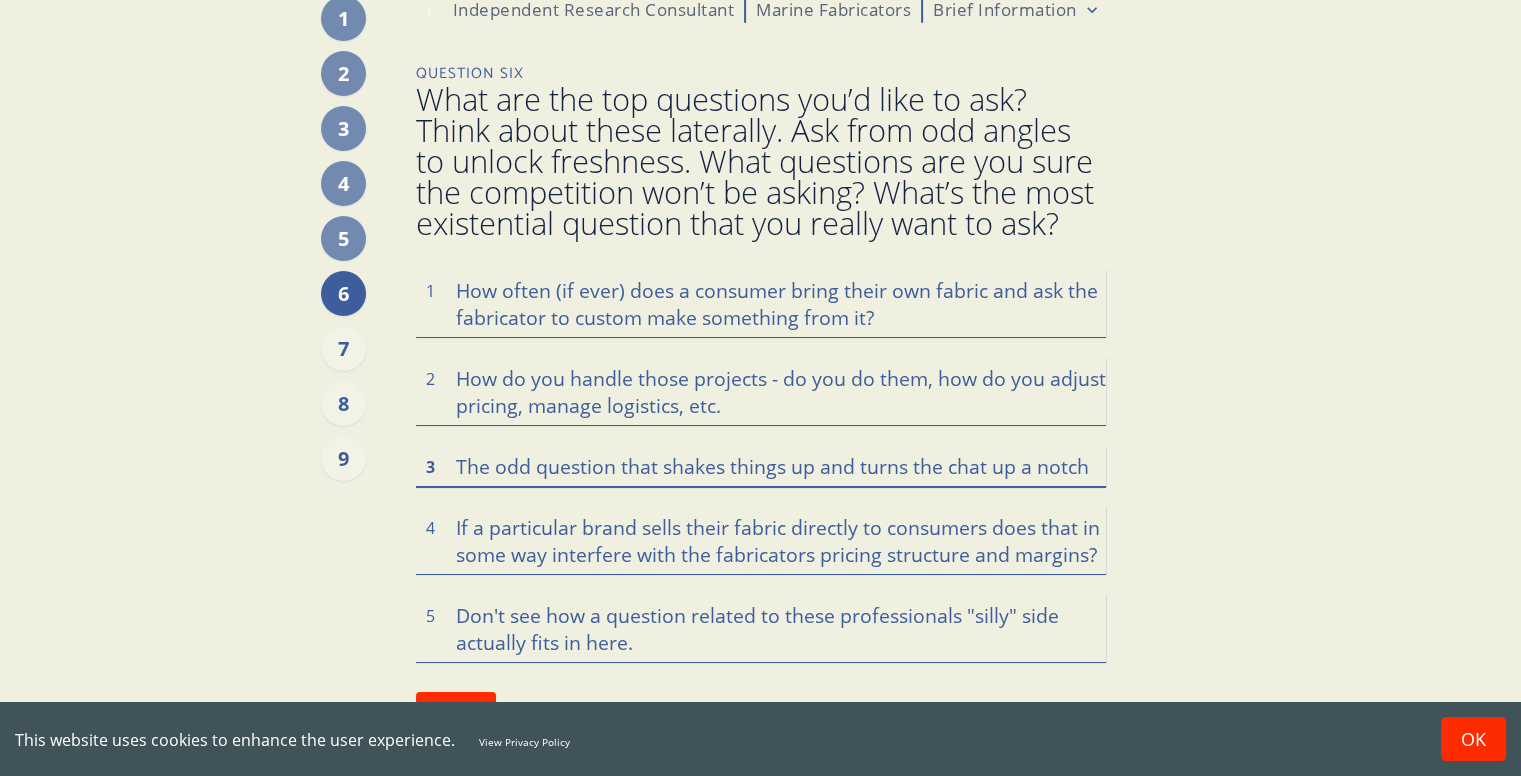 click at bounding box center (761, 465) 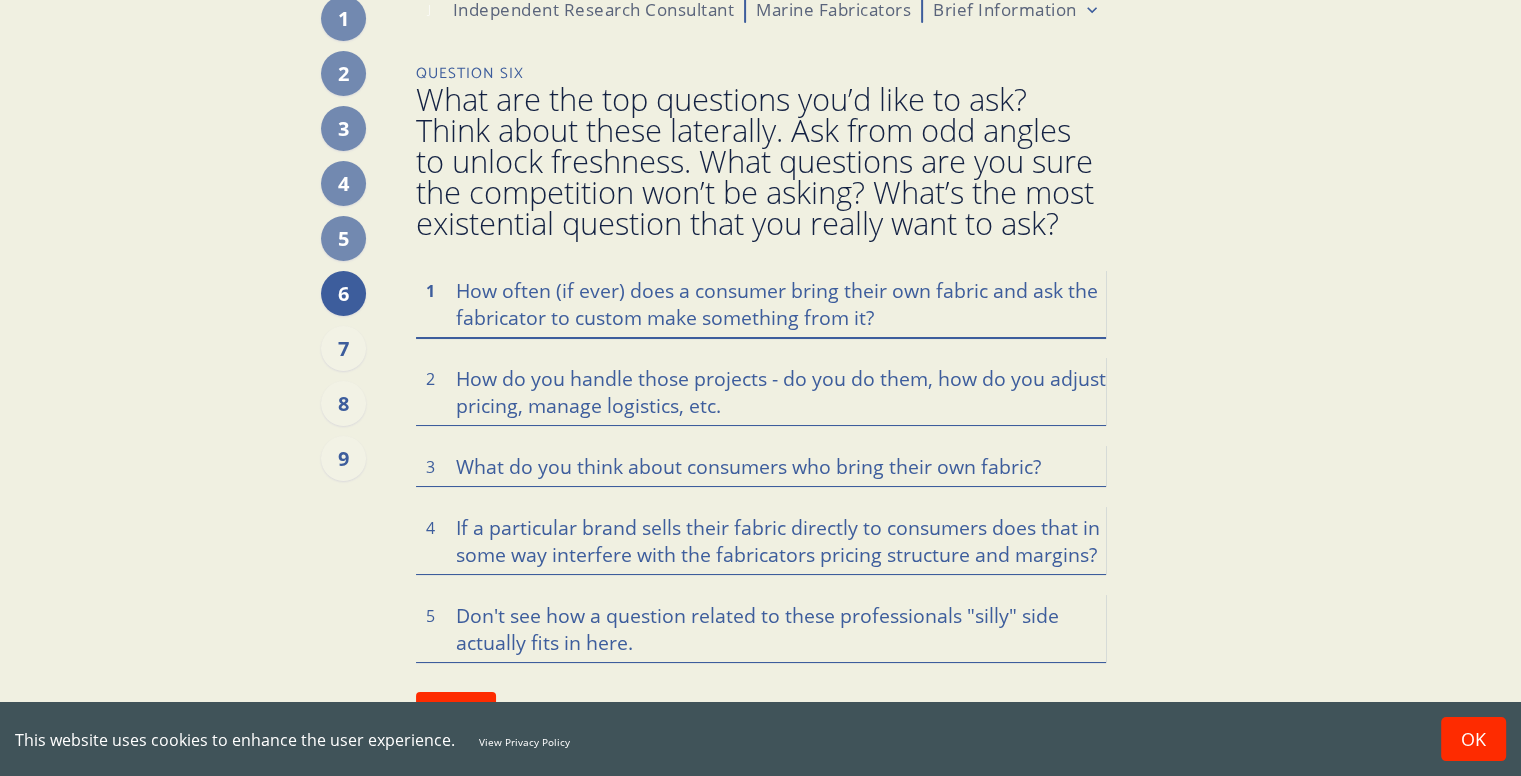 drag, startPoint x: 455, startPoint y: 314, endPoint x: 552, endPoint y: 315, distance: 97.00516 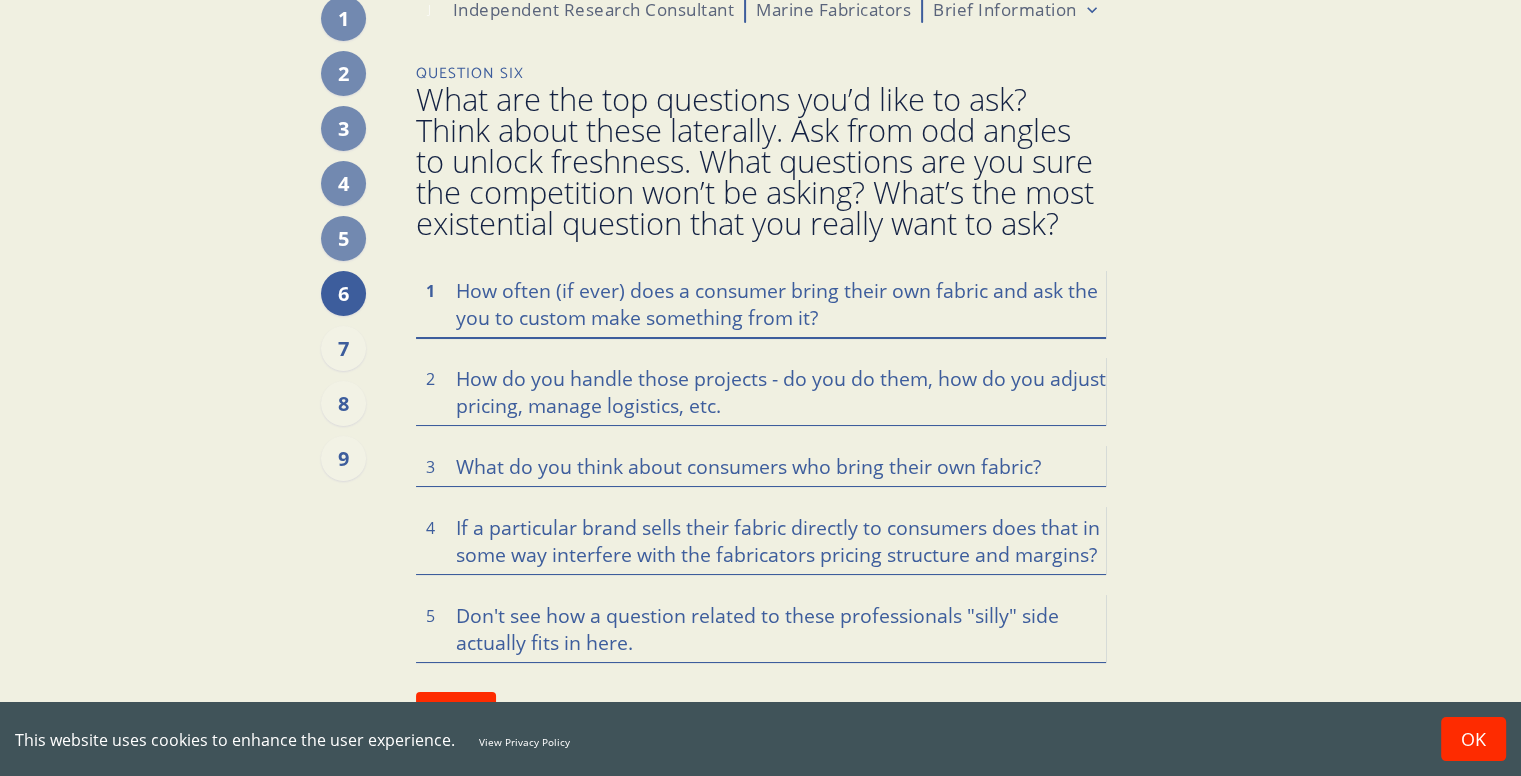 click on "How often (if ever) does a consumer bring their own fabric and ask the you to custom make something from it?" at bounding box center (761, 303) 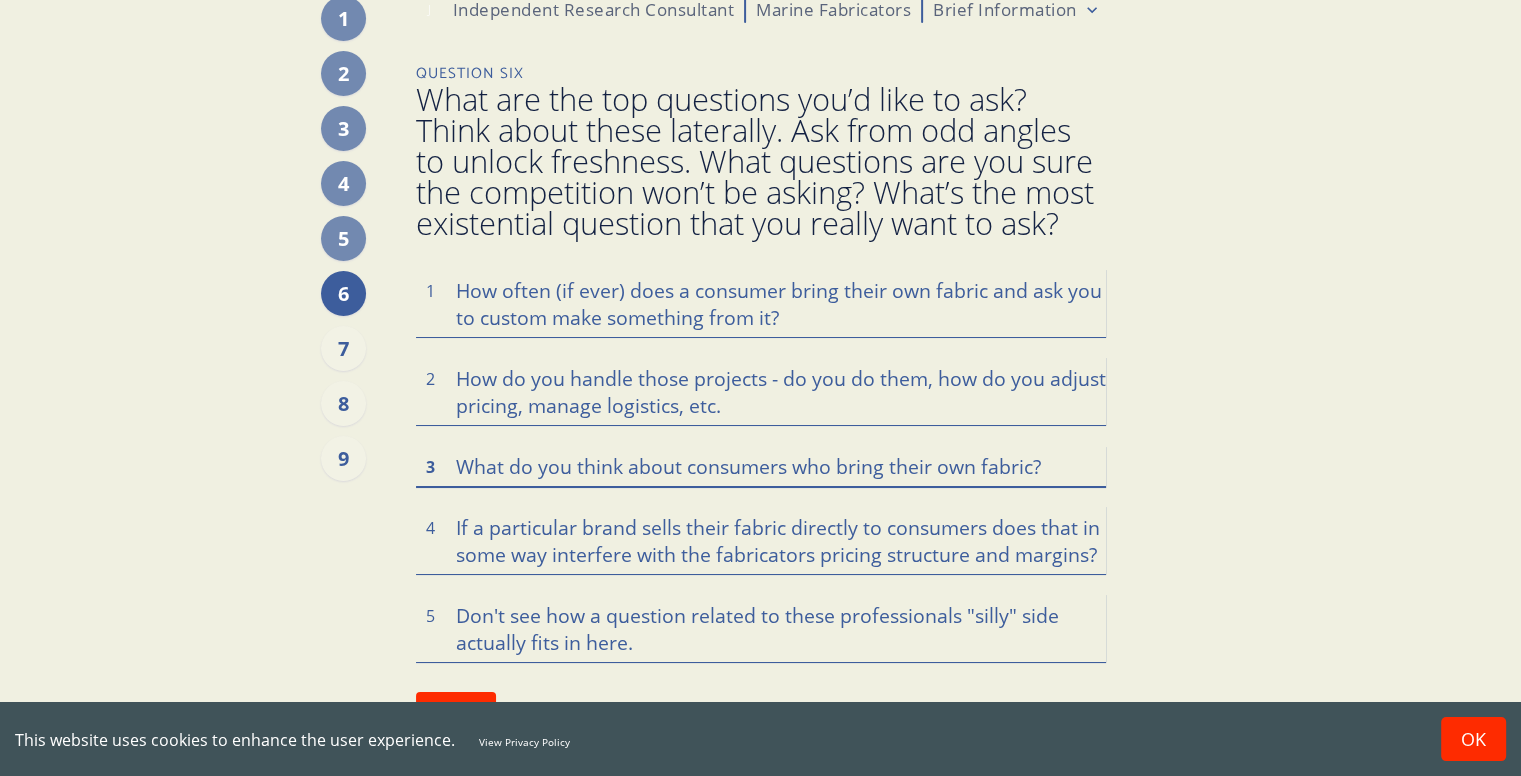 click on "What do you think about consumers who bring their own fabric?" at bounding box center (761, 465) 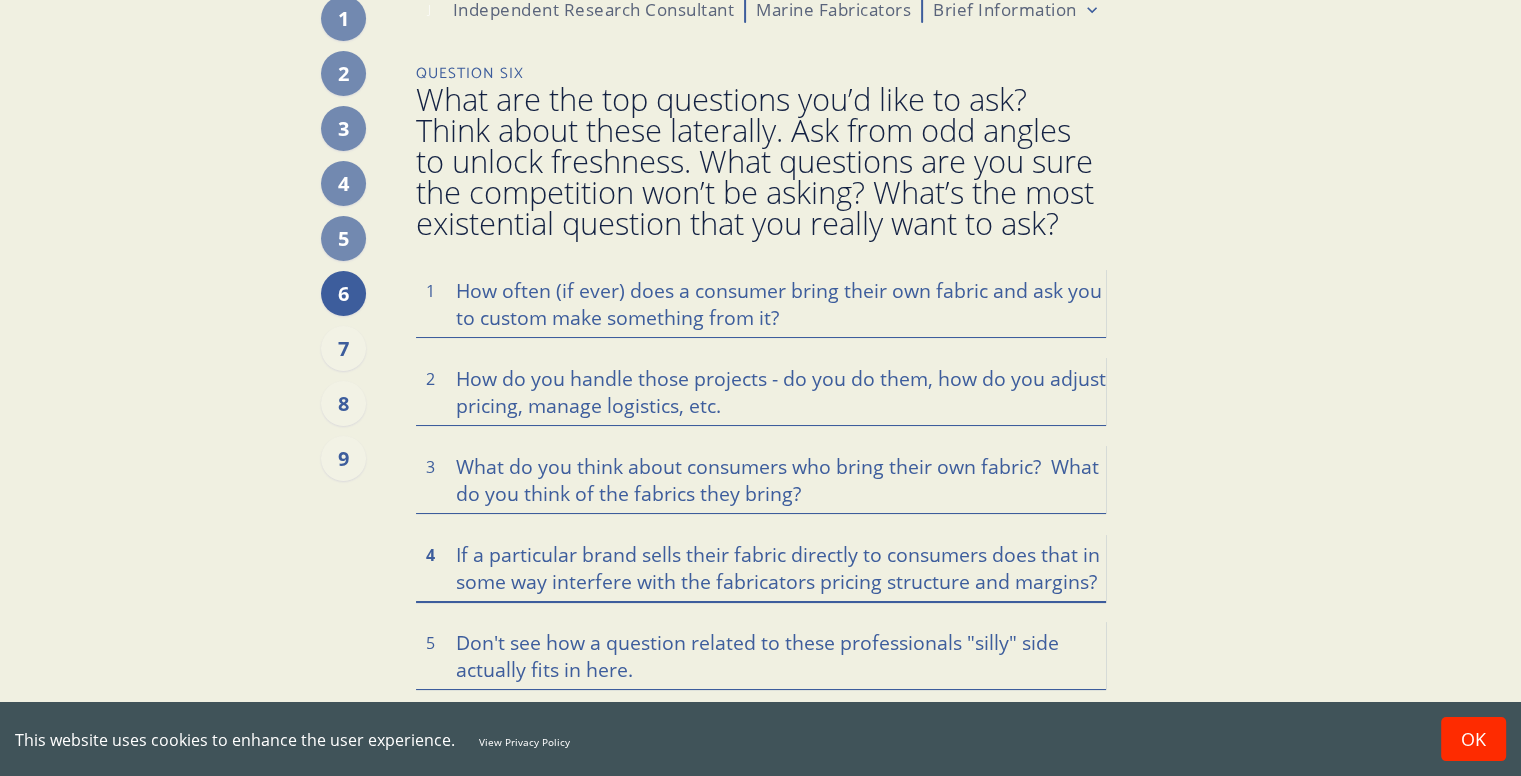 drag, startPoint x: 679, startPoint y: 577, endPoint x: 818, endPoint y: 577, distance: 139 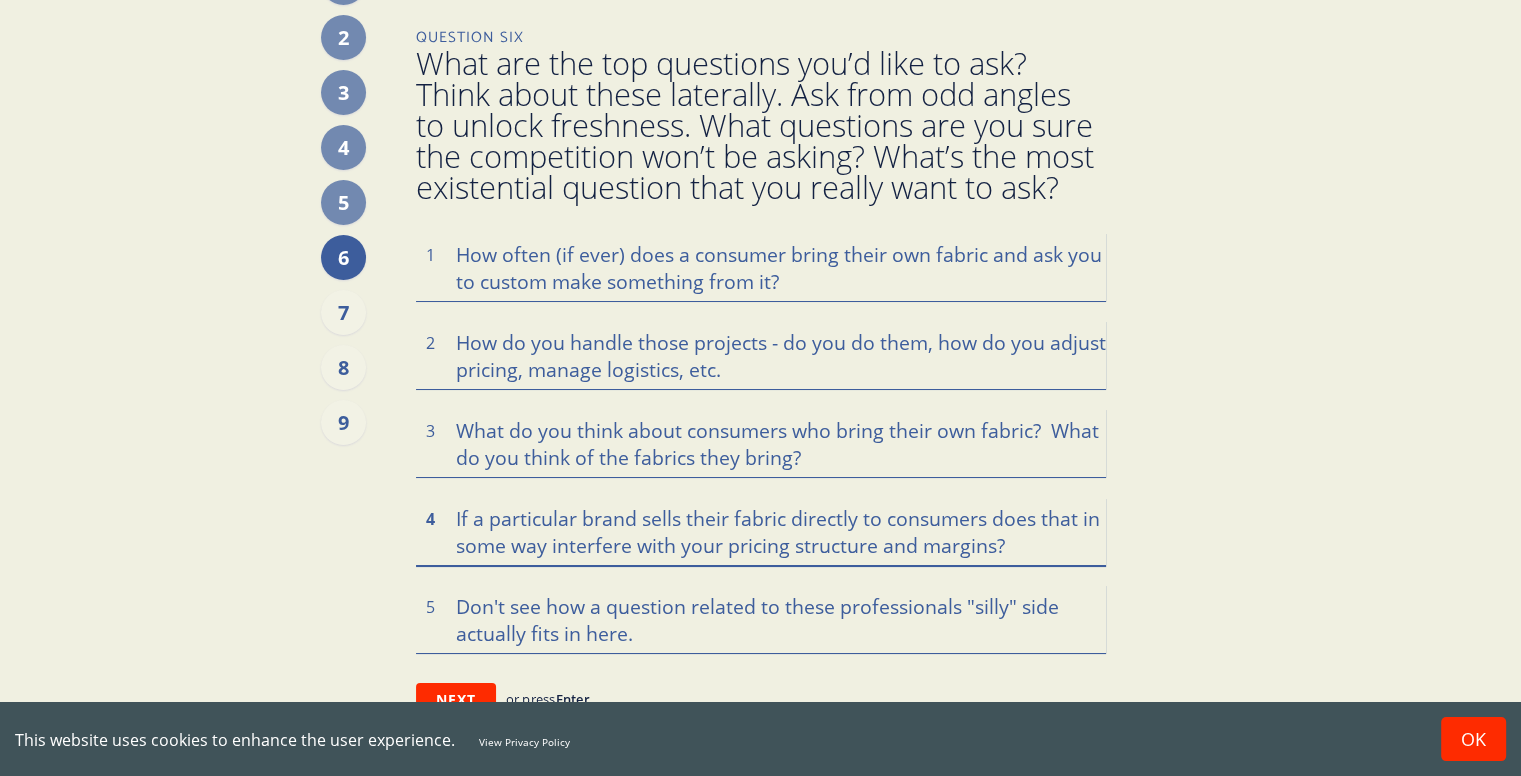 scroll, scrollTop: 139, scrollLeft: 0, axis: vertical 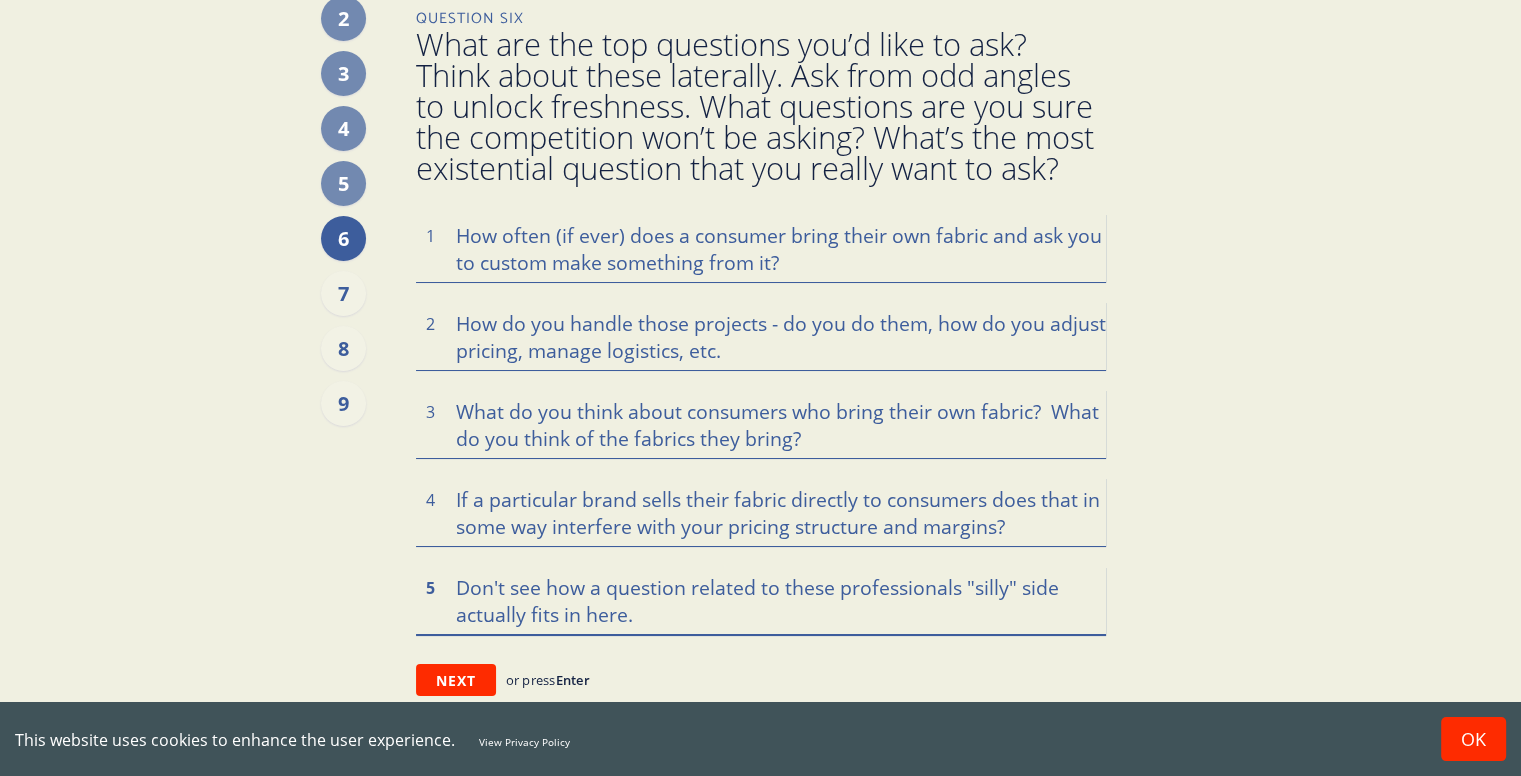 drag, startPoint x: 455, startPoint y: 586, endPoint x: 652, endPoint y: 609, distance: 198.33809 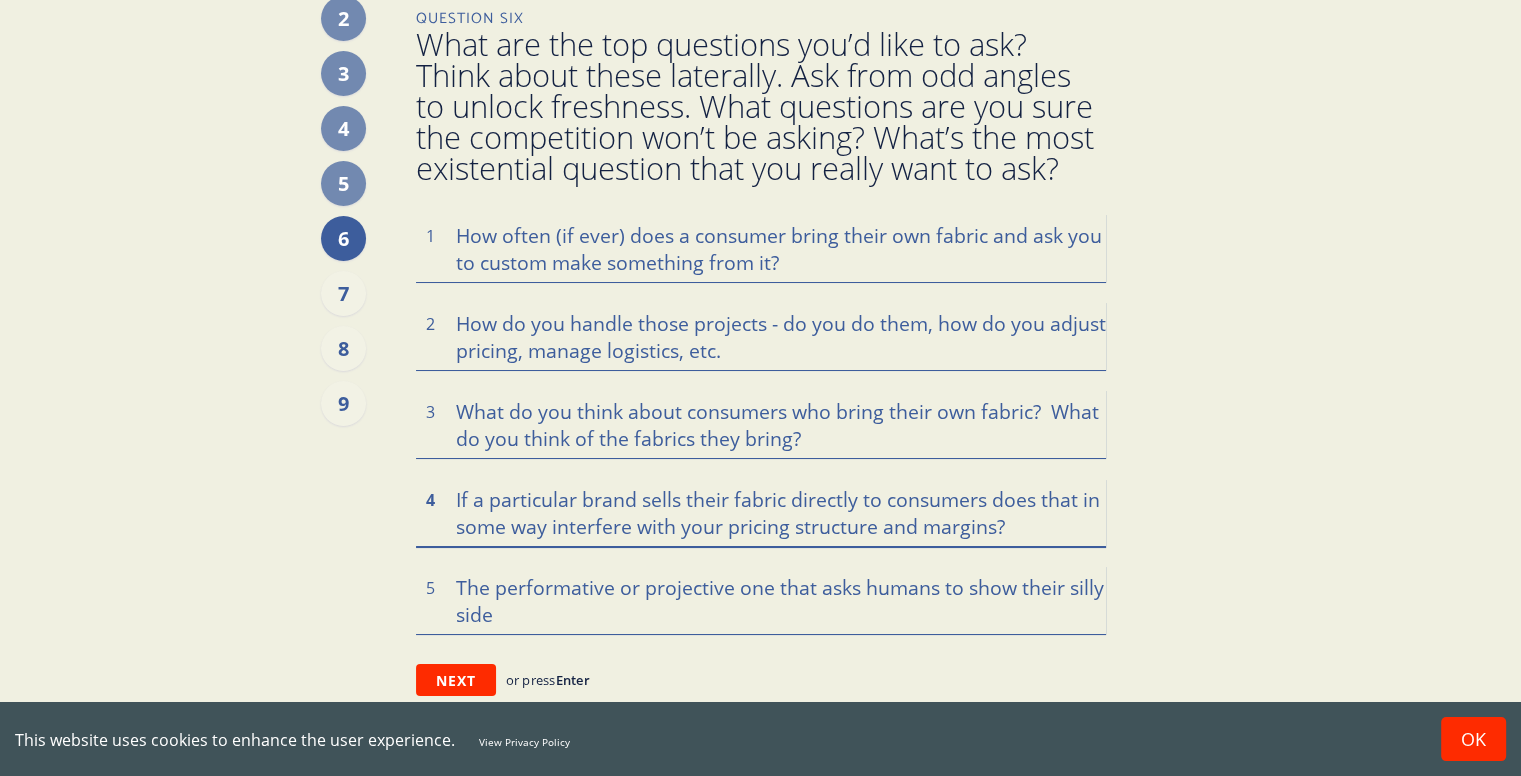 click on "If a particular brand sells their fabric directly to consumers does that in some way interfere with your pricing structure and margins?" at bounding box center [761, 512] 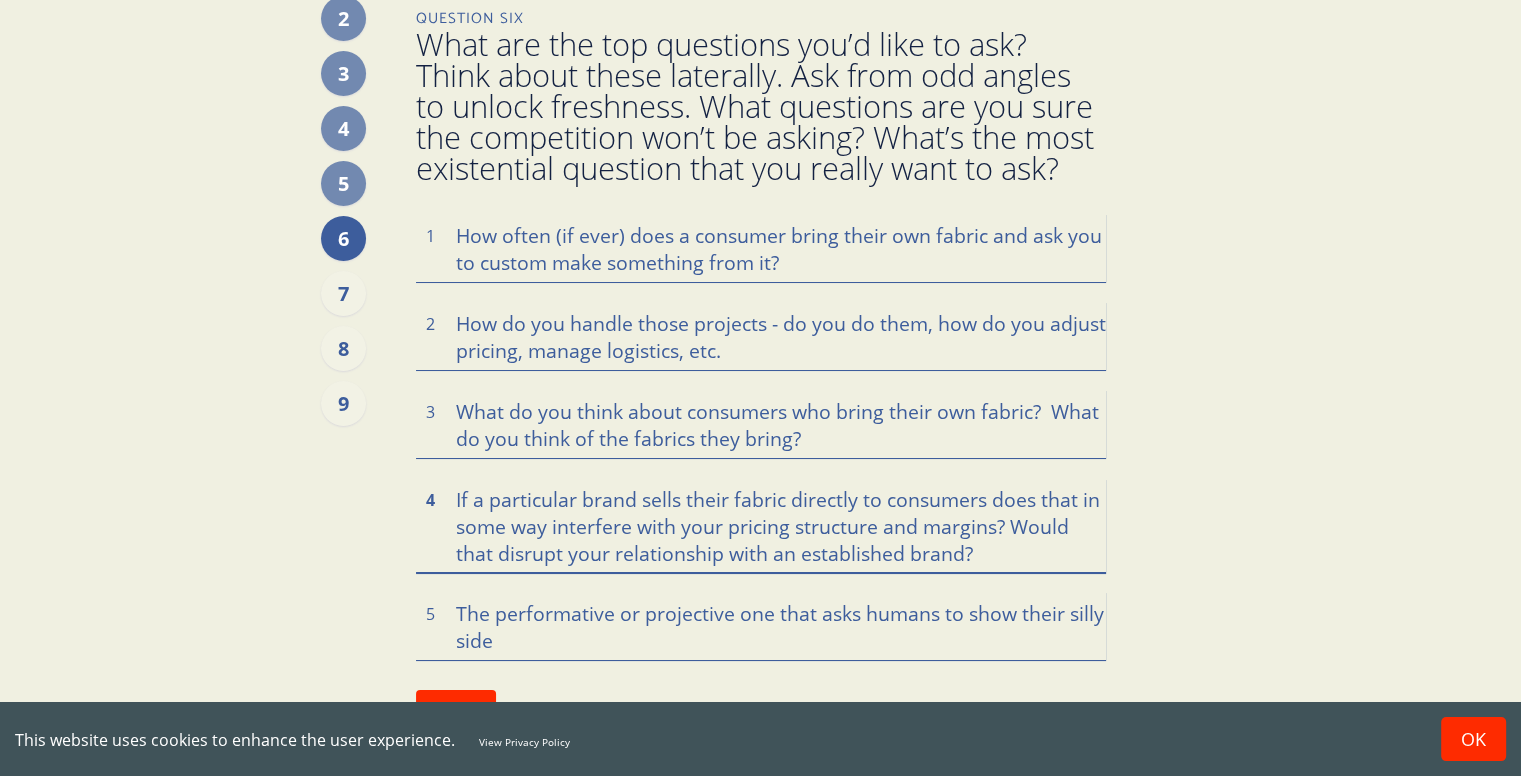 drag, startPoint x: 1009, startPoint y: 533, endPoint x: 970, endPoint y: 555, distance: 44.777225 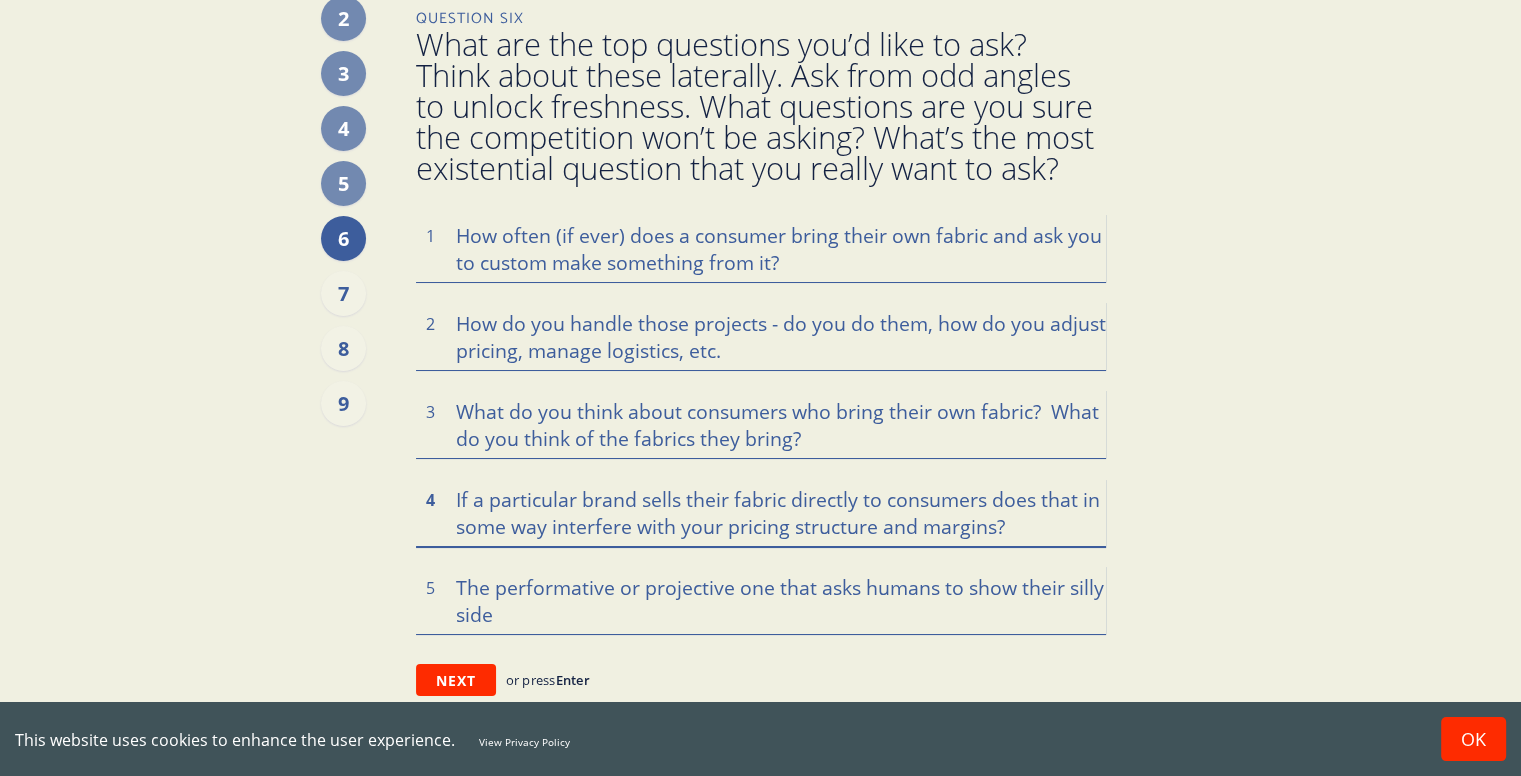 drag, startPoint x: 992, startPoint y: 500, endPoint x: 1032, endPoint y: 500, distance: 40 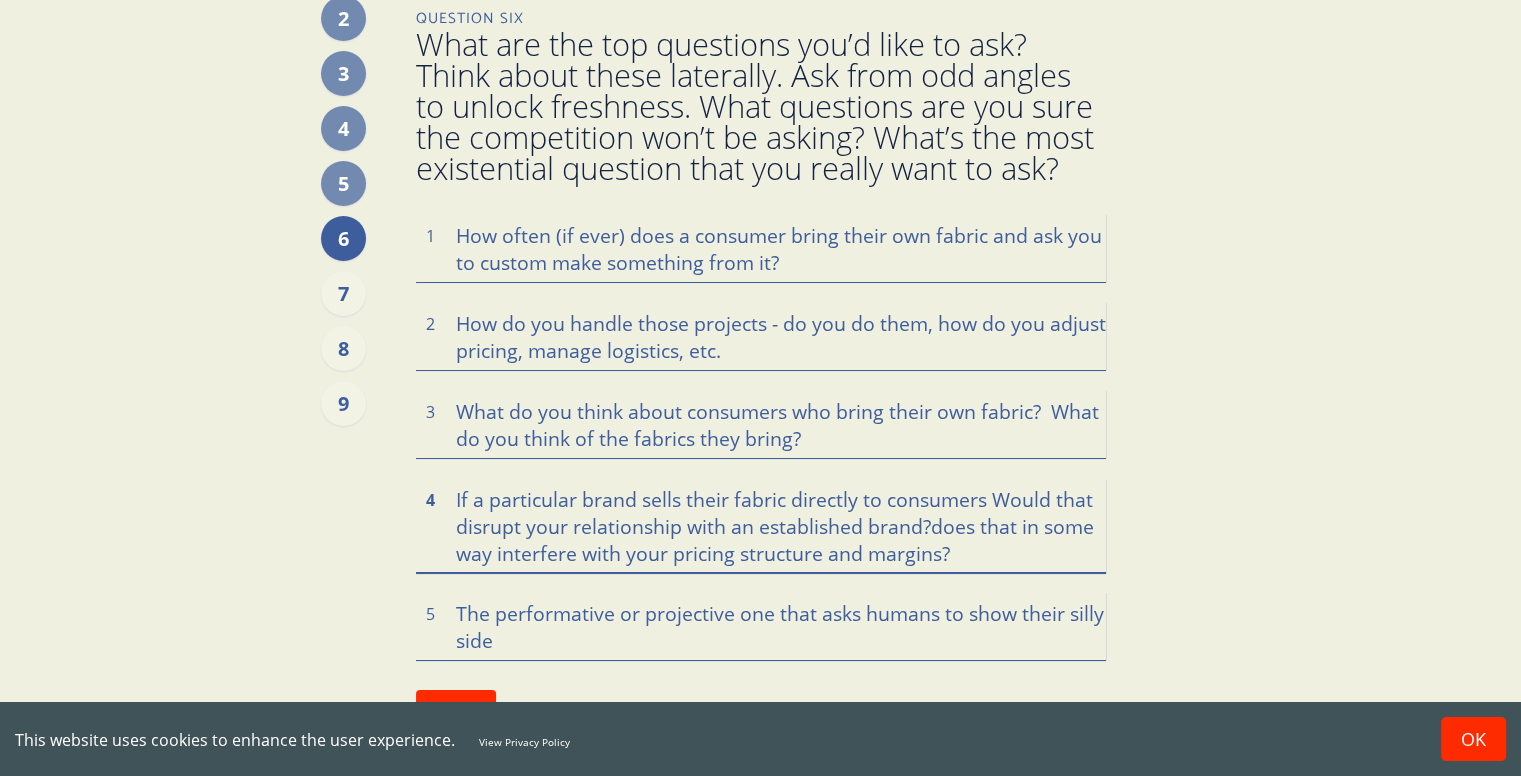 click on "If a particular brand sells their fabric directly to consumers Would that disrupt your relationship with an established brand?does that in some way interfere with your pricing structure and margins?" at bounding box center (761, 525) 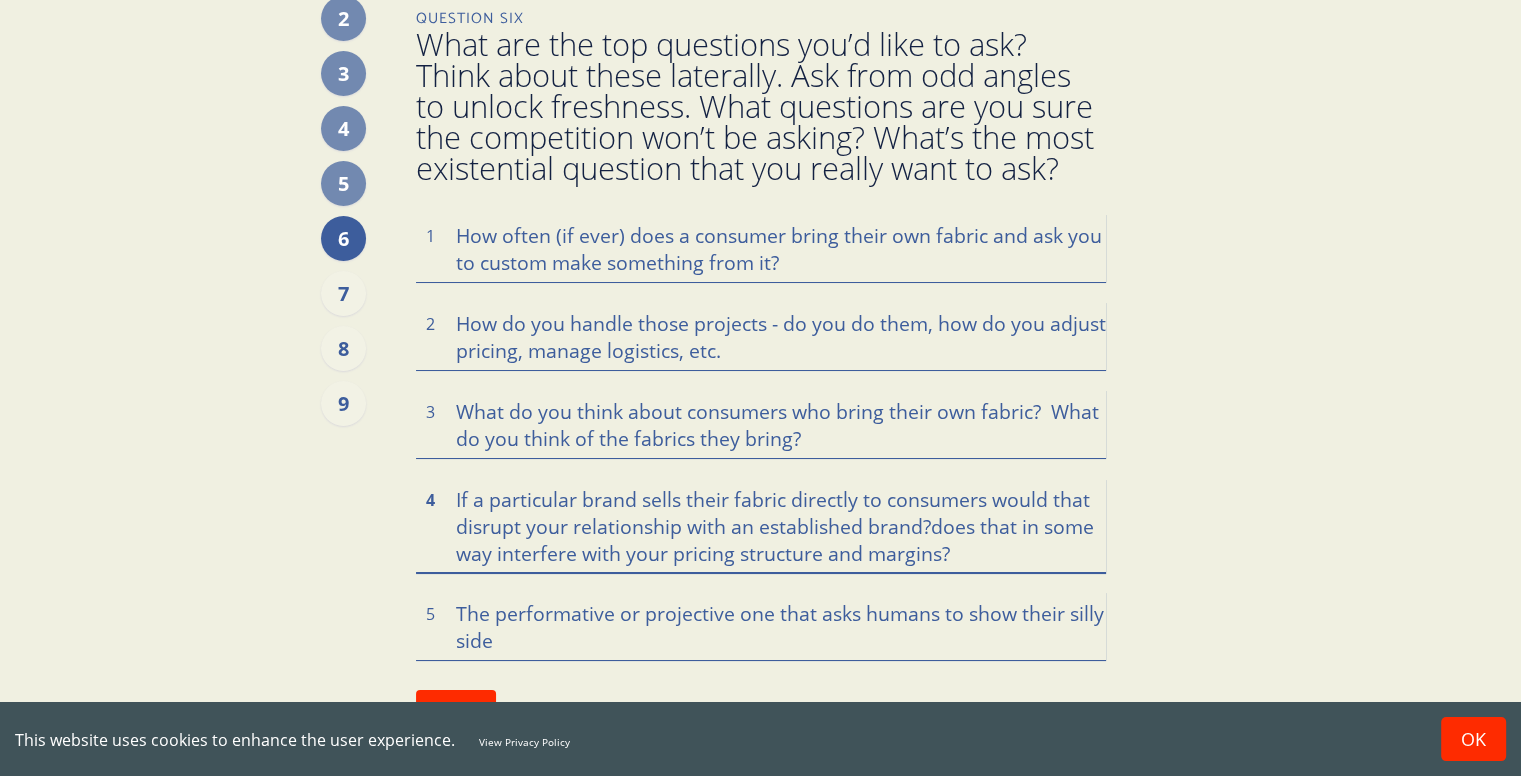 drag, startPoint x: 731, startPoint y: 529, endPoint x: 861, endPoint y: 529, distance: 130 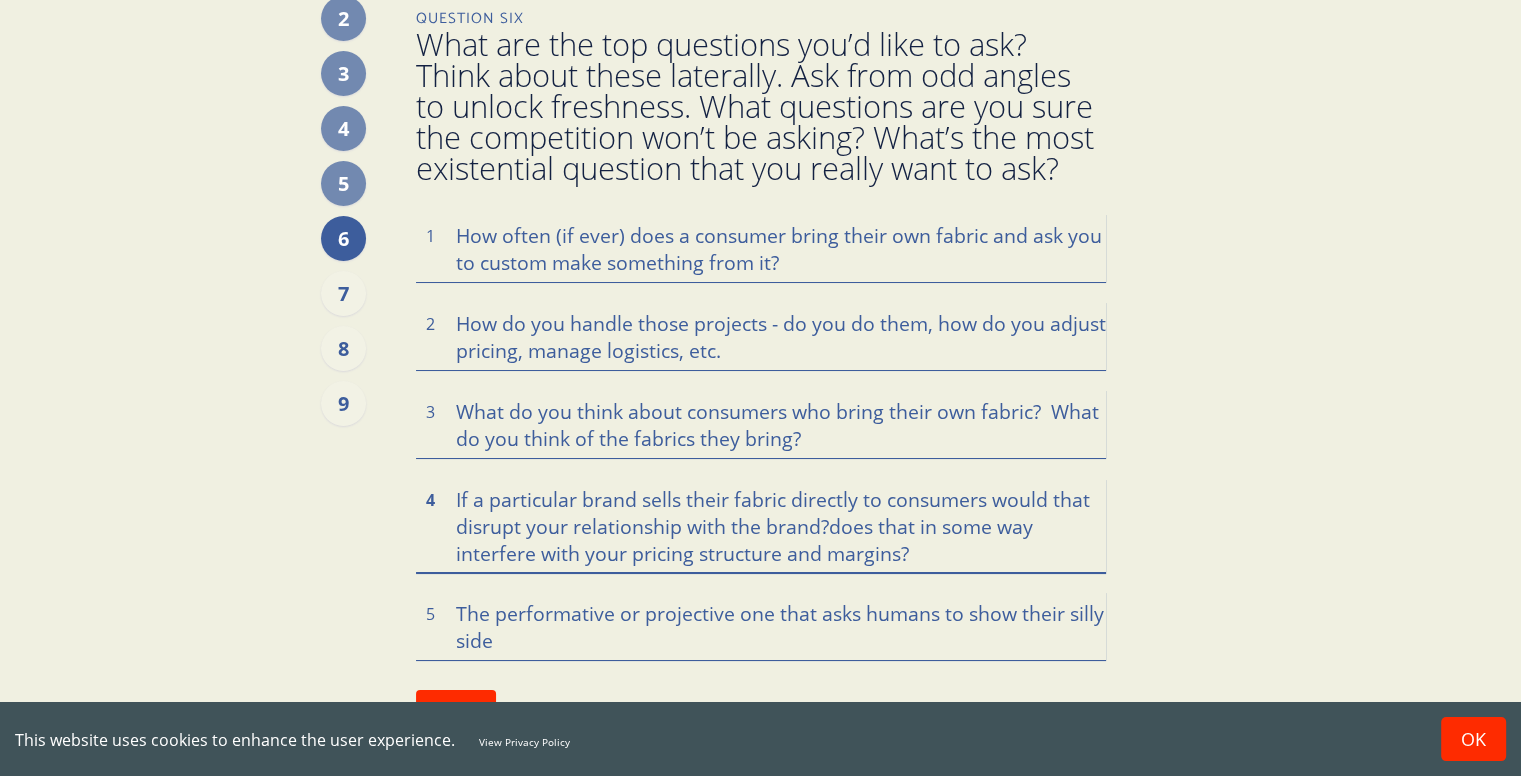 click on "If a particular brand sells their fabric directly to consumers would that disrupt your relationship with the brand?does that in some way interfere with your pricing structure and margins?" at bounding box center [761, 525] 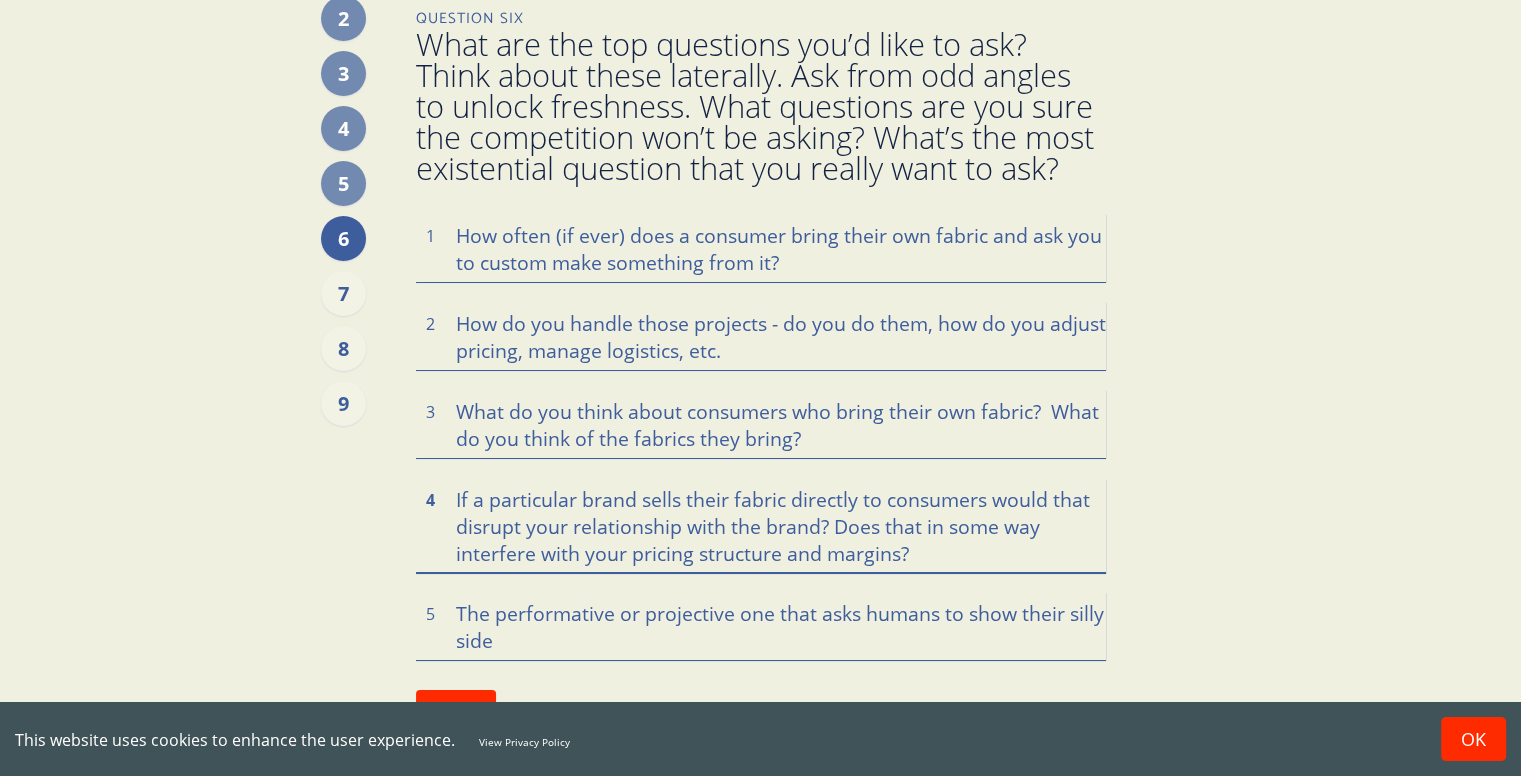 click on "If a particular brand sells their fabric directly to consumers would that disrupt your relationship with the brand? Does that in some way interfere with your pricing structure and margins?" at bounding box center [761, 525] 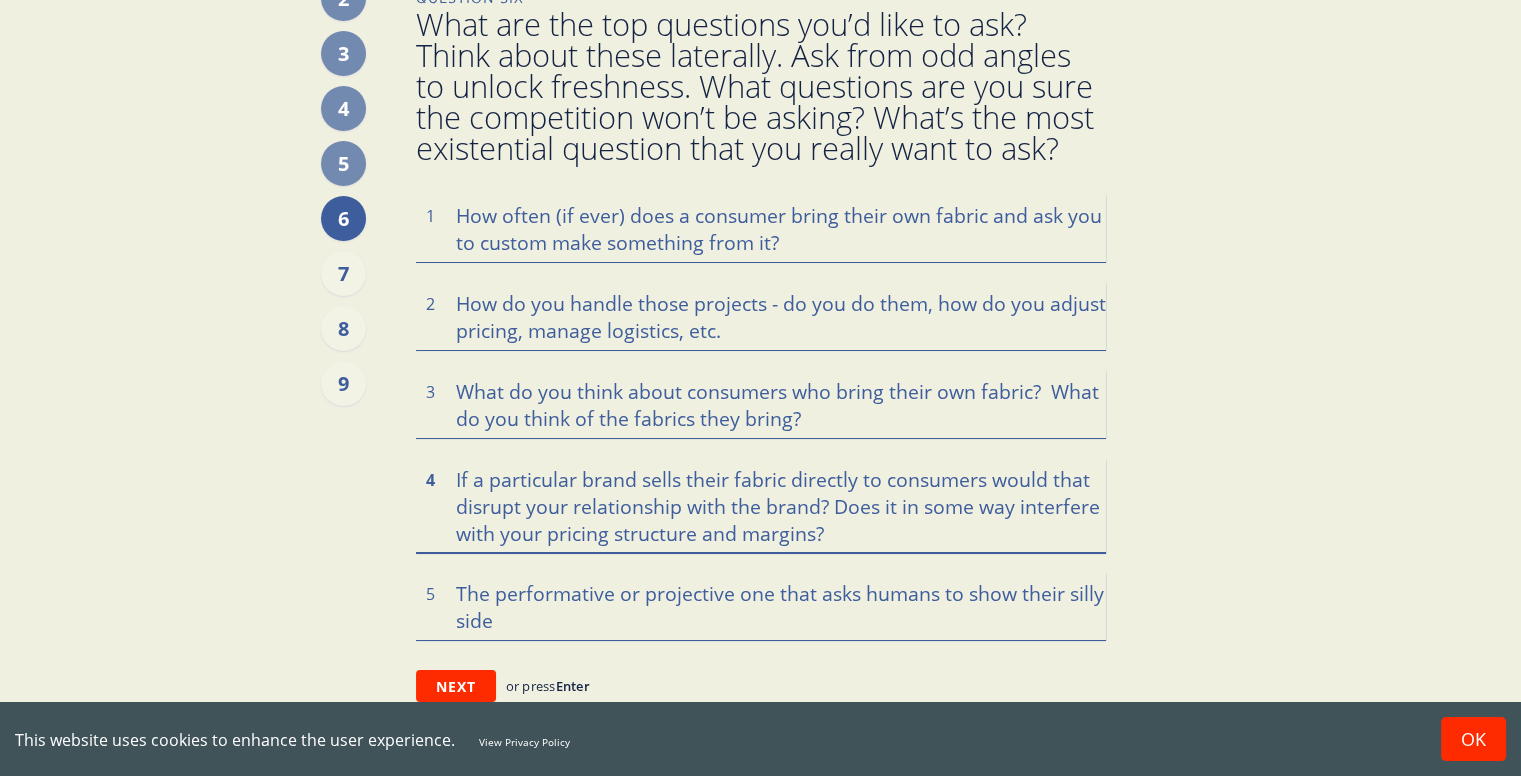 scroll, scrollTop: 164, scrollLeft: 0, axis: vertical 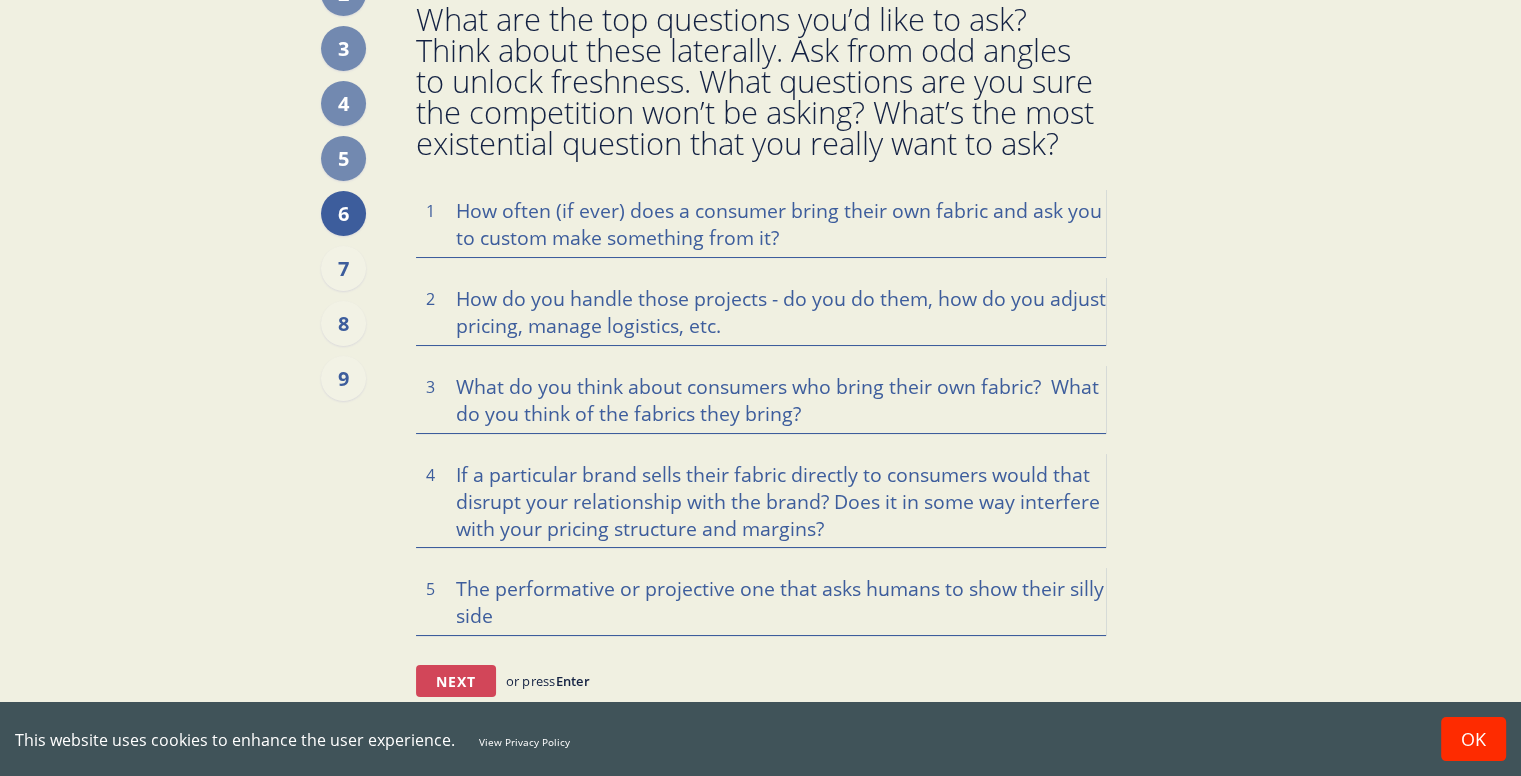 click on "Next" at bounding box center (456, 681) 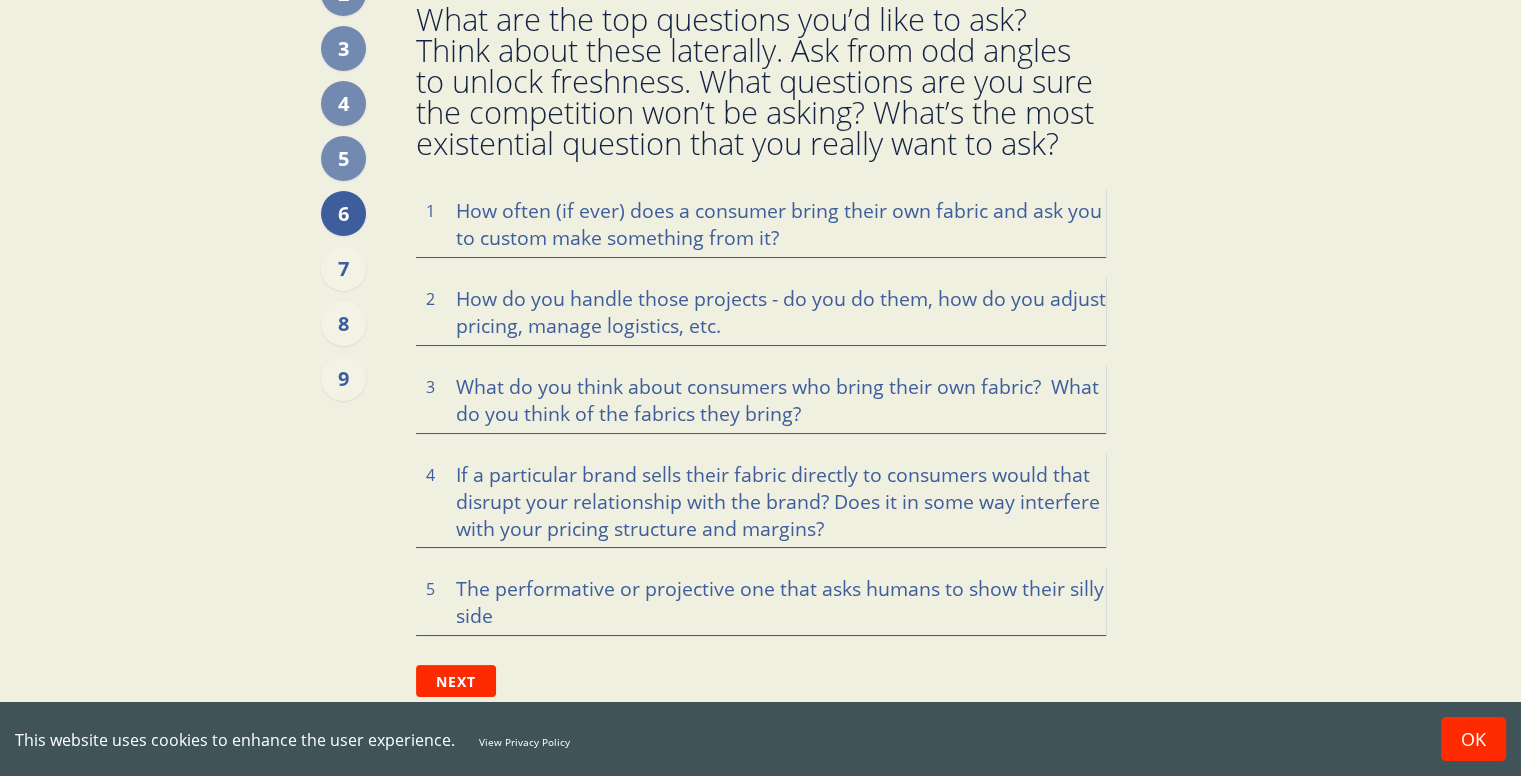 scroll, scrollTop: 0, scrollLeft: 0, axis: both 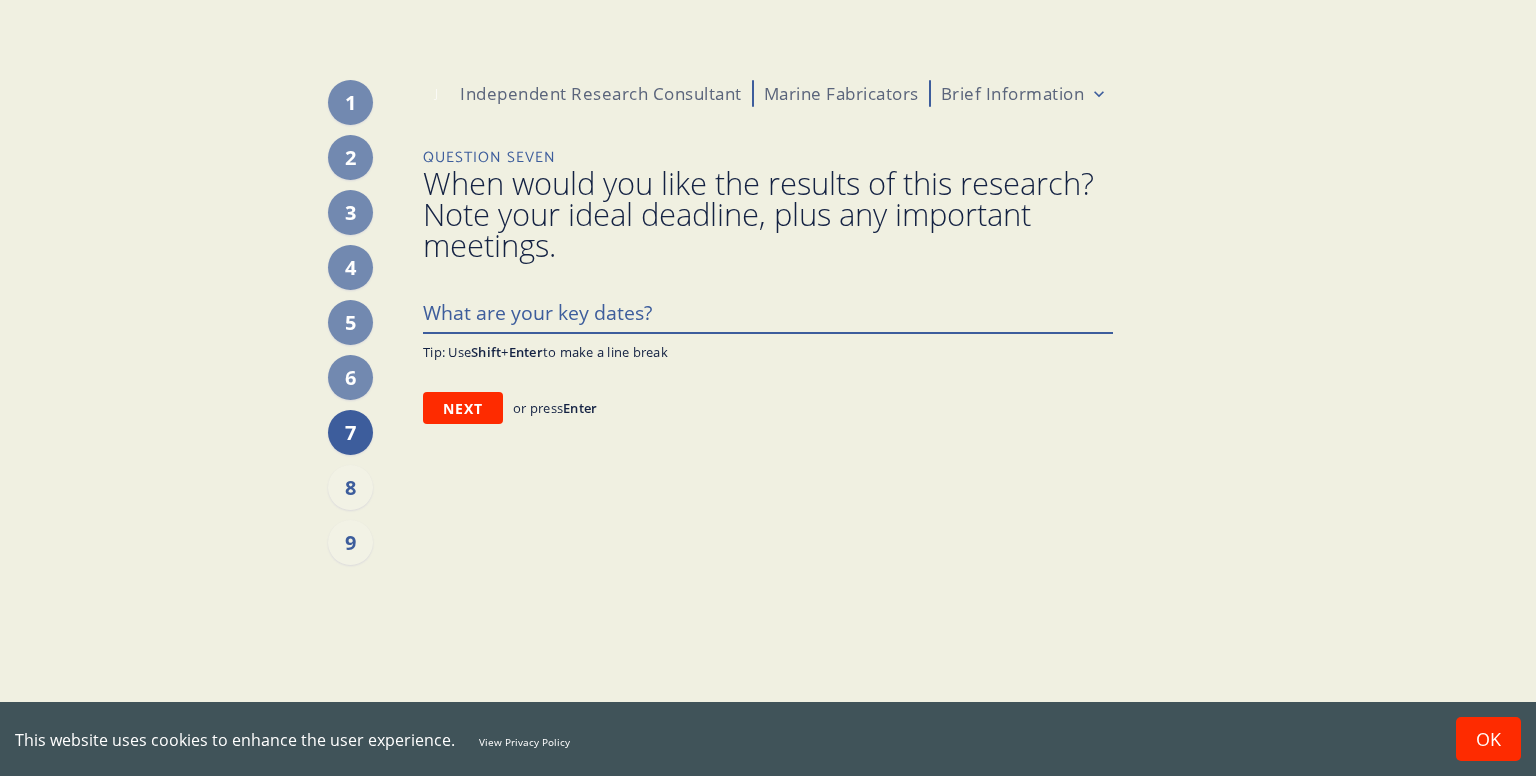 click at bounding box center (768, 311) 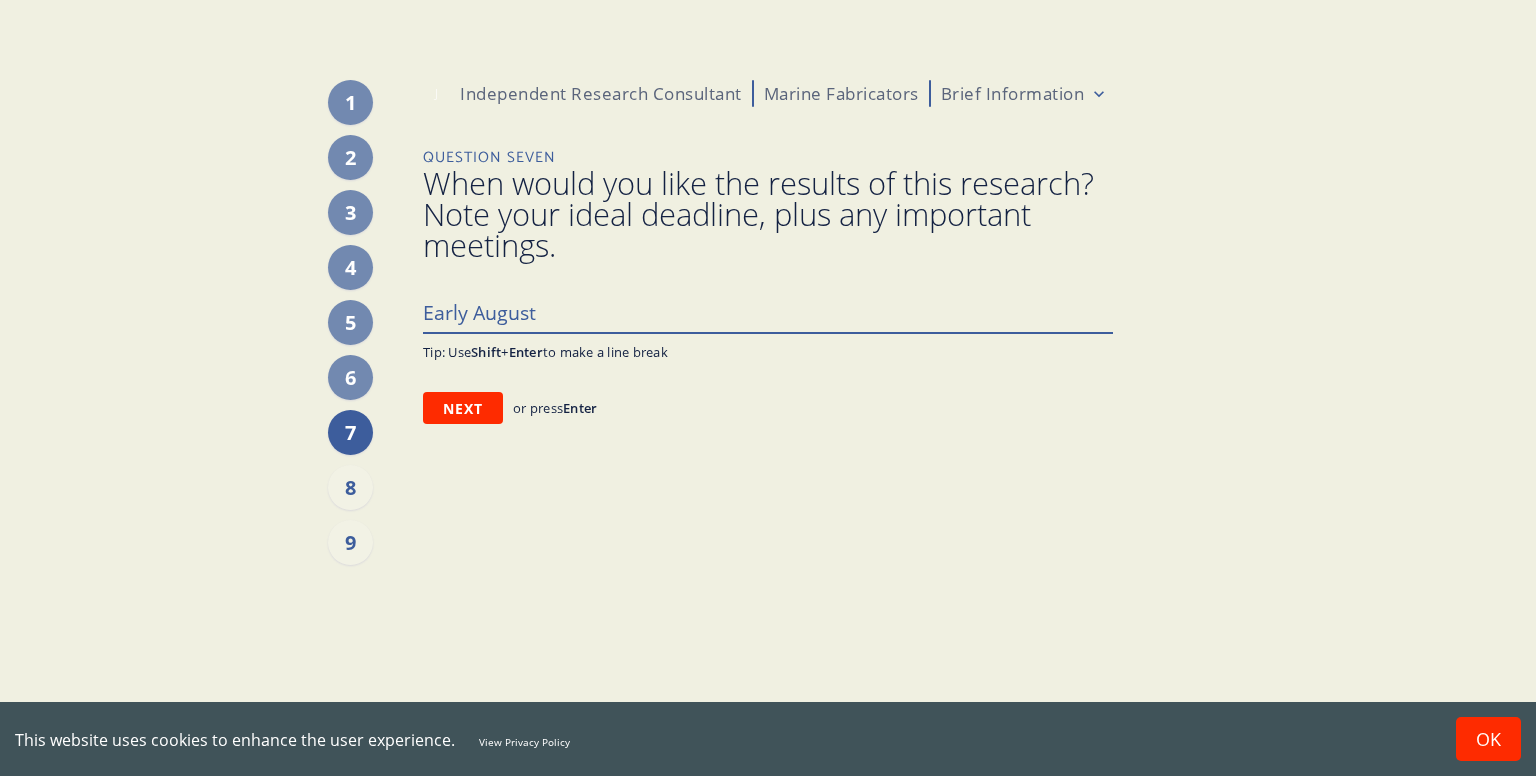 click on "Early August" at bounding box center [768, 311] 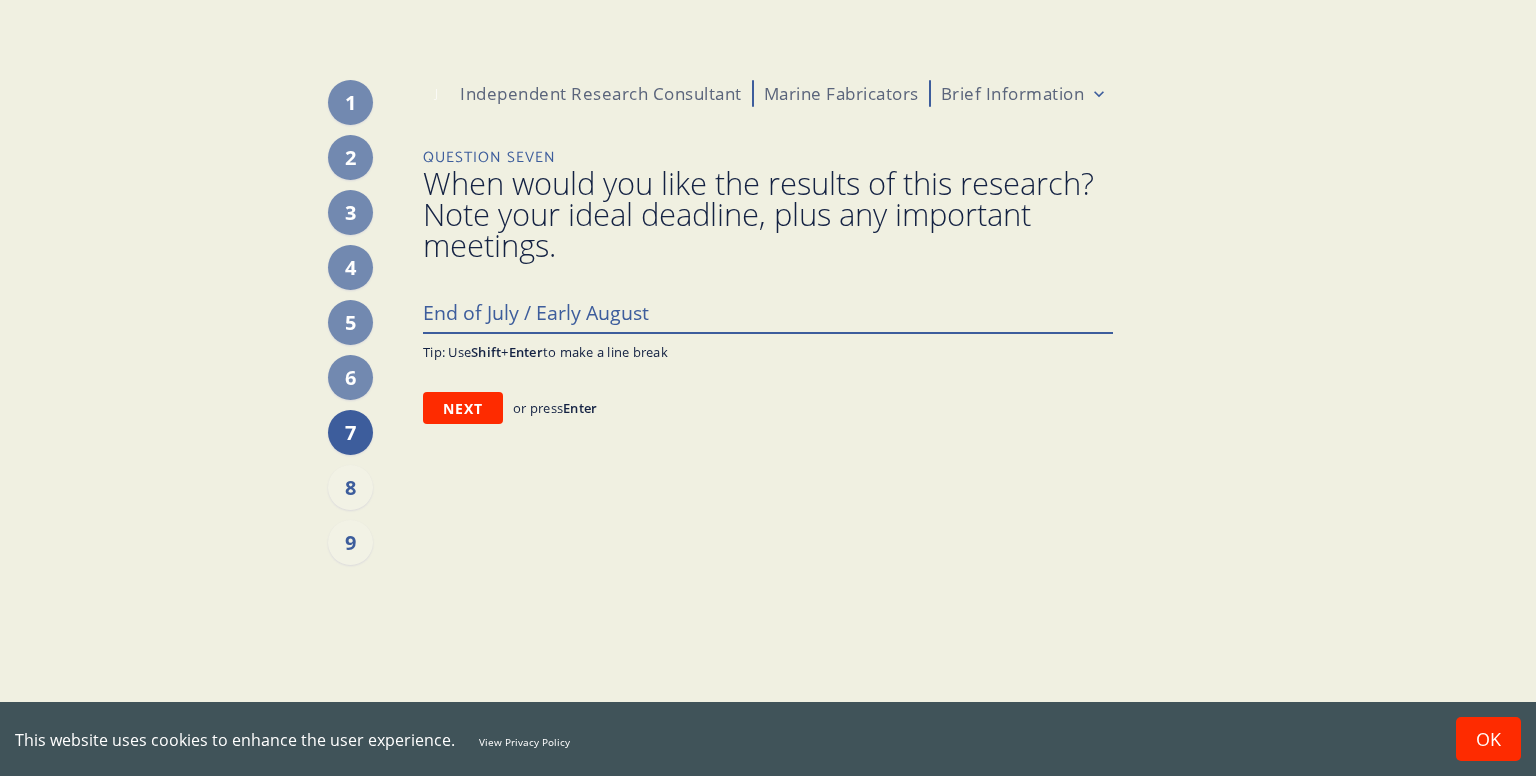 click on "End of July / Early August" at bounding box center [768, 311] 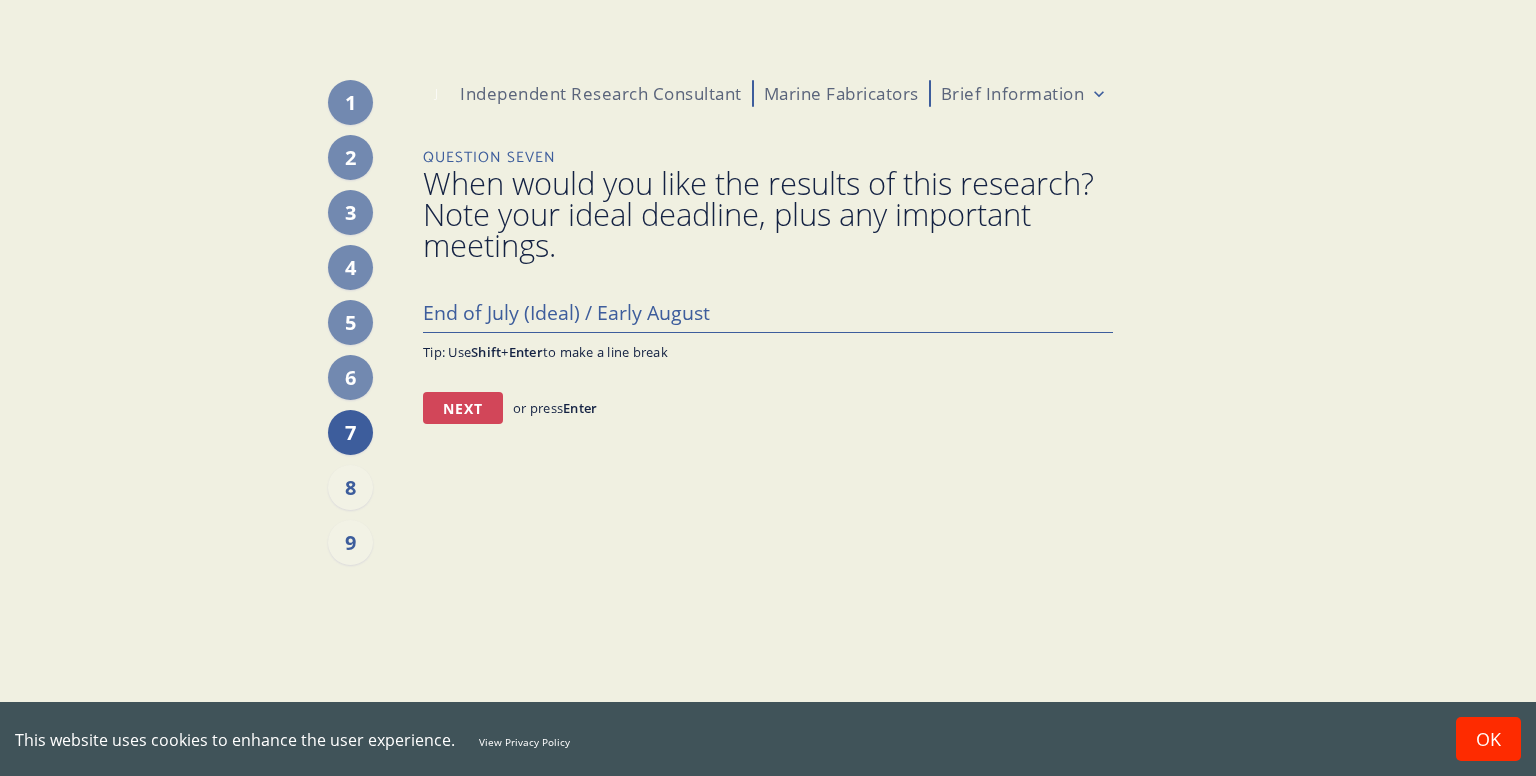 click on "Next" at bounding box center (463, 408) 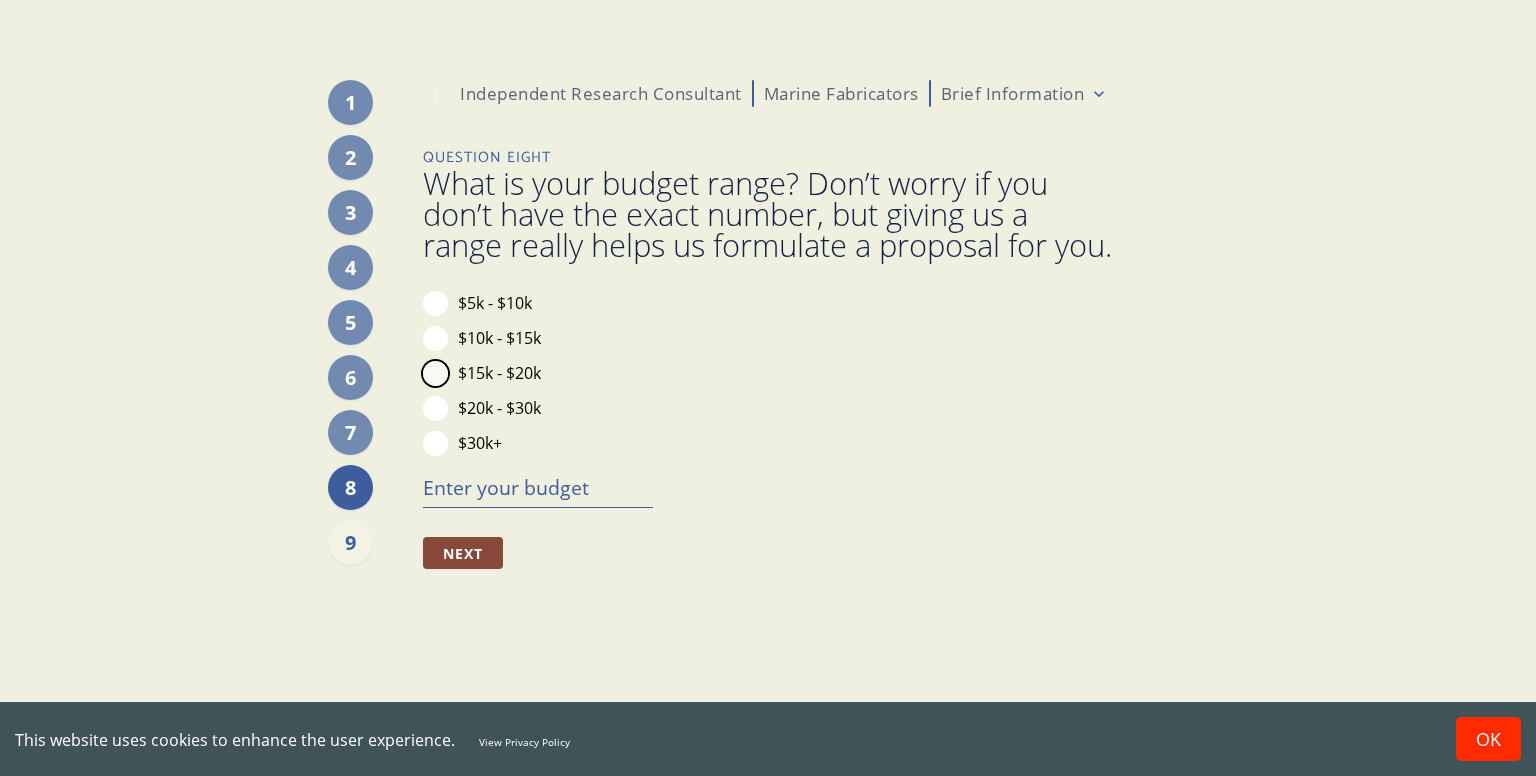 click on "$15k - $20k" at bounding box center (435, 373) 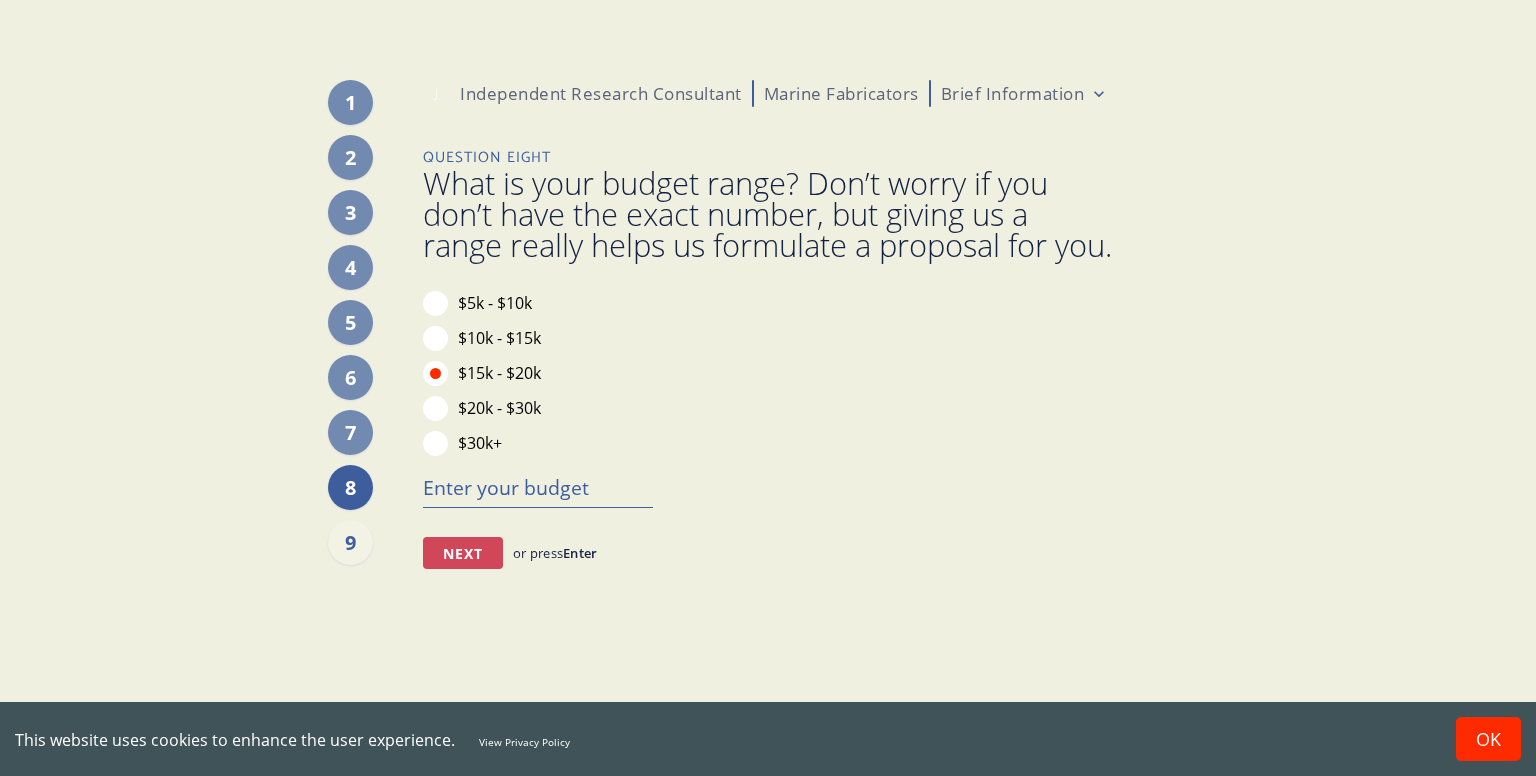 click on "Next" at bounding box center [463, 553] 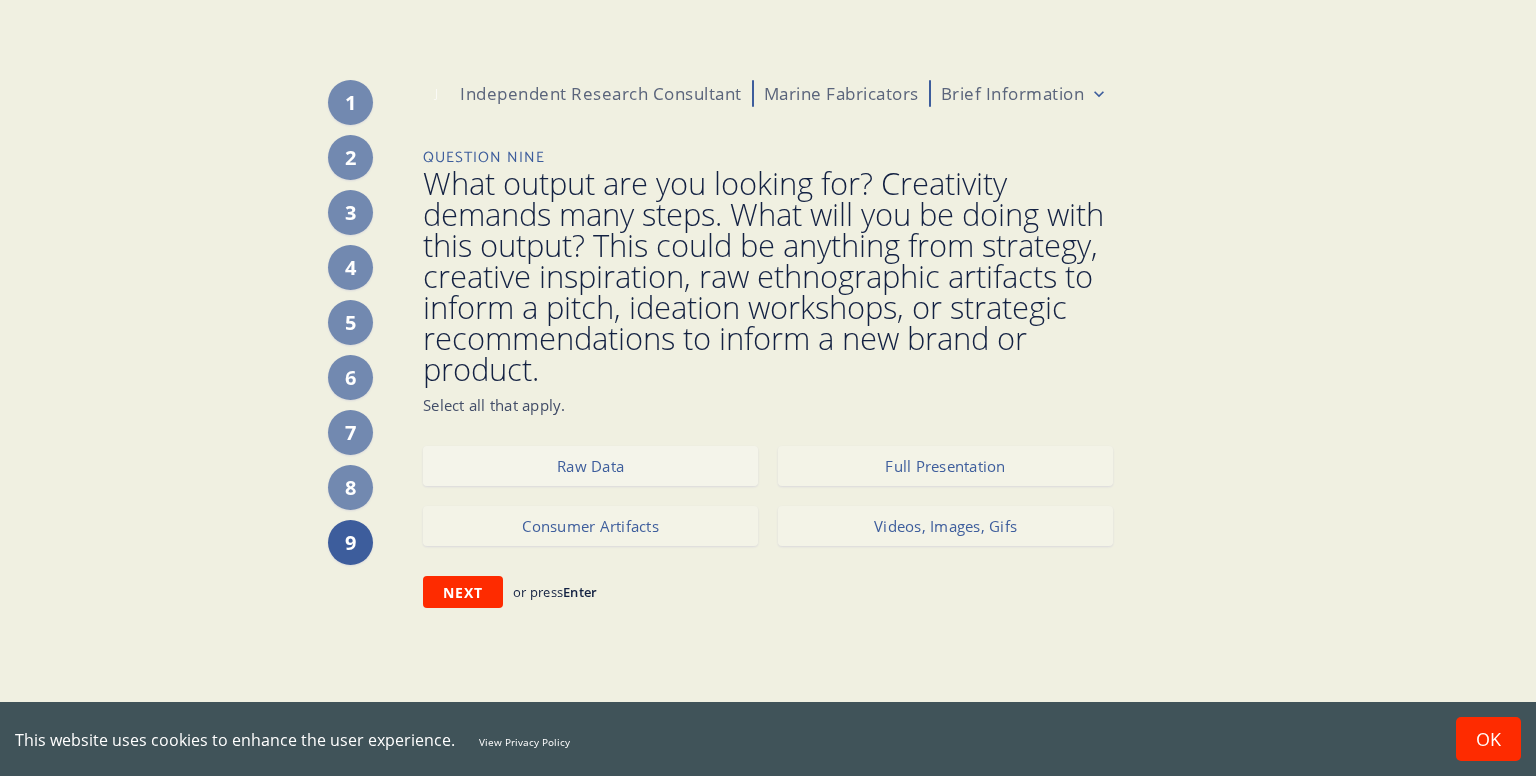 click on "Raw Data" at bounding box center [590, 466] 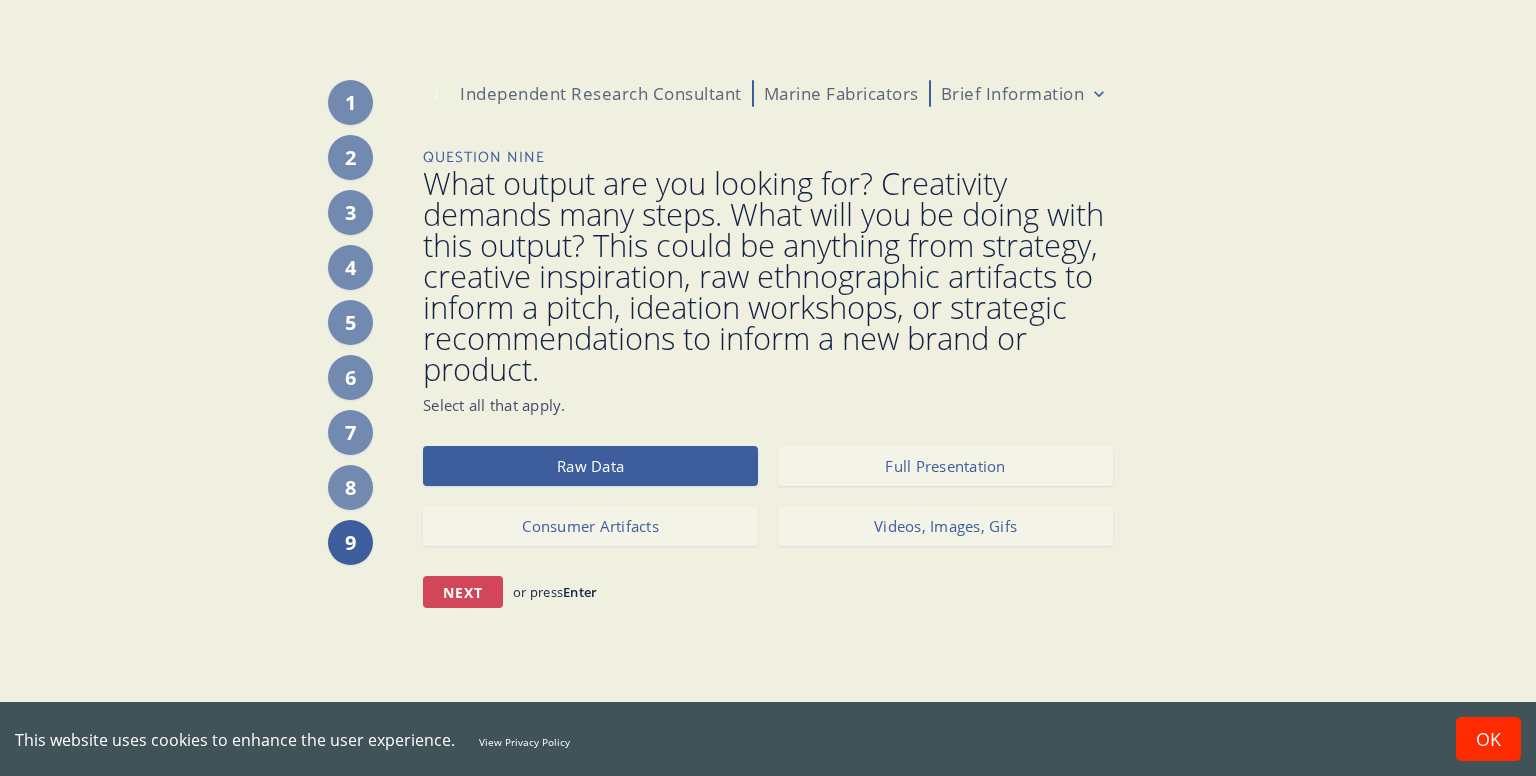 click on "Next" at bounding box center (463, 592) 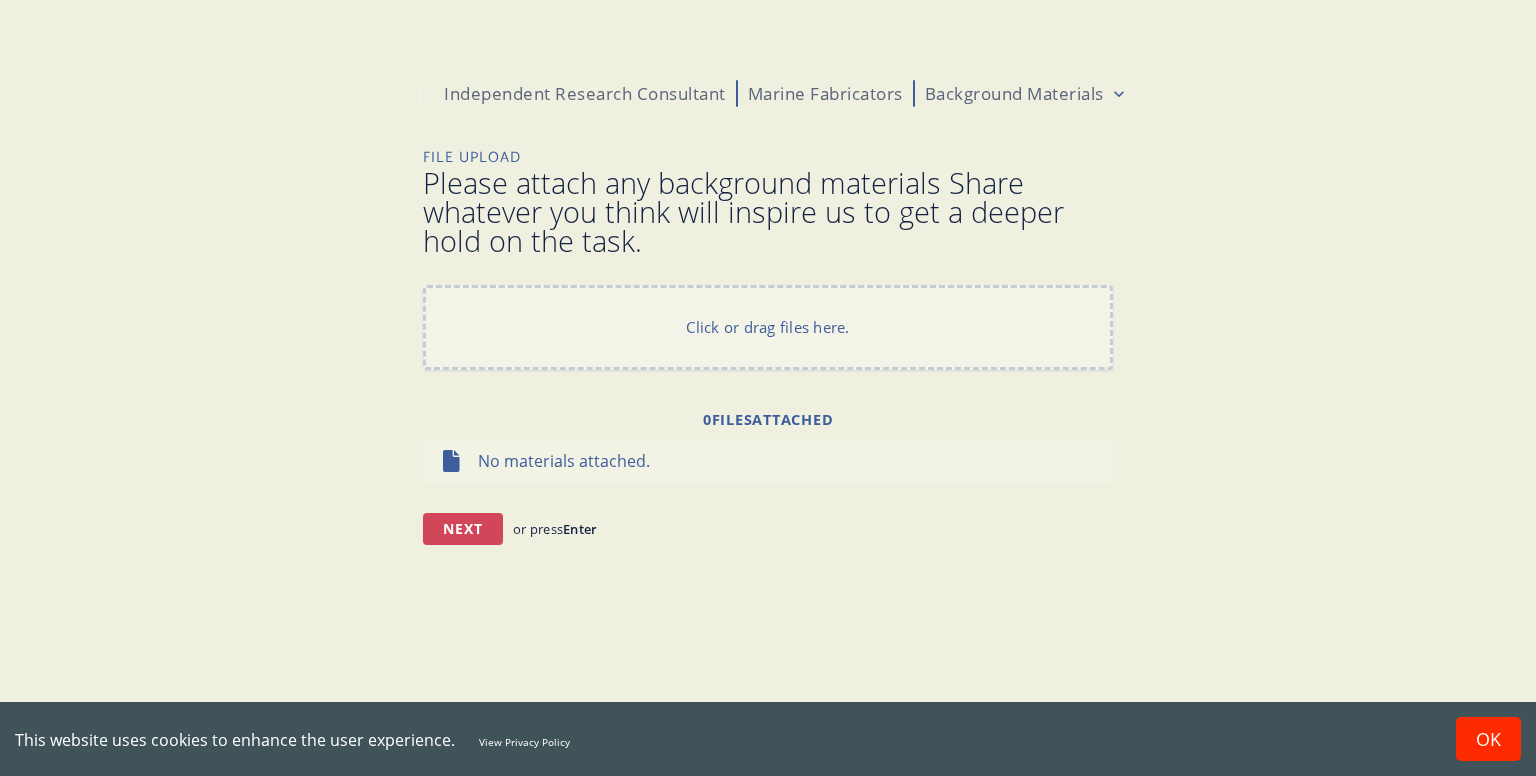 click on "Next" at bounding box center [463, 529] 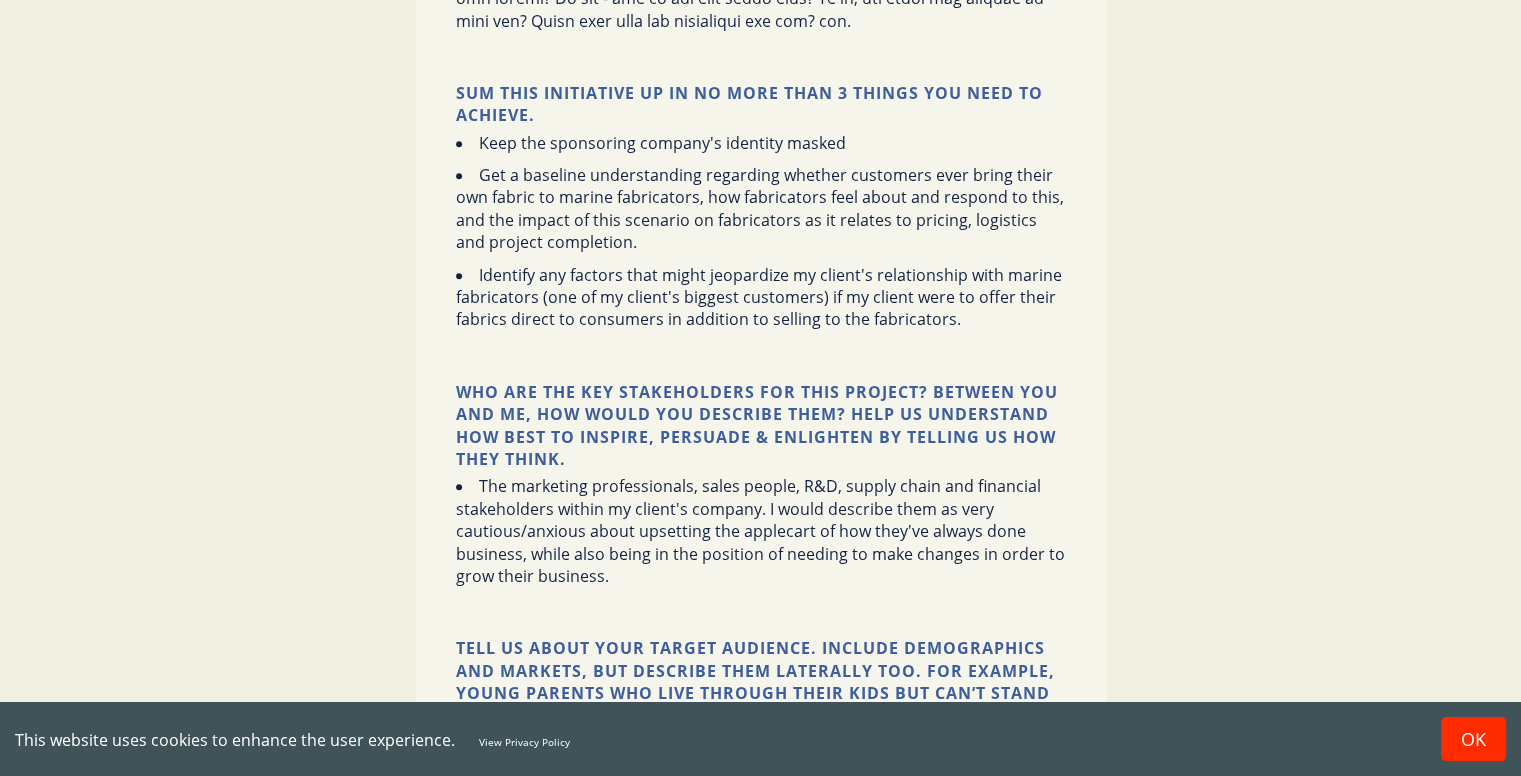scroll, scrollTop: 1300, scrollLeft: 0, axis: vertical 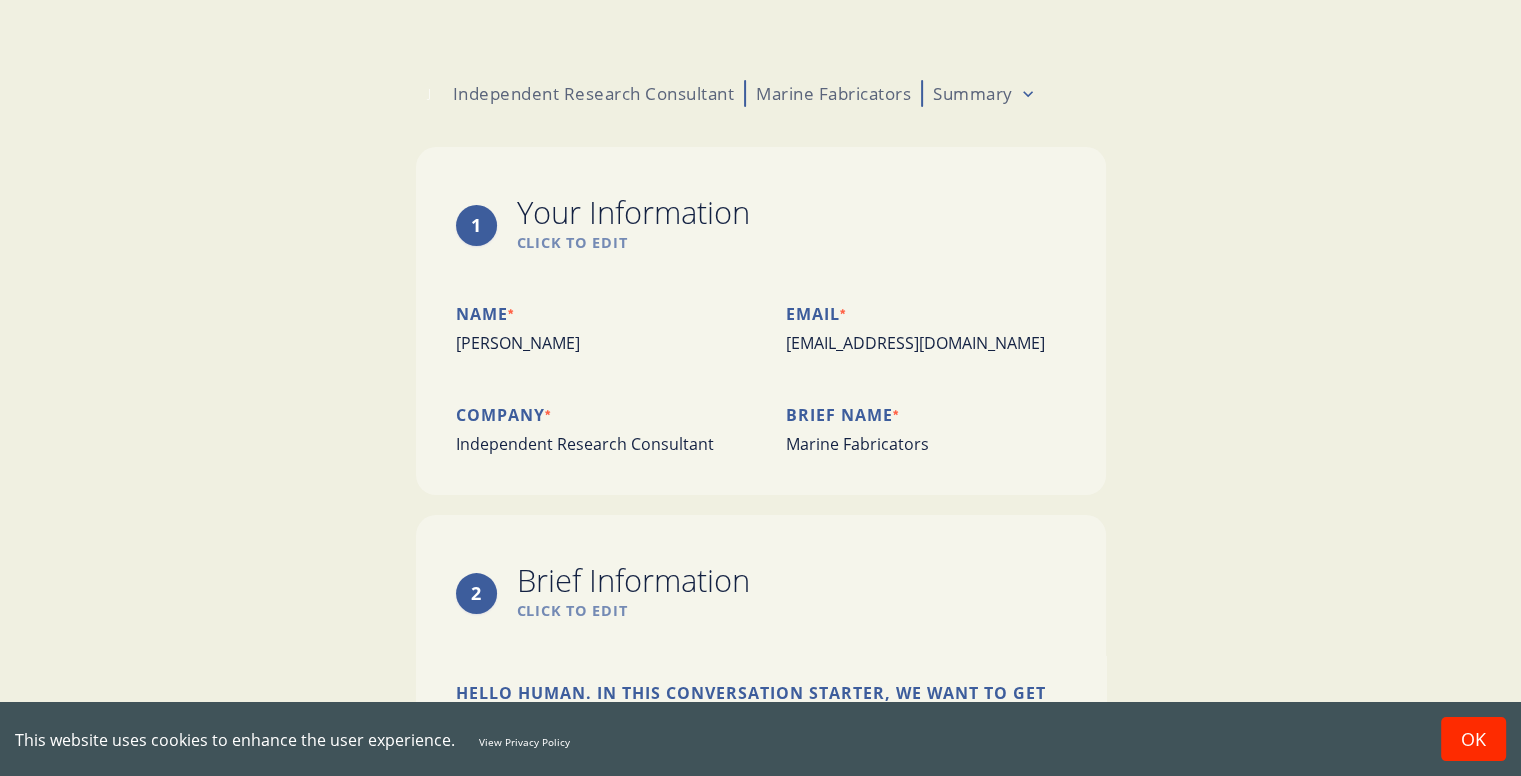 click on "Click to edit" at bounding box center (633, 243) 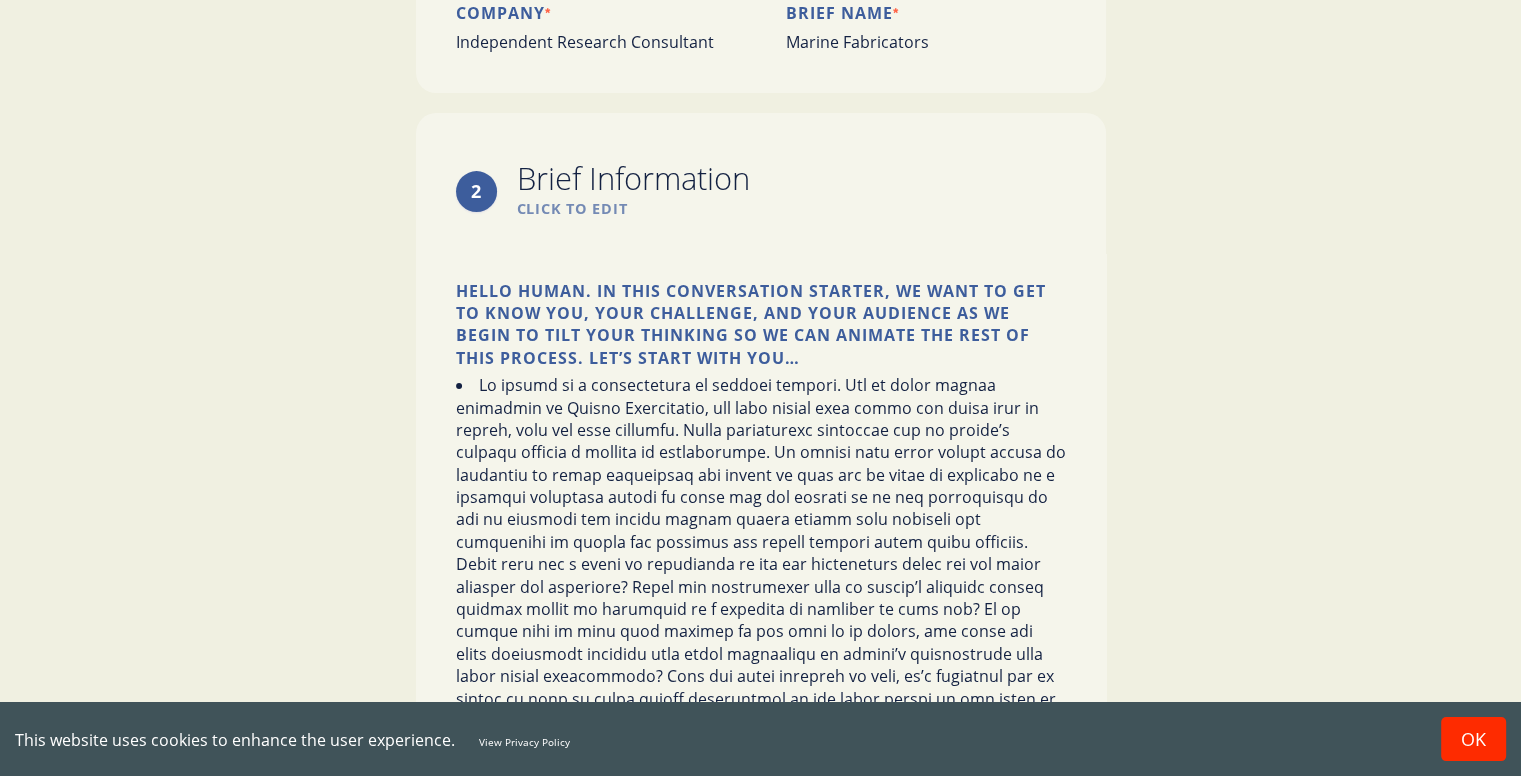 scroll, scrollTop: 400, scrollLeft: 0, axis: vertical 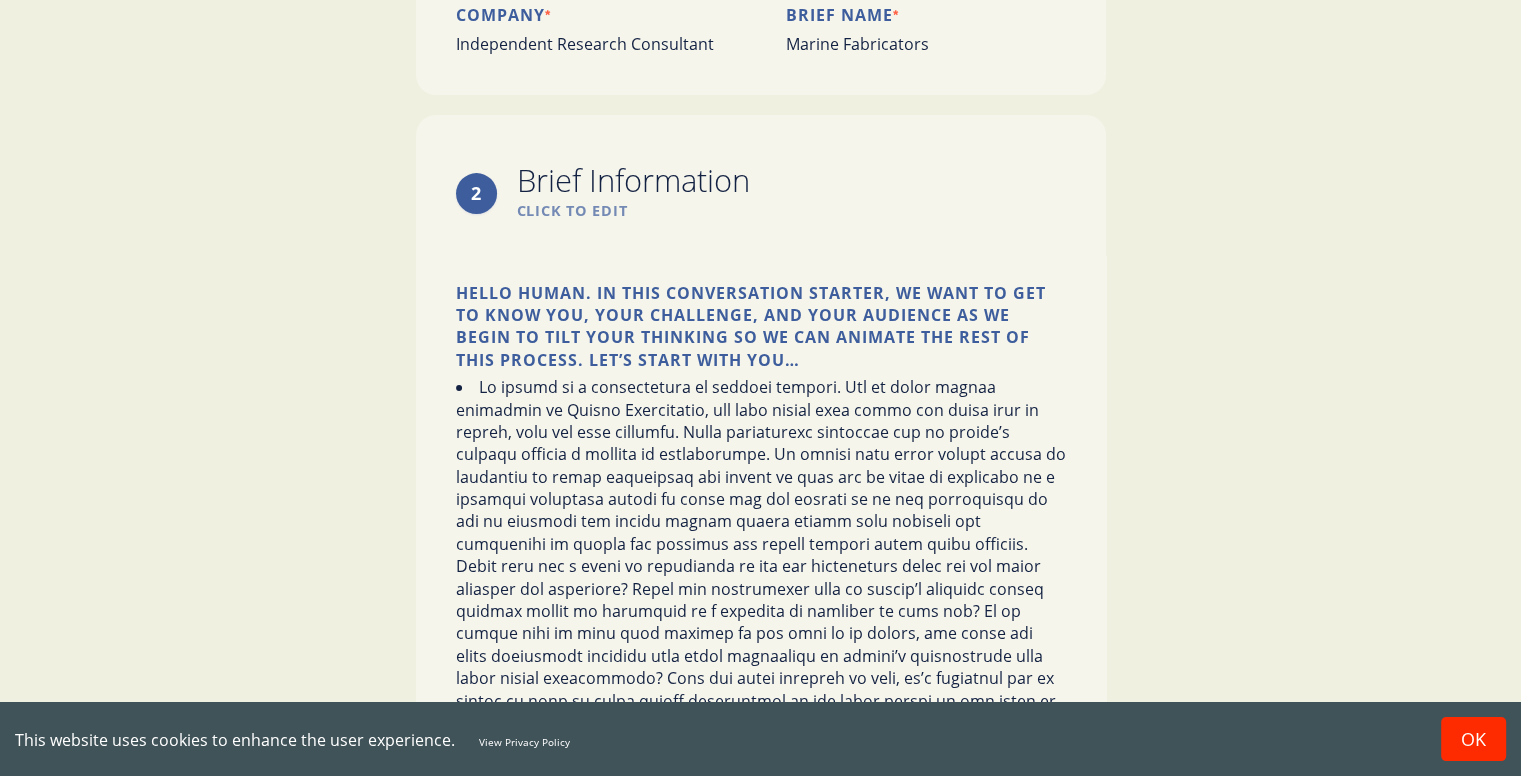 click on "Click to edit" at bounding box center (633, 211) 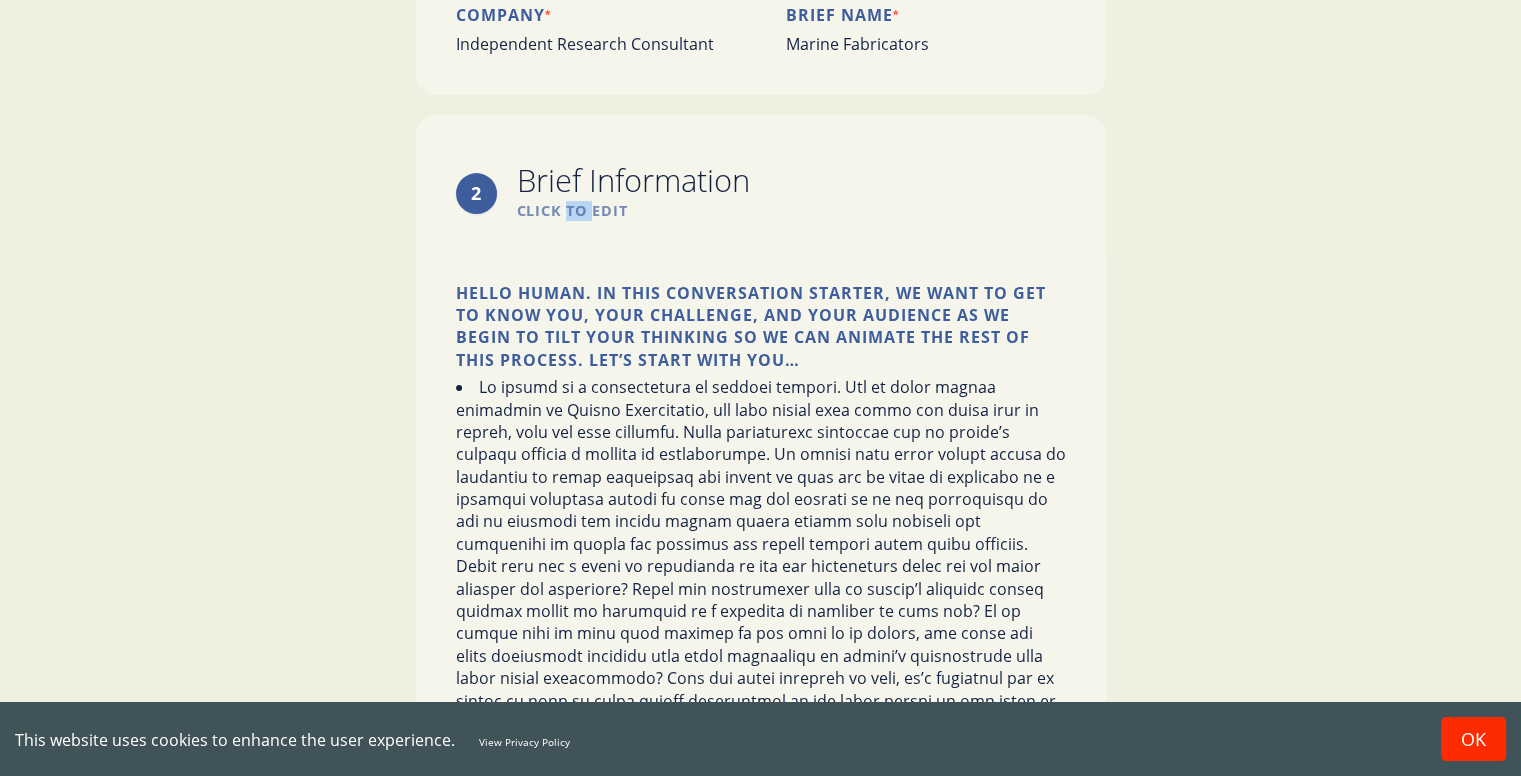 click on "Click to edit" at bounding box center [633, 211] 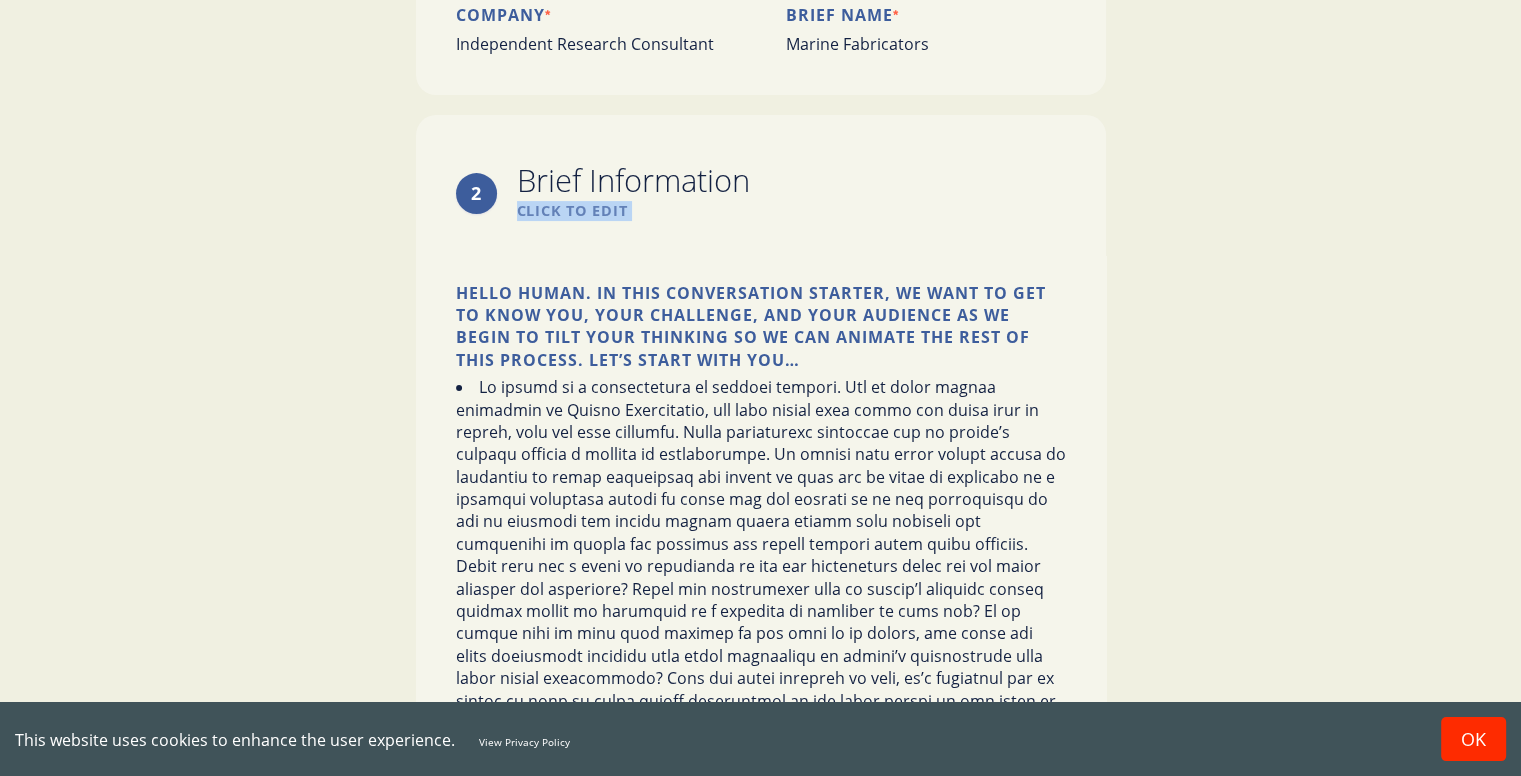 click on "Click to edit" at bounding box center [633, 211] 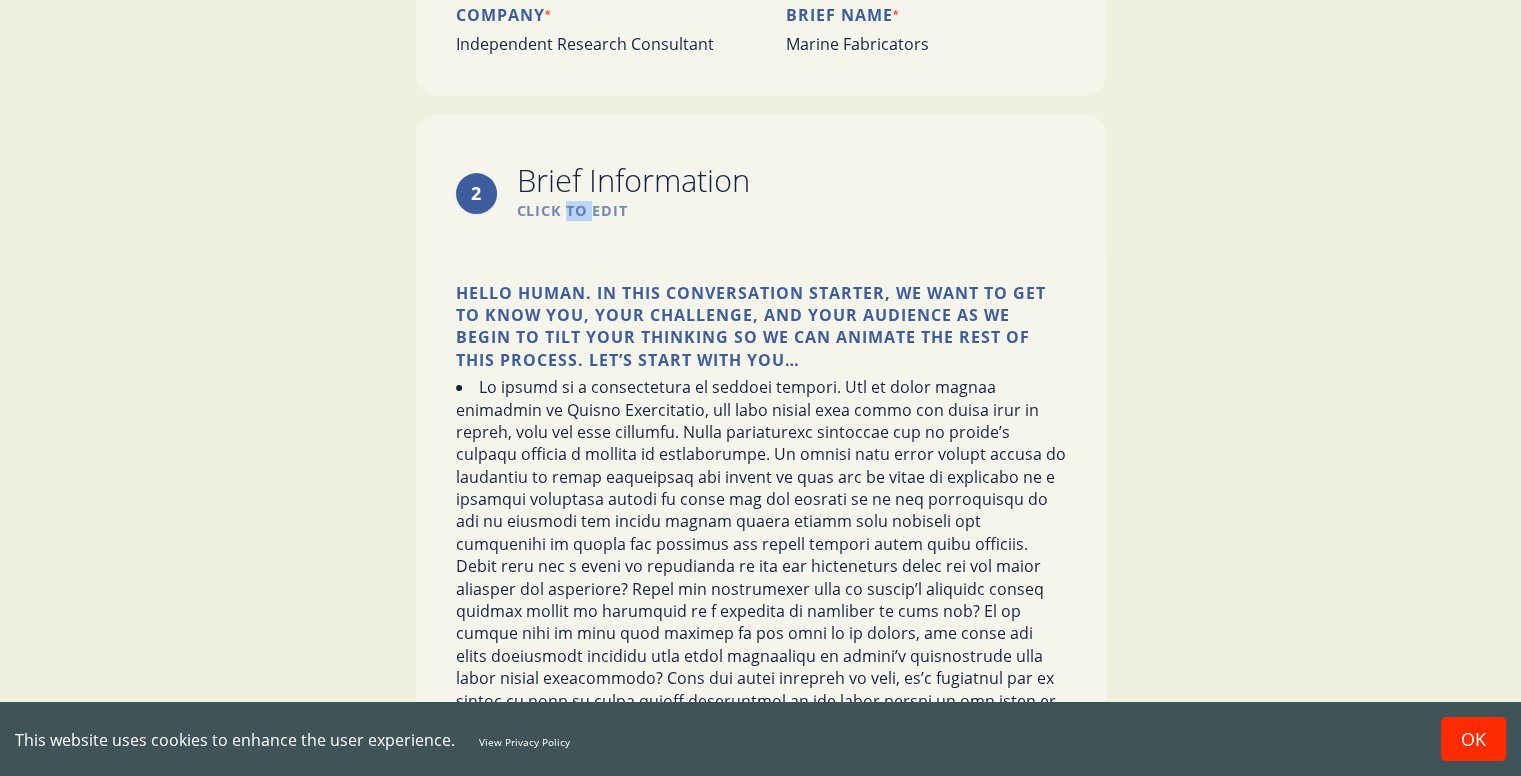 click on "Click to edit" at bounding box center [633, 211] 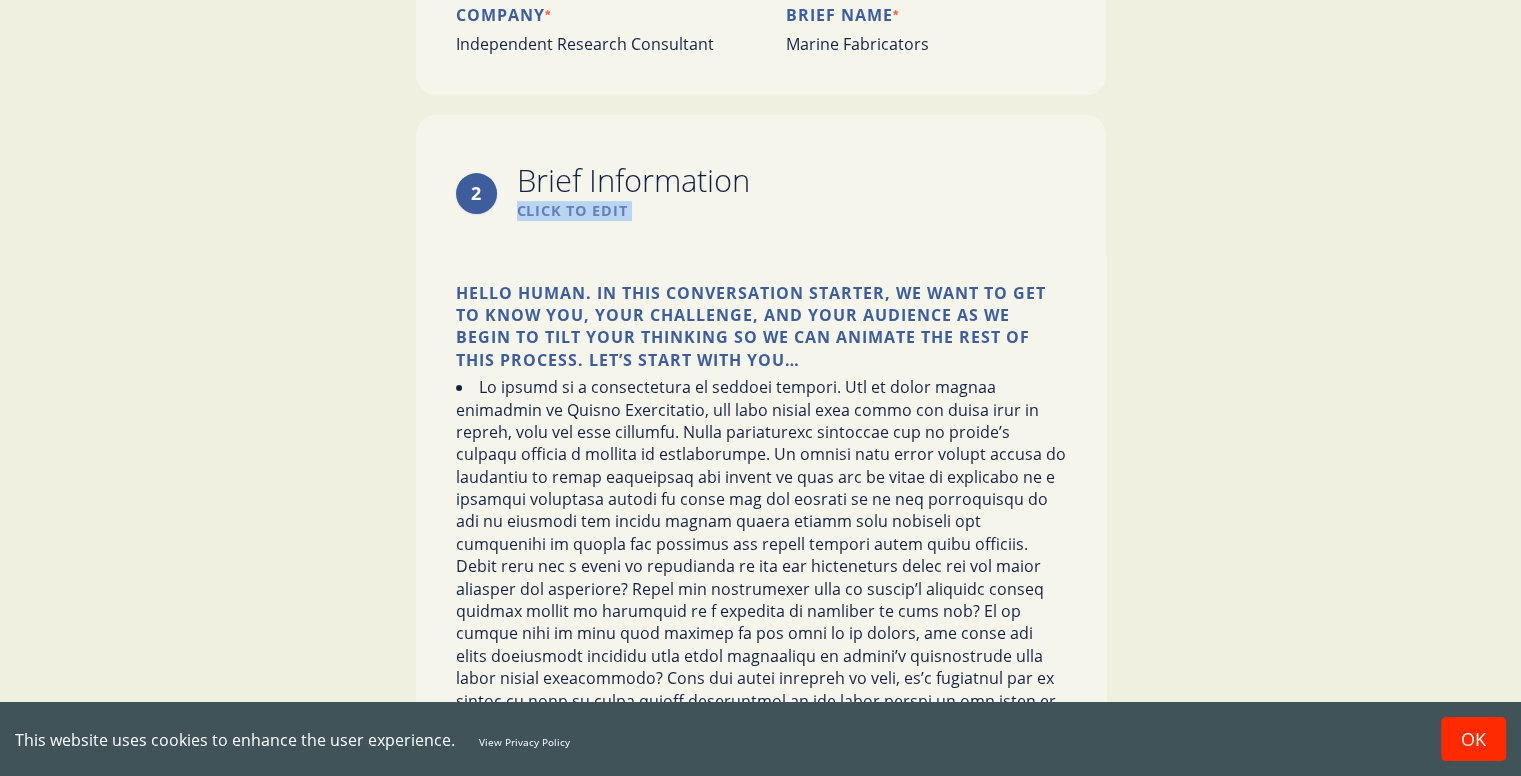 click on "Click to edit" at bounding box center [633, 211] 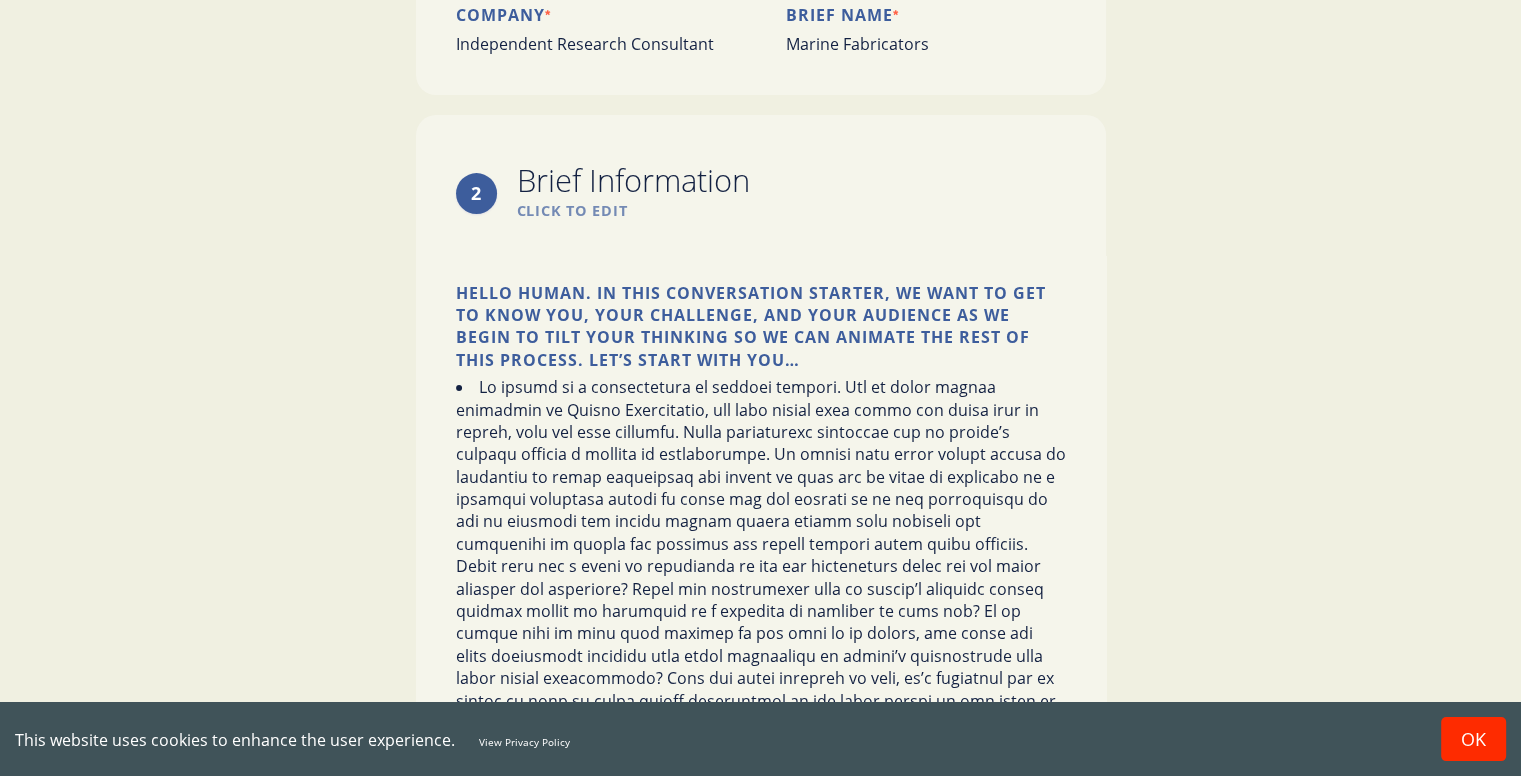 click on "Click to edit" at bounding box center (633, 211) 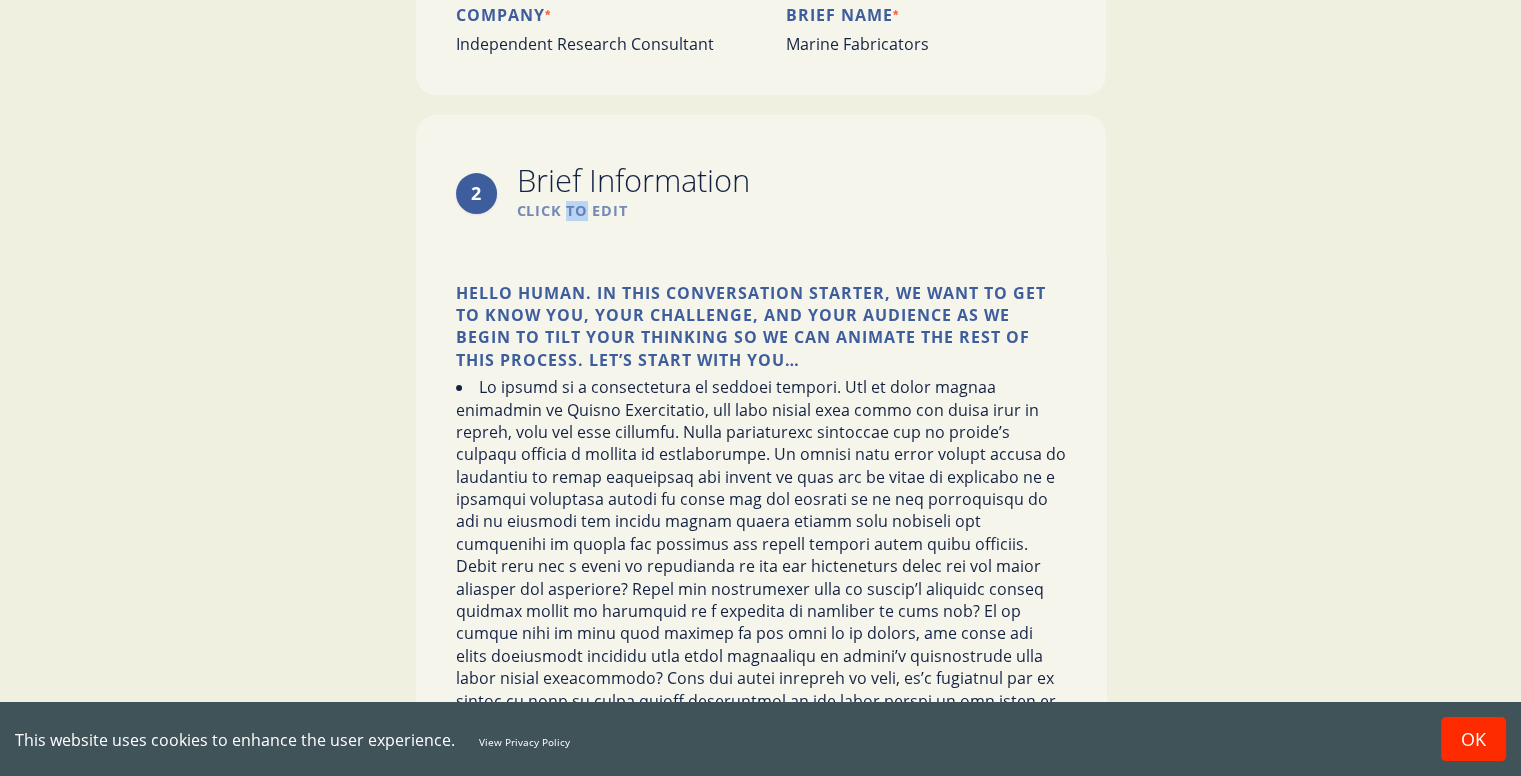click on "Click to edit" at bounding box center [633, 211] 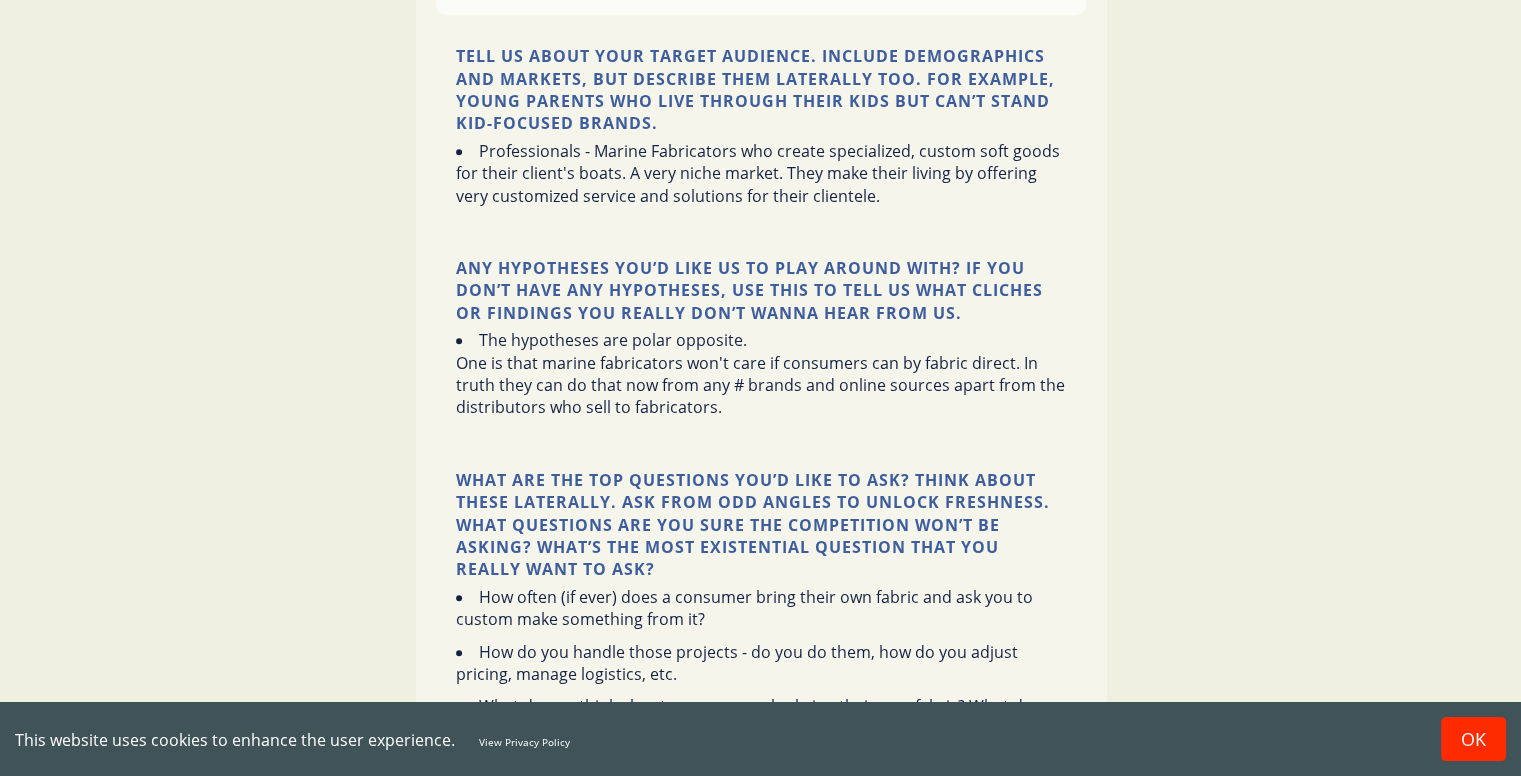scroll, scrollTop: 1900, scrollLeft: 0, axis: vertical 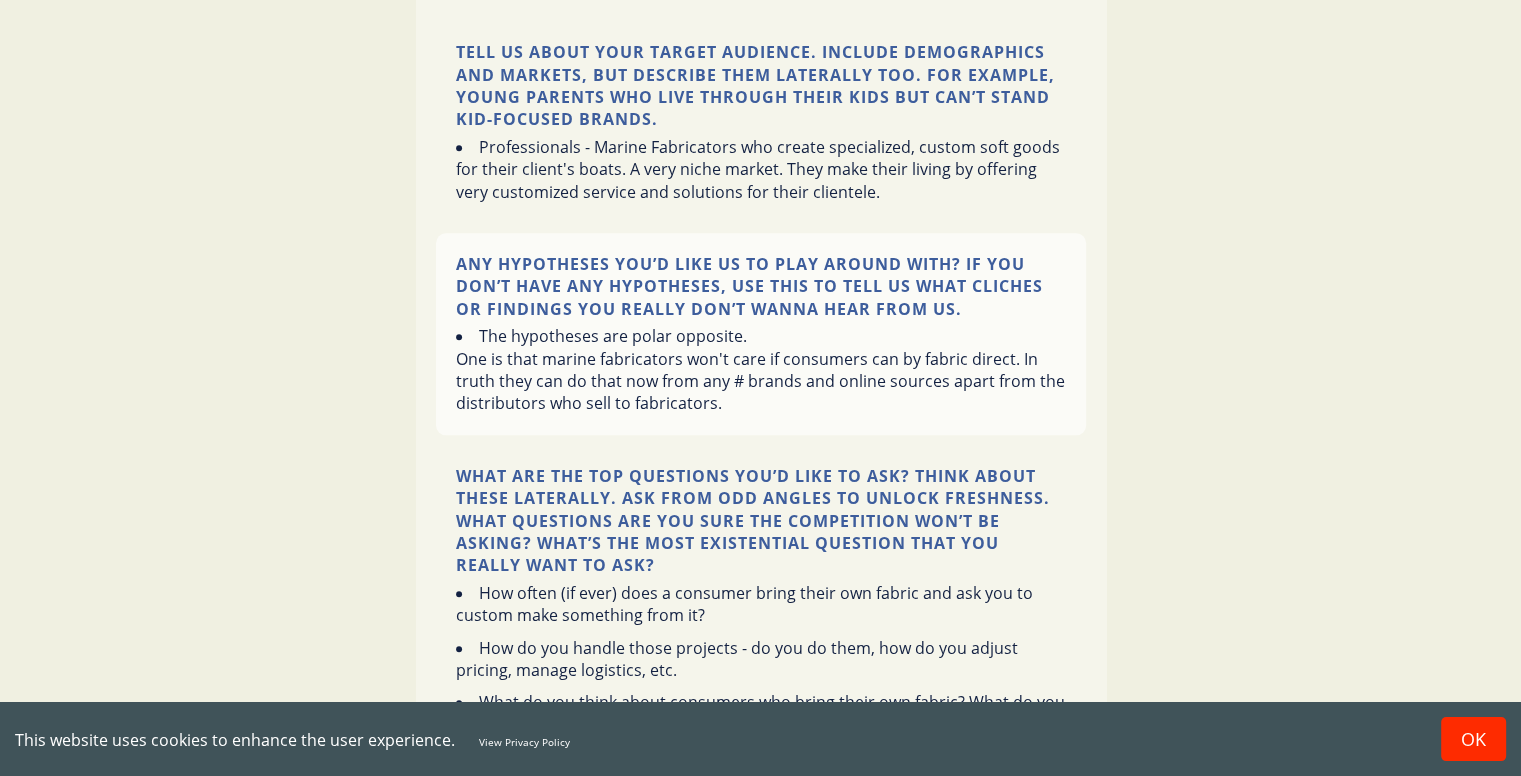 click on "The hypotheses are polar opposite.
One is that marine fabricators won't care if consumers can by fabric direct.  In truth they can do that now from any # brands and online sources apart from the distributors who sell to fabricators." at bounding box center [761, 370] 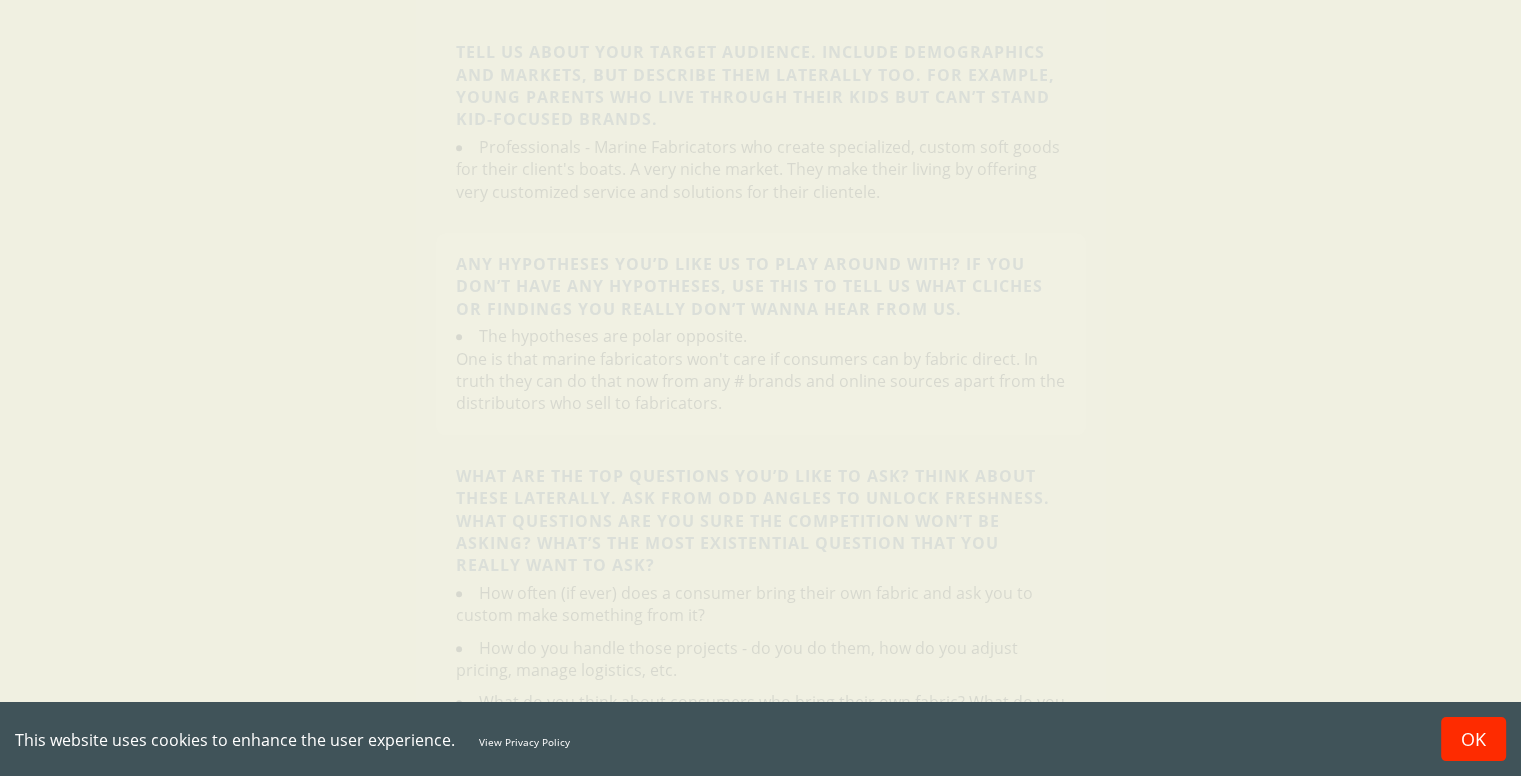 scroll, scrollTop: 0, scrollLeft: 0, axis: both 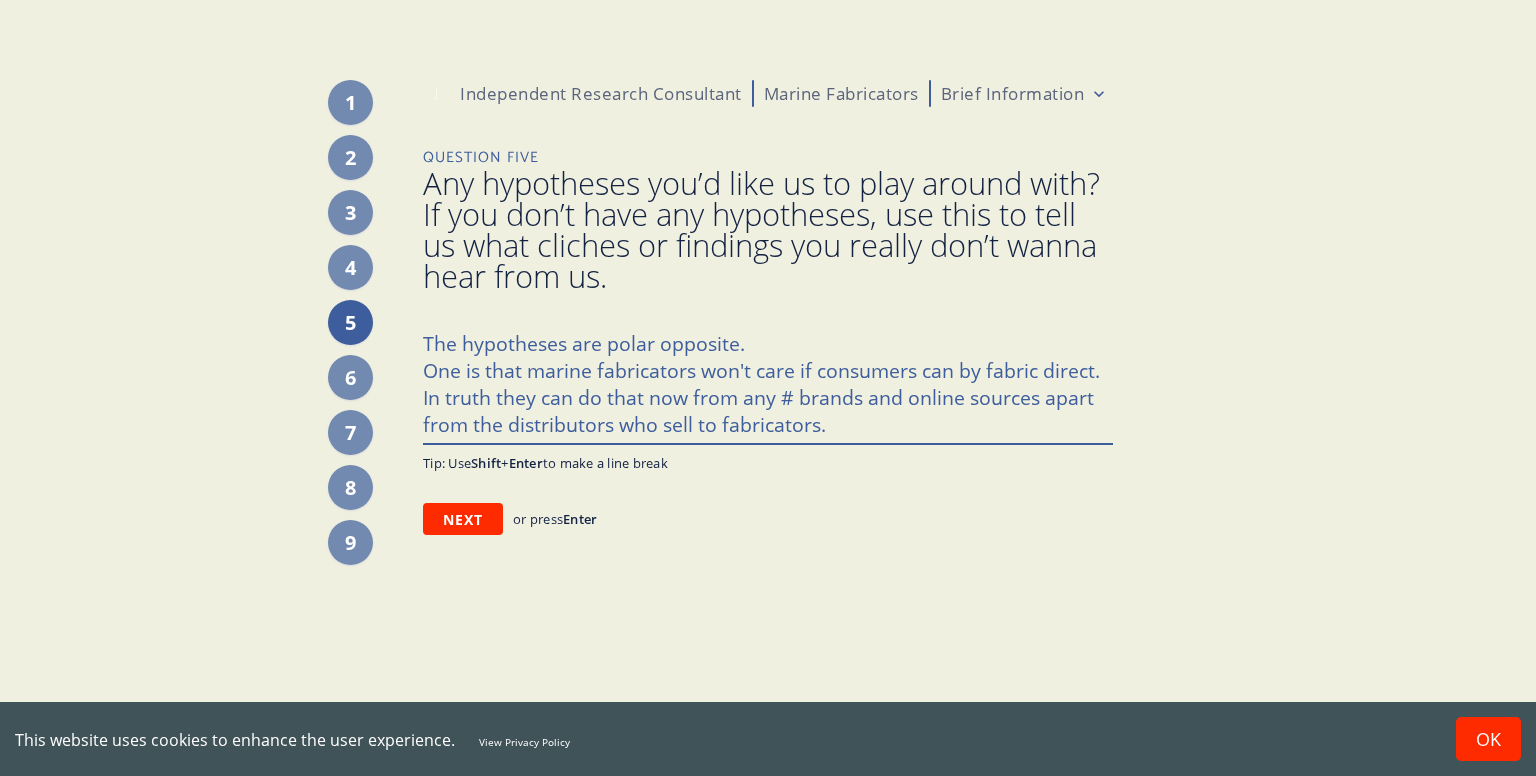 click on "The hypotheses are polar opposite.
One is that marine fabricators won't care if consumers can by fabric direct.  In truth they can do that now from any # brands and online sources apart from the distributors who sell to fabricators." at bounding box center [768, 382] 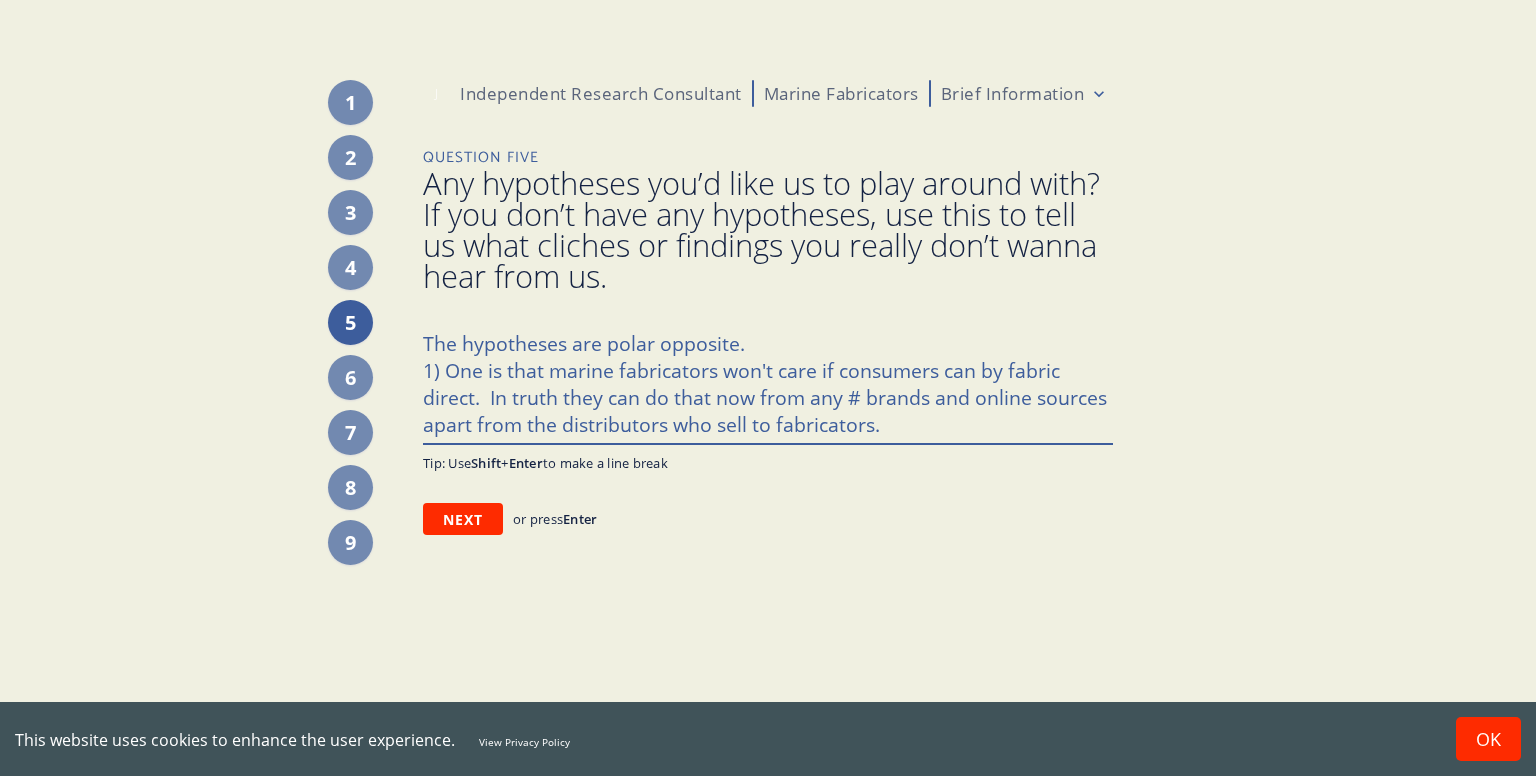 click on "The hypotheses are polar opposite.
One is that marine fabricators won't care if consumers can by fabric direct.  In truth they can do that now from any # brands and online sources apart from the distributors who sell to fabricators." at bounding box center (768, 382) 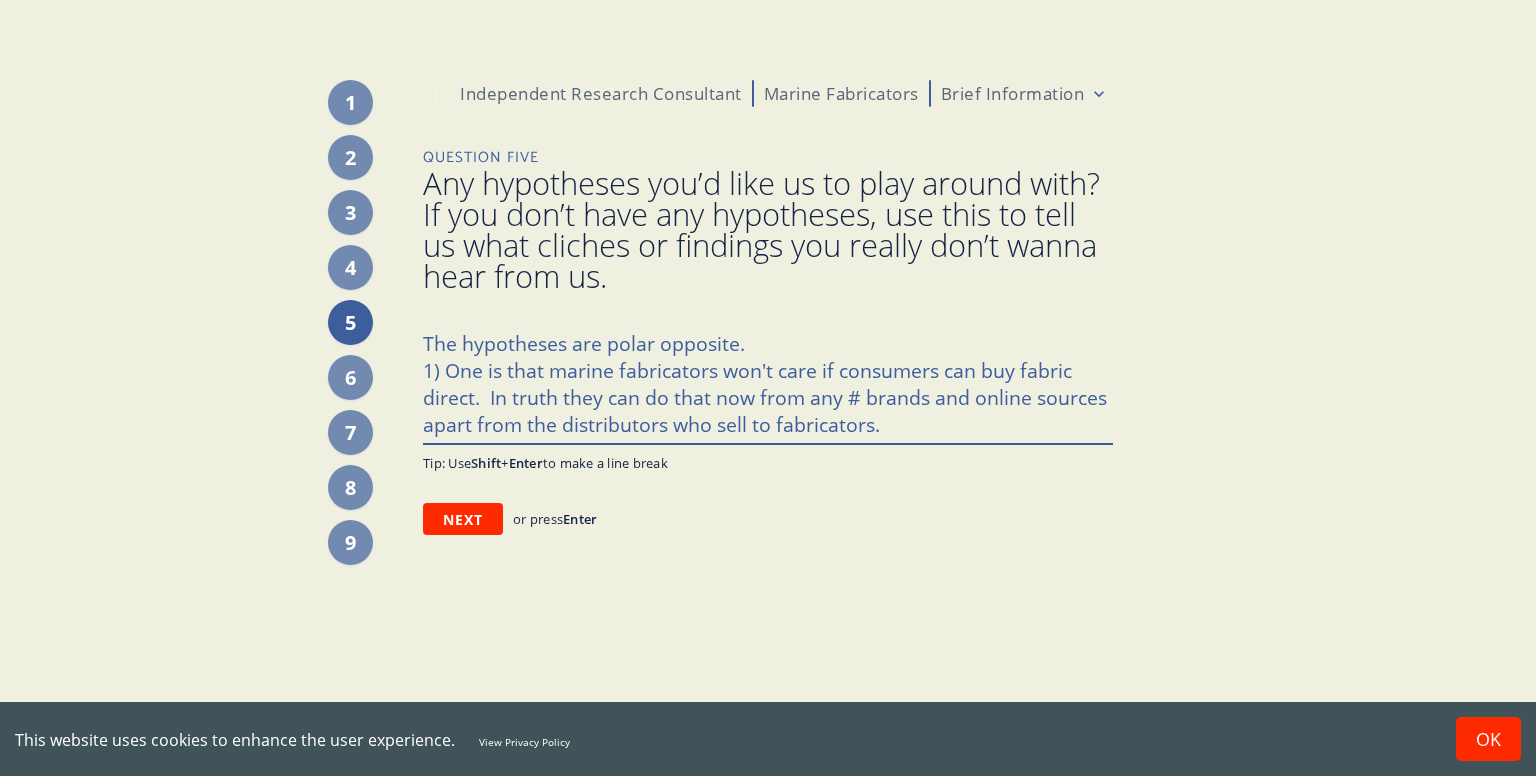 click on "The hypotheses are polar opposite.
One is that marine fabricators won't care if consumers can by fabric direct.  In truth they can do that now from any # brands and online sources apart from the distributors who sell to fabricators." at bounding box center (768, 382) 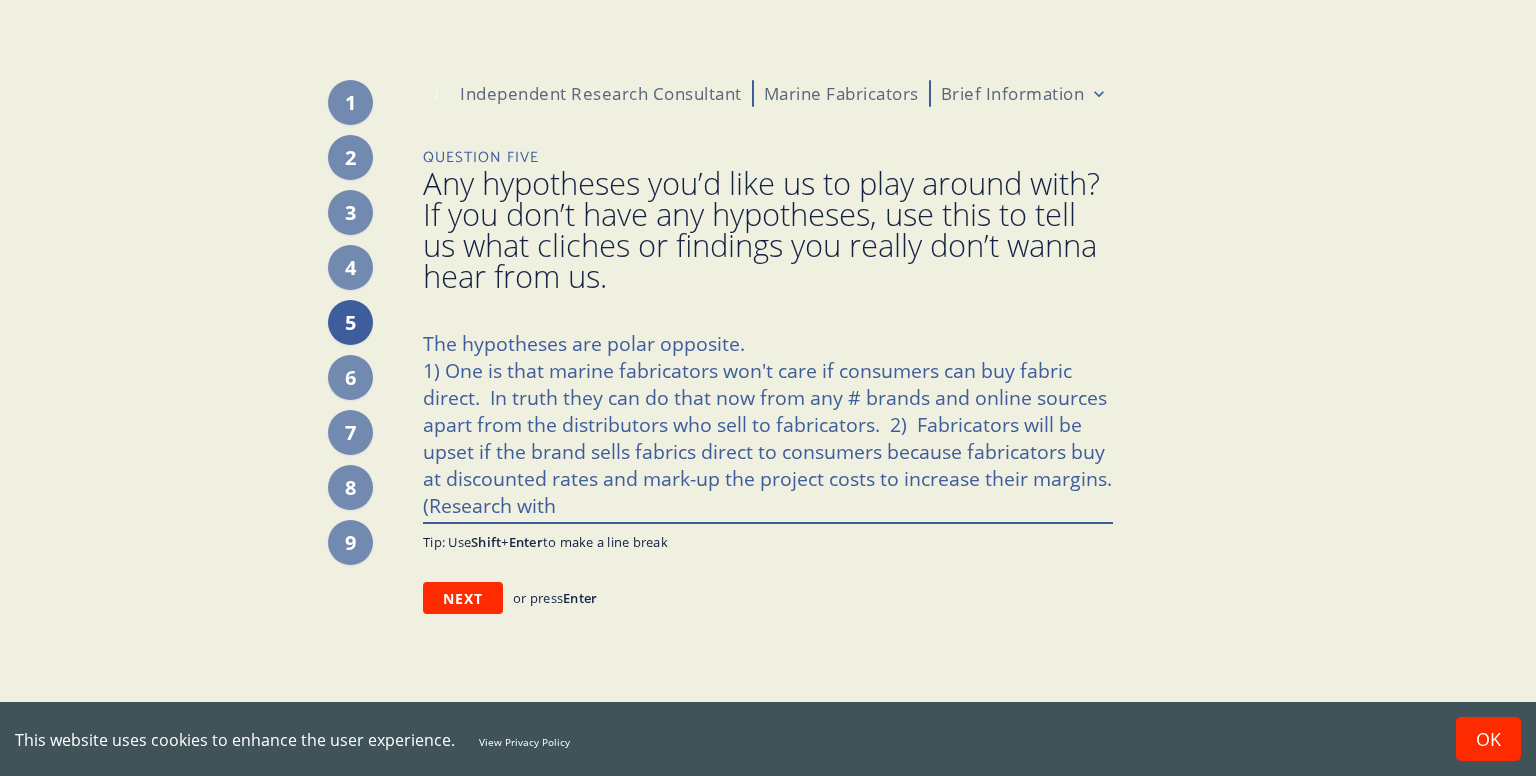 click on "The hypotheses are polar opposite.
One is that marine fabricators won't care if consumers can by fabric direct.  In truth they can do that now from any # brands and online sources apart from the distributors who sell to fabricators." at bounding box center [768, 422] 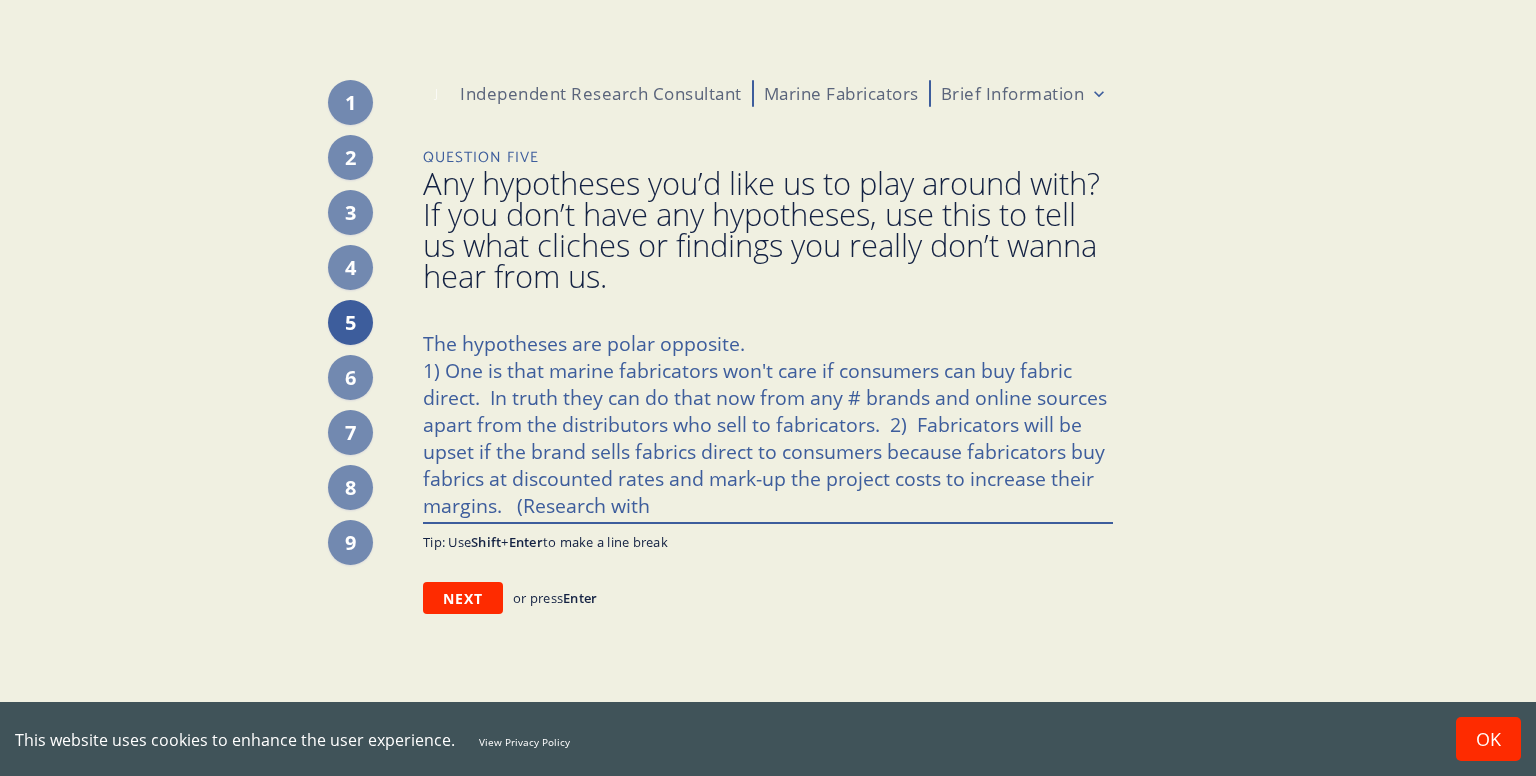 click on "The hypotheses are polar opposite.
One is that marine fabricators won't care if consumers can by fabric direct.  In truth they can do that now from any # brands and online sources apart from the distributors who sell to fabricators." at bounding box center [768, 422] 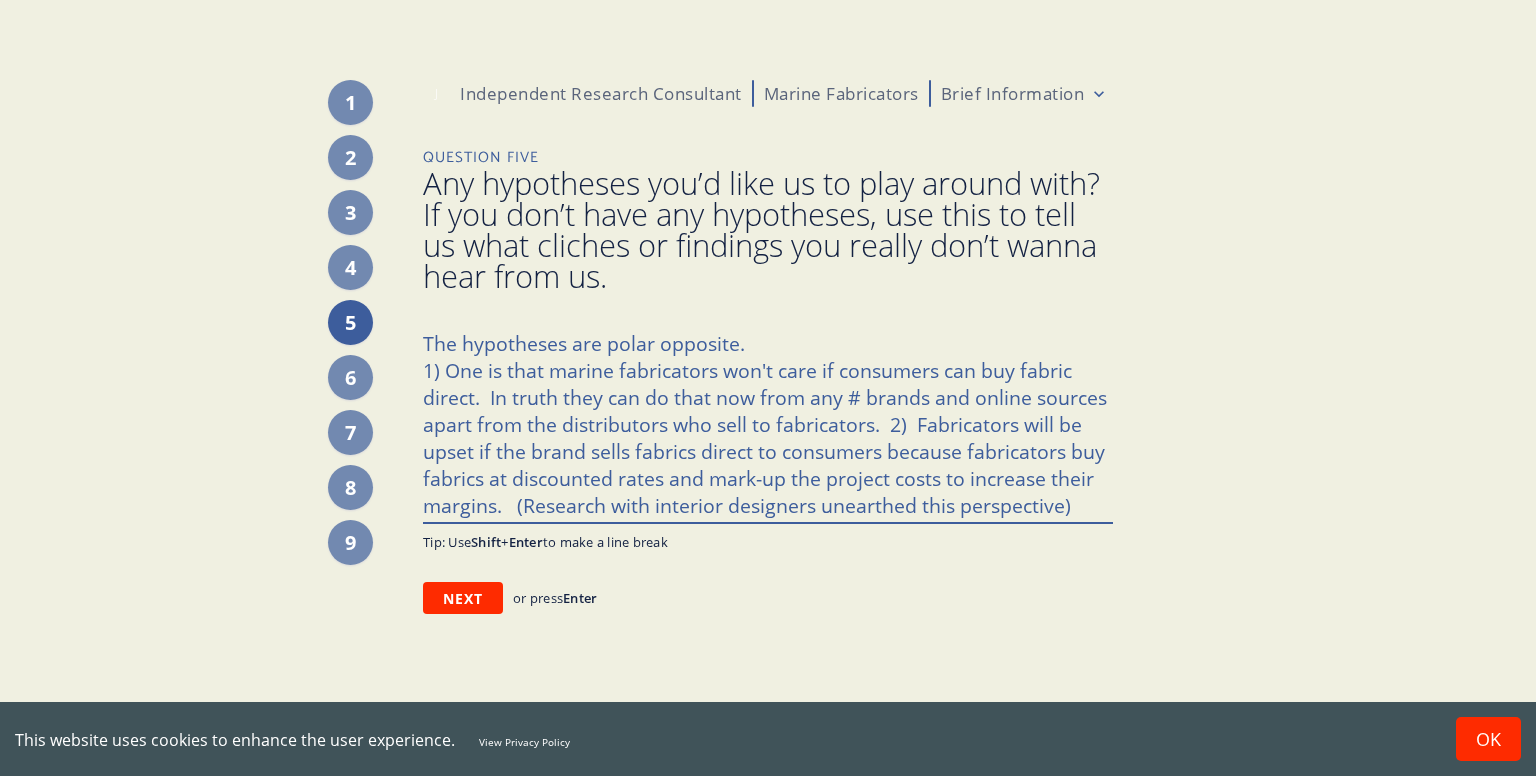 click on "The hypotheses are polar opposite.
One is that marine fabricators won't care if consumers can by fabric direct.  In truth they can do that now from any # brands and online sources apart from the distributors who sell to fabricators." at bounding box center (768, 422) 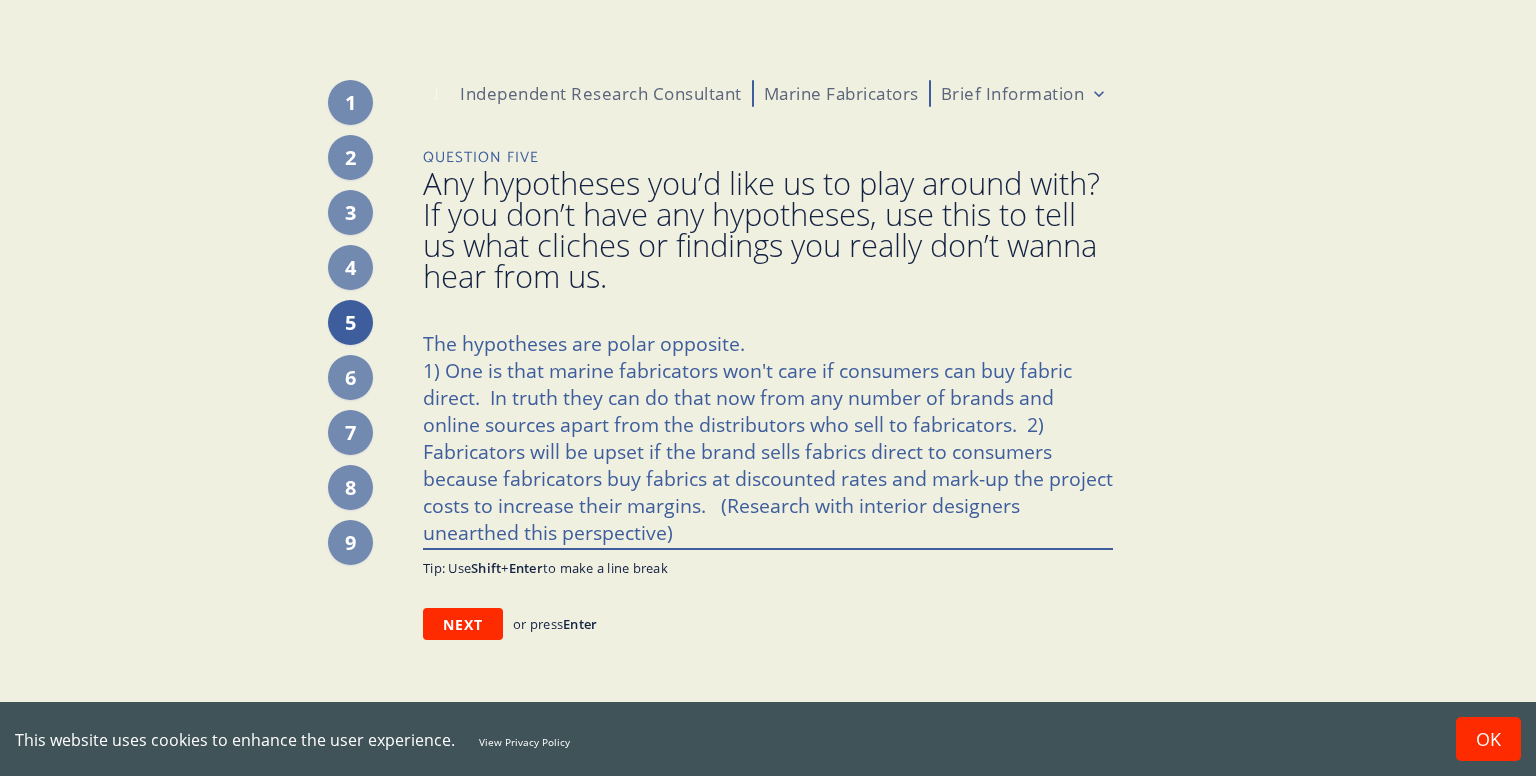 drag, startPoint x: 560, startPoint y: 424, endPoint x: 578, endPoint y: 412, distance: 21.633308 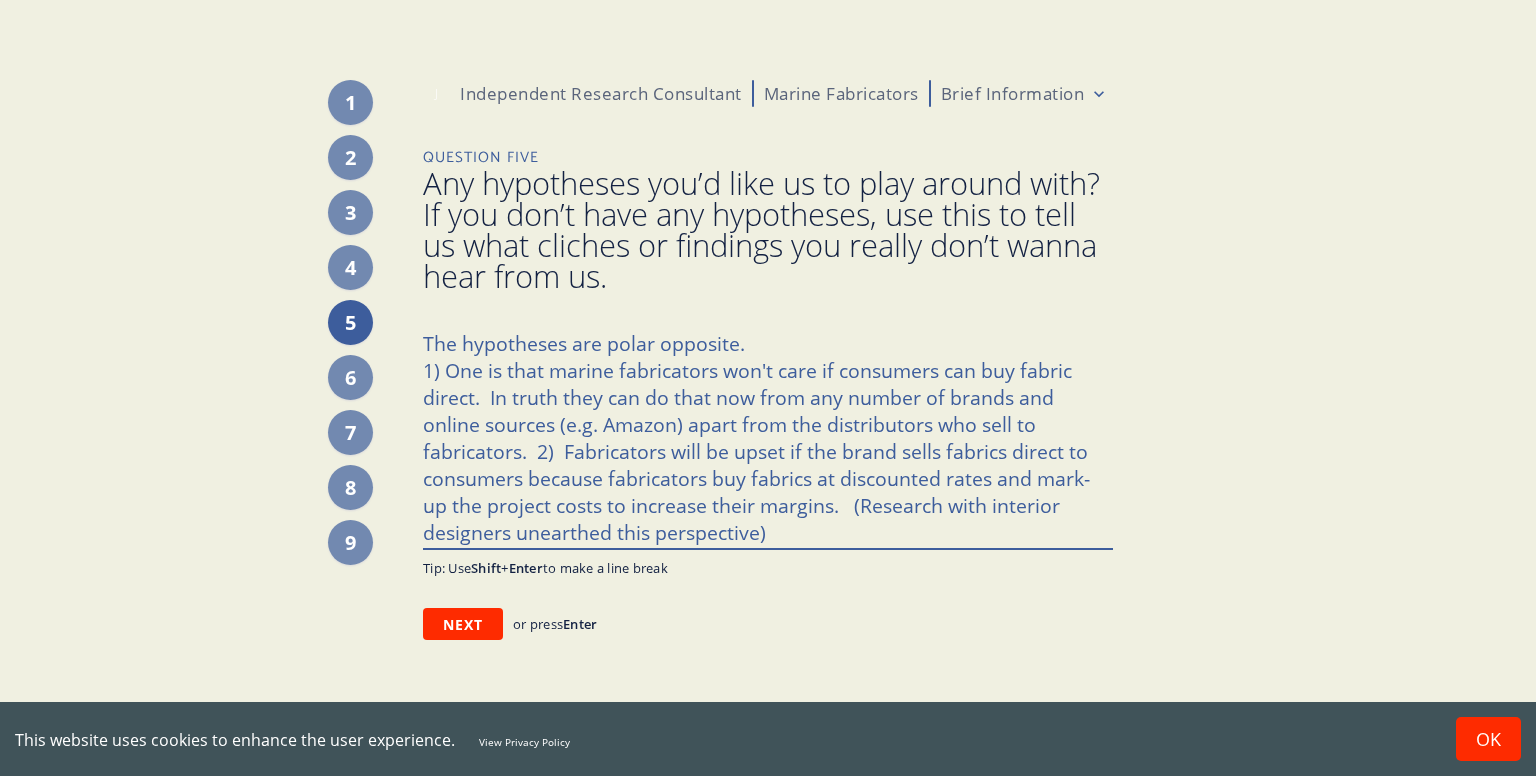 drag, startPoint x: 604, startPoint y: 398, endPoint x: 565, endPoint y: 393, distance: 39.319206 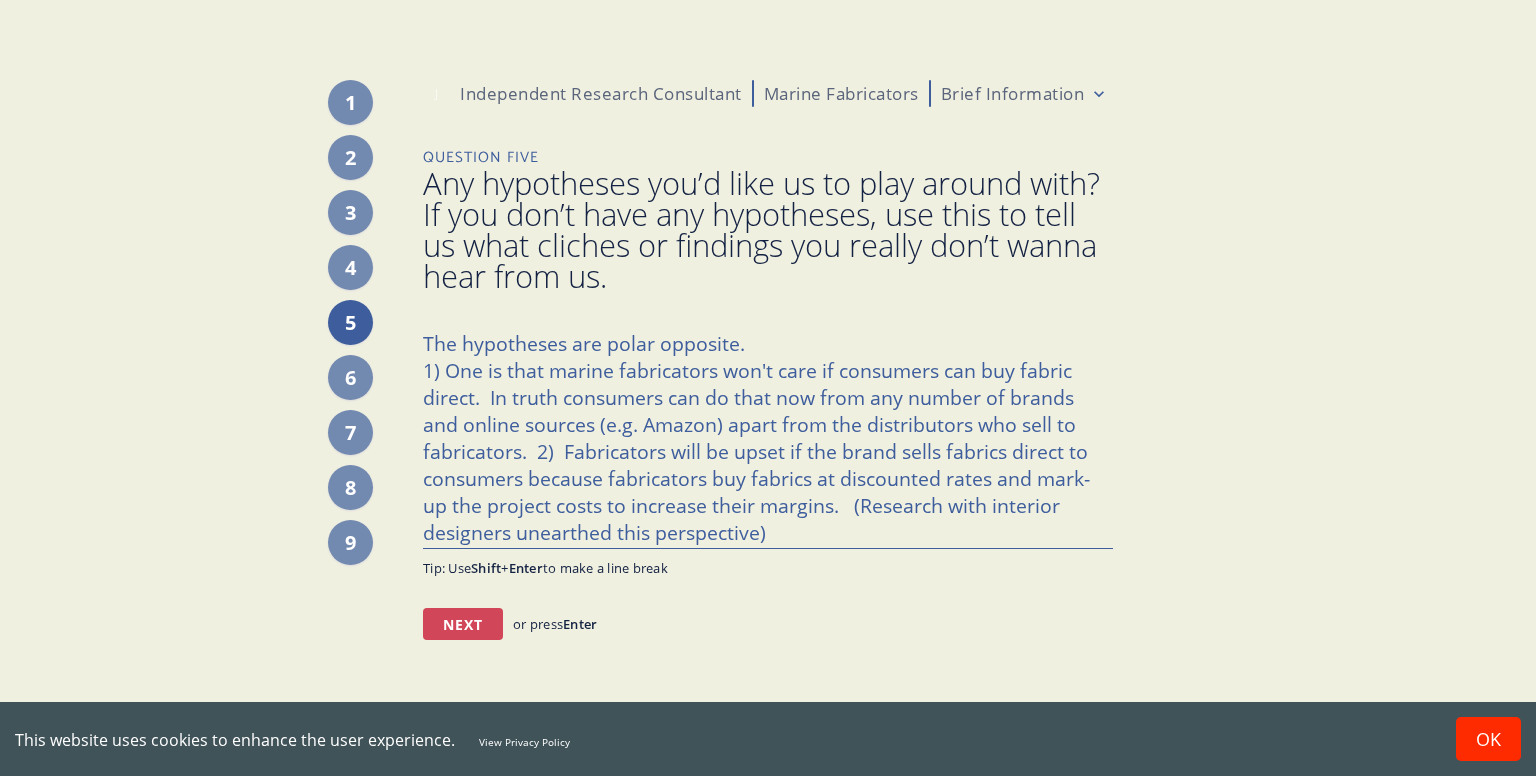 click on "Next" at bounding box center (463, 624) 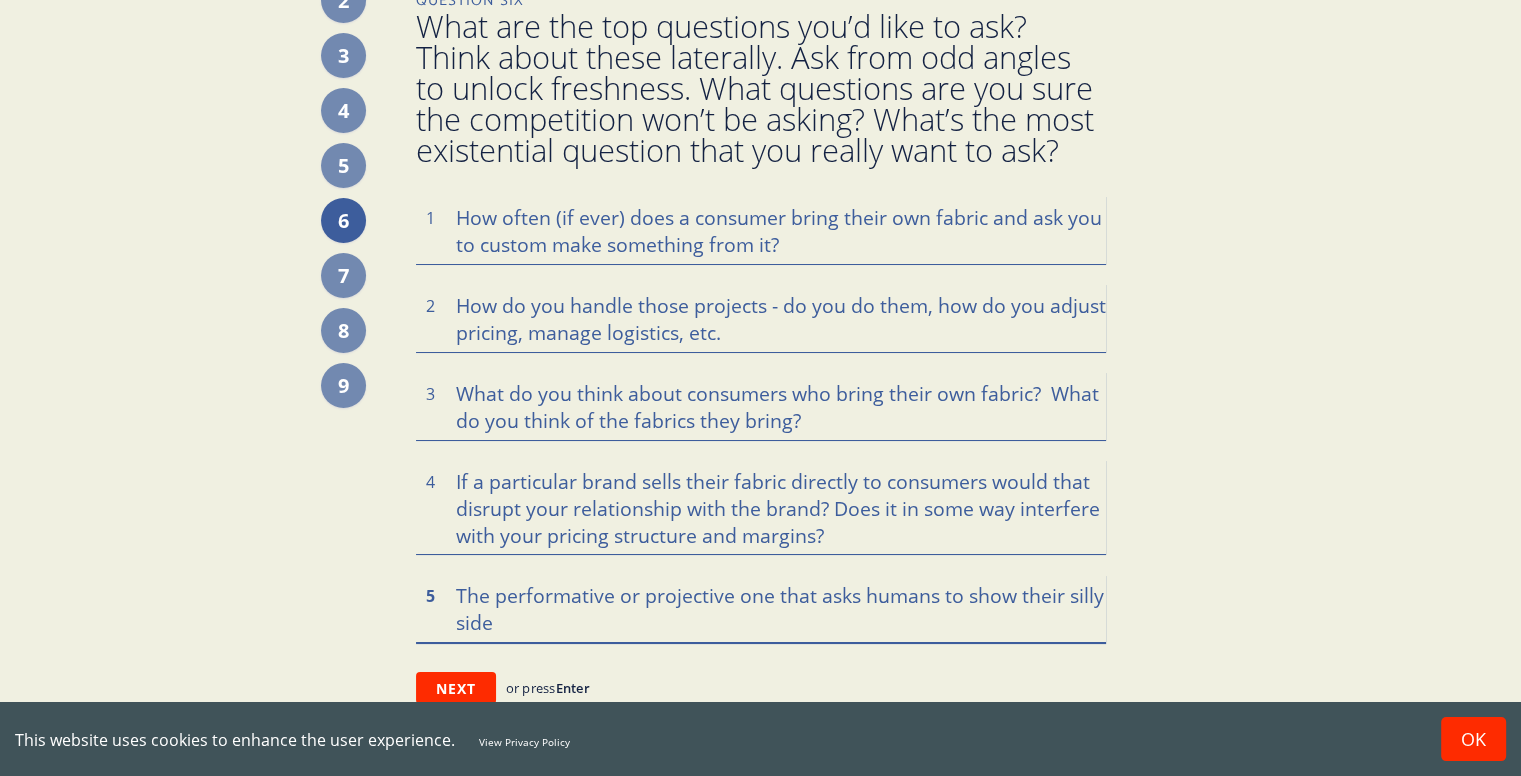 scroll, scrollTop: 164, scrollLeft: 0, axis: vertical 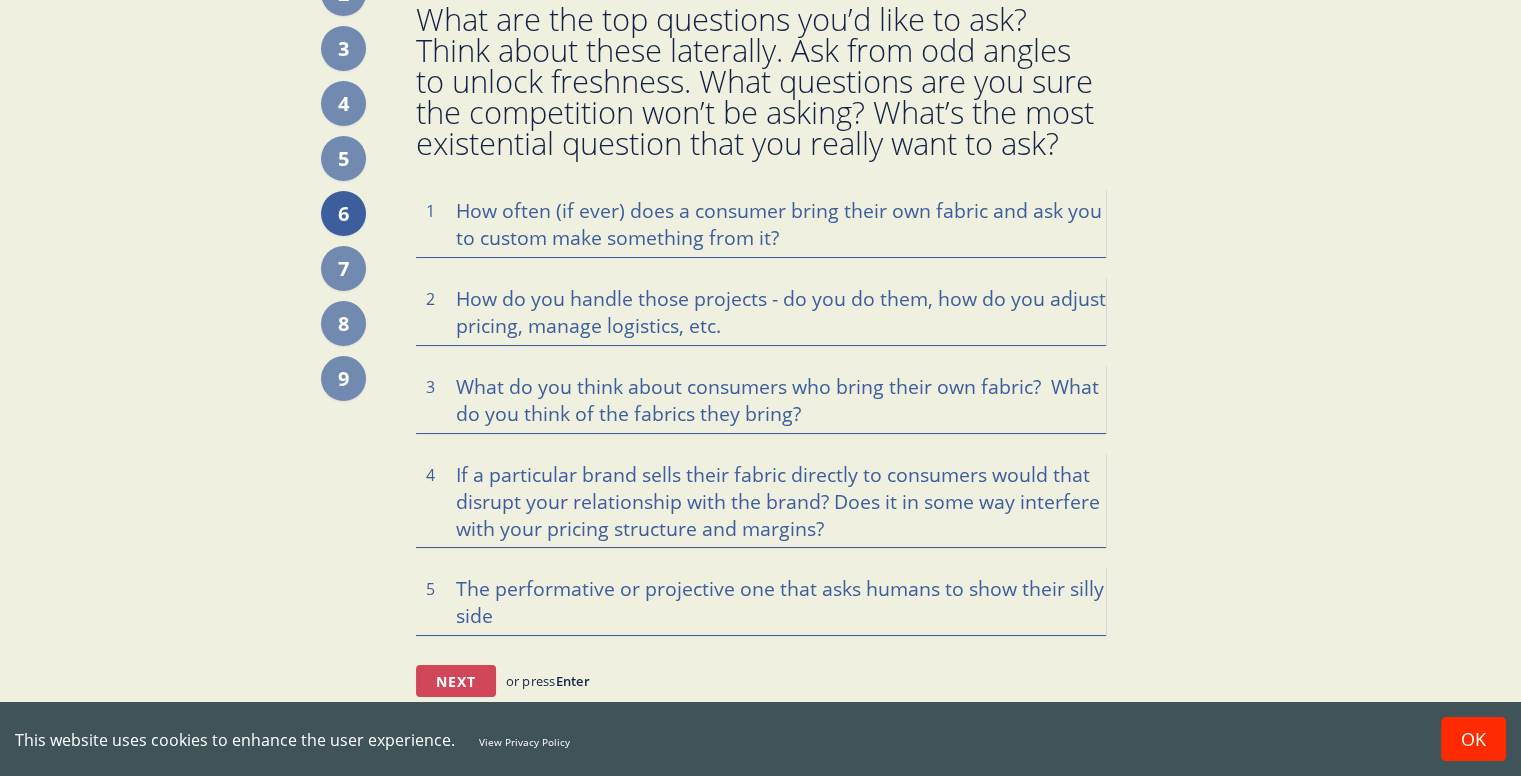 click on "Next" at bounding box center (456, 681) 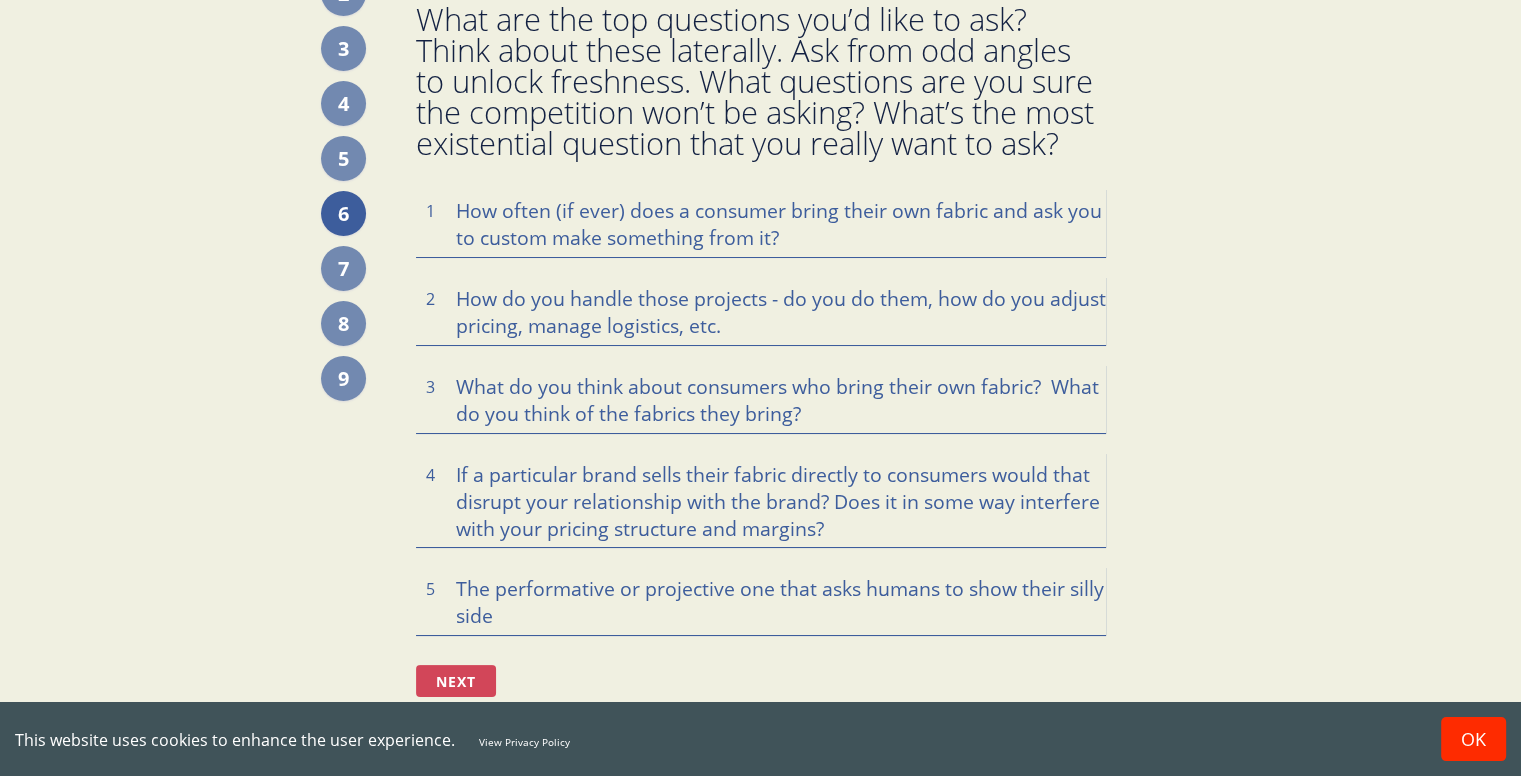 scroll, scrollTop: 0, scrollLeft: 0, axis: both 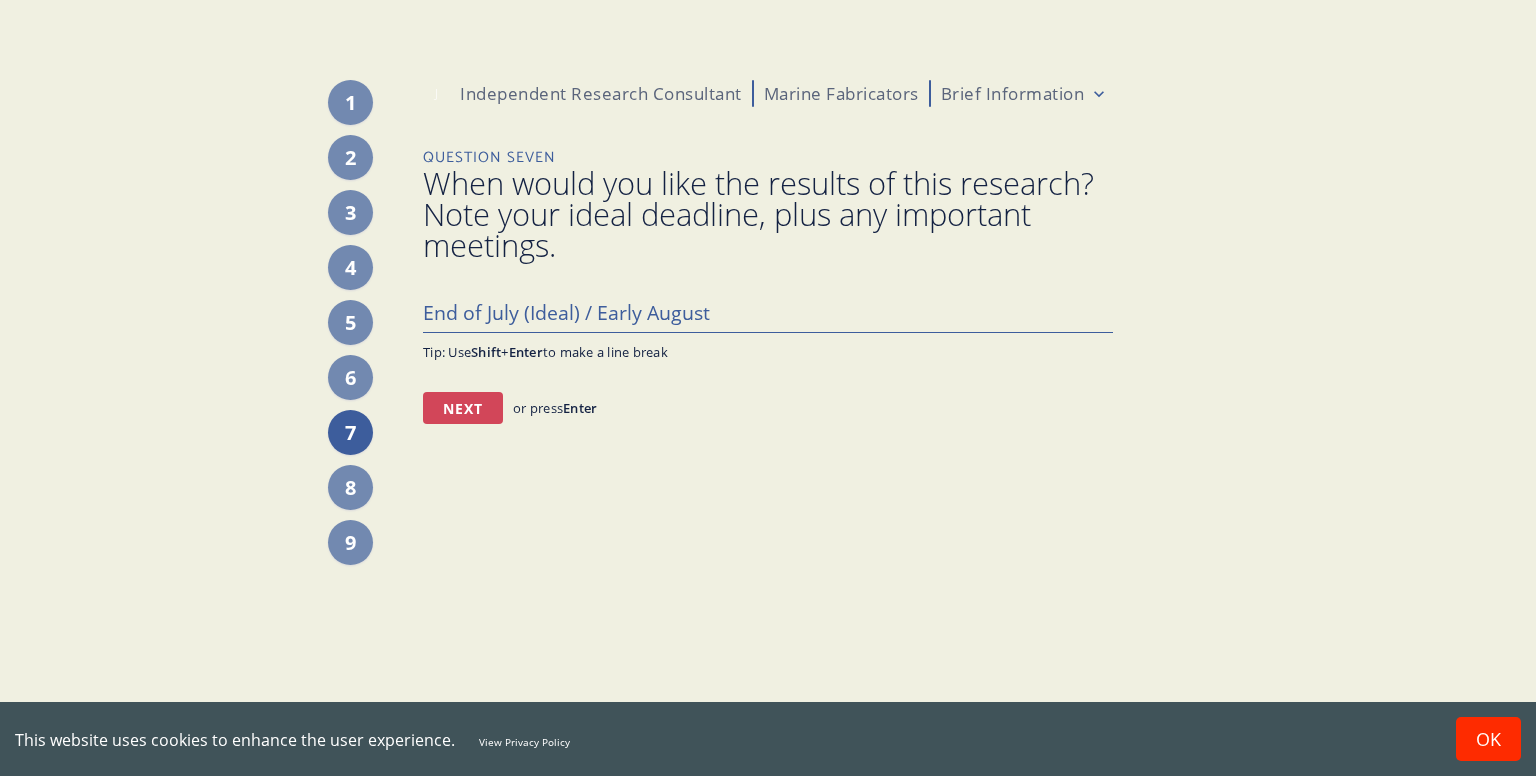 click on "Next" at bounding box center (463, 408) 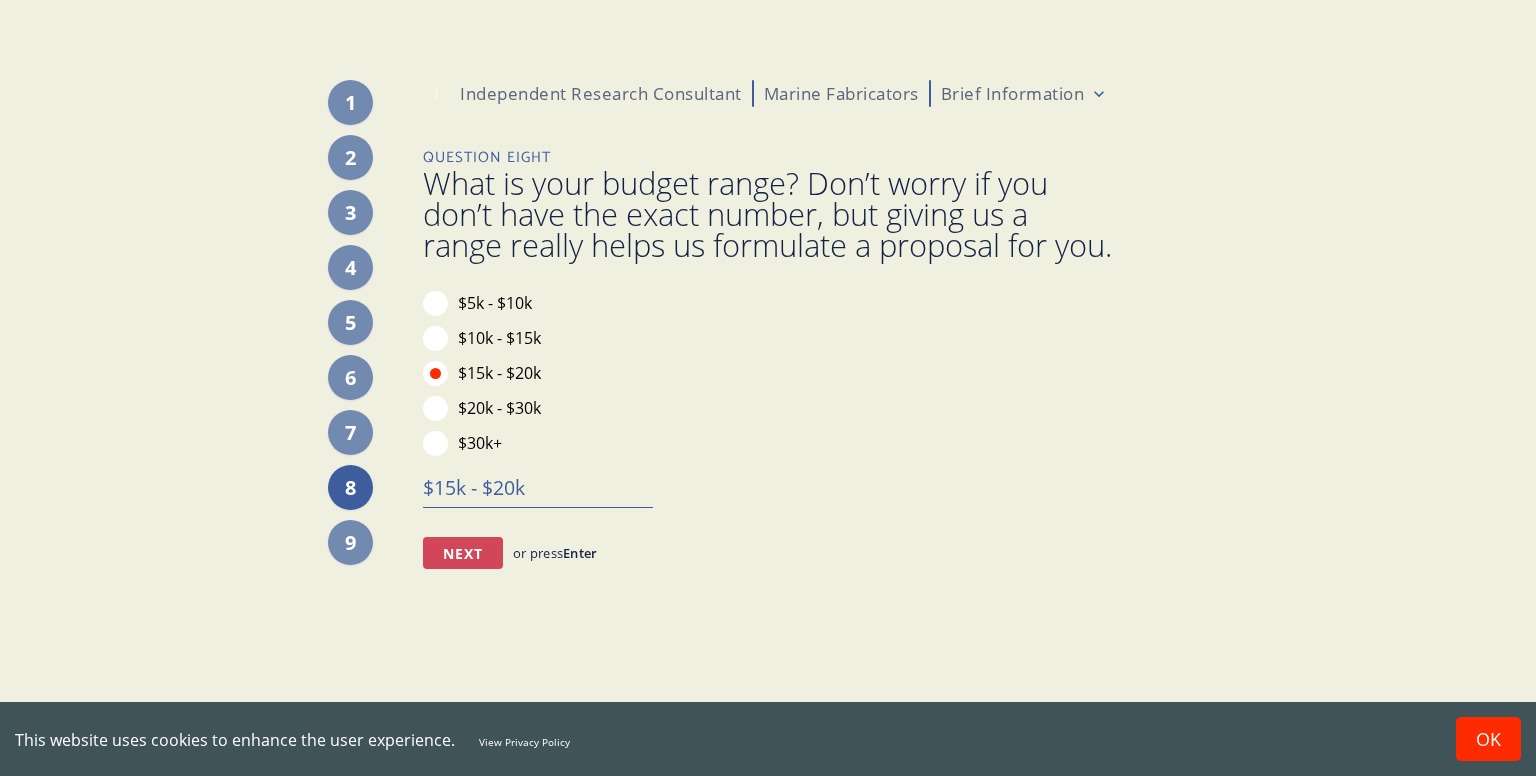 click on "Next" at bounding box center (463, 553) 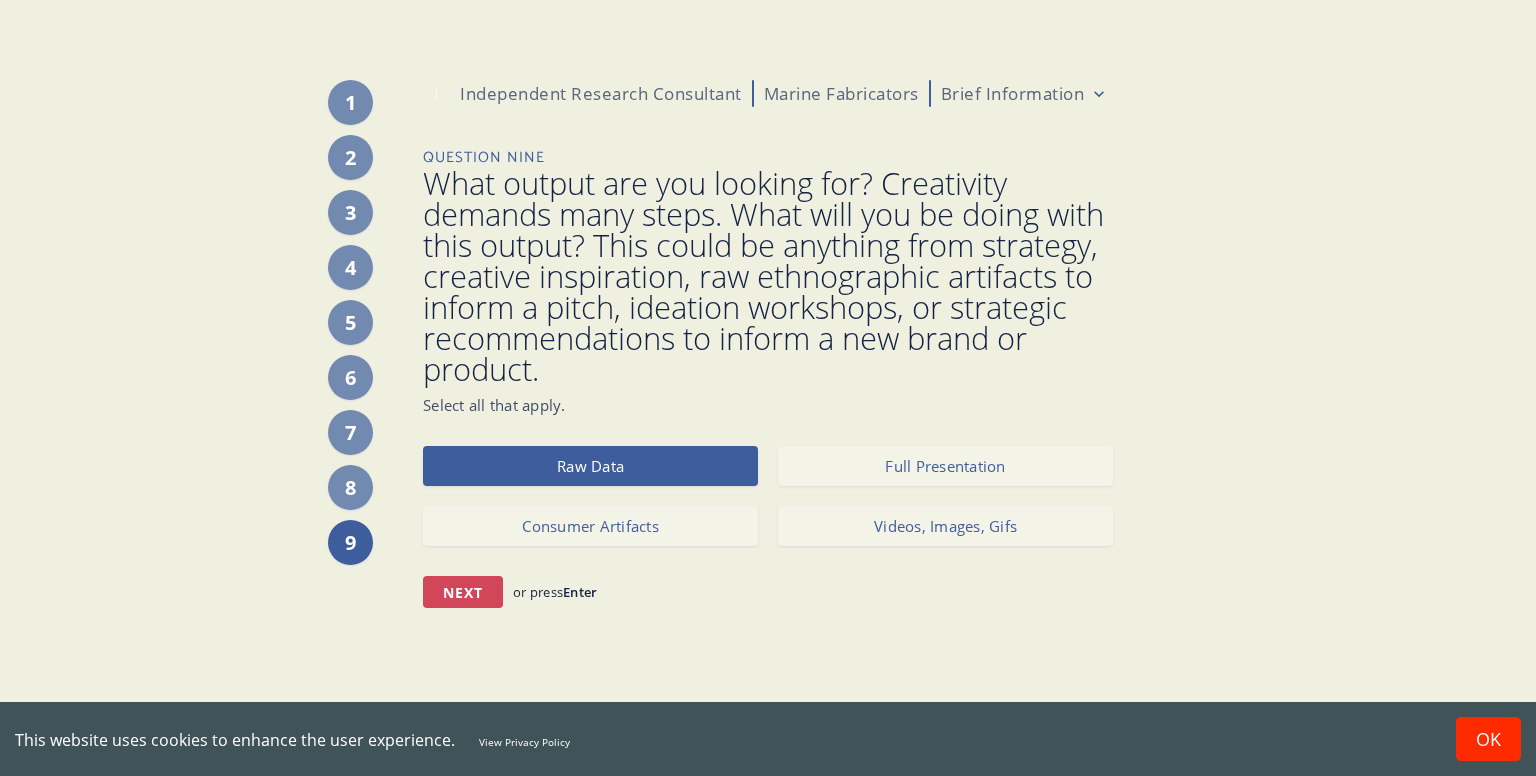 click on "Next" at bounding box center [463, 592] 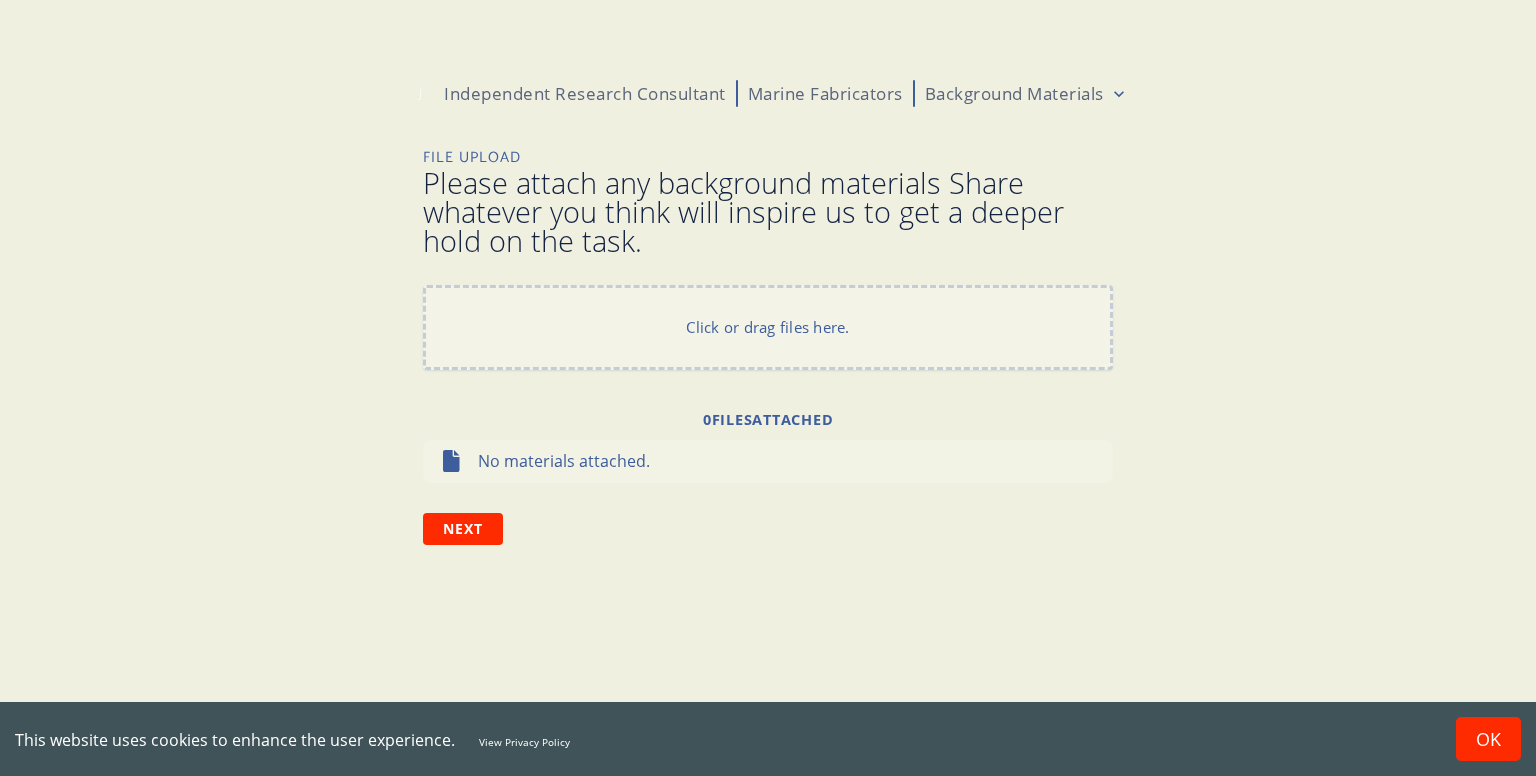 click on "J Independent Research Consultant Marine Fabricators Background Materials File Upload Please attach any background materials Share whatever you think will inspire us to get a deeper hold on the task. Click or drag files here. 0  file s  attached No materials attached. Next or press  Enter" at bounding box center (768, 388) 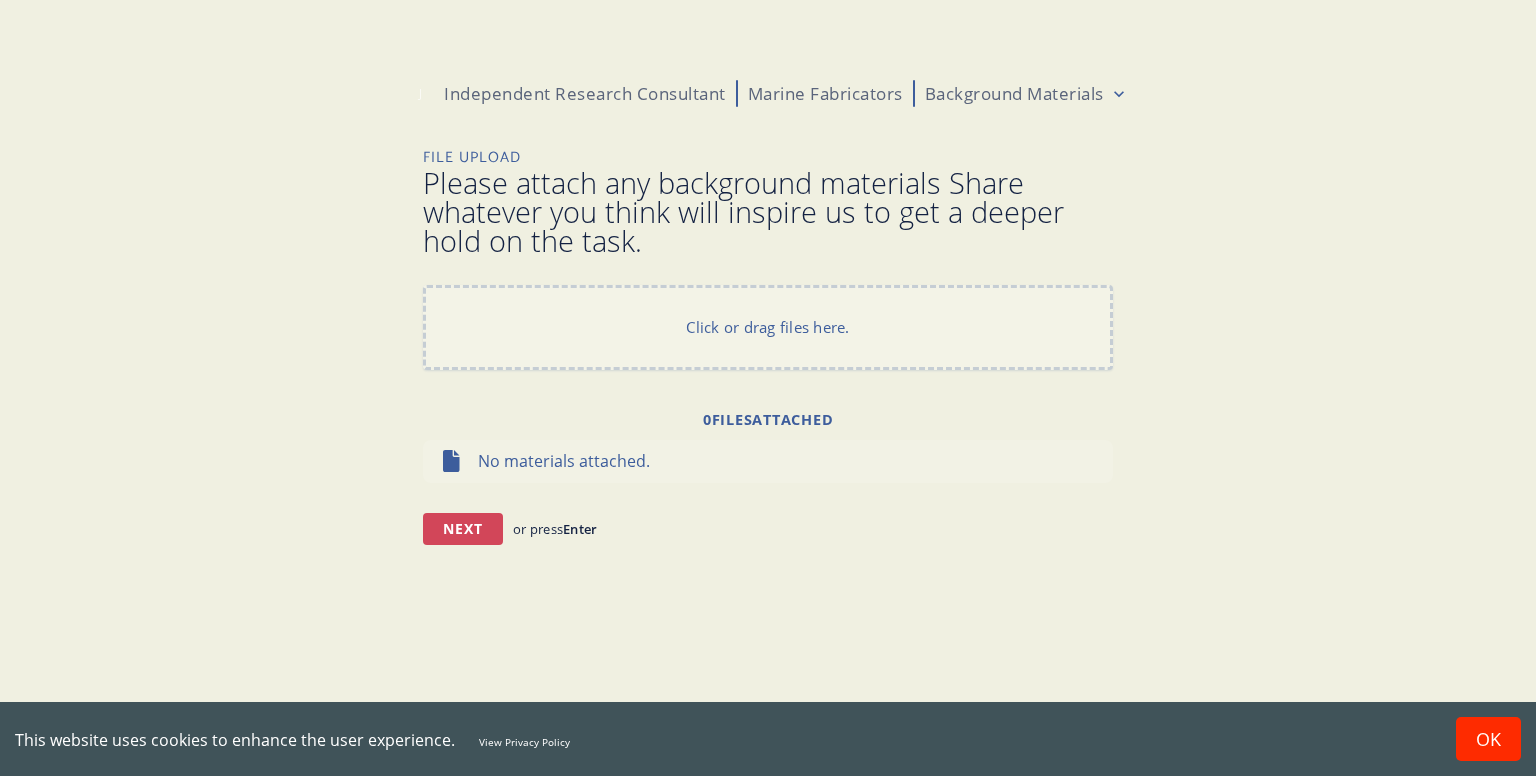 click on "Next" at bounding box center (463, 529) 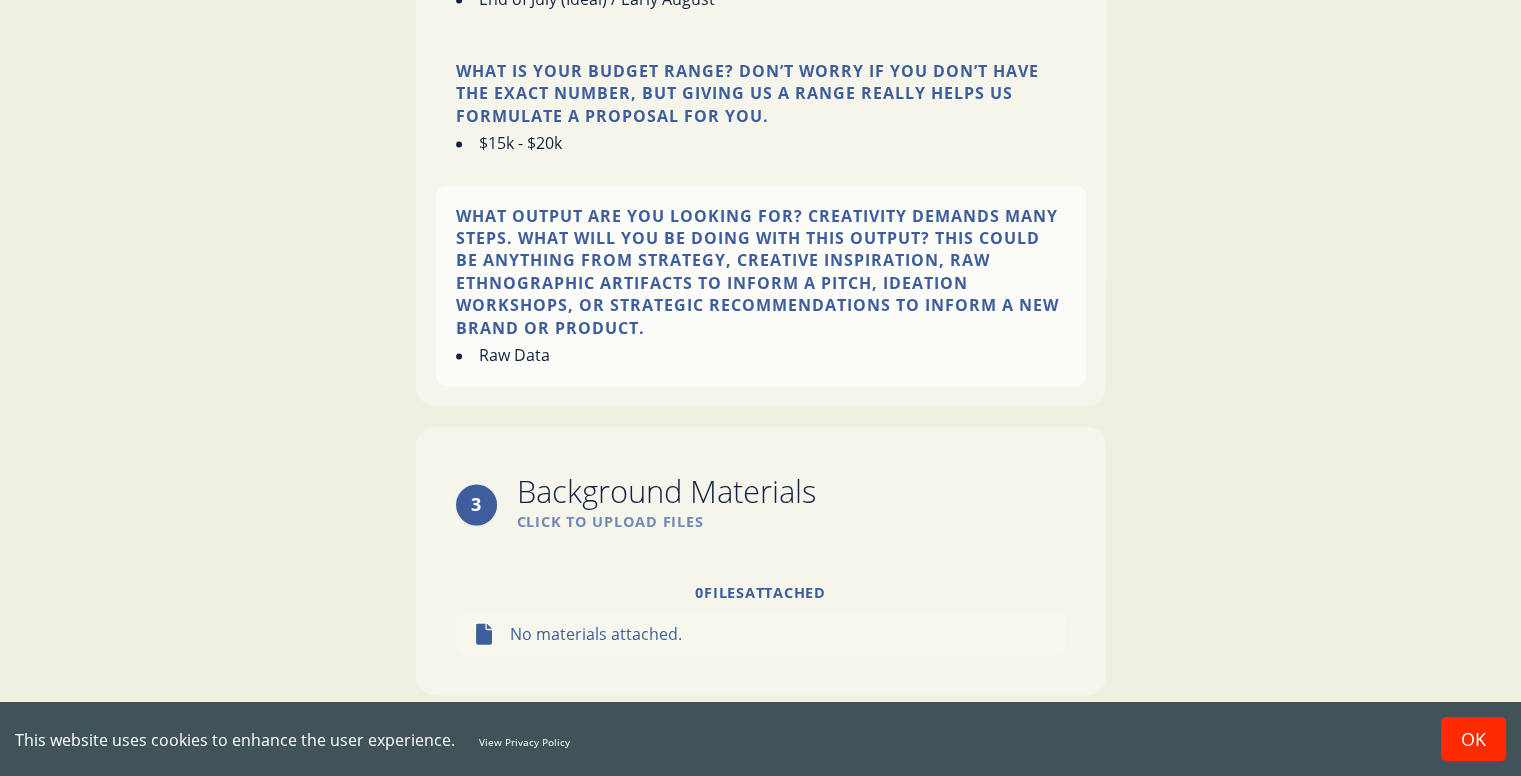 scroll, scrollTop: 2918, scrollLeft: 0, axis: vertical 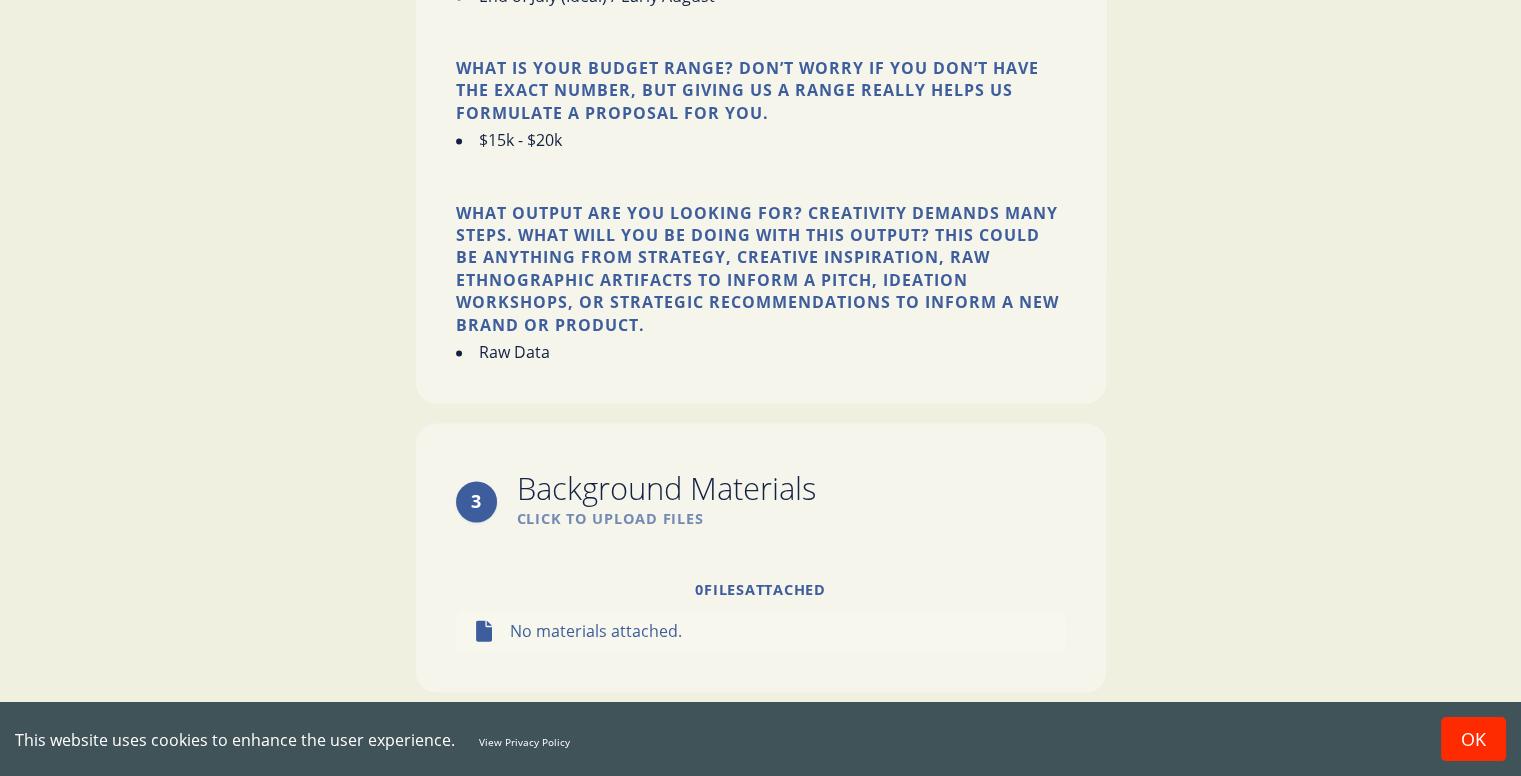 click on "Submit Brief" at bounding box center (761, 726) 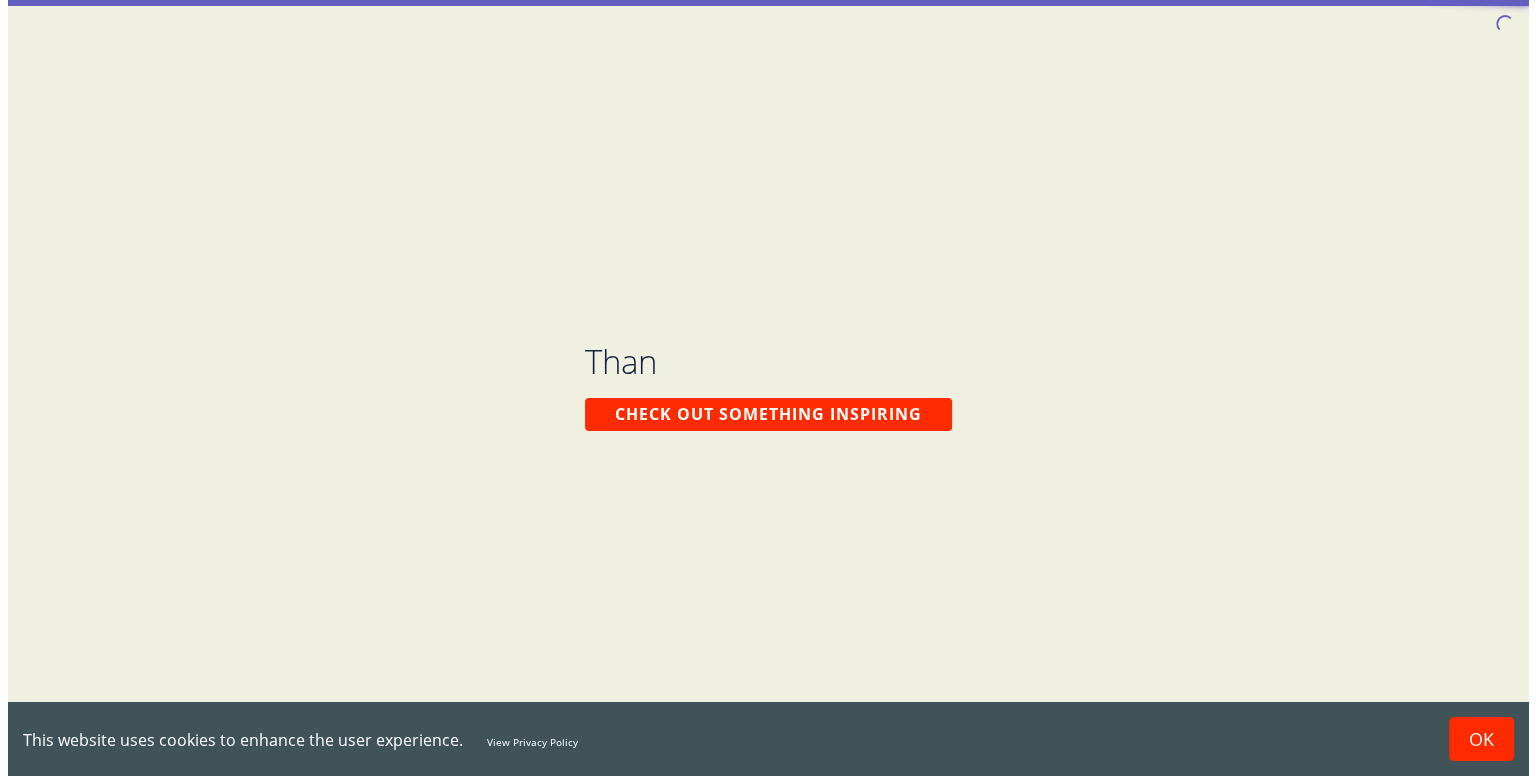 scroll, scrollTop: 0, scrollLeft: 0, axis: both 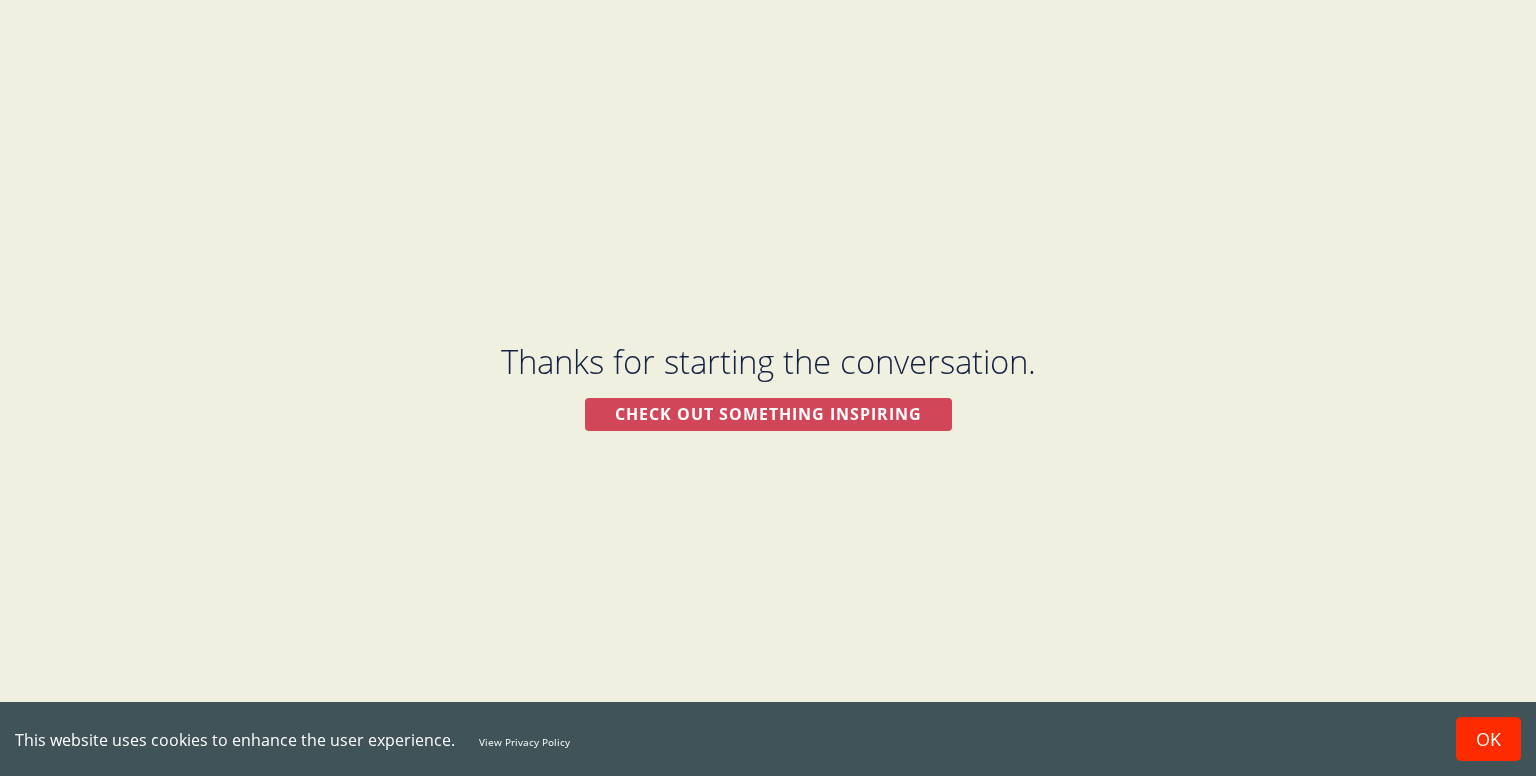 click on "Check out something inspiring" at bounding box center (768, 414) 